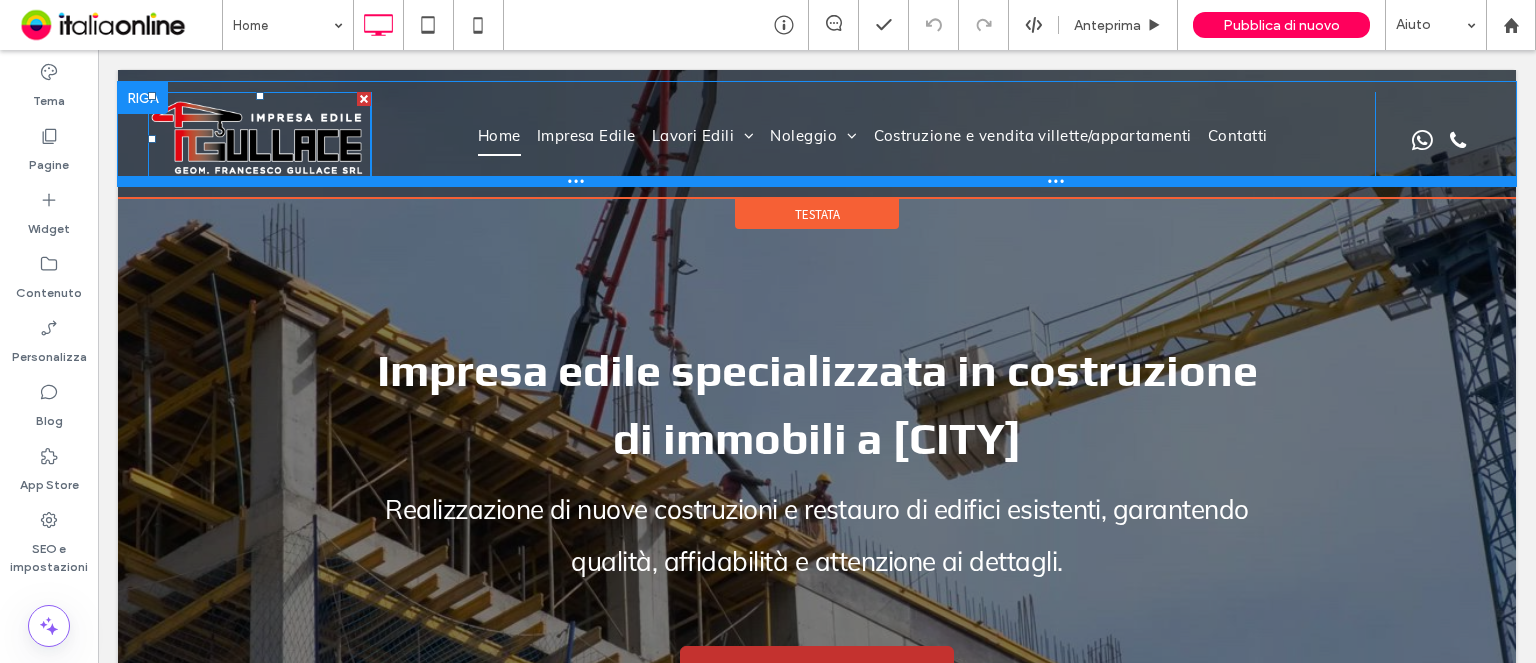 scroll, scrollTop: 0, scrollLeft: 0, axis: both 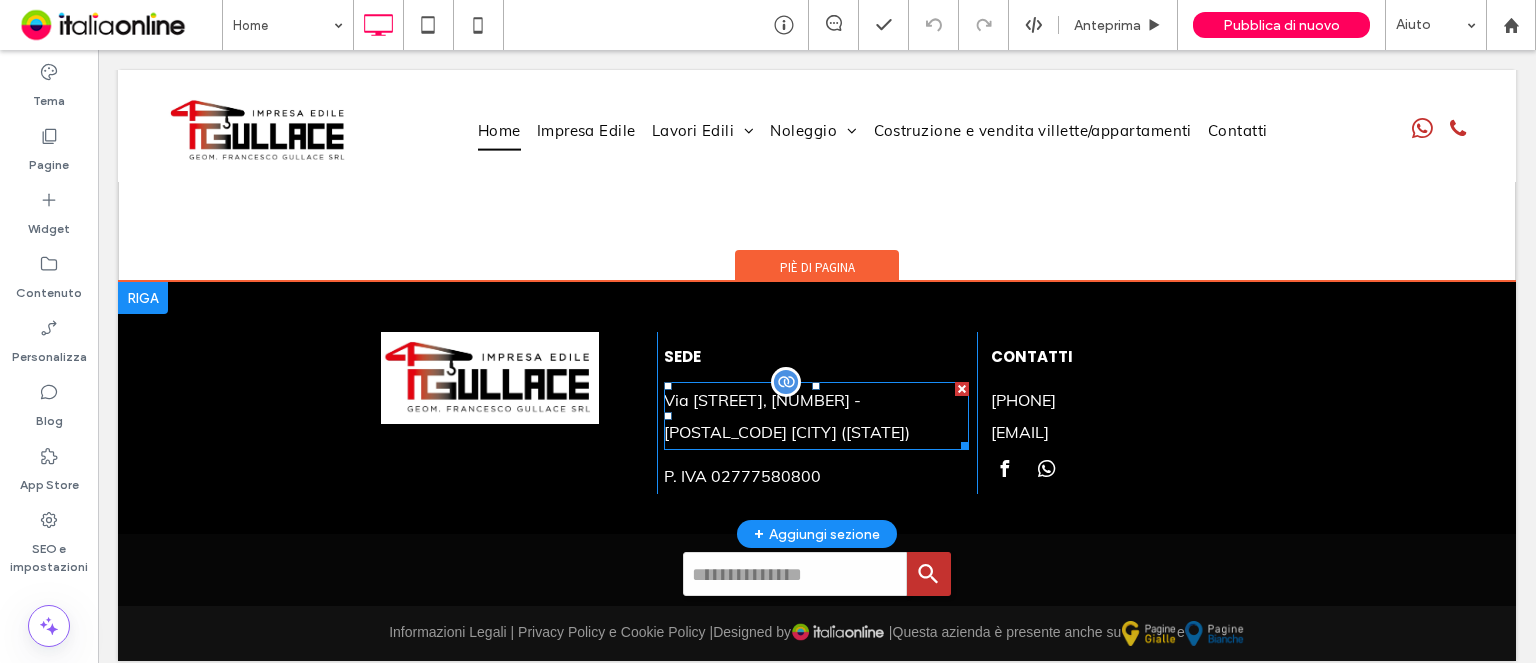 click on "Via Perugia, 14 - 89024 POLISTENA (RC)" at bounding box center (816, 416) 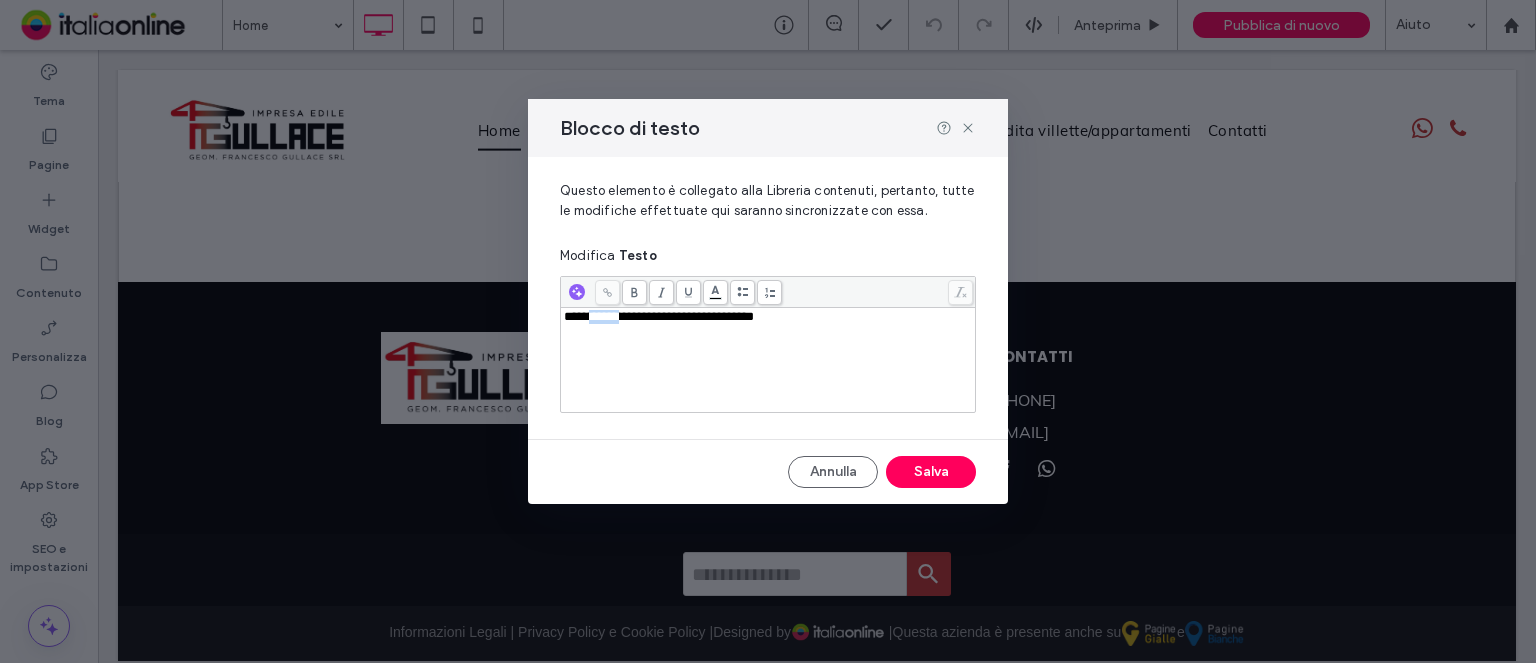 drag, startPoint x: 627, startPoint y: 318, endPoint x: 595, endPoint y: 323, distance: 32.38827 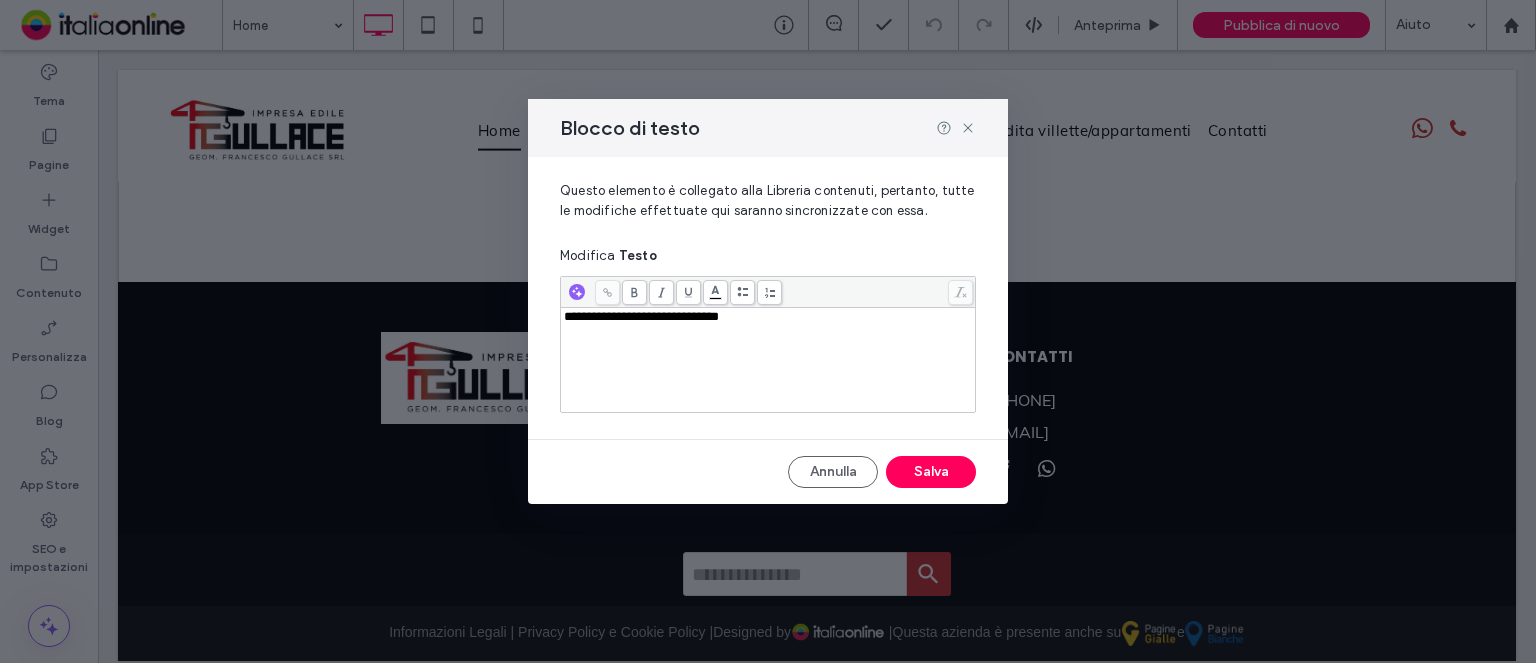 type 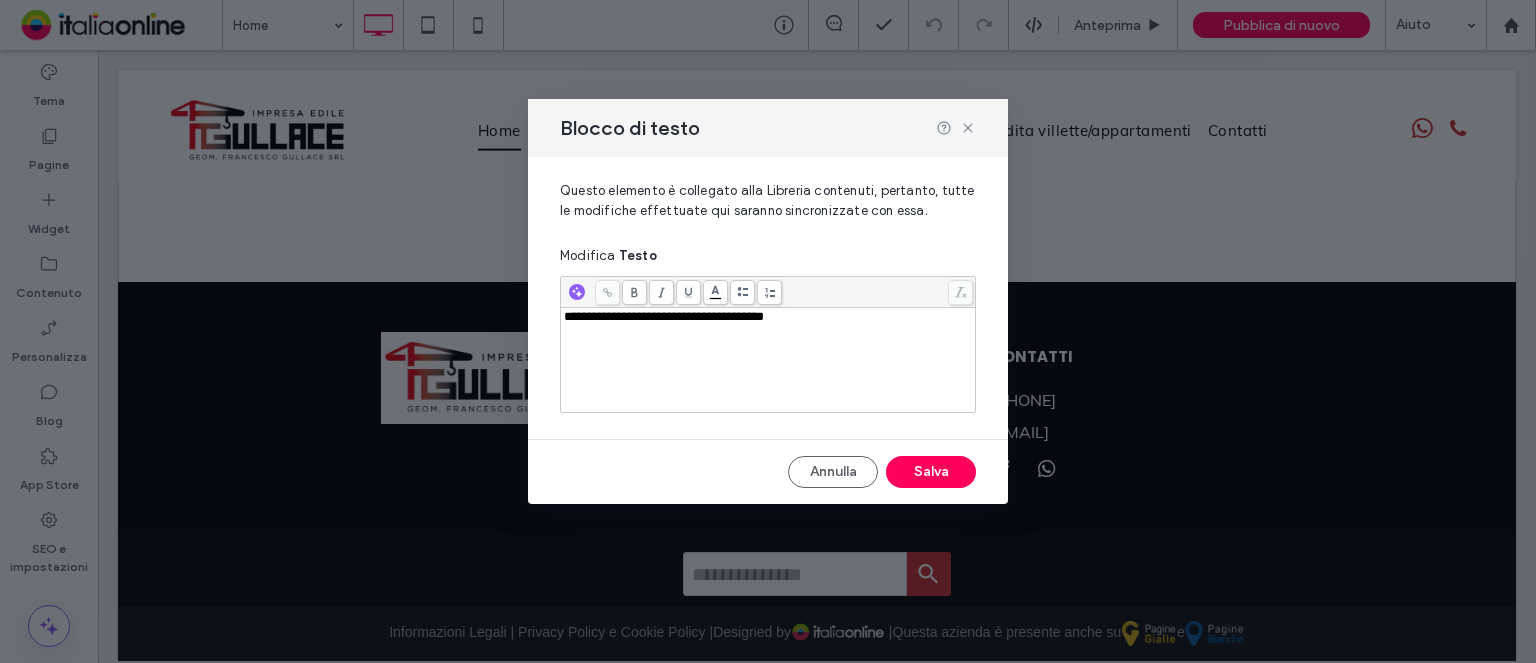 click on "**********" at bounding box center (664, 316) 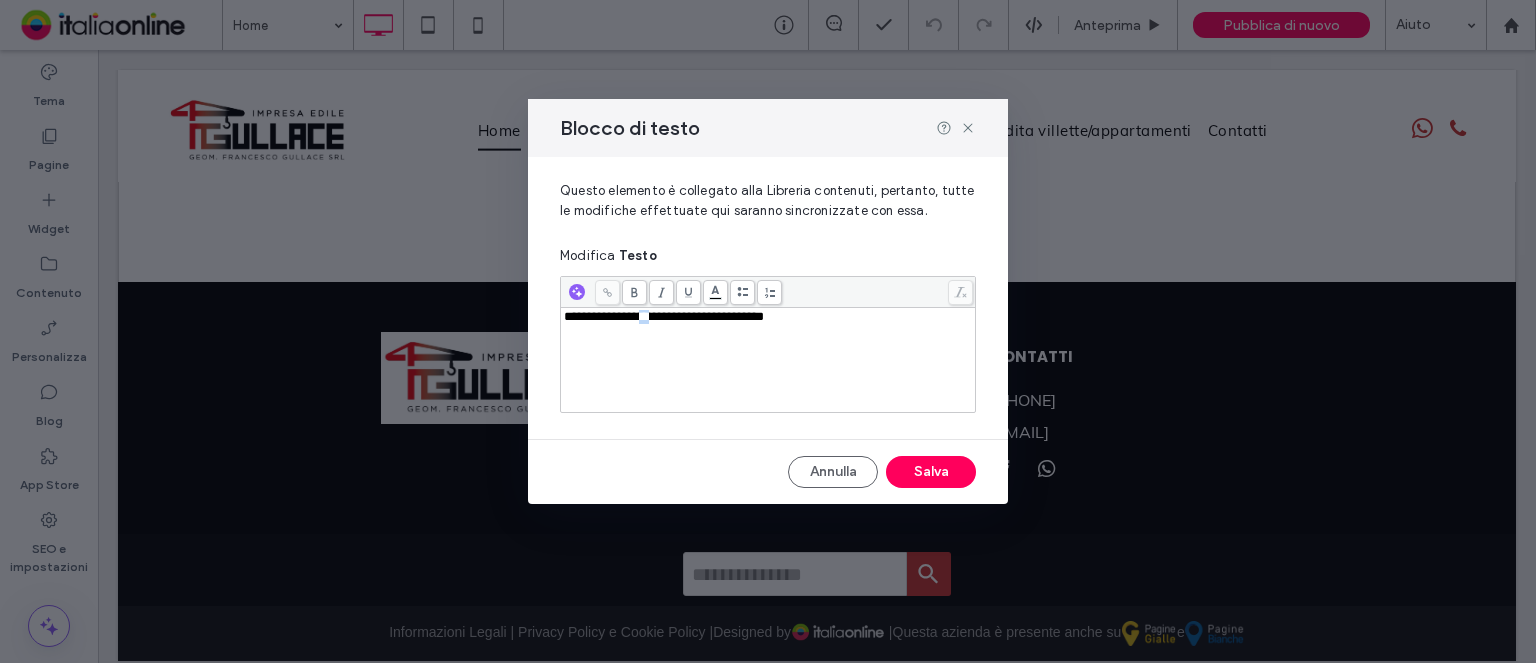 click on "**********" at bounding box center (664, 316) 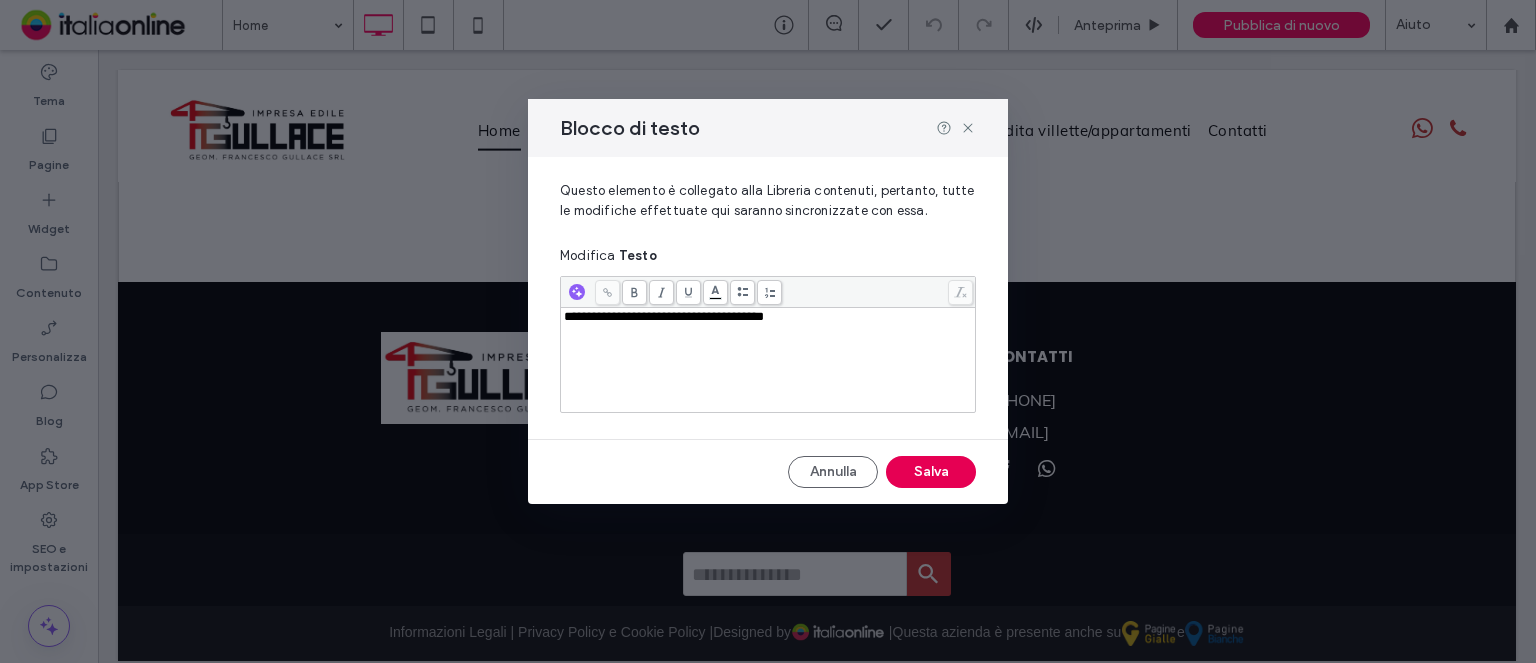 click on "Salva" at bounding box center (931, 472) 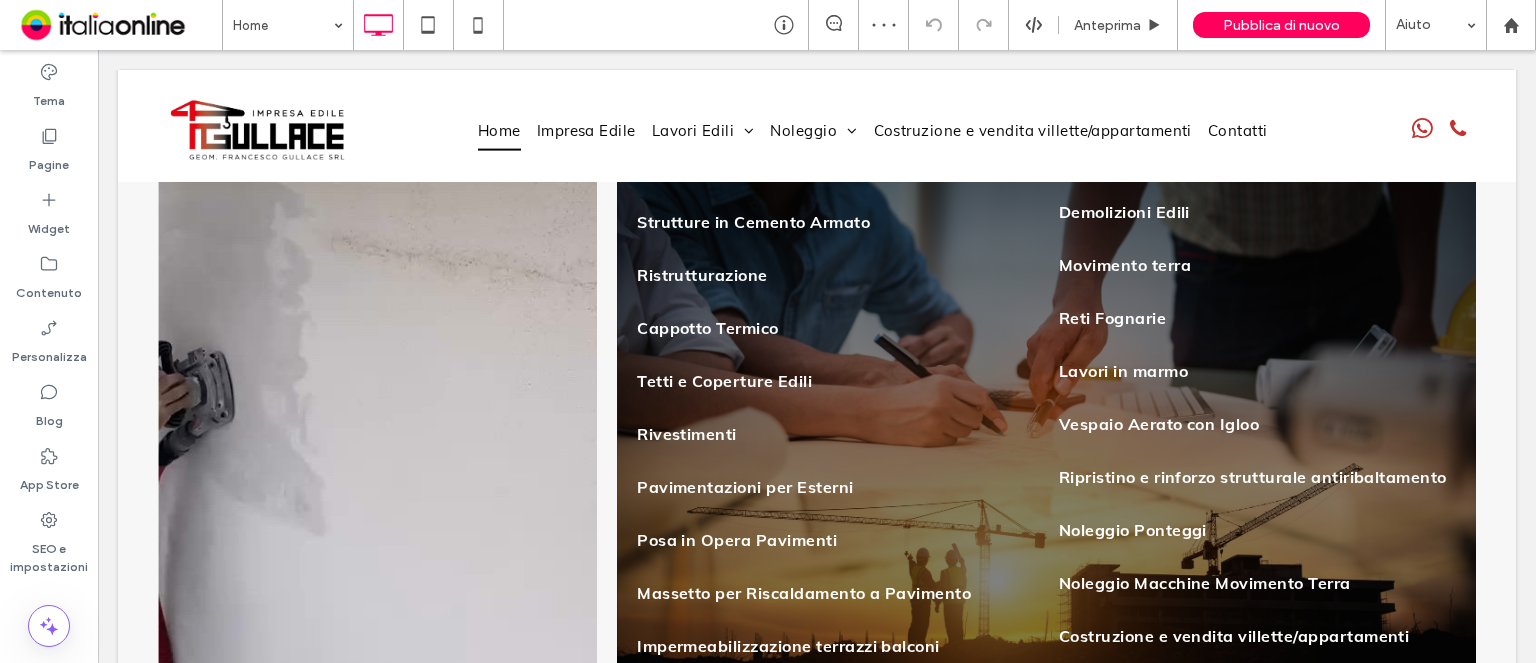 scroll, scrollTop: 2748, scrollLeft: 0, axis: vertical 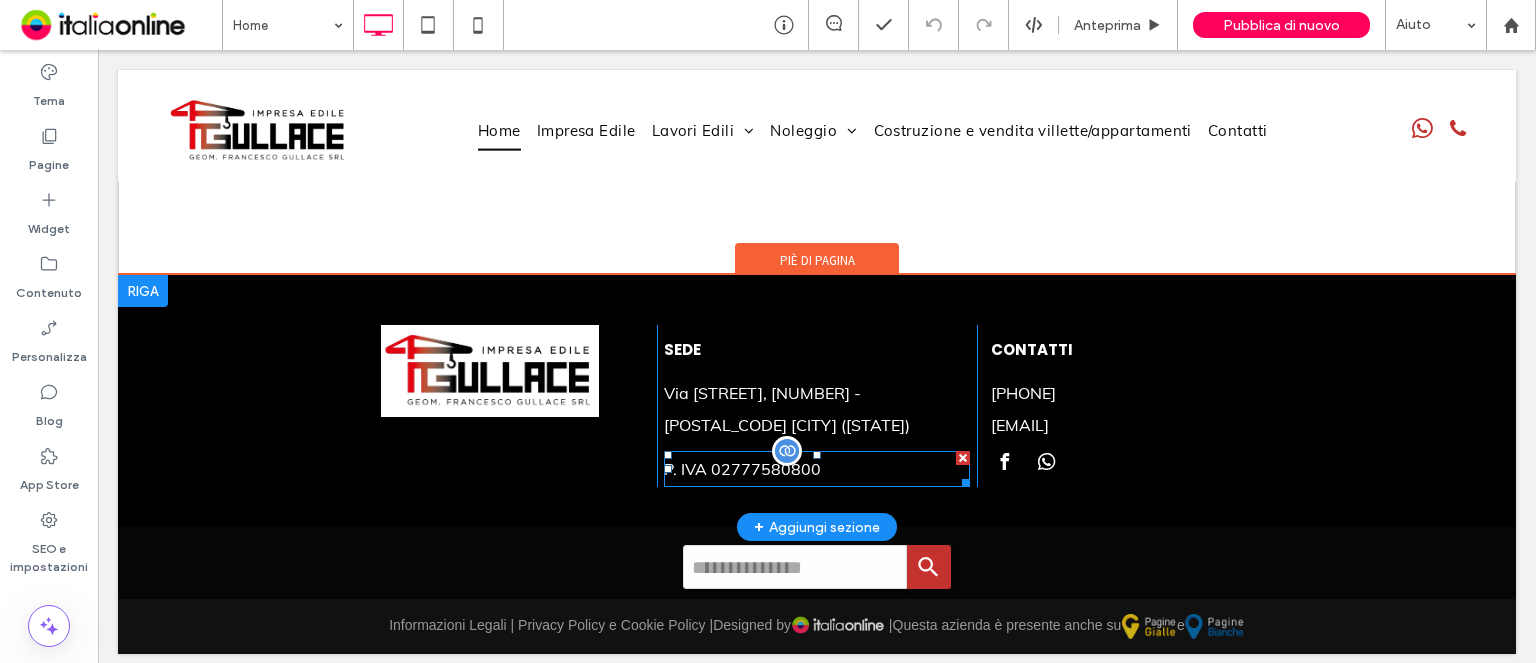 click on "P. IVA 02777580800" at bounding box center (817, 469) 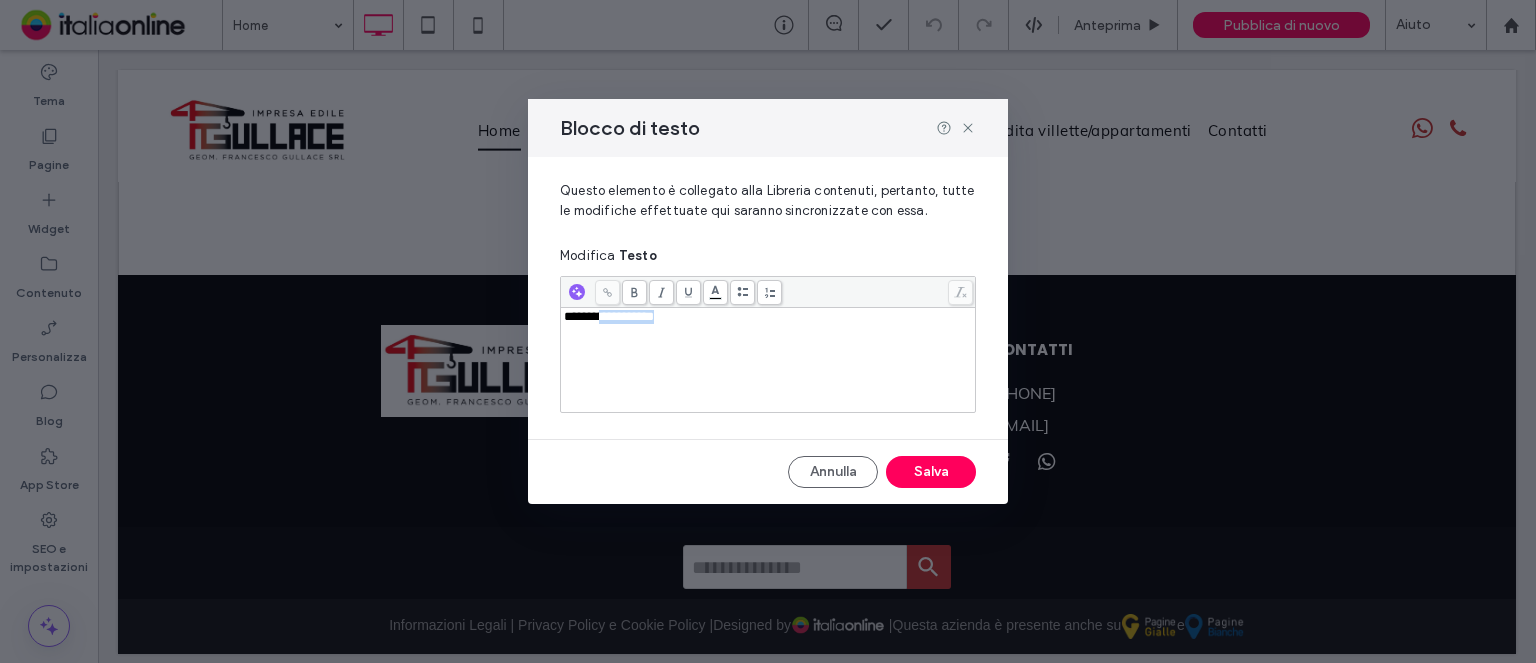 drag, startPoint x: 600, startPoint y: 317, endPoint x: 753, endPoint y: 317, distance: 153 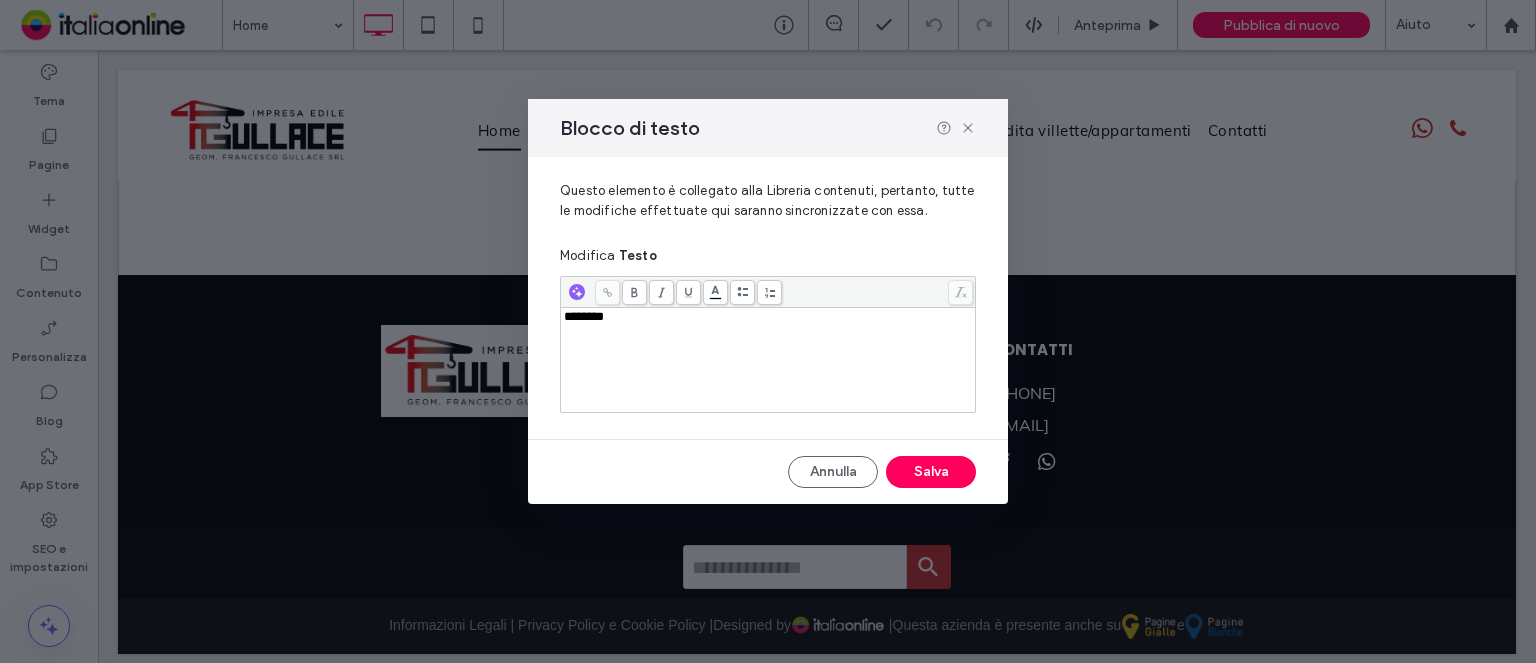 type 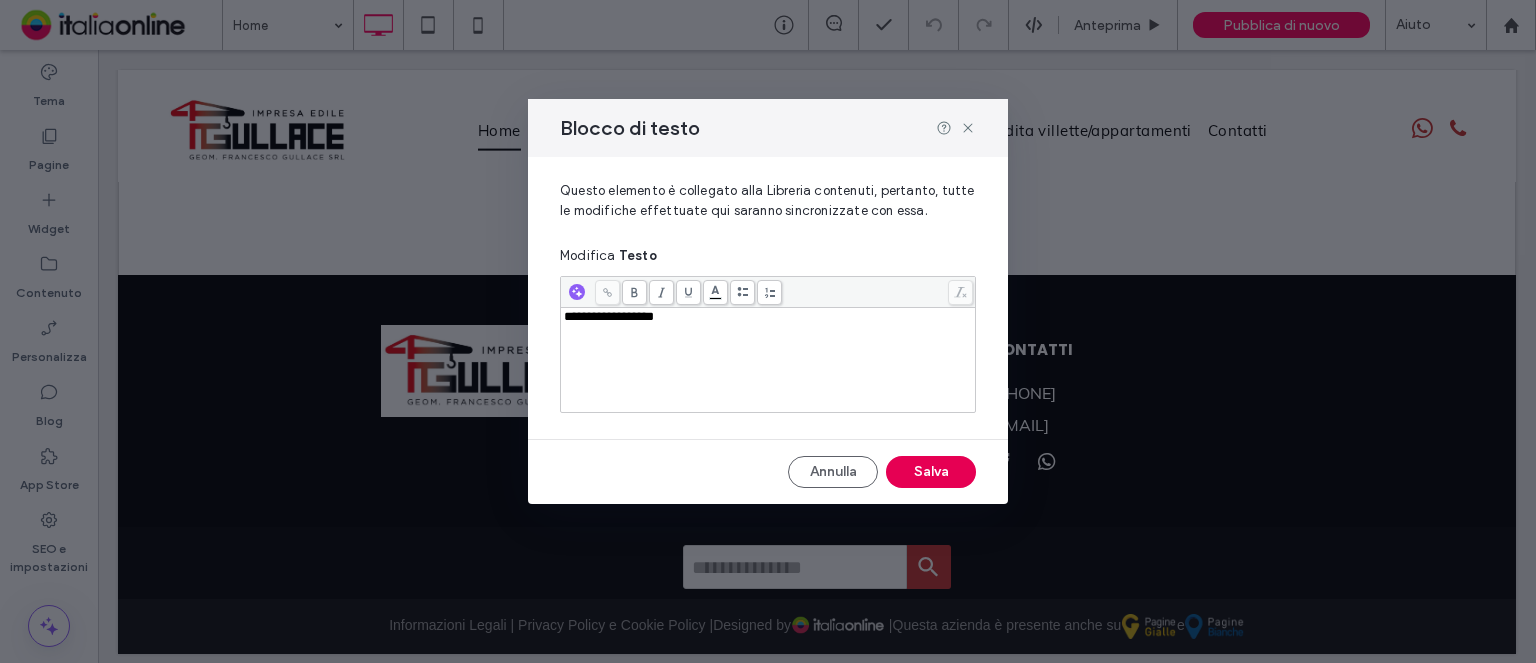 click on "Salva" at bounding box center [931, 472] 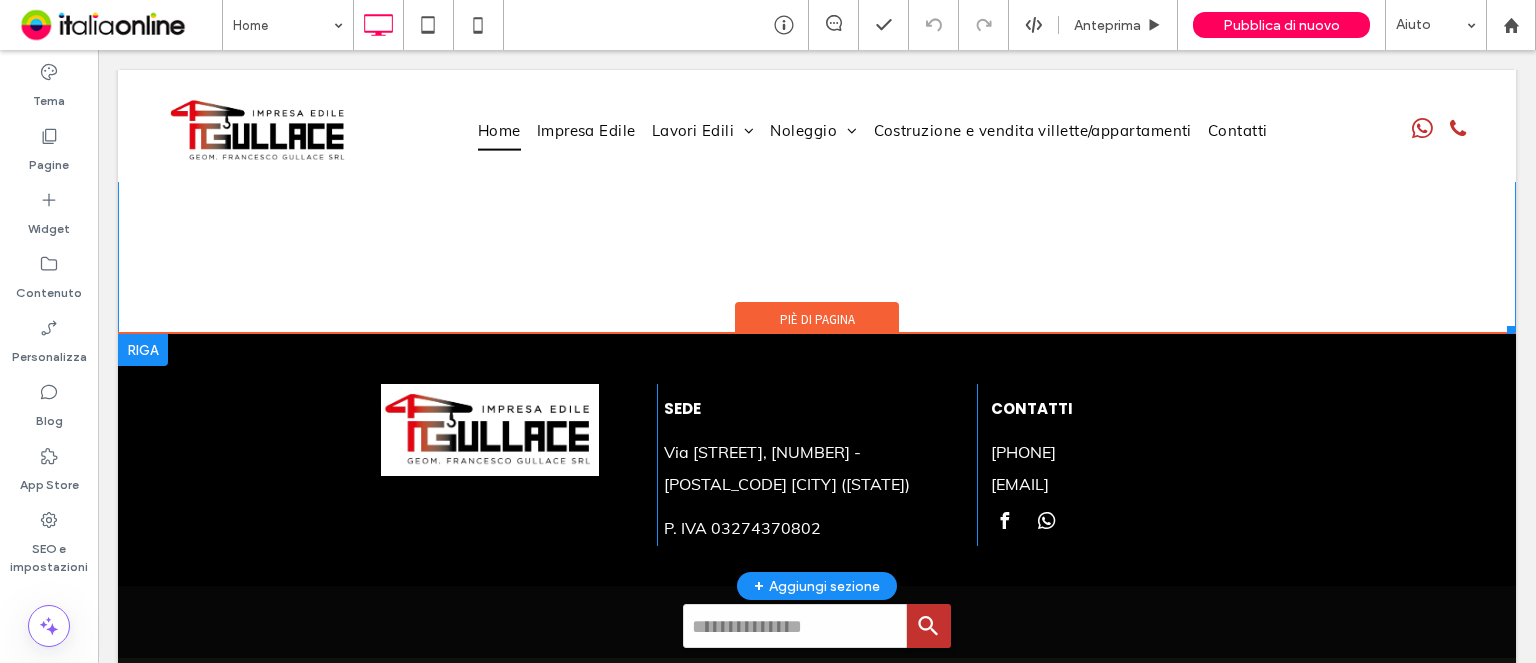 scroll, scrollTop: 4688, scrollLeft: 0, axis: vertical 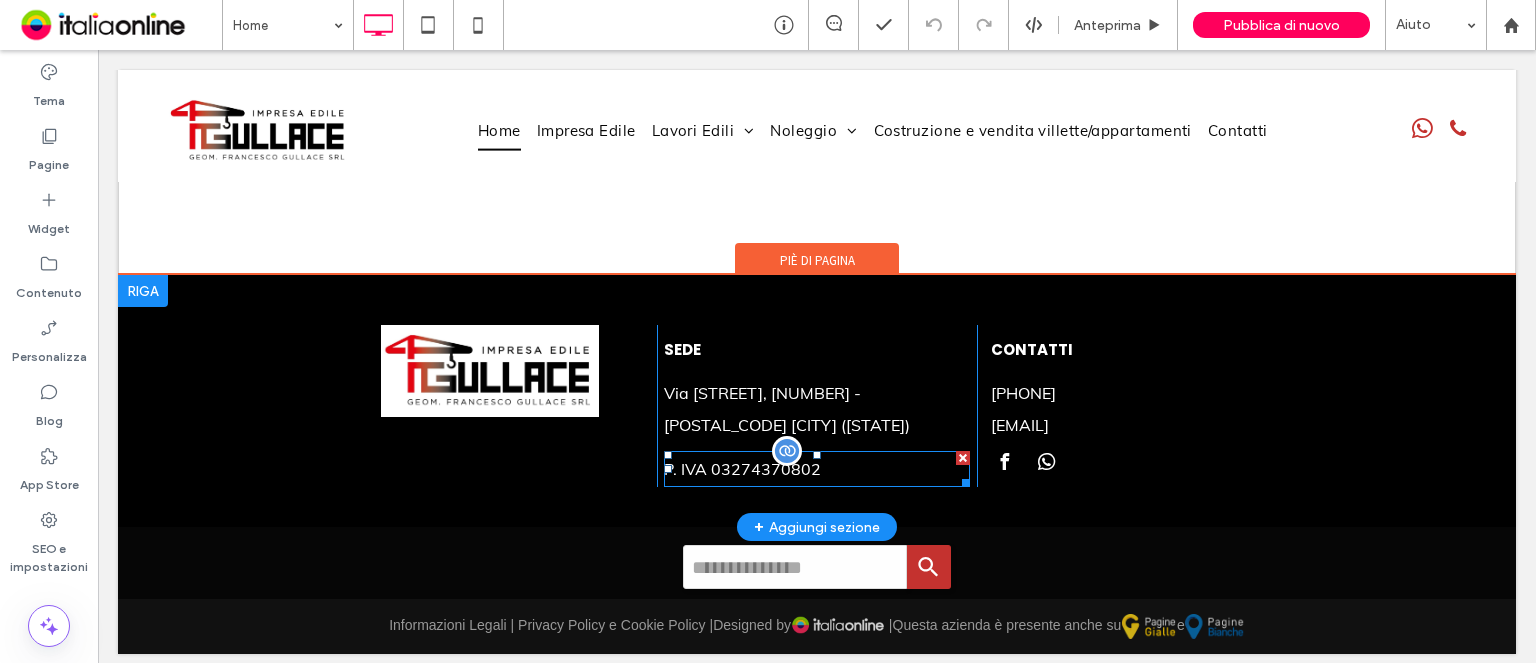click on "P. IVA 03274370802" at bounding box center [817, 469] 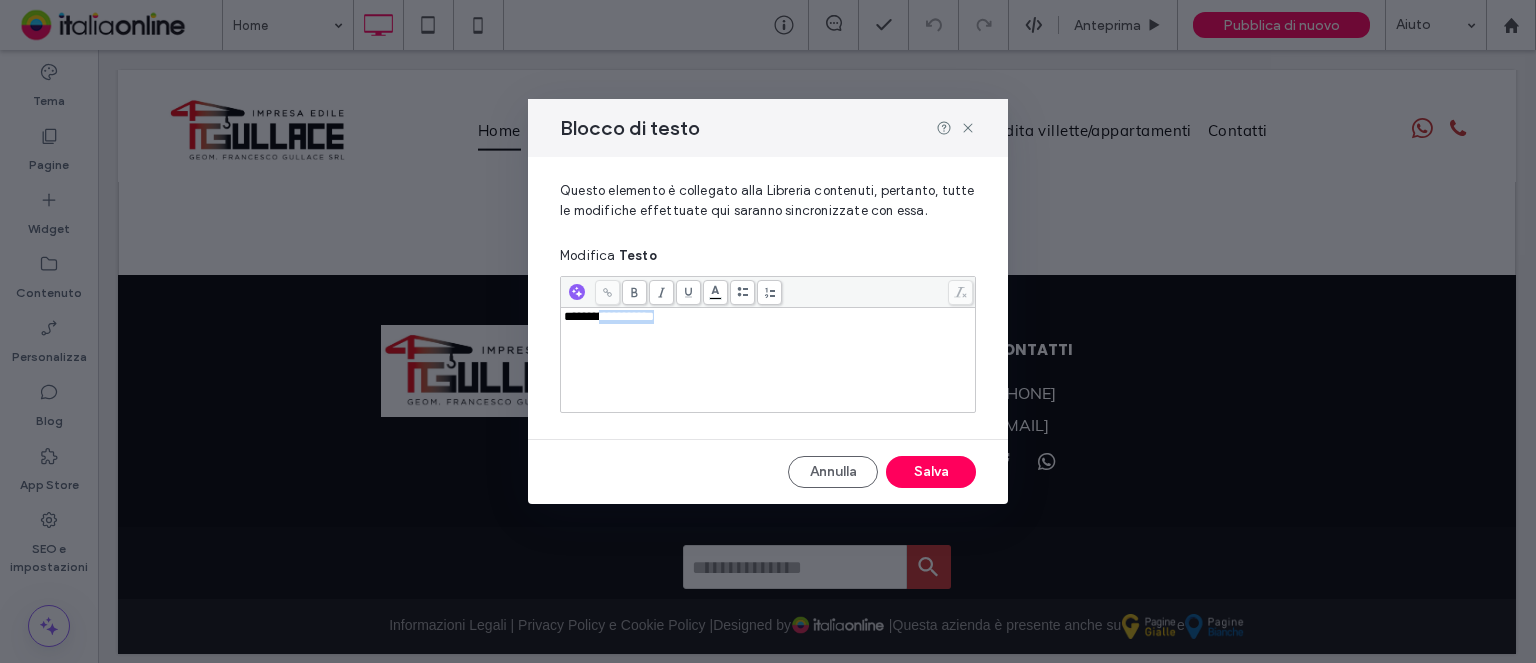 drag, startPoint x: 602, startPoint y: 318, endPoint x: 734, endPoint y: 320, distance: 132.01515 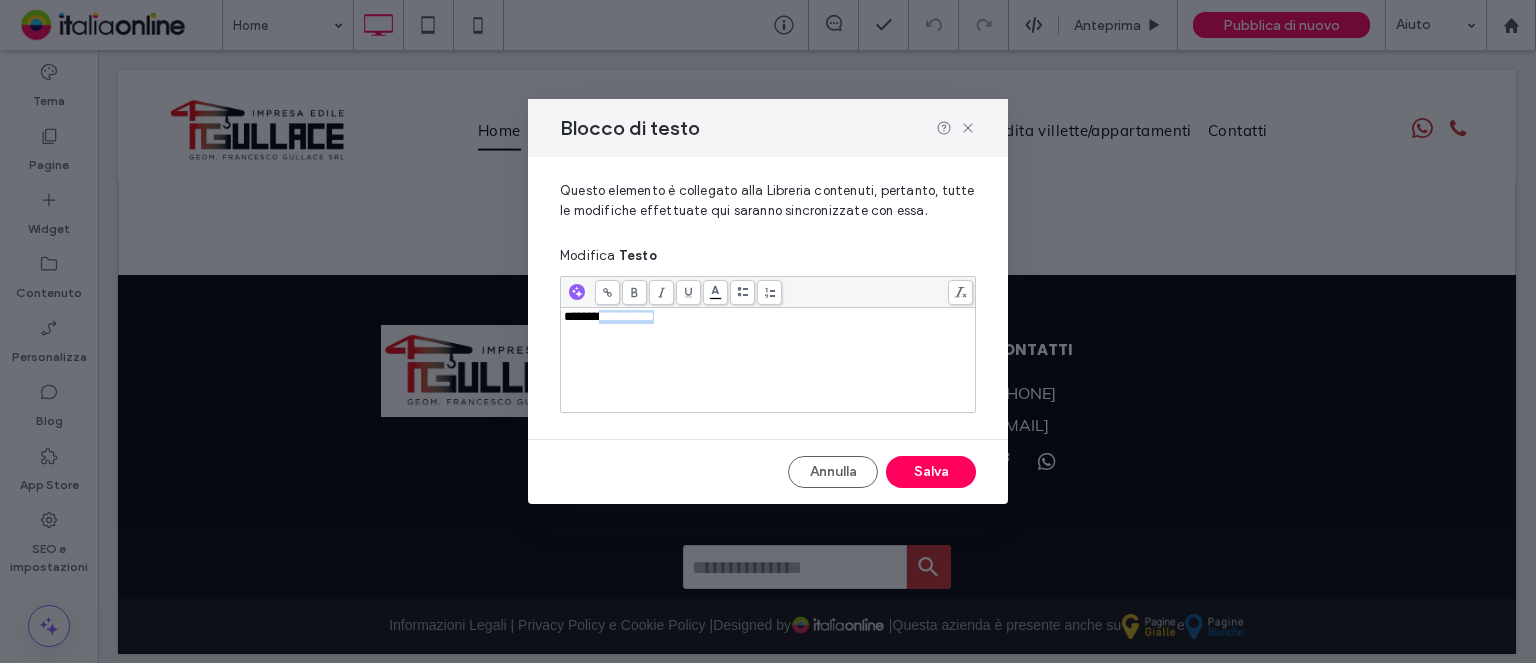 copy on "**********" 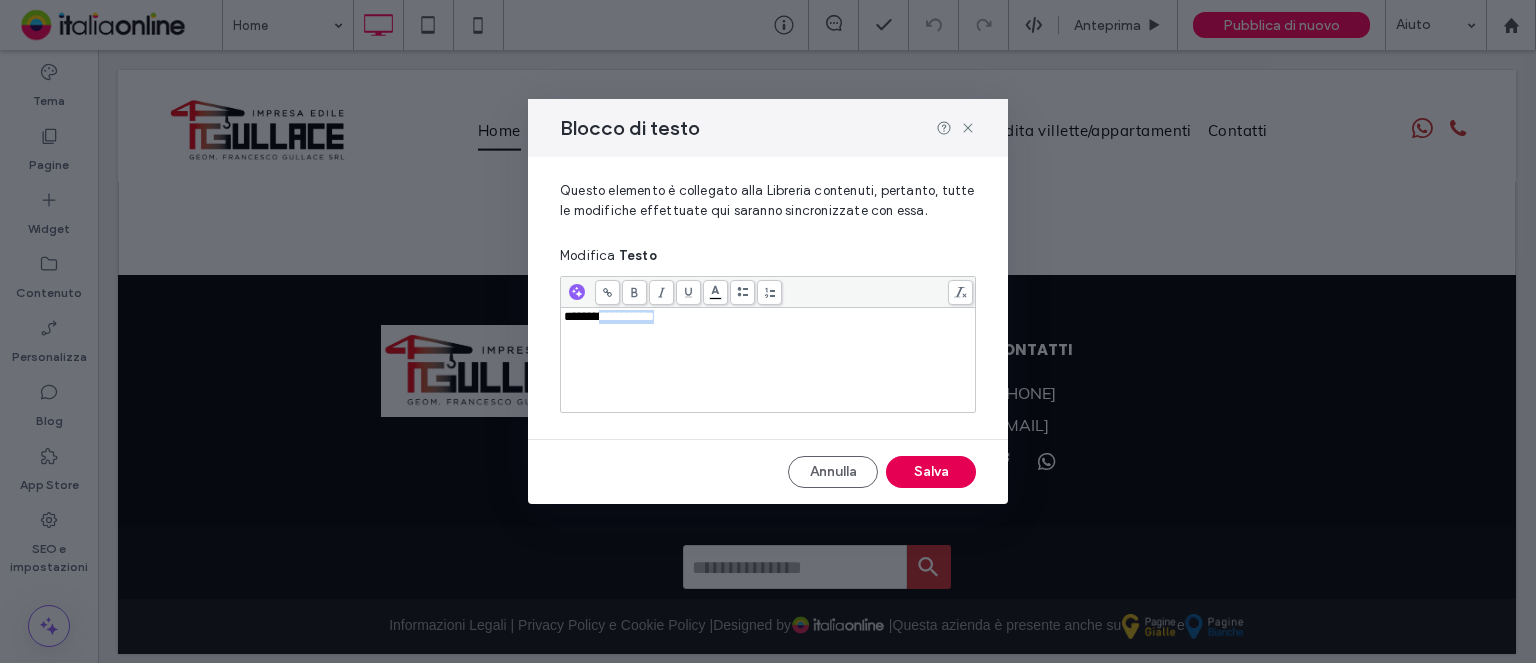 click on "Salva" at bounding box center [931, 472] 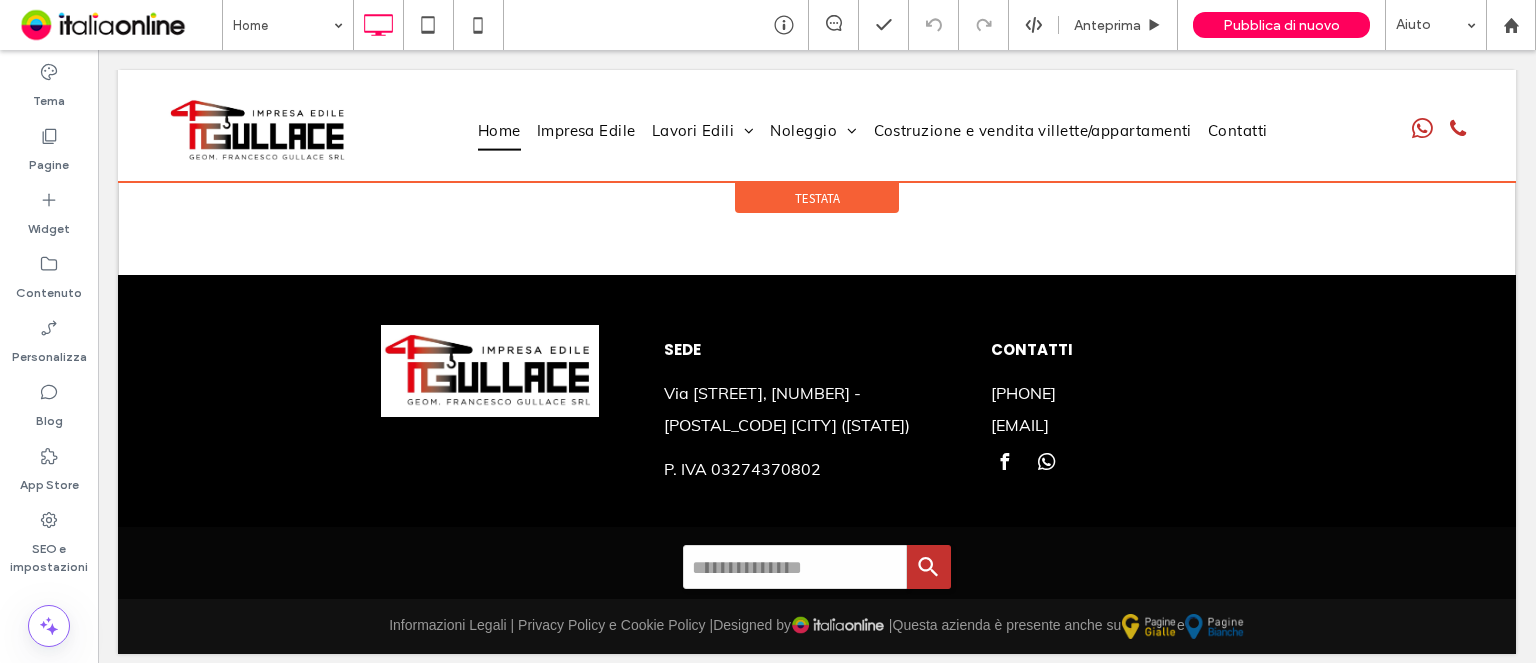 click at bounding box center (817, 126) 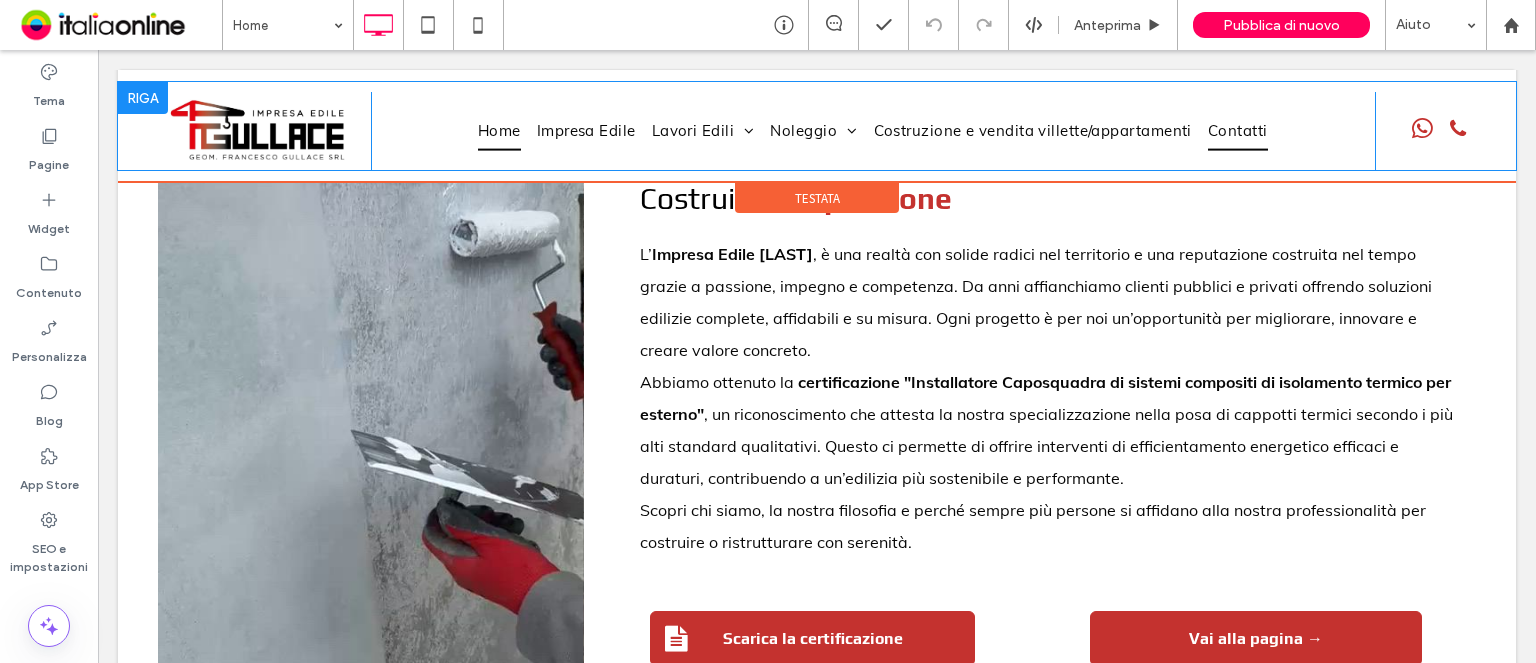 scroll, scrollTop: 0, scrollLeft: 0, axis: both 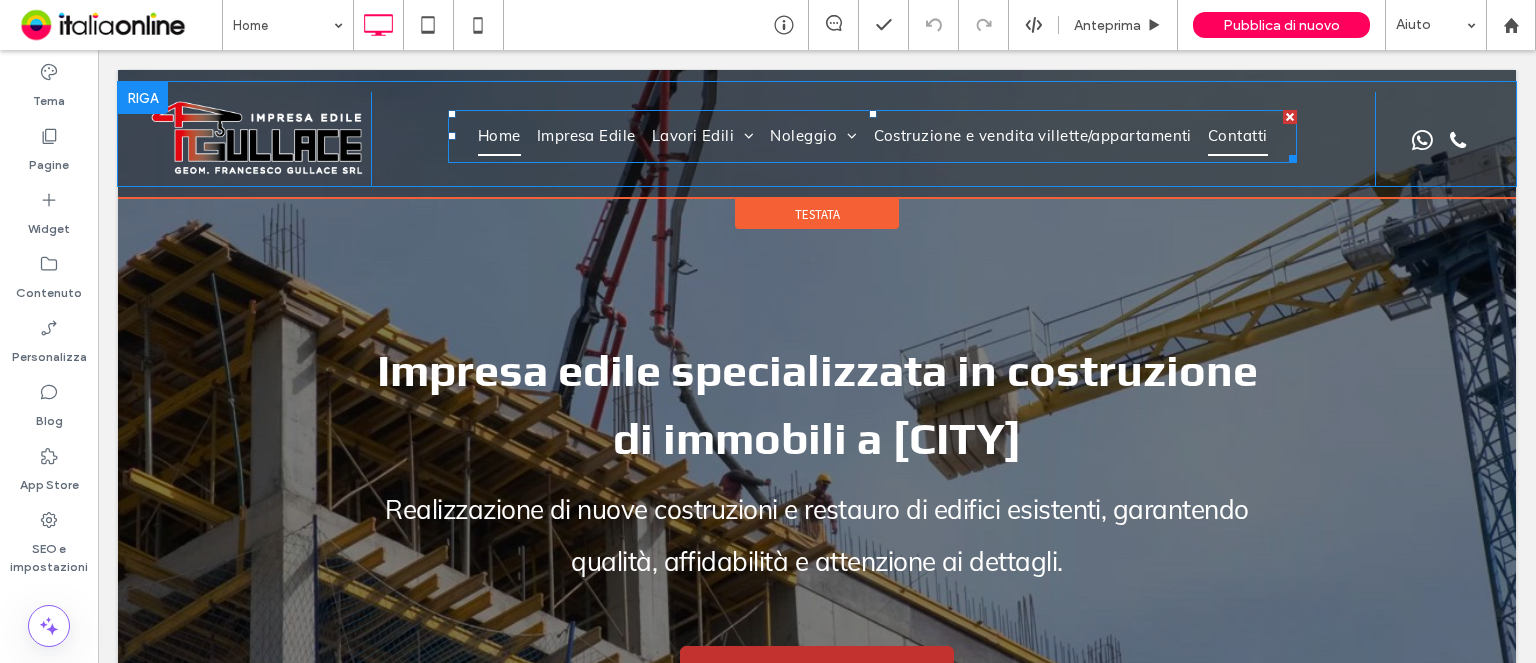 click on "Contatti" at bounding box center [1238, 136] 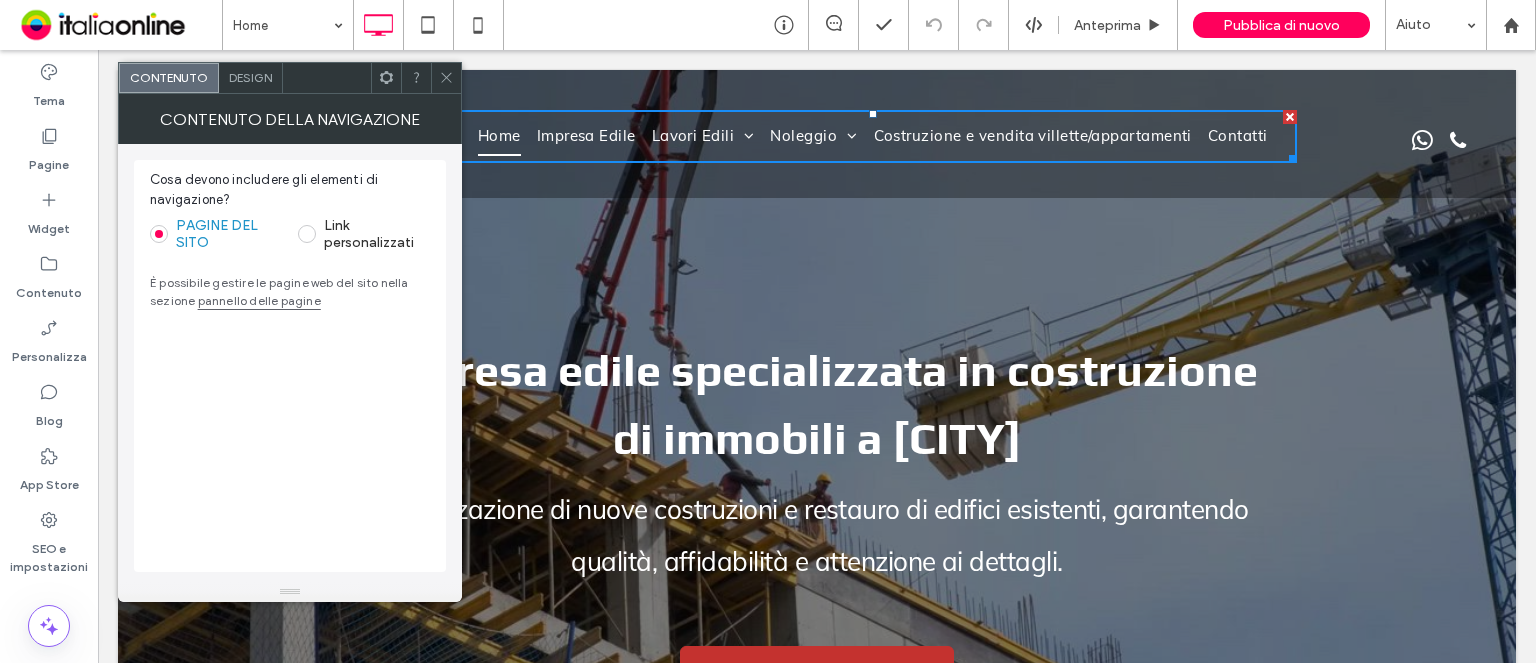 click on "pannello delle pagine" at bounding box center (259, 300) 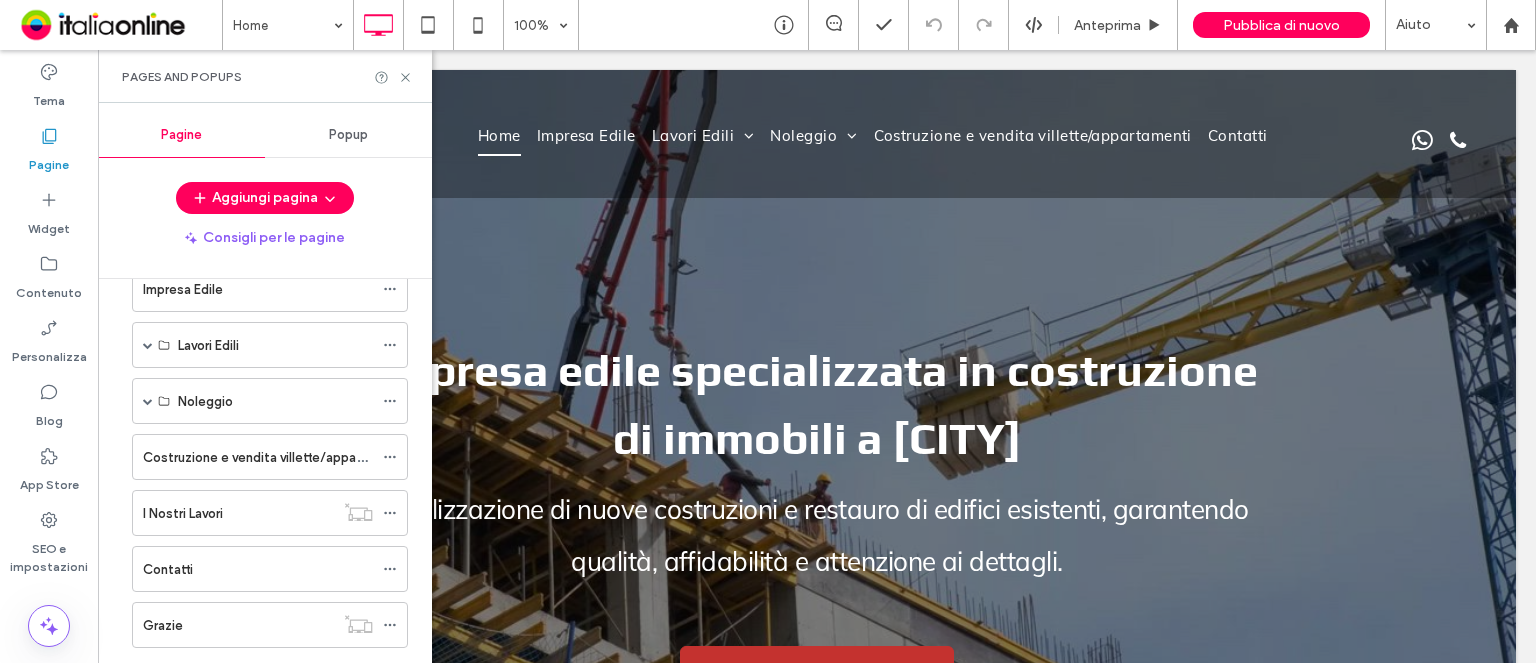 scroll, scrollTop: 144, scrollLeft: 0, axis: vertical 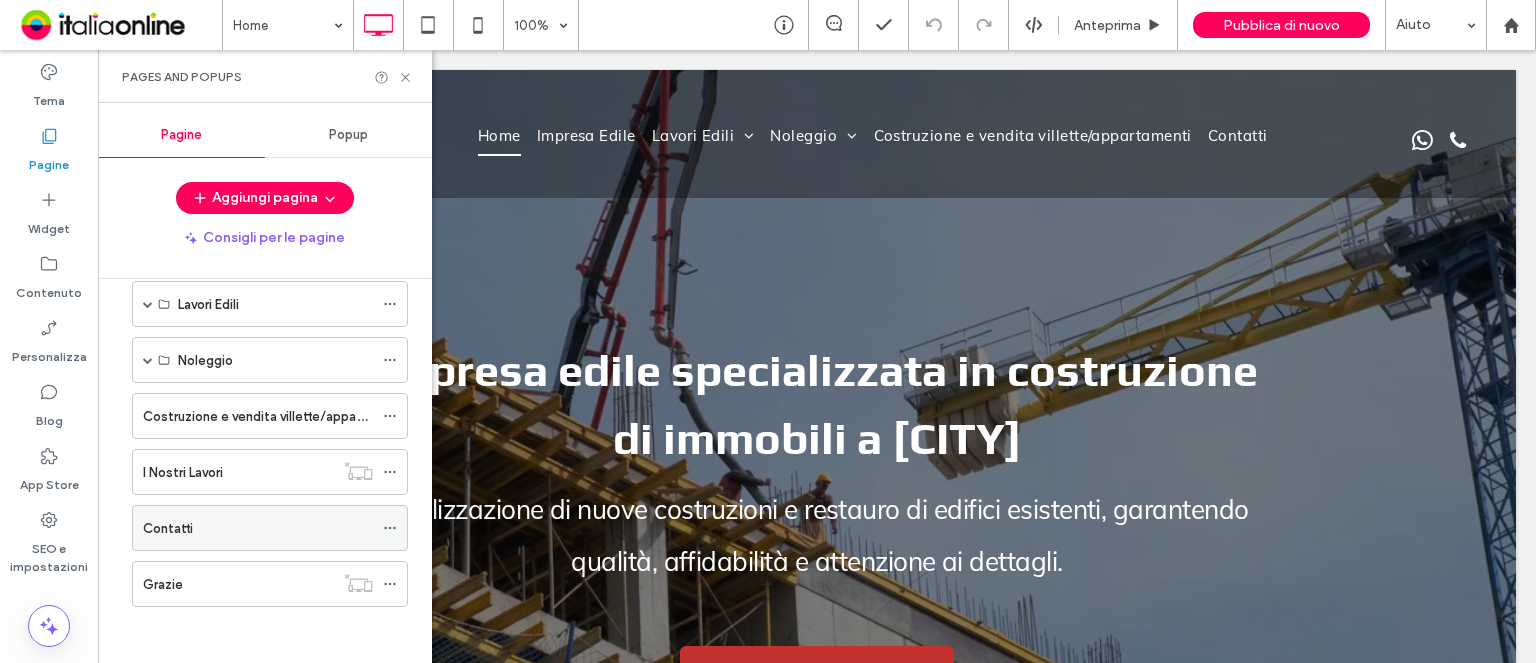 click on "Contatti" at bounding box center (258, 528) 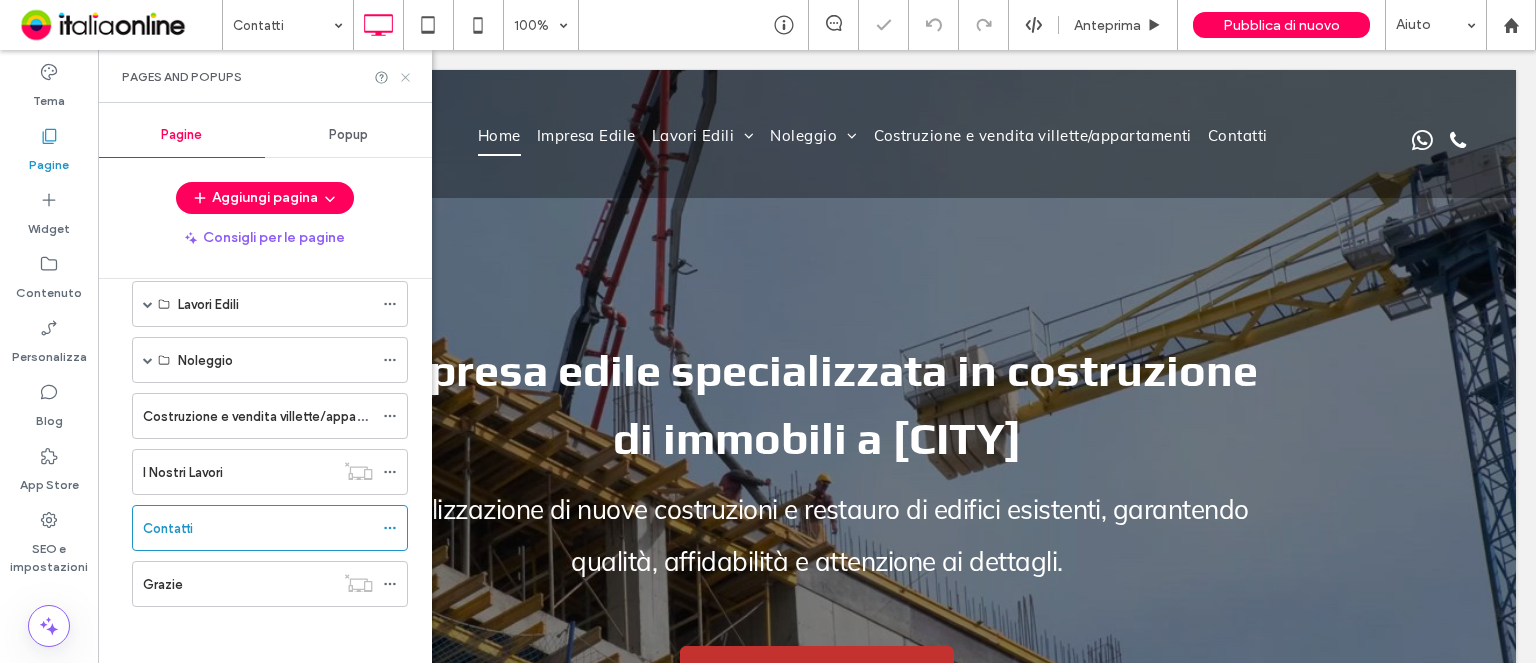 click 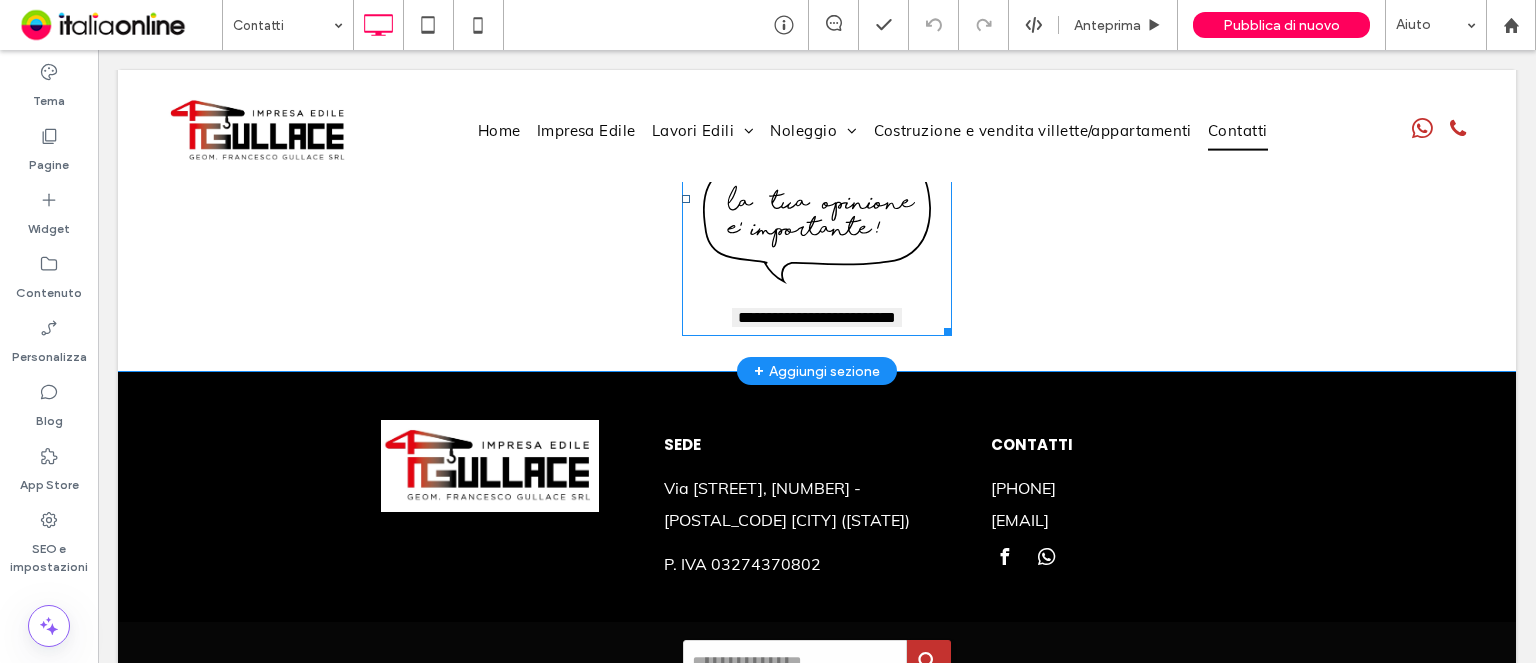 scroll, scrollTop: 2941, scrollLeft: 0, axis: vertical 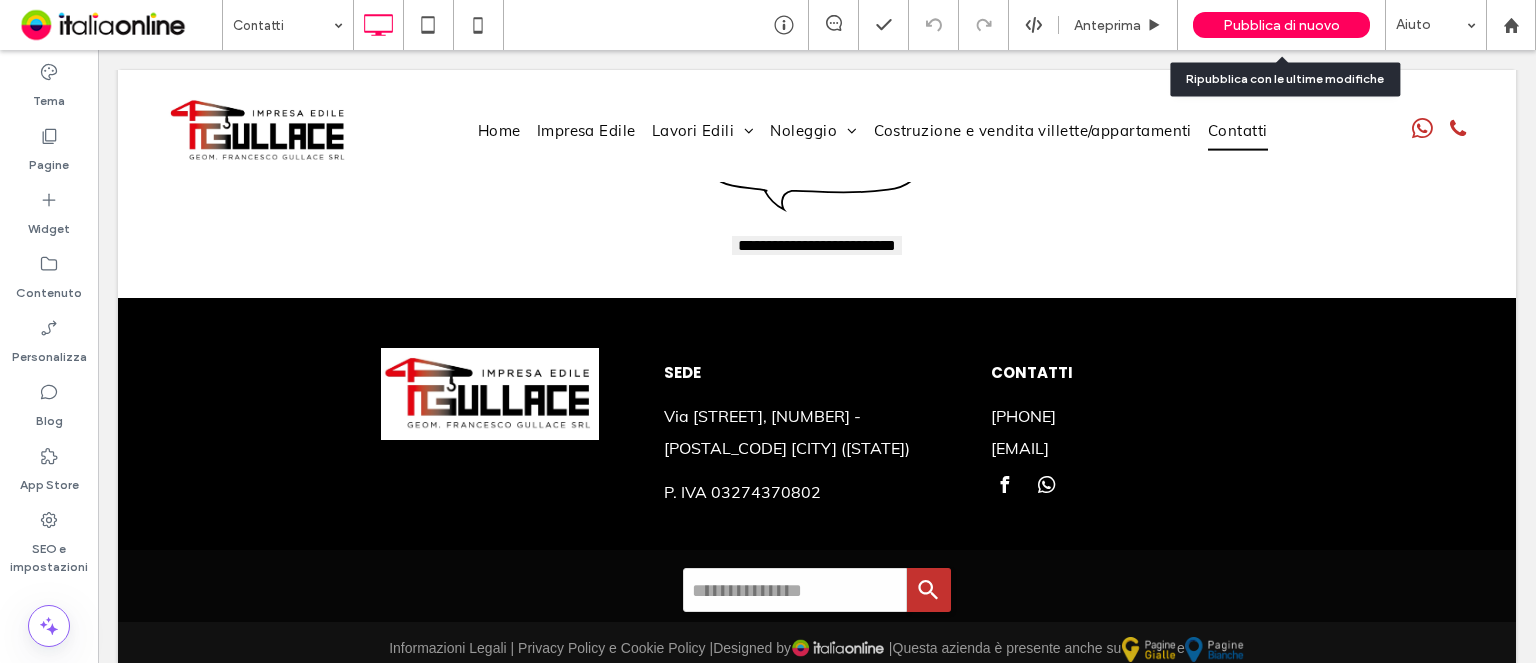 click on "Pubblica di nuovo" at bounding box center [1281, 25] 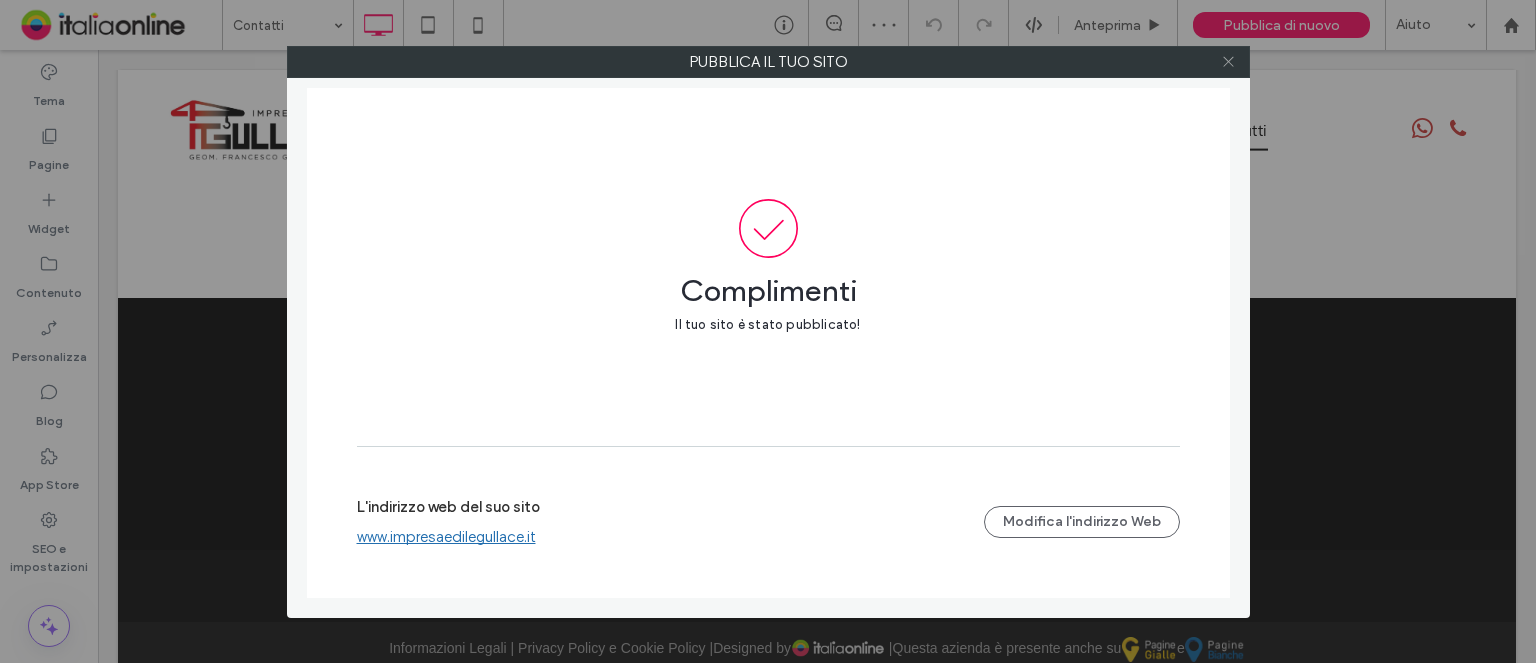 click 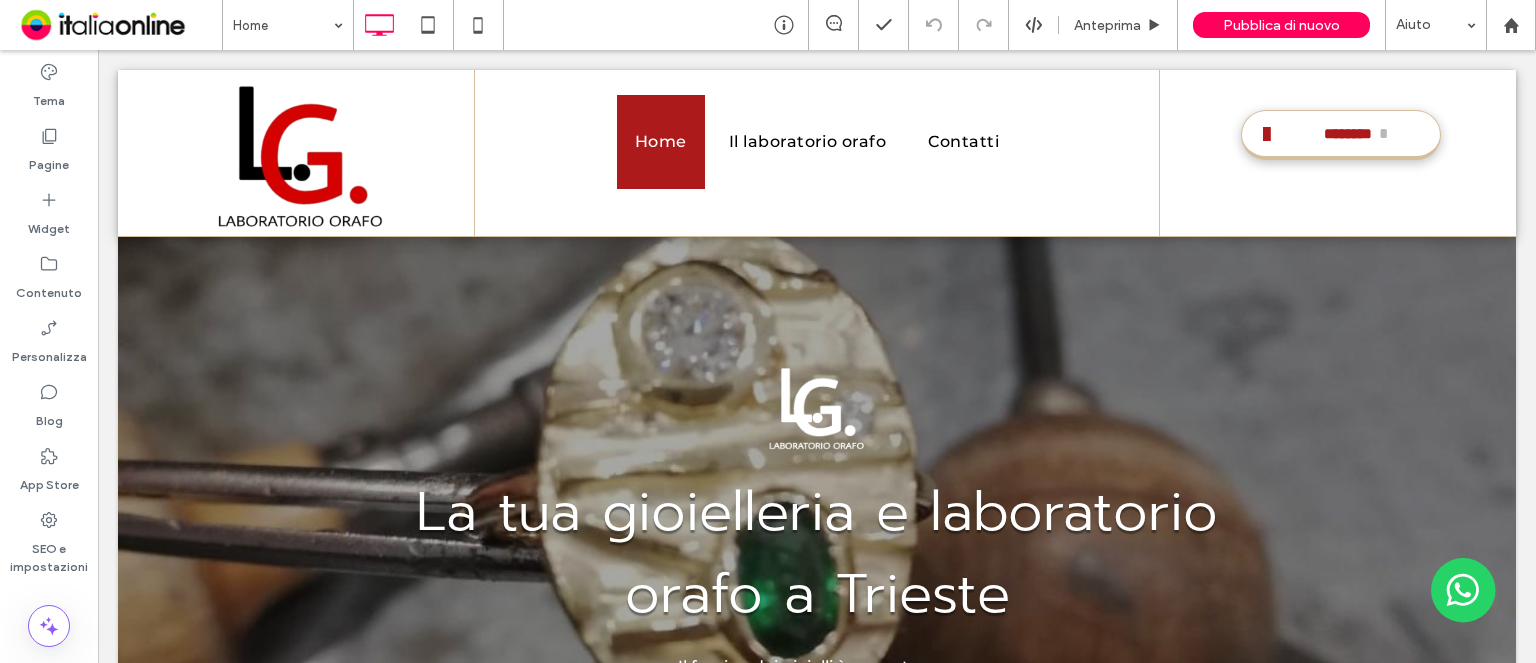 scroll, scrollTop: 0, scrollLeft: 0, axis: both 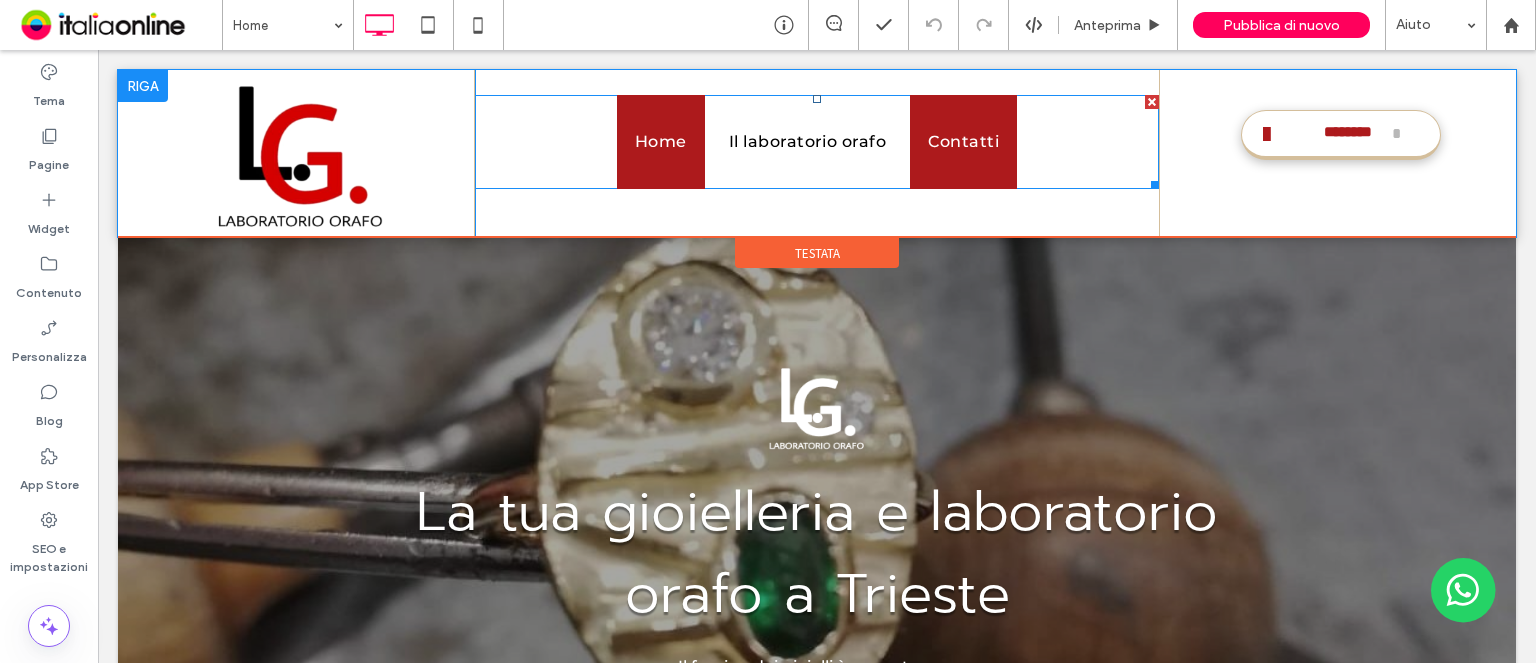 click on "Contatti" at bounding box center (963, 142) 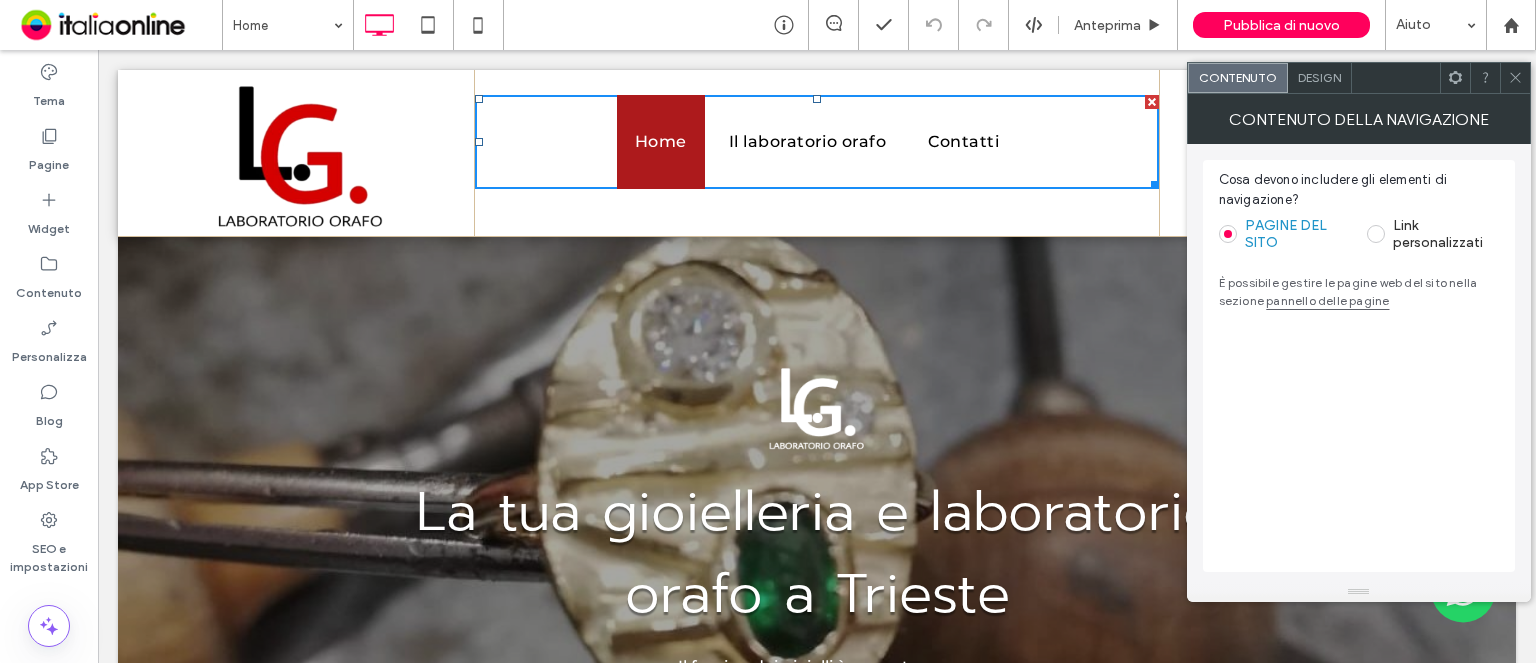 click on "pannello delle pagine" at bounding box center [1327, 300] 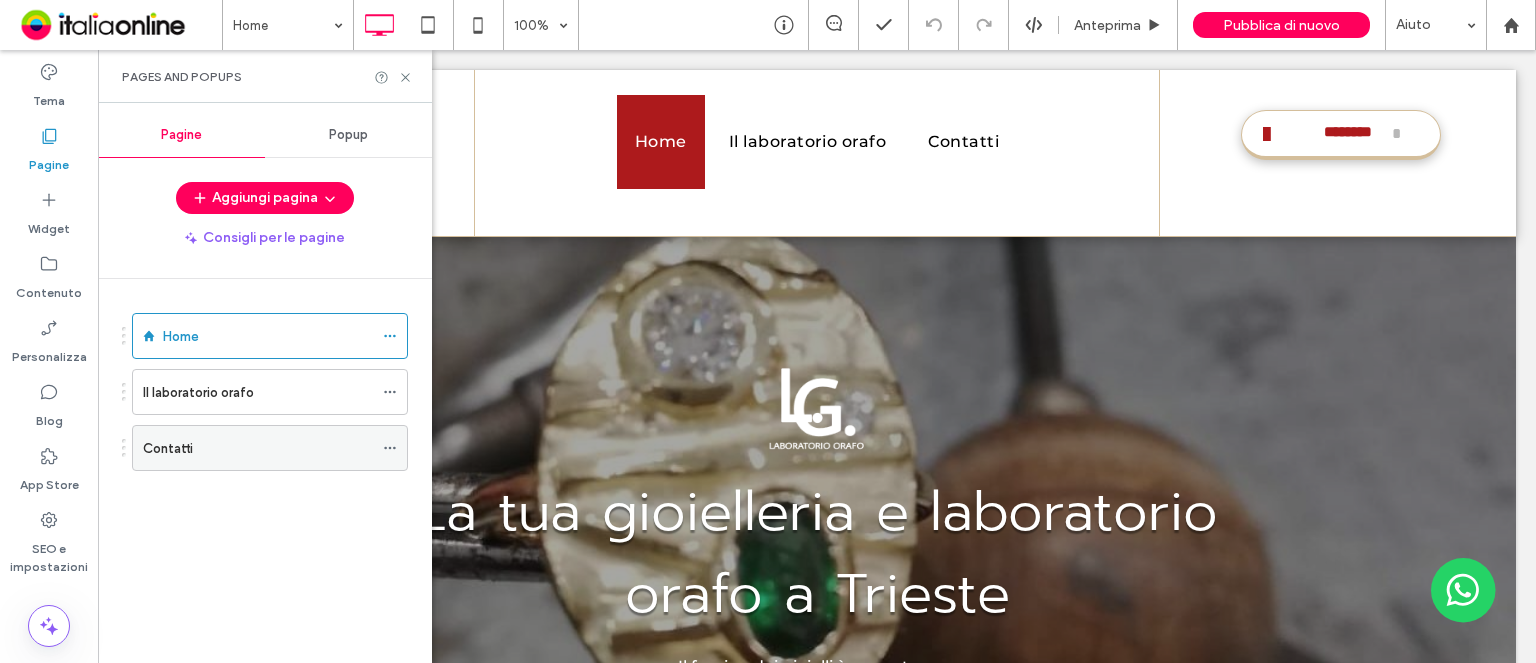 click on "Contatti" at bounding box center (168, 448) 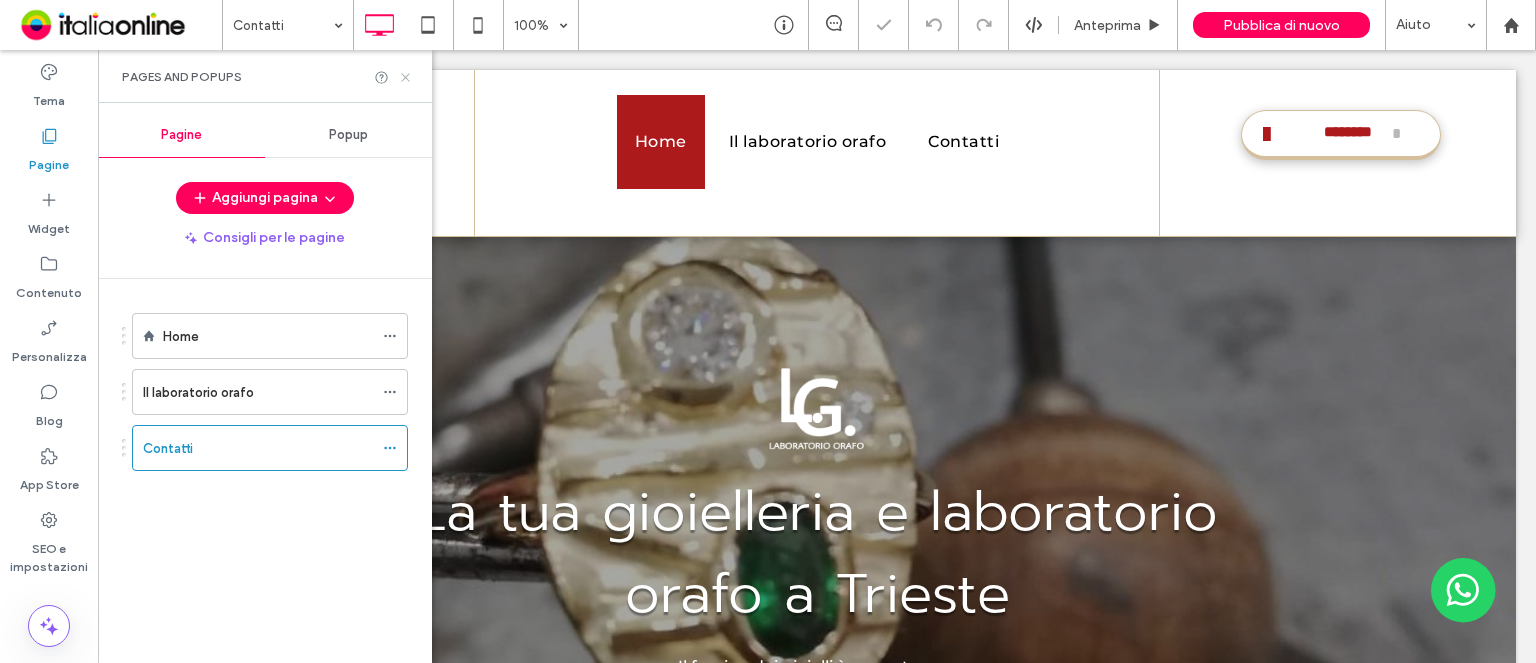 click 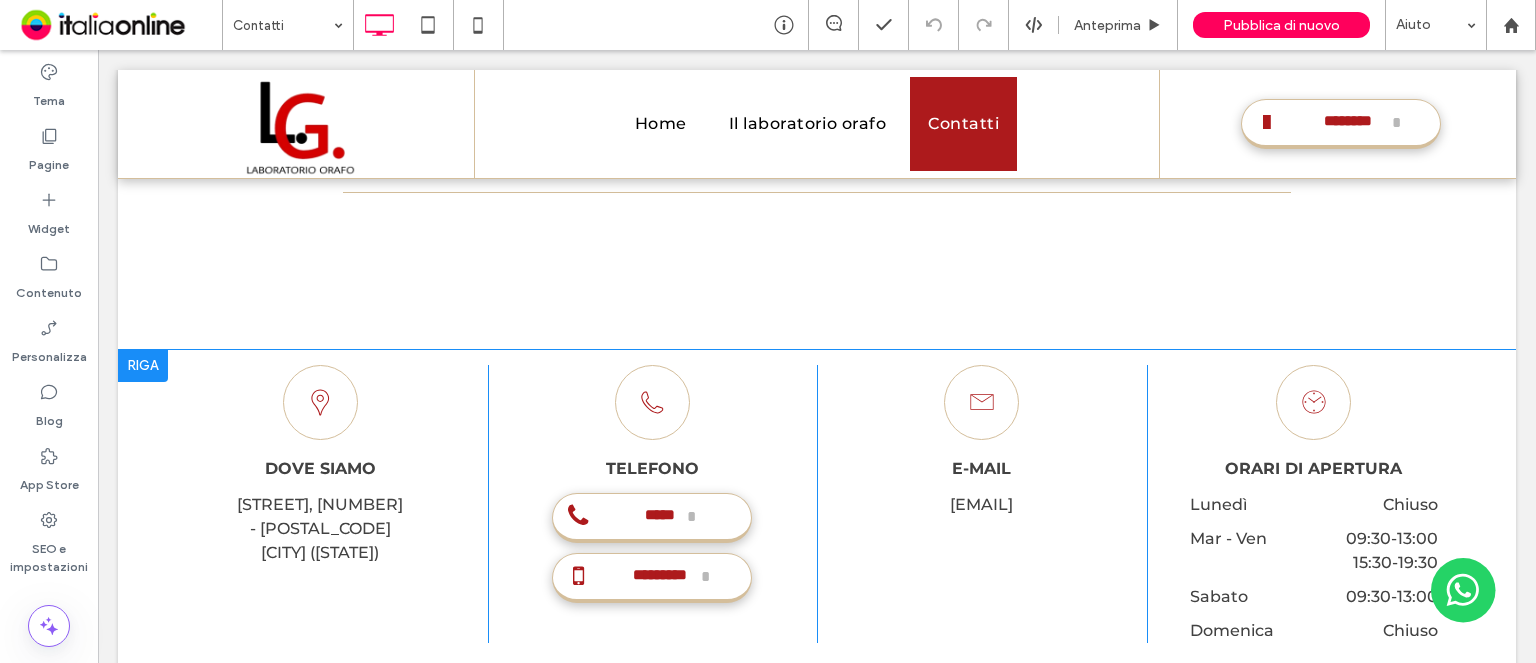 scroll, scrollTop: 1800, scrollLeft: 0, axis: vertical 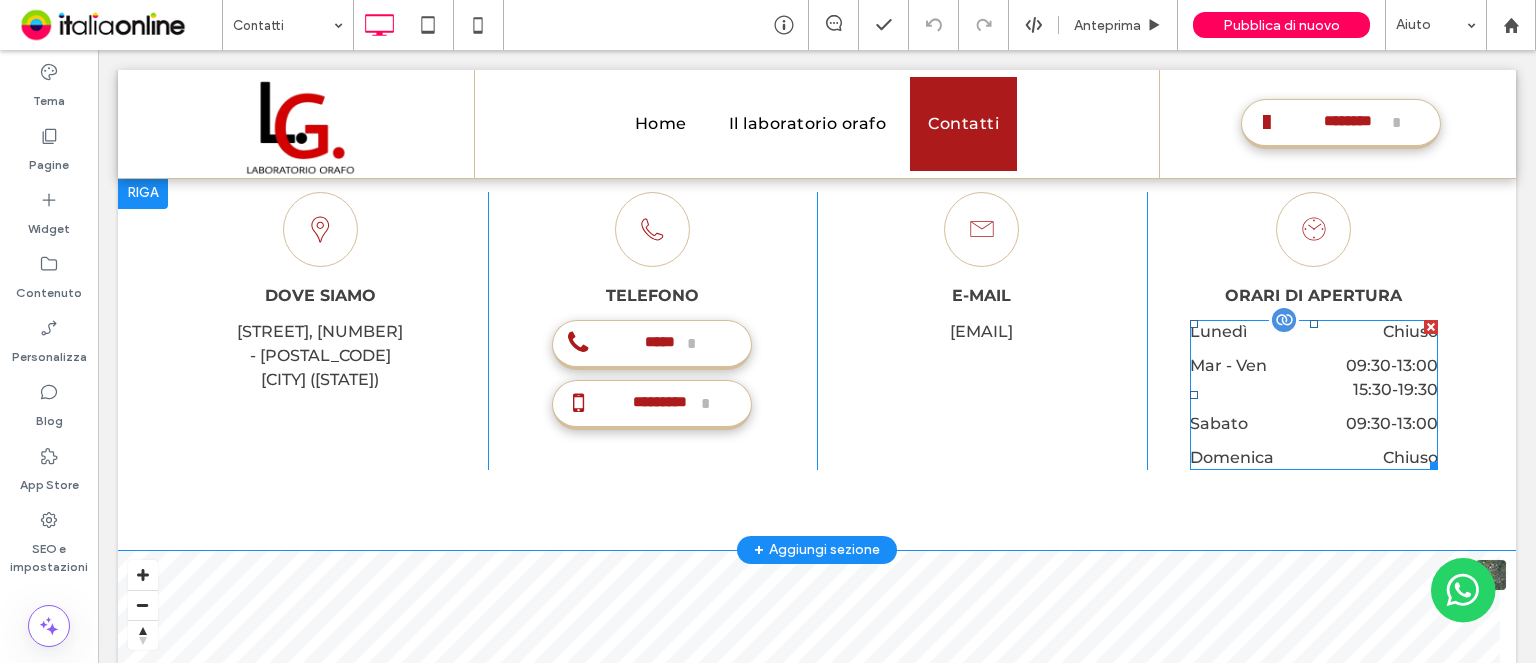 click on "Mar - Ven
09:30
-  13:00
15:30
-  19:30" at bounding box center (1314, 383) 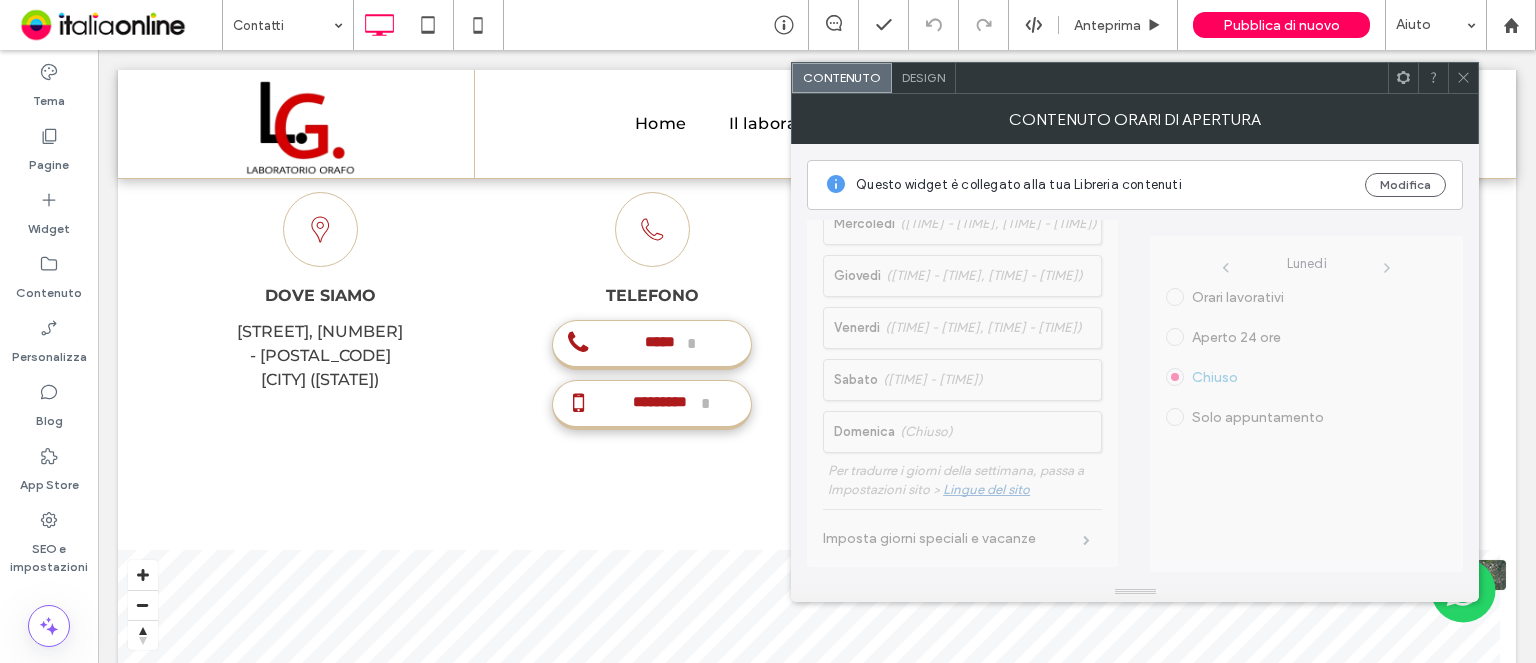 scroll, scrollTop: 200, scrollLeft: 0, axis: vertical 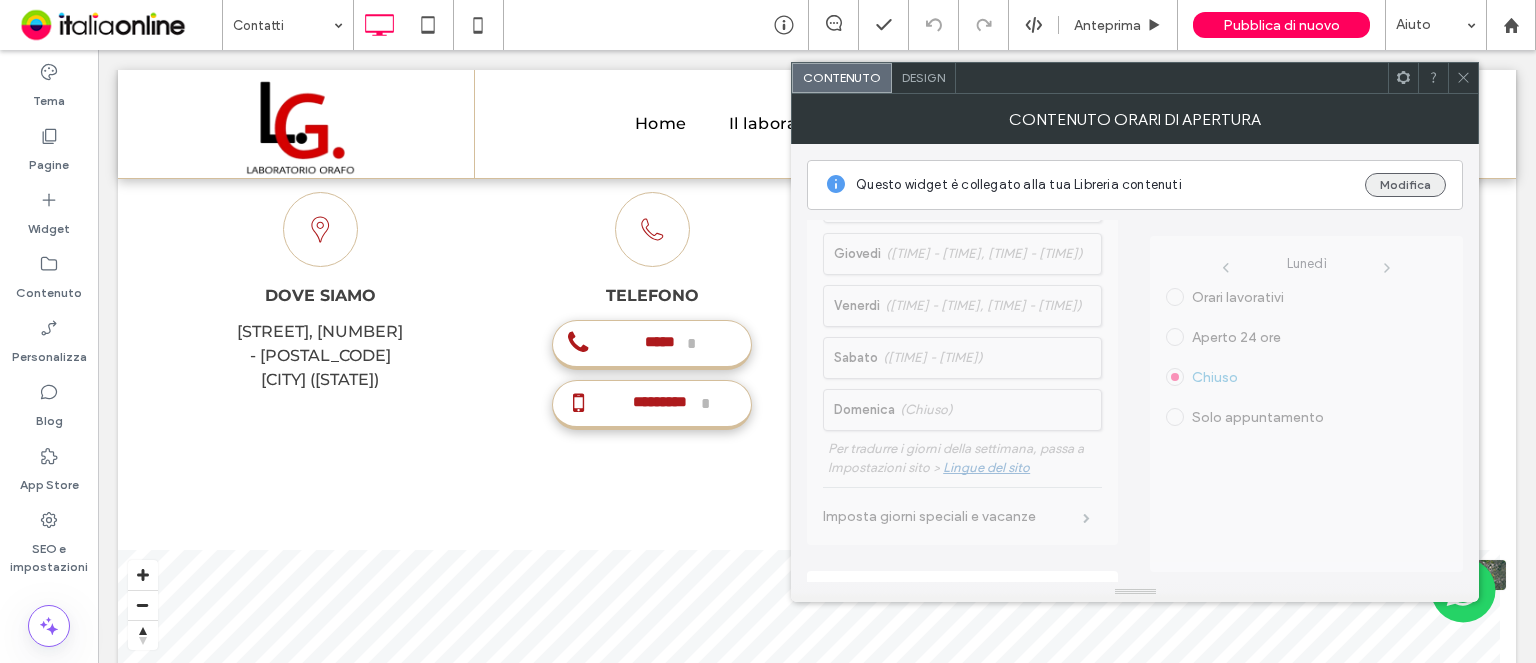 click on "Modifica" at bounding box center [1405, 185] 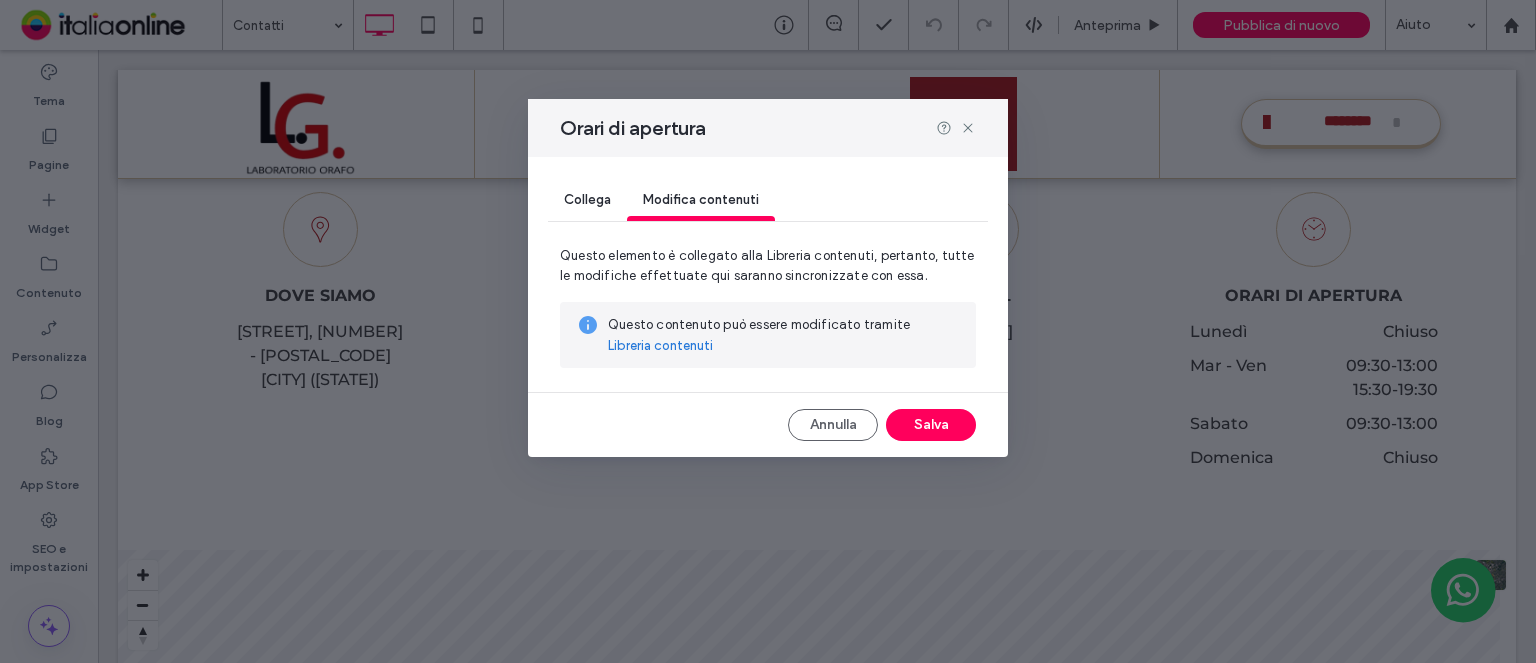 click on "Libreria contenuti" at bounding box center (660, 346) 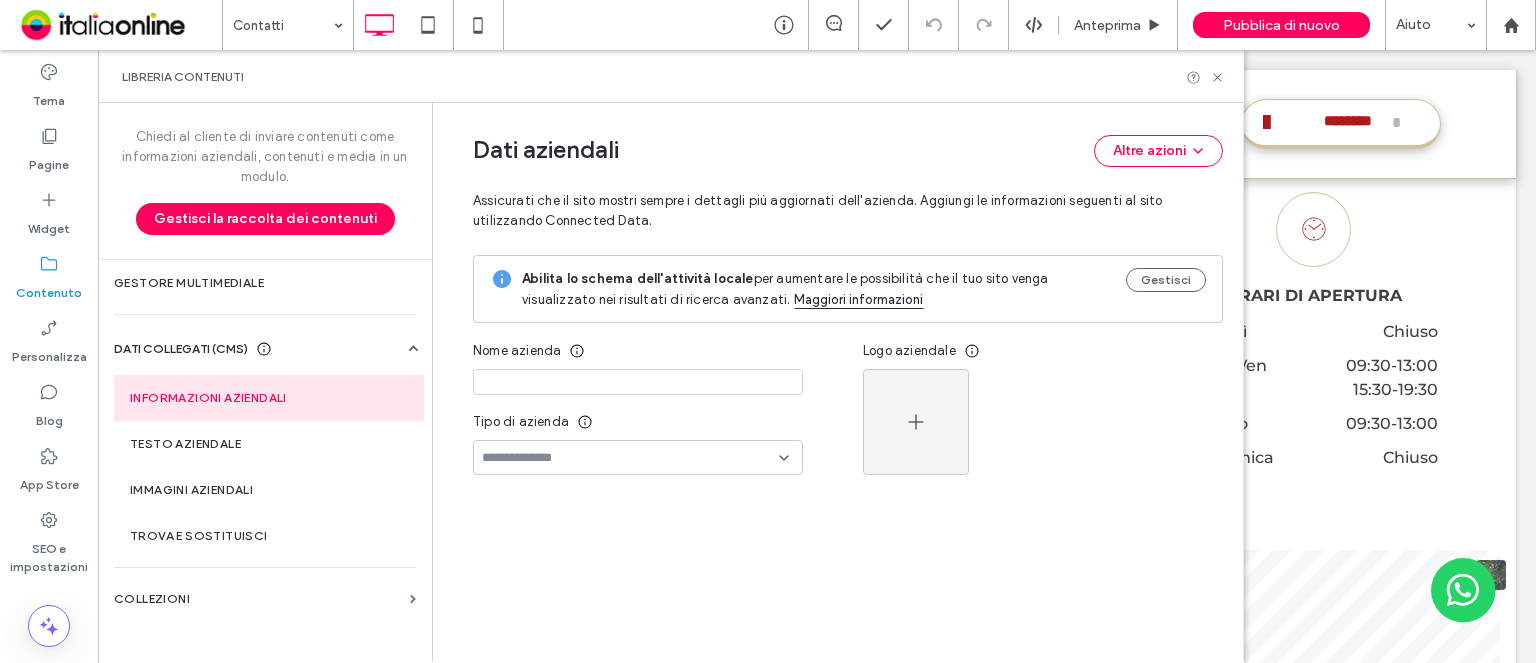 type on "**********" 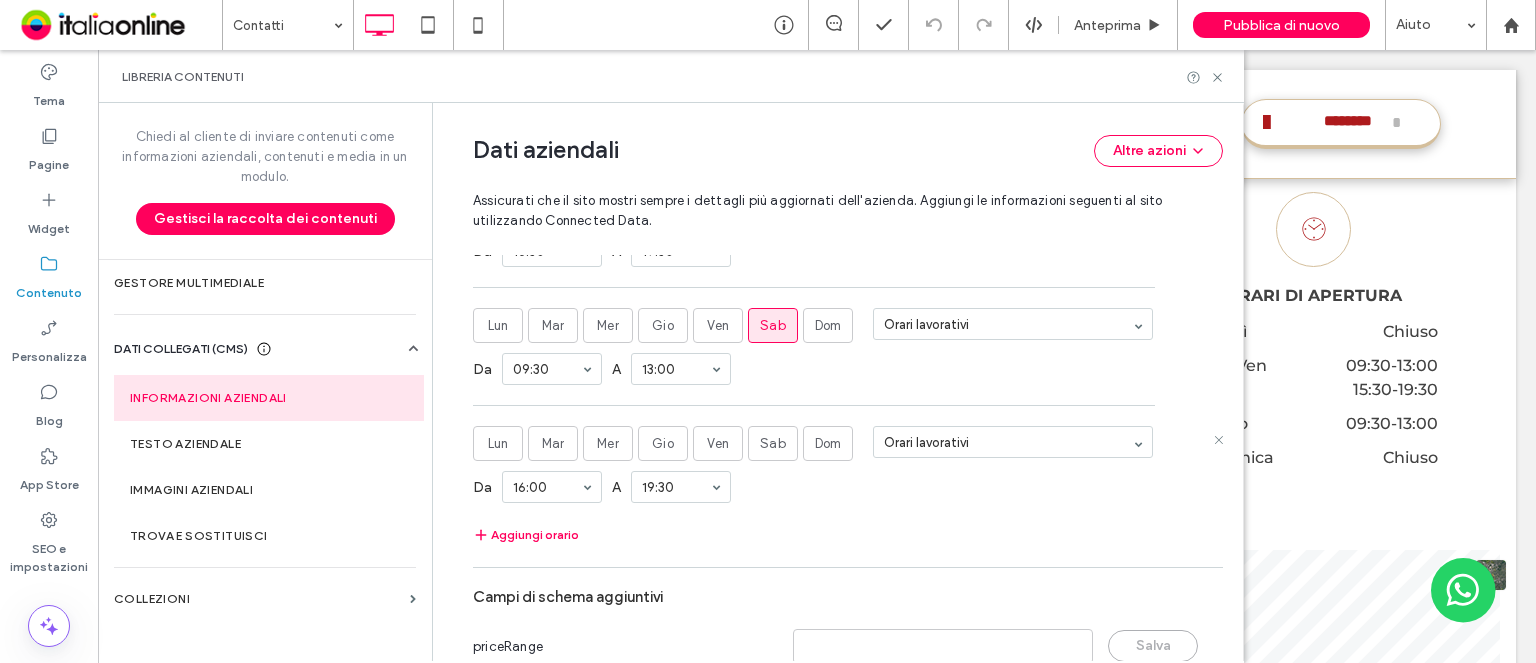 scroll, scrollTop: 1435, scrollLeft: 0, axis: vertical 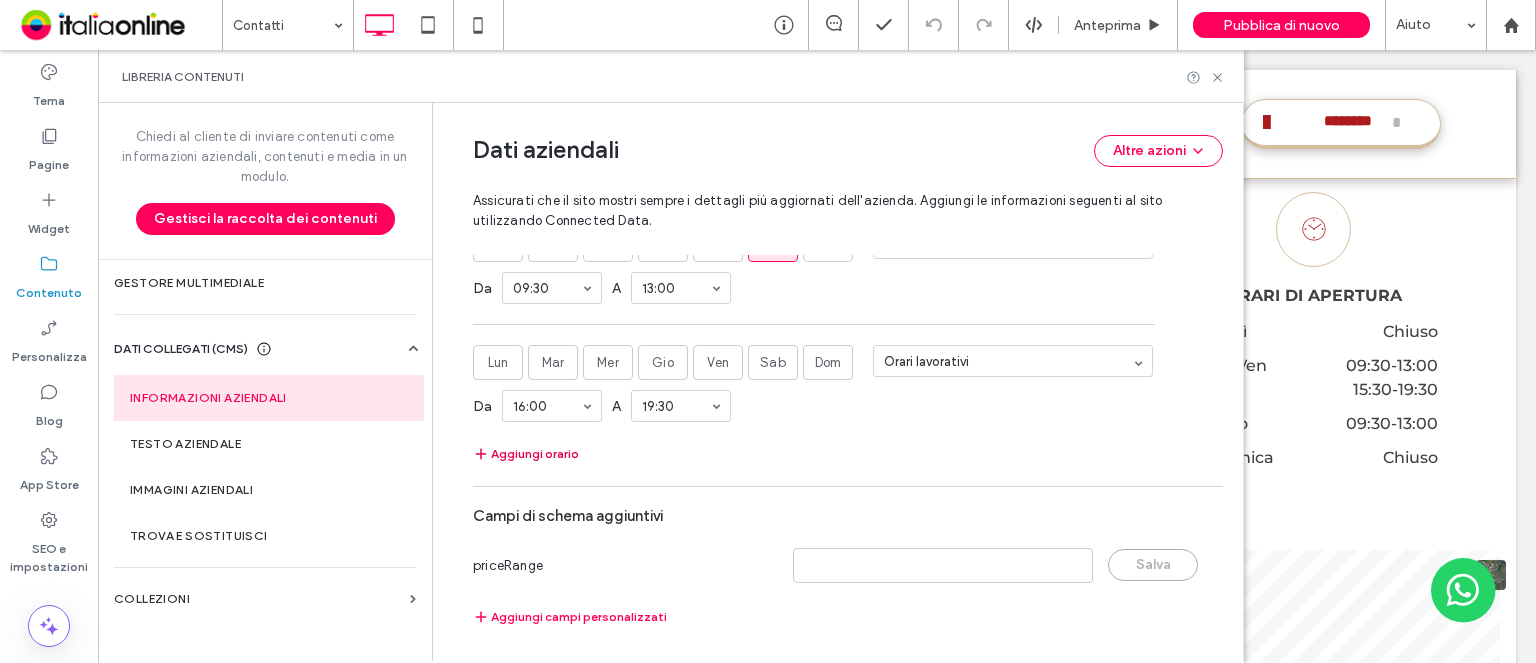 click on "Aggiungi orario" at bounding box center (526, 454) 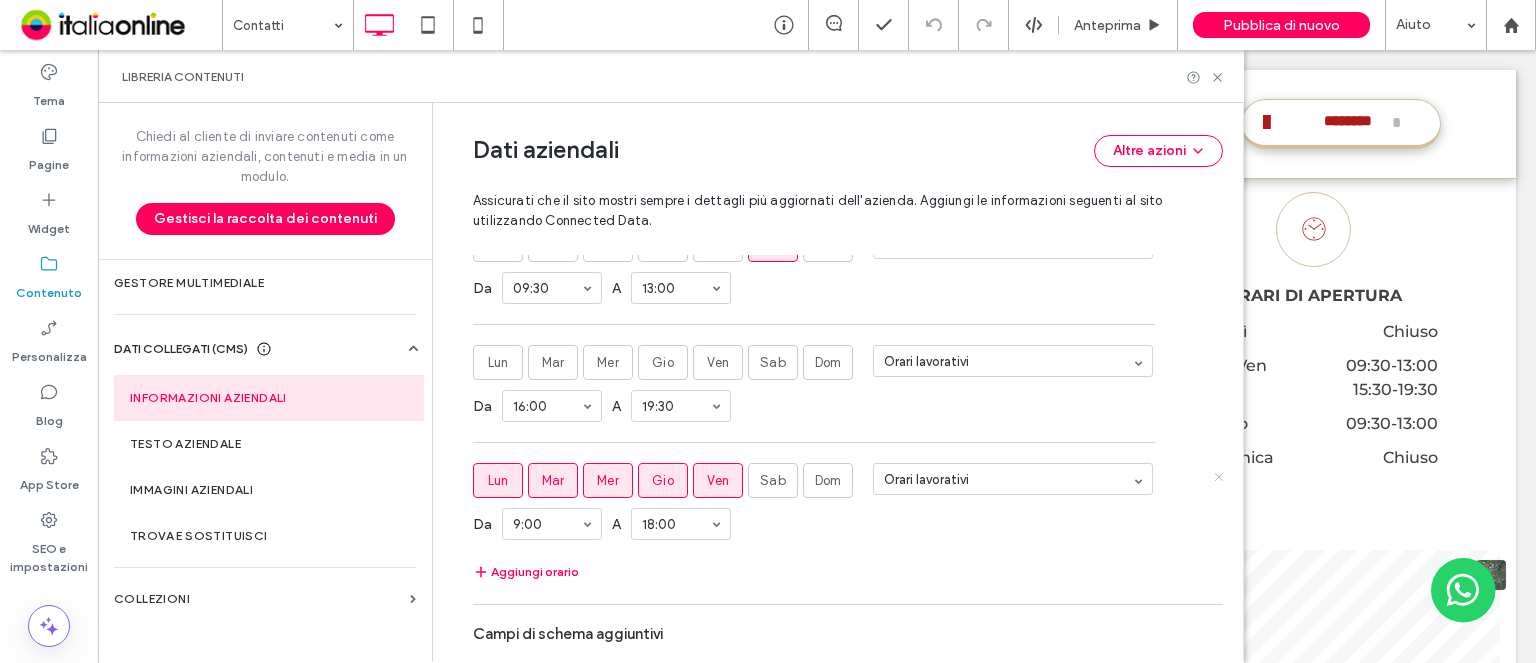 click 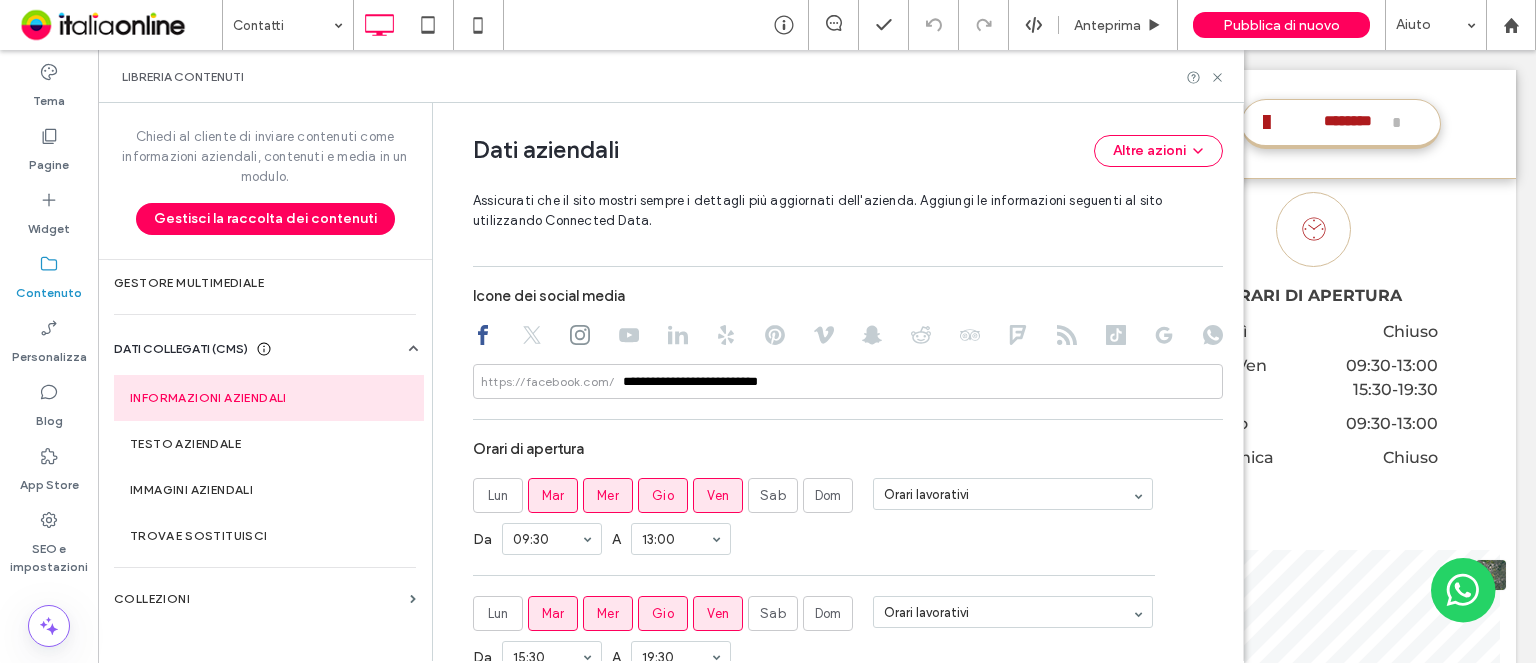 scroll, scrollTop: 935, scrollLeft: 0, axis: vertical 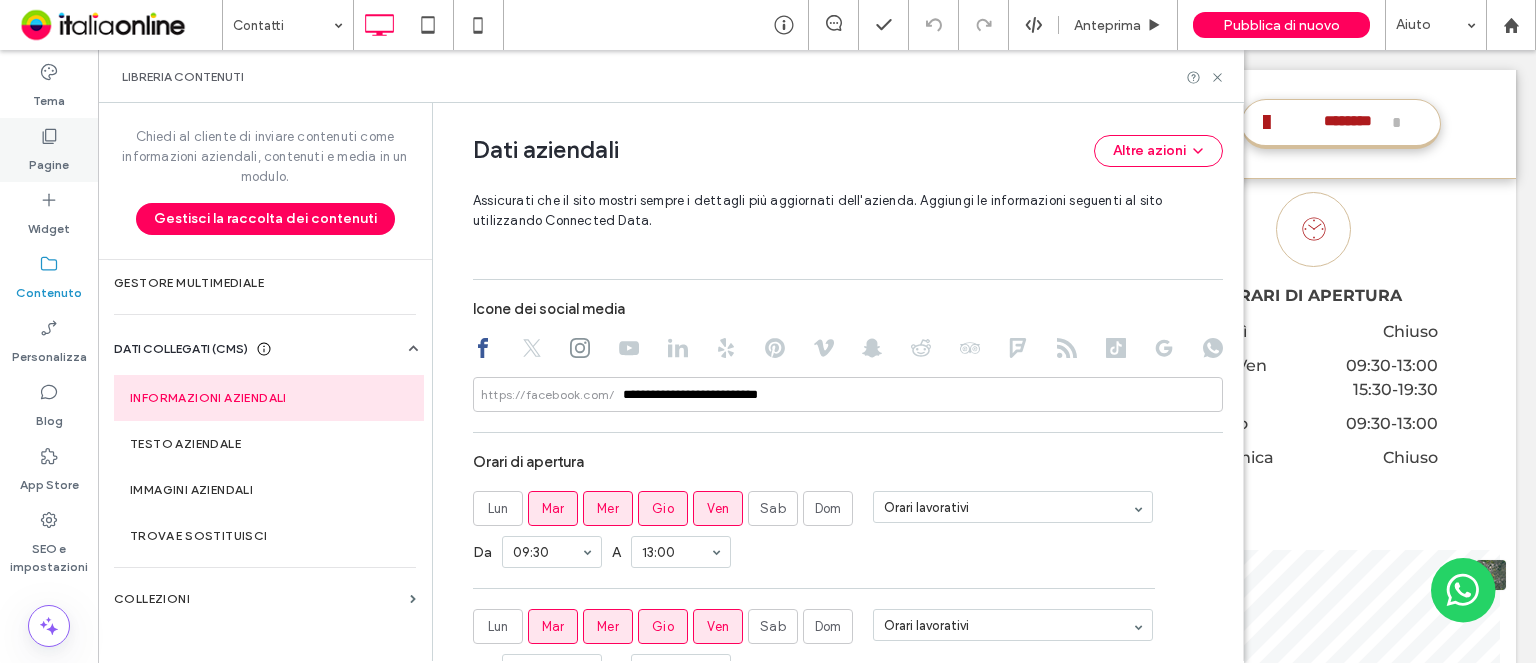 click 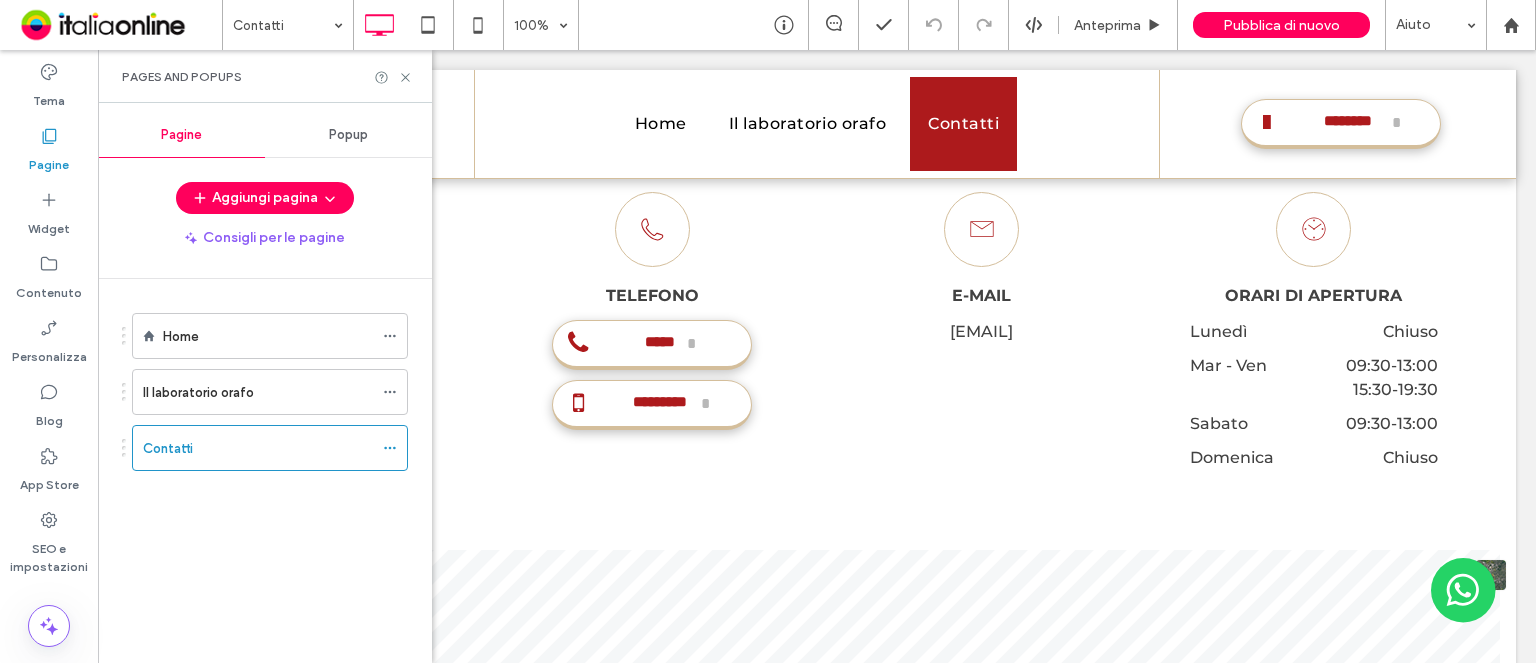 click on "Popup" at bounding box center (348, 135) 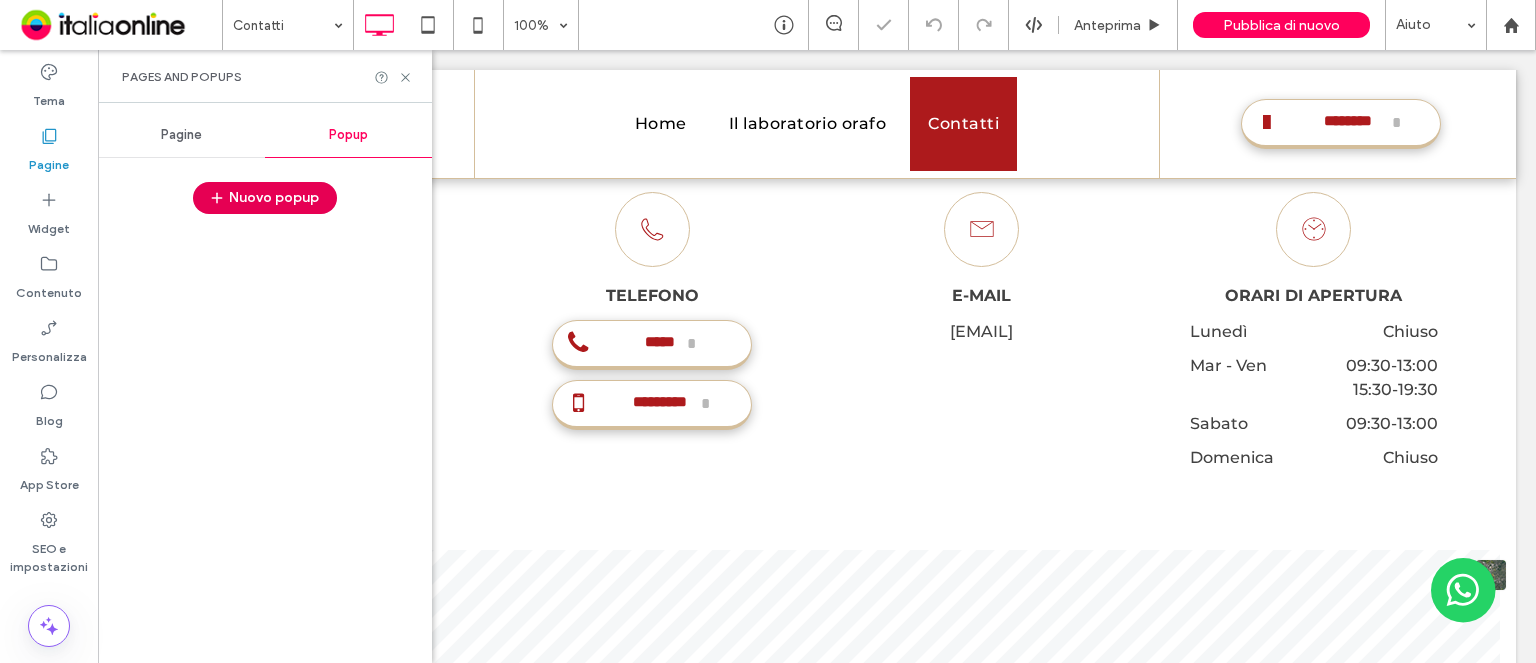 click on "Nuovo popup" at bounding box center [265, 198] 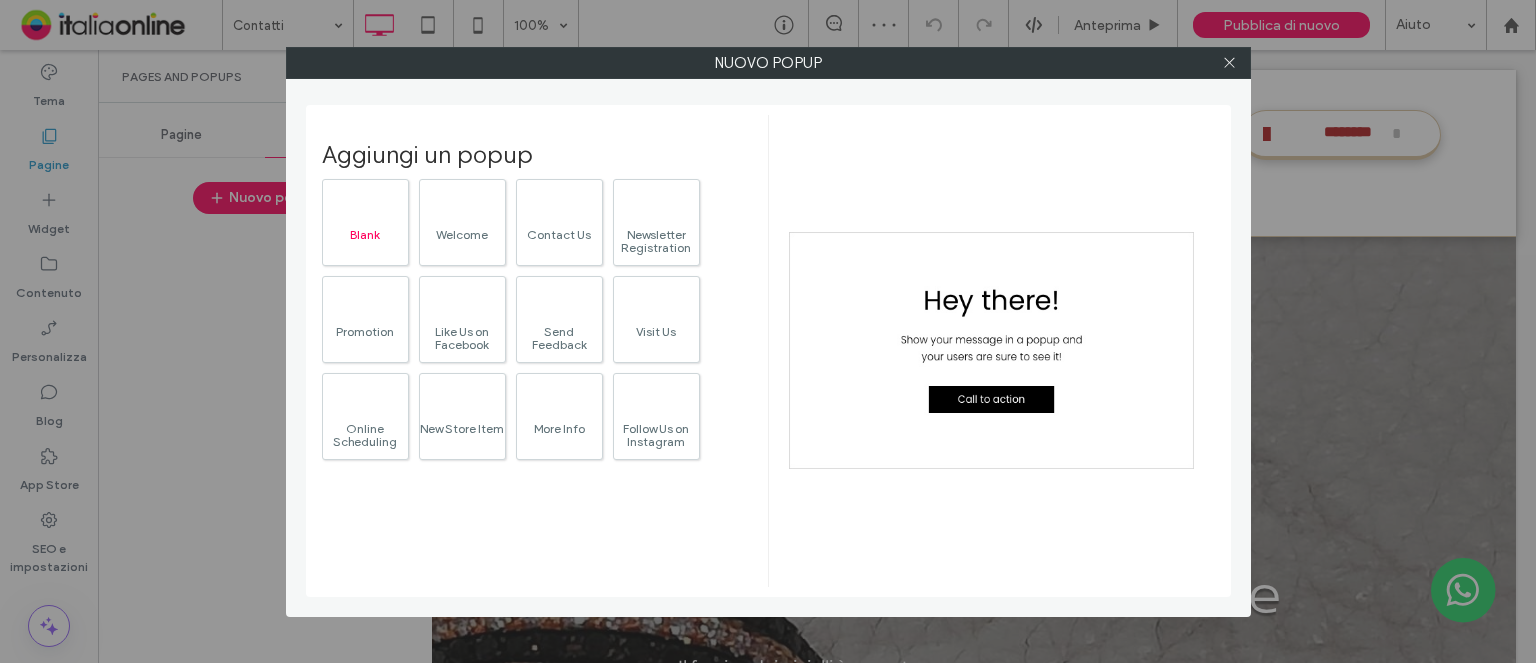 scroll, scrollTop: 0, scrollLeft: 0, axis: both 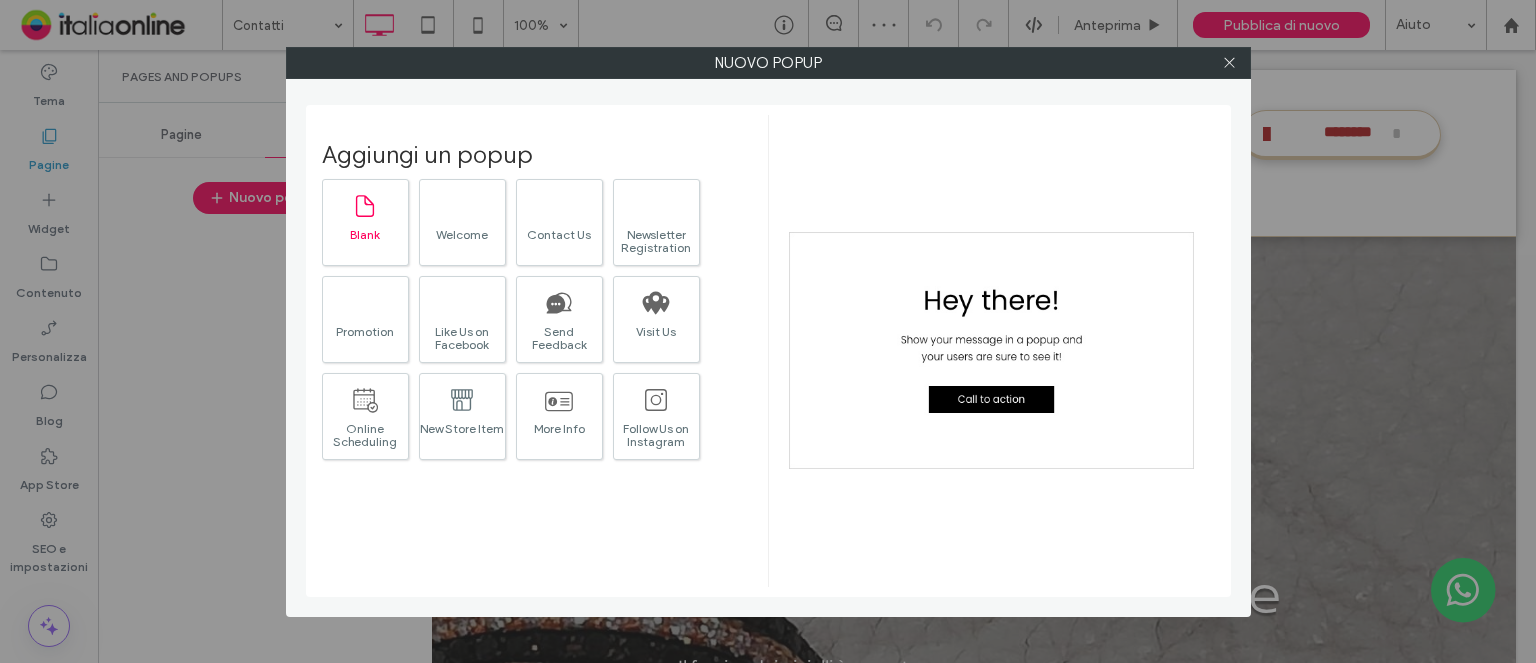 click on "Blank" at bounding box center [365, 222] 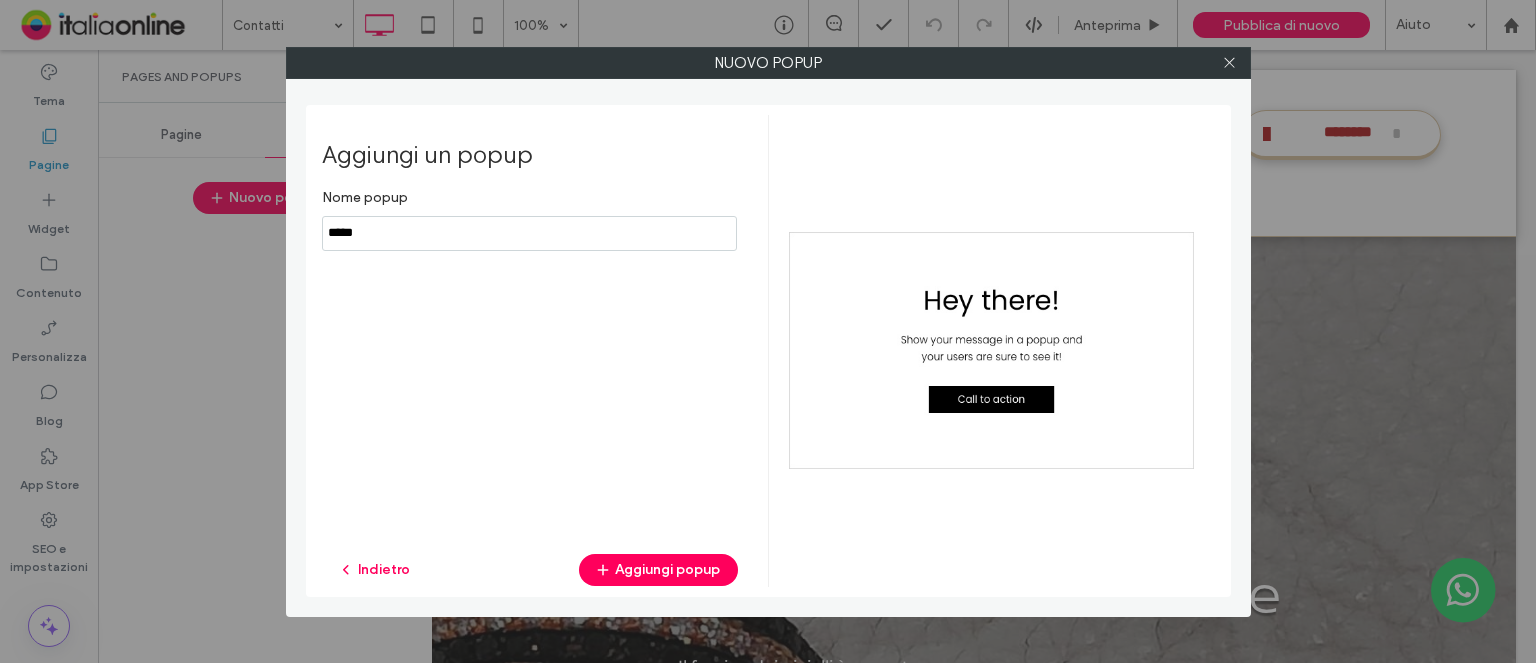 drag, startPoint x: 393, startPoint y: 238, endPoint x: 232, endPoint y: 243, distance: 161.07762 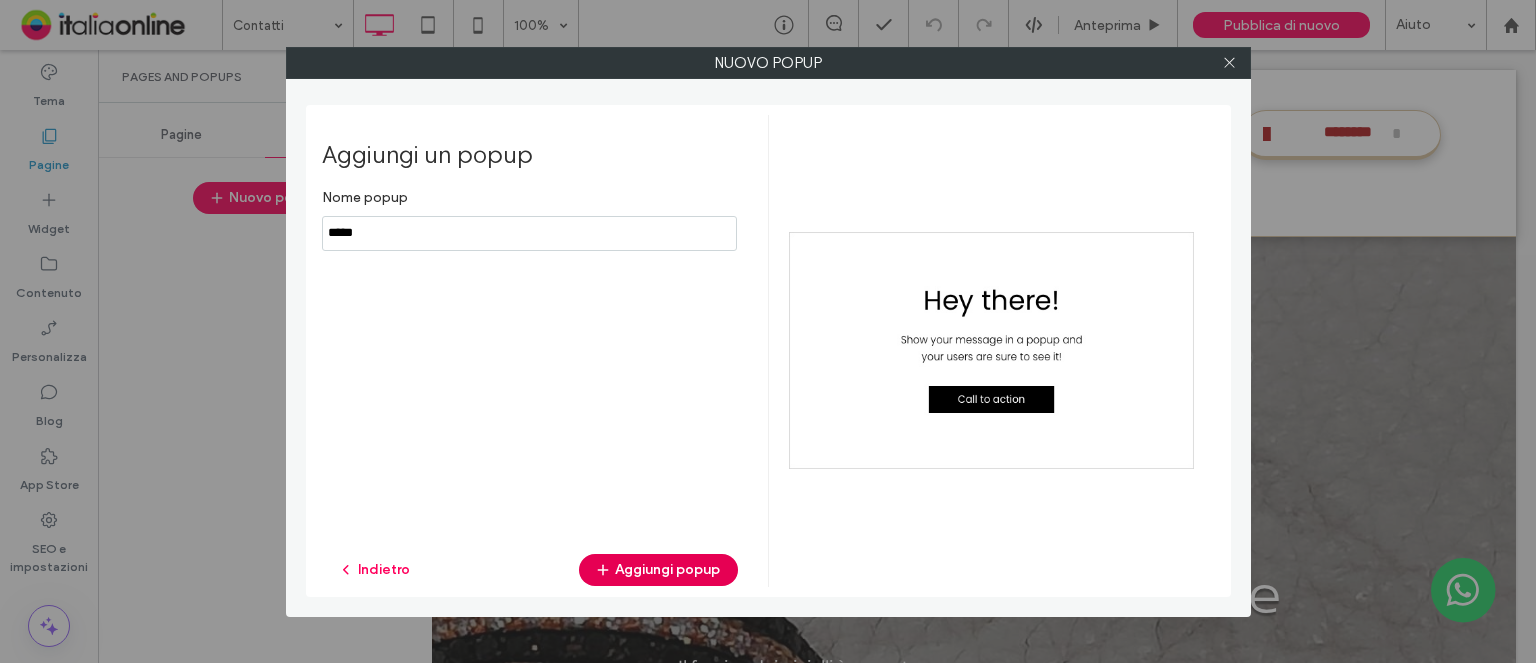 type on "*****" 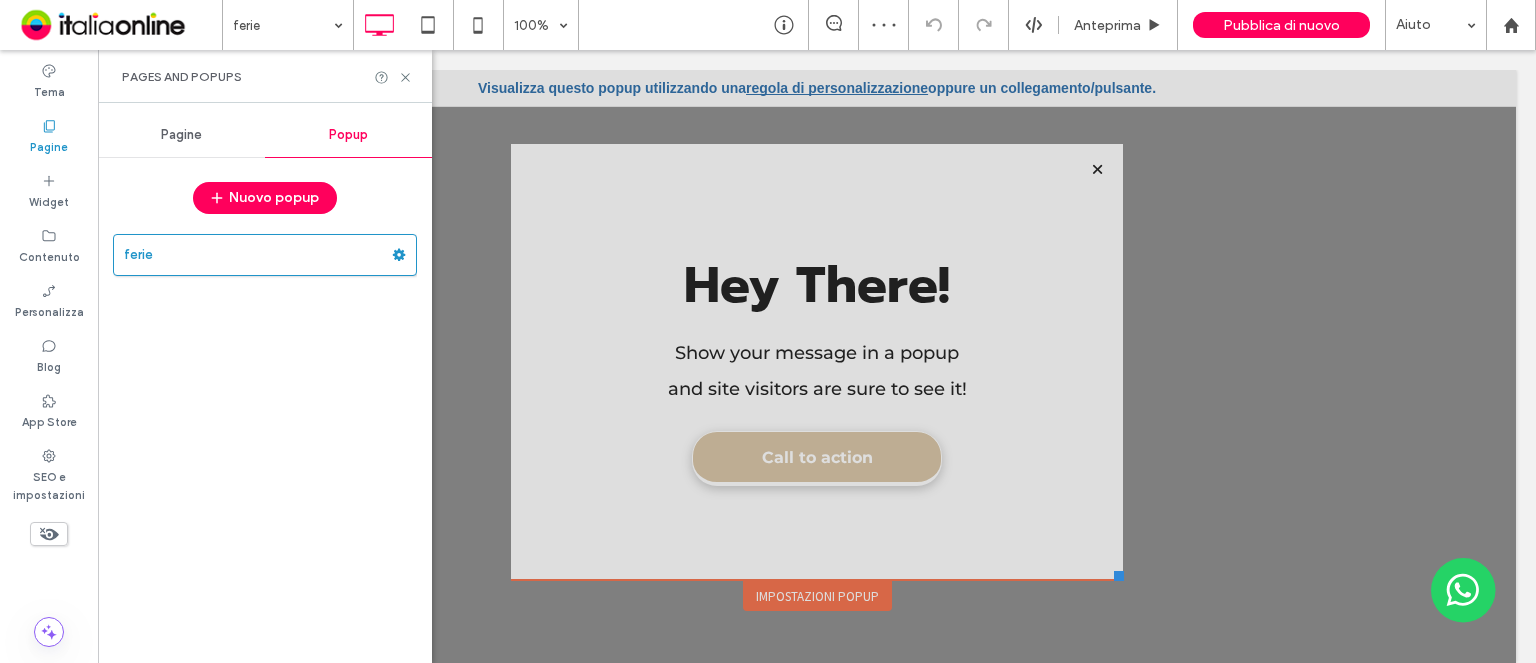 scroll, scrollTop: 0, scrollLeft: 0, axis: both 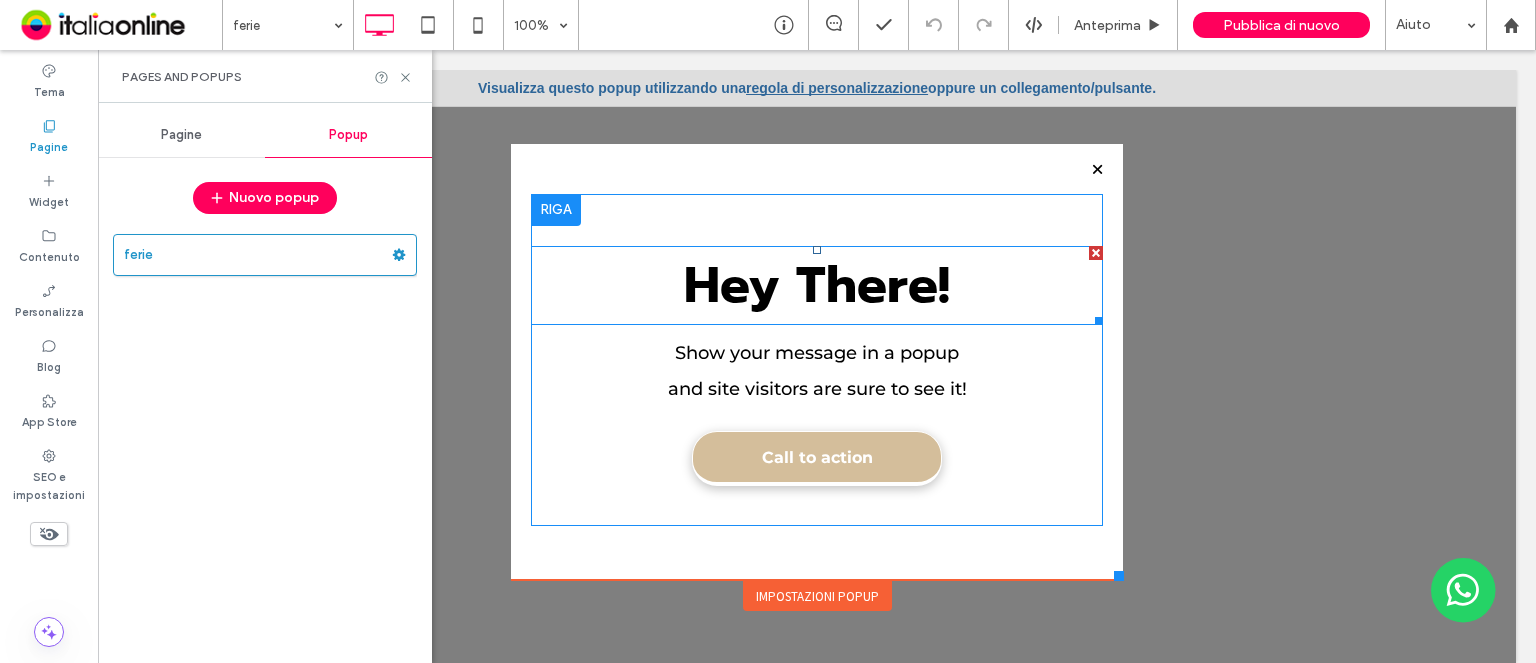 click on "Hey There!" at bounding box center (817, 285) 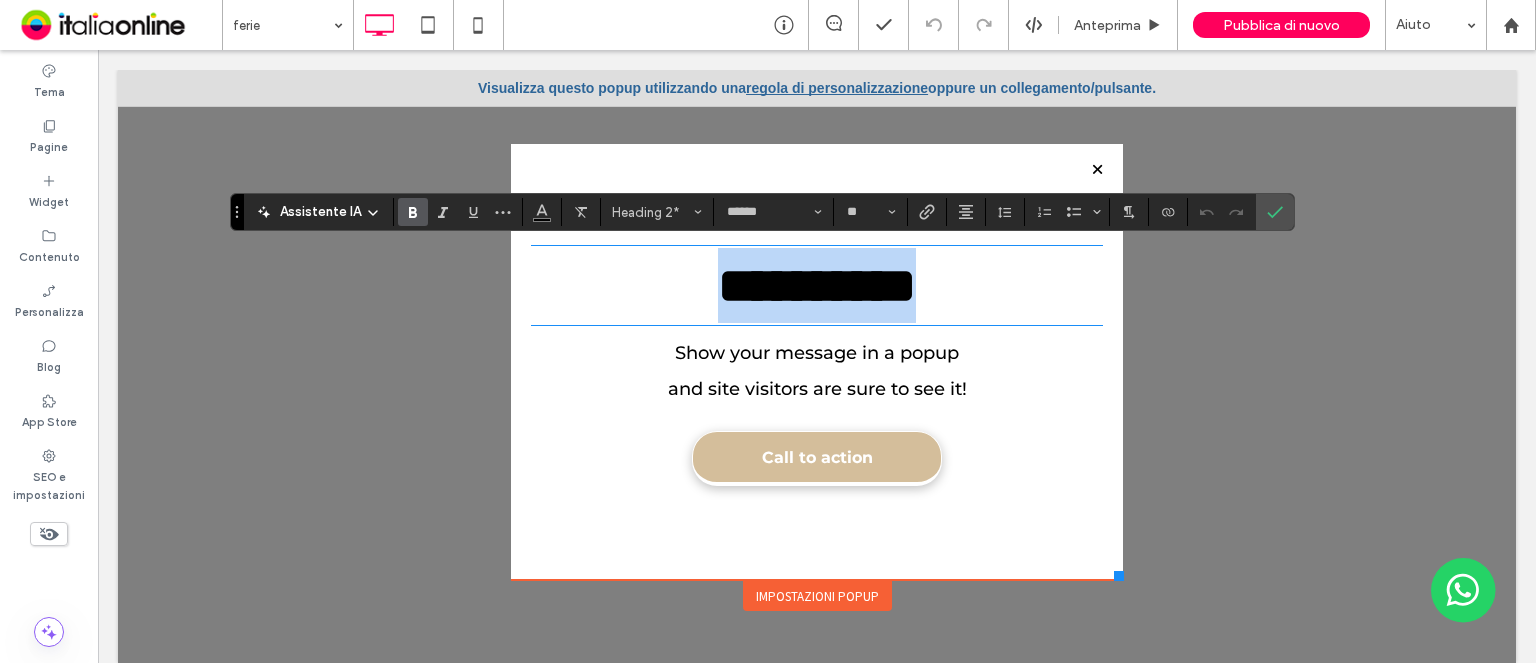 type 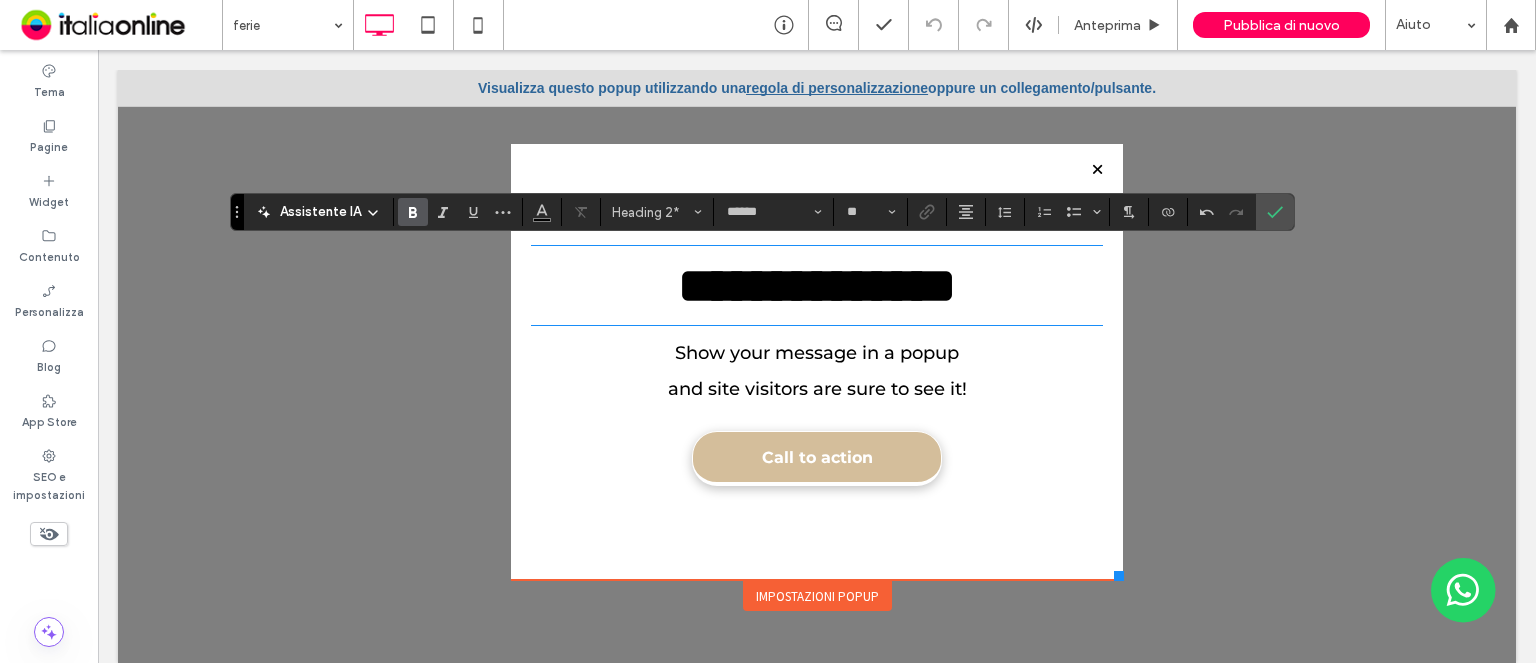 click on "and site visitors are sure to see it!" at bounding box center [817, 389] 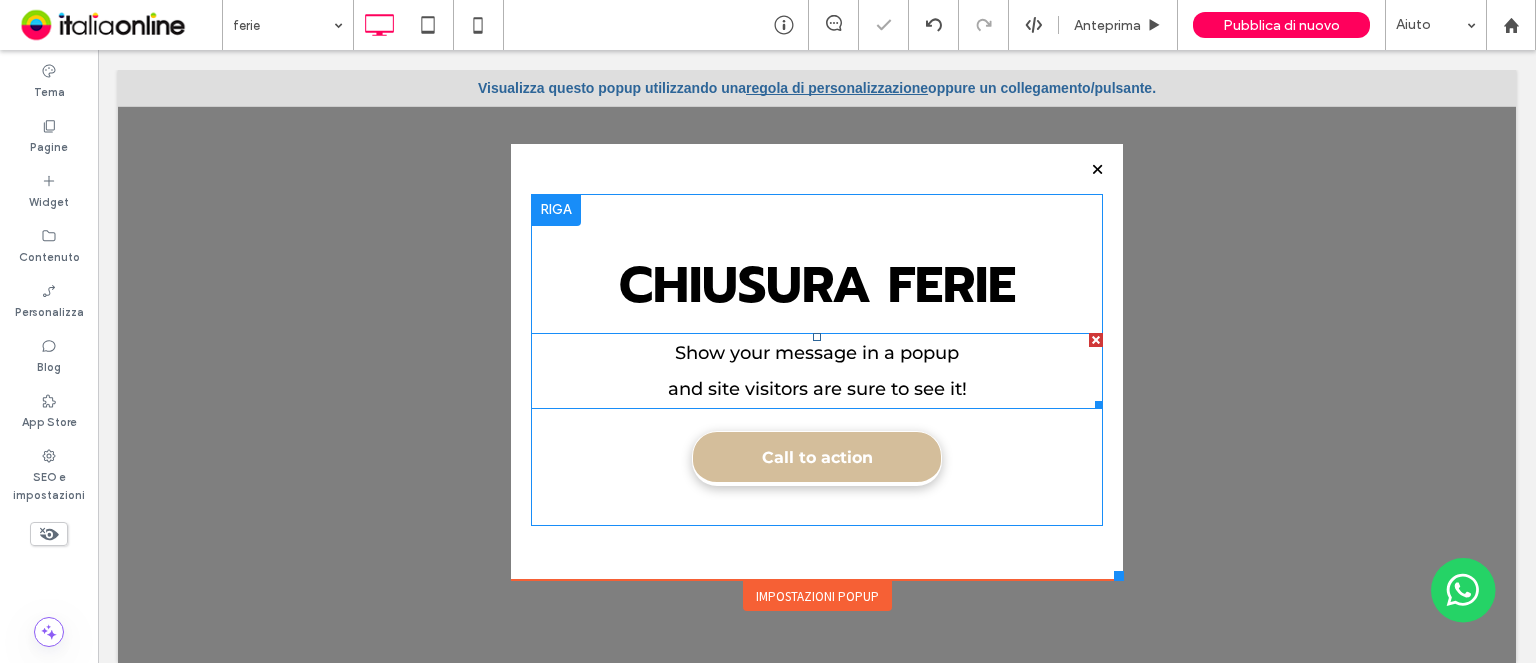 click on "Show your message in a popup" at bounding box center [817, 353] 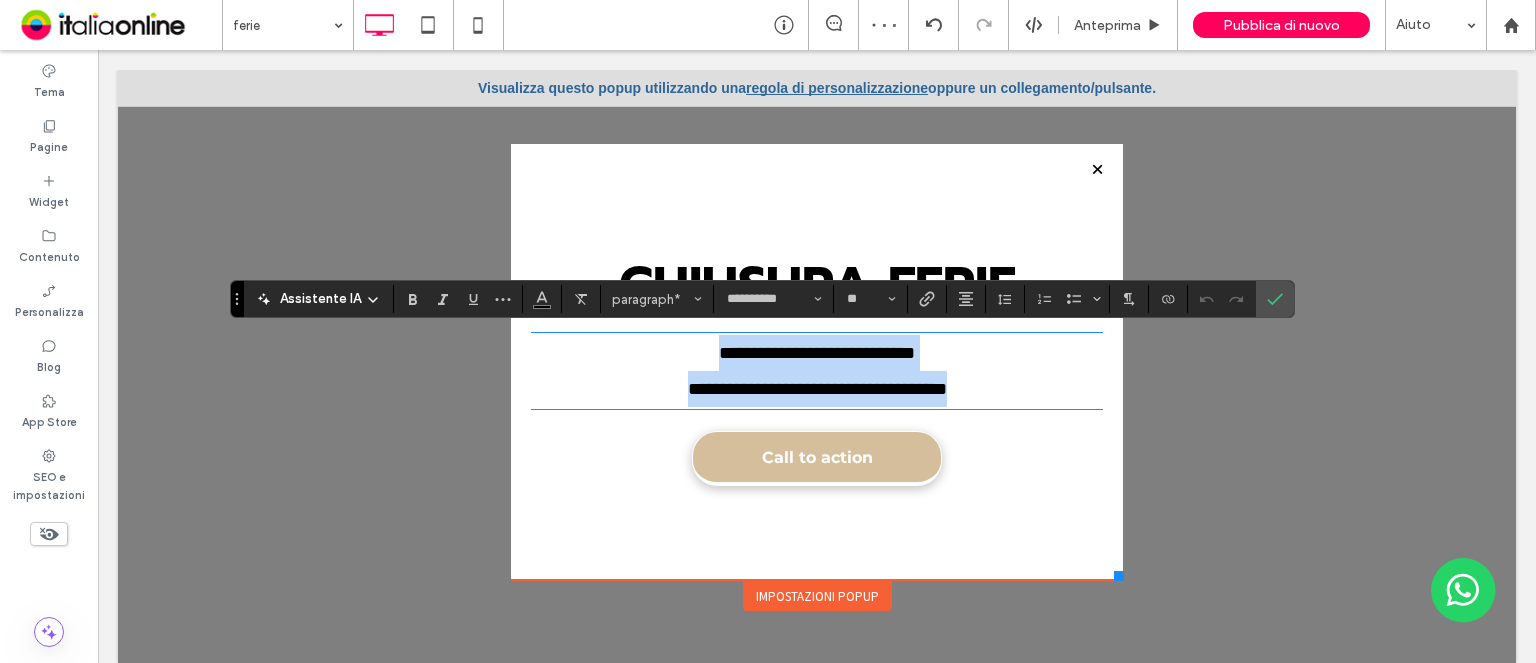type 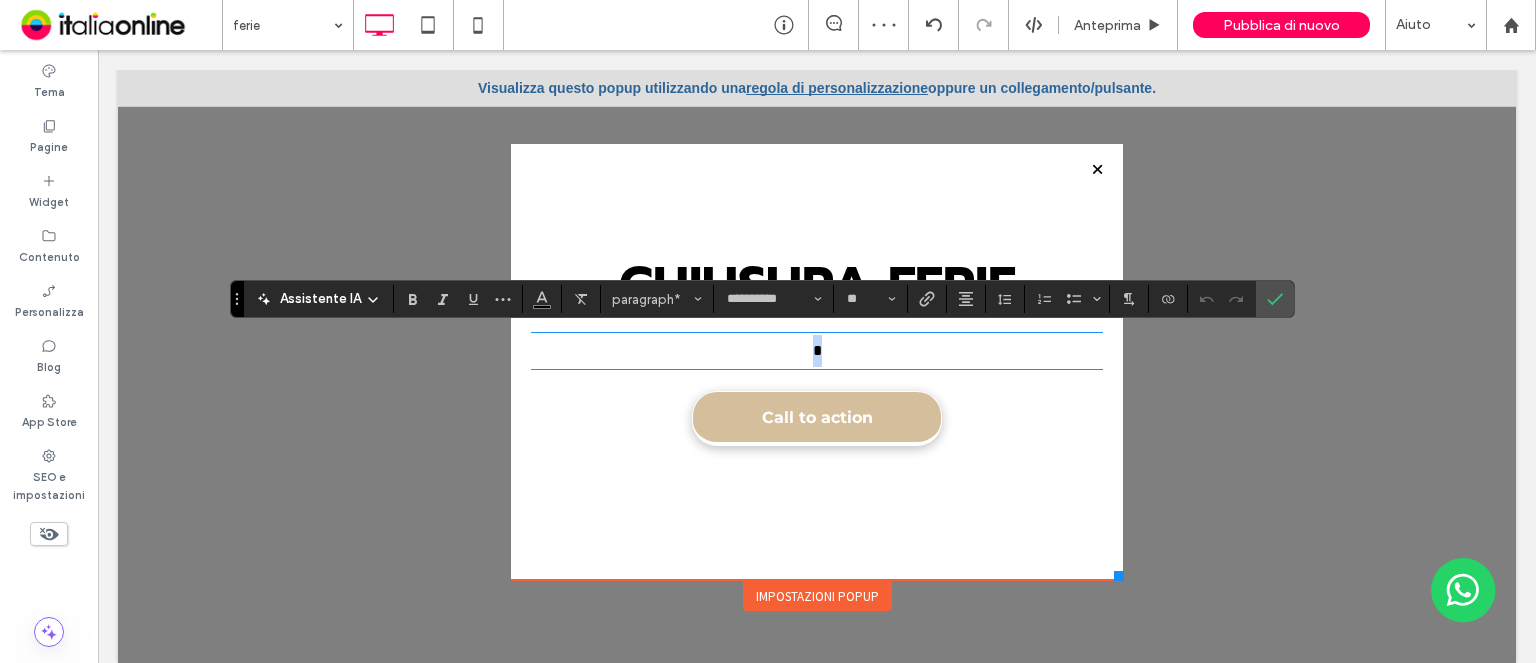 type on "**" 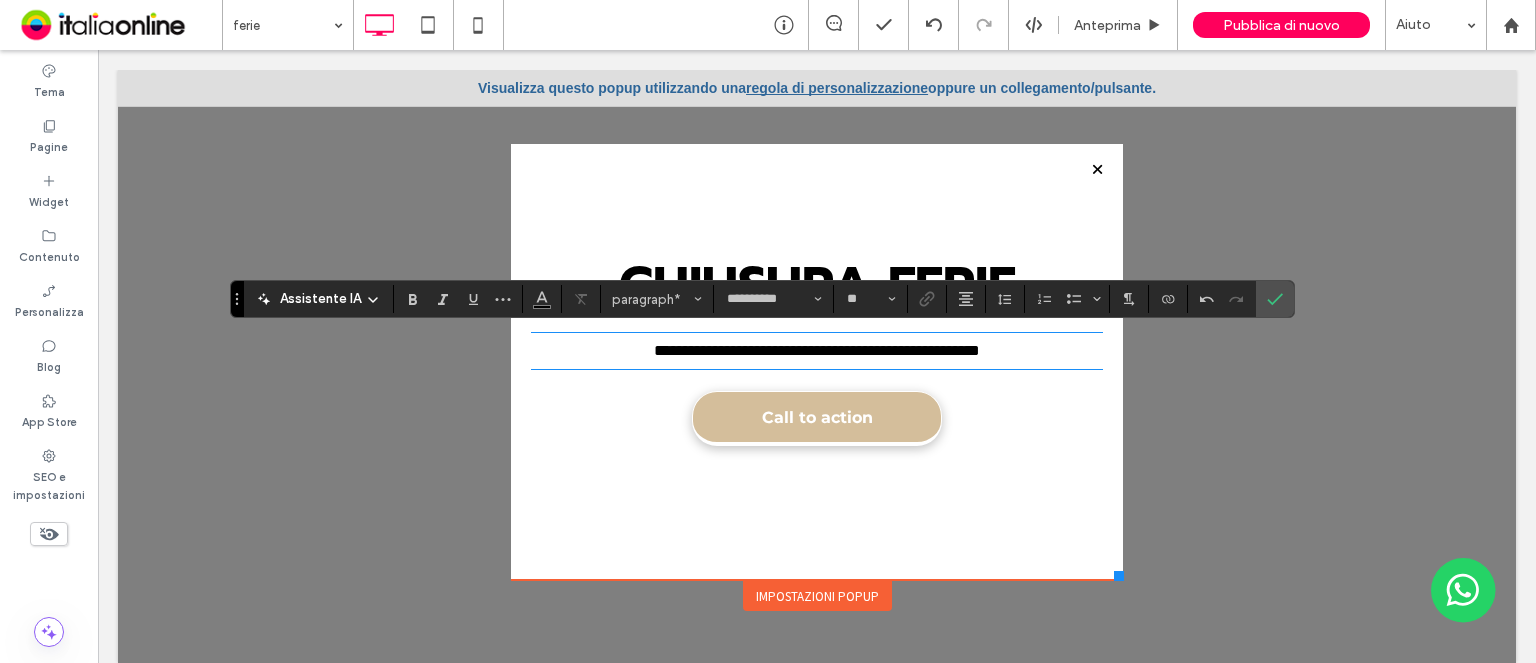 click on "**********" at bounding box center [847, 350] 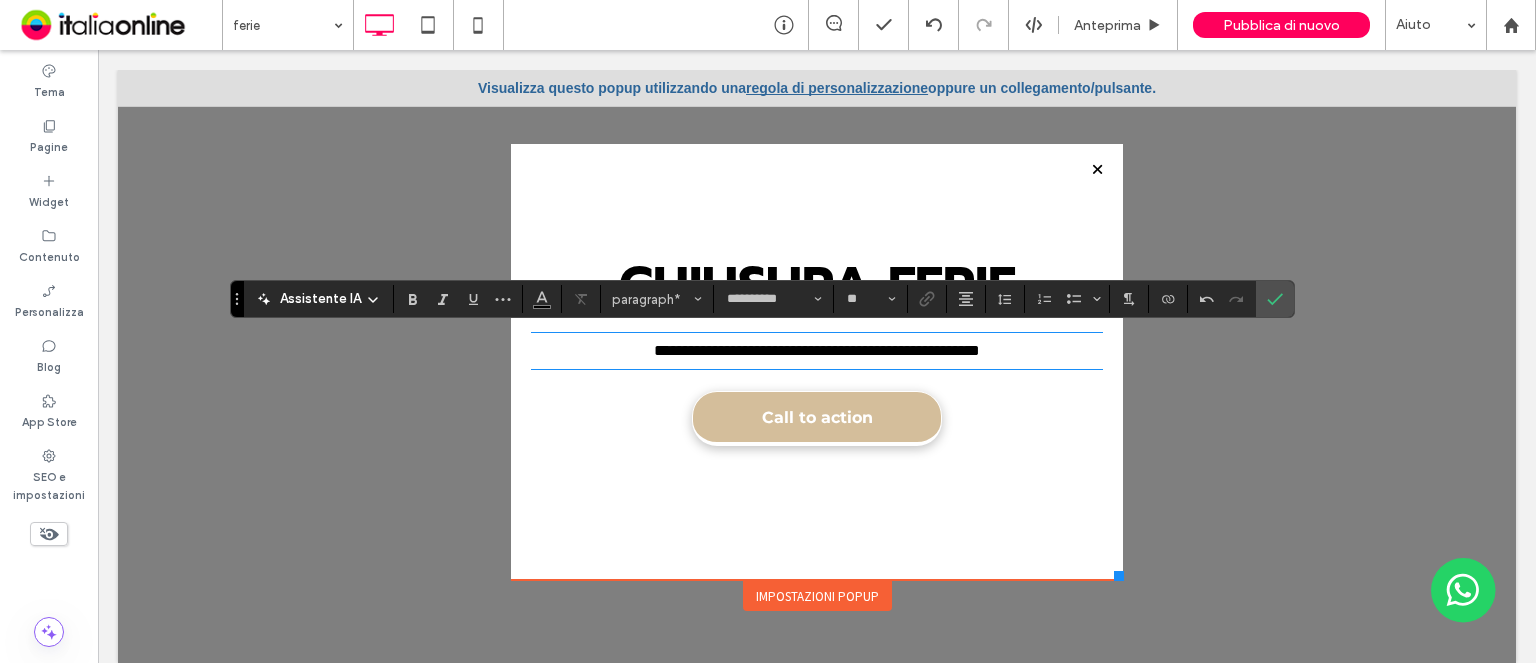 click on "**********" at bounding box center (817, 351) 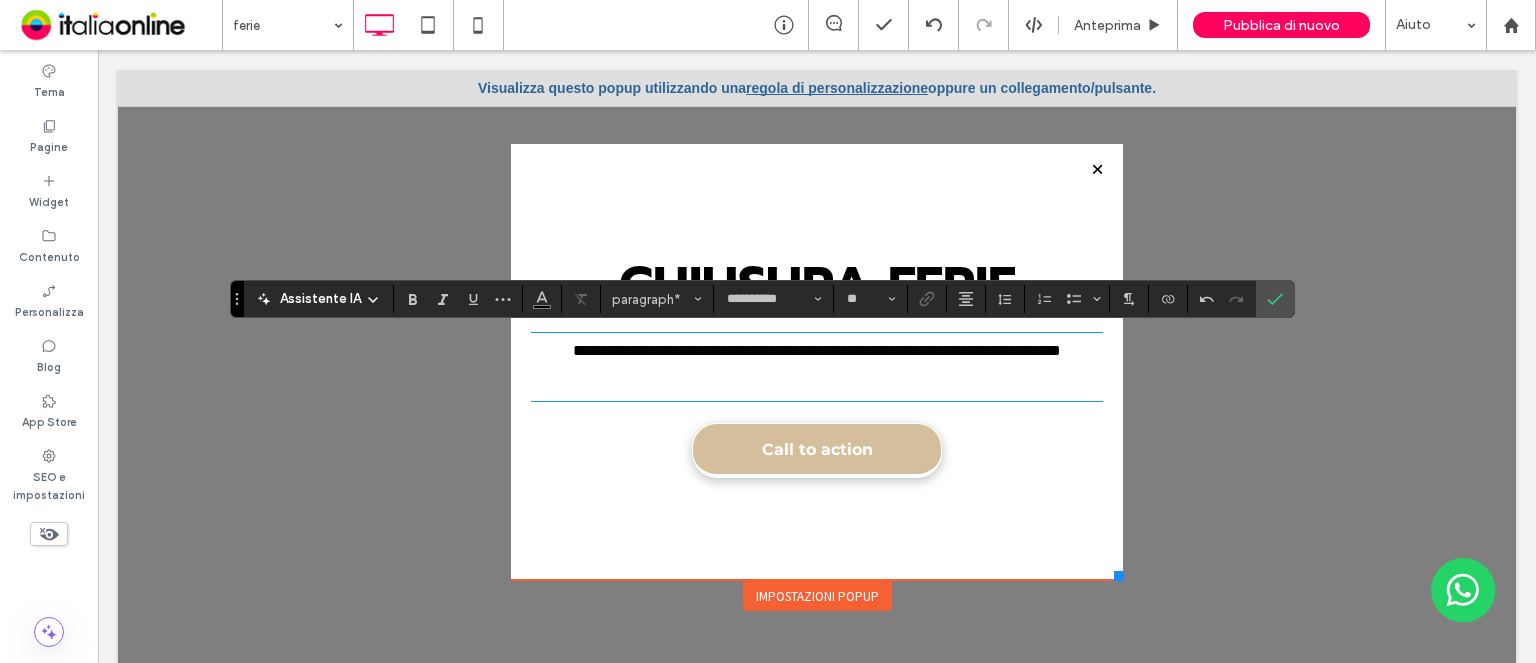 click on "**********" at bounding box center (847, 350) 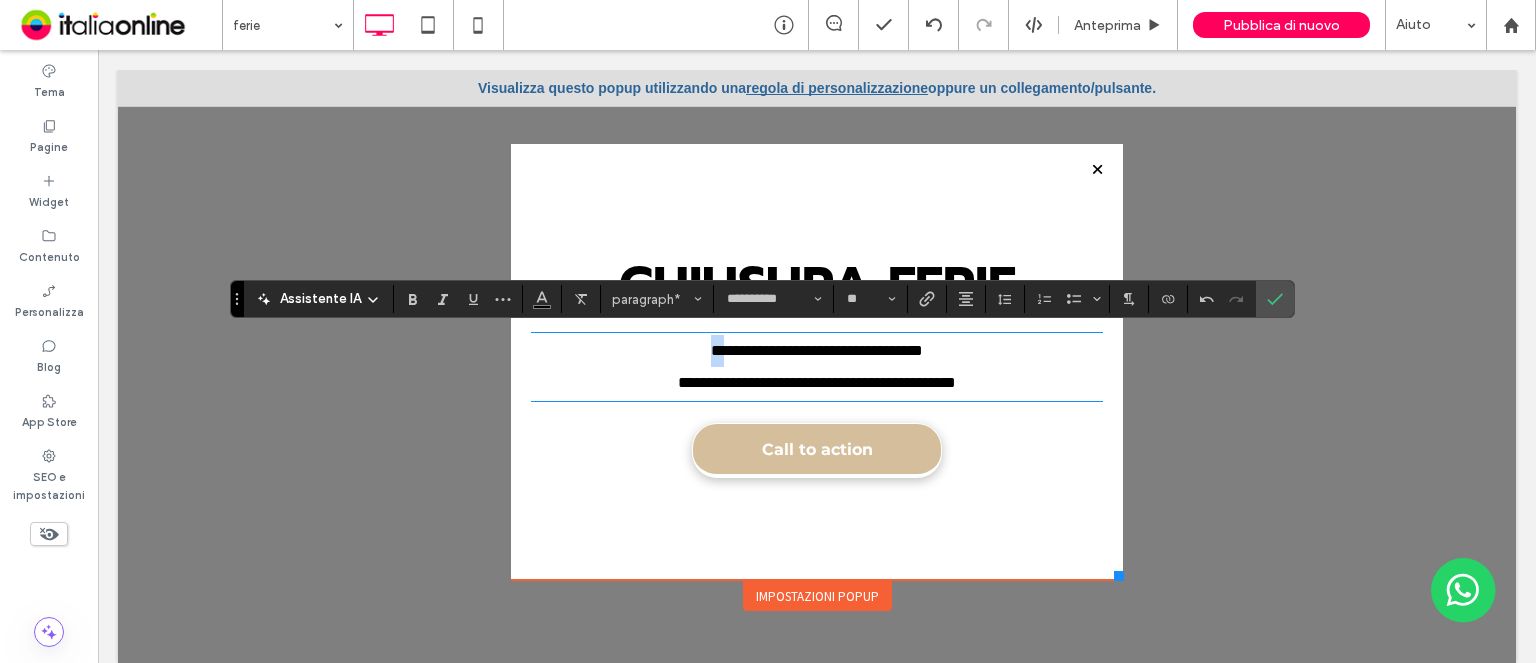 drag, startPoint x: 975, startPoint y: 383, endPoint x: 723, endPoint y: 358, distance: 253.23705 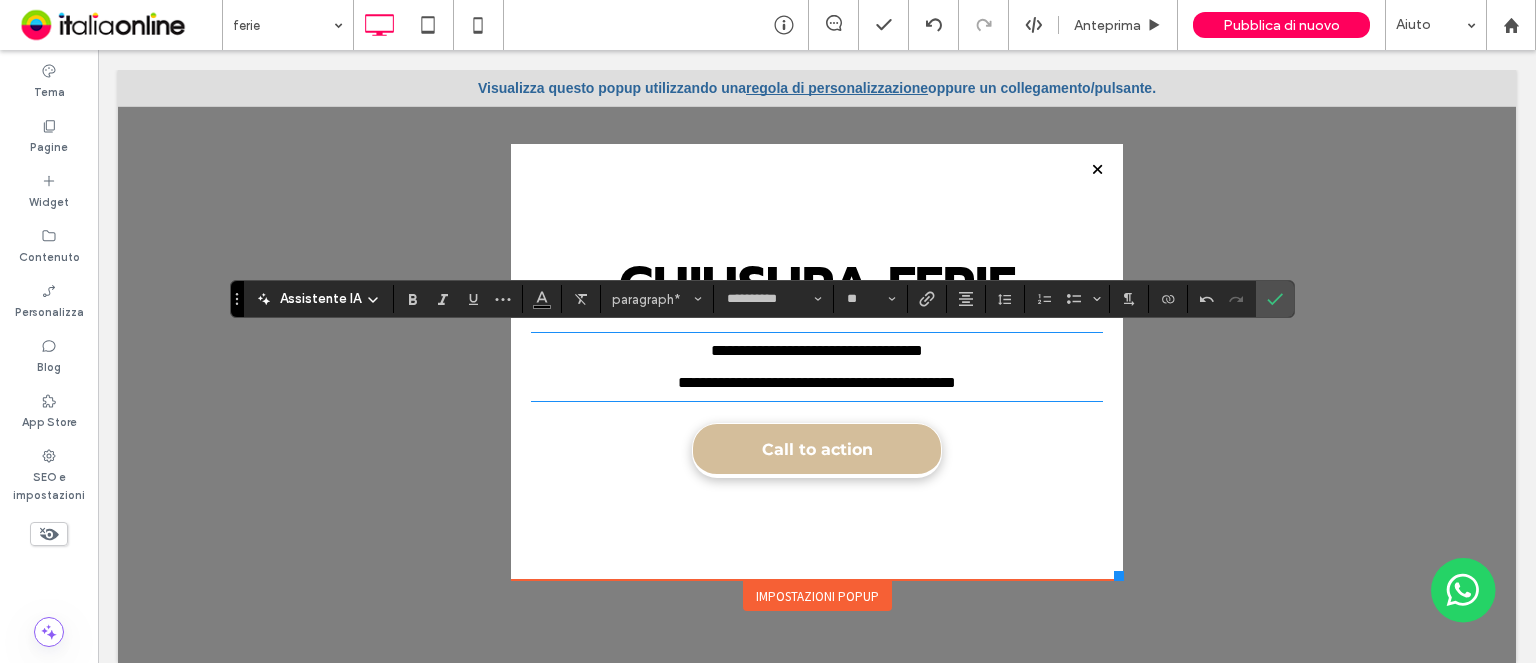 click on "**********" at bounding box center (817, 383) 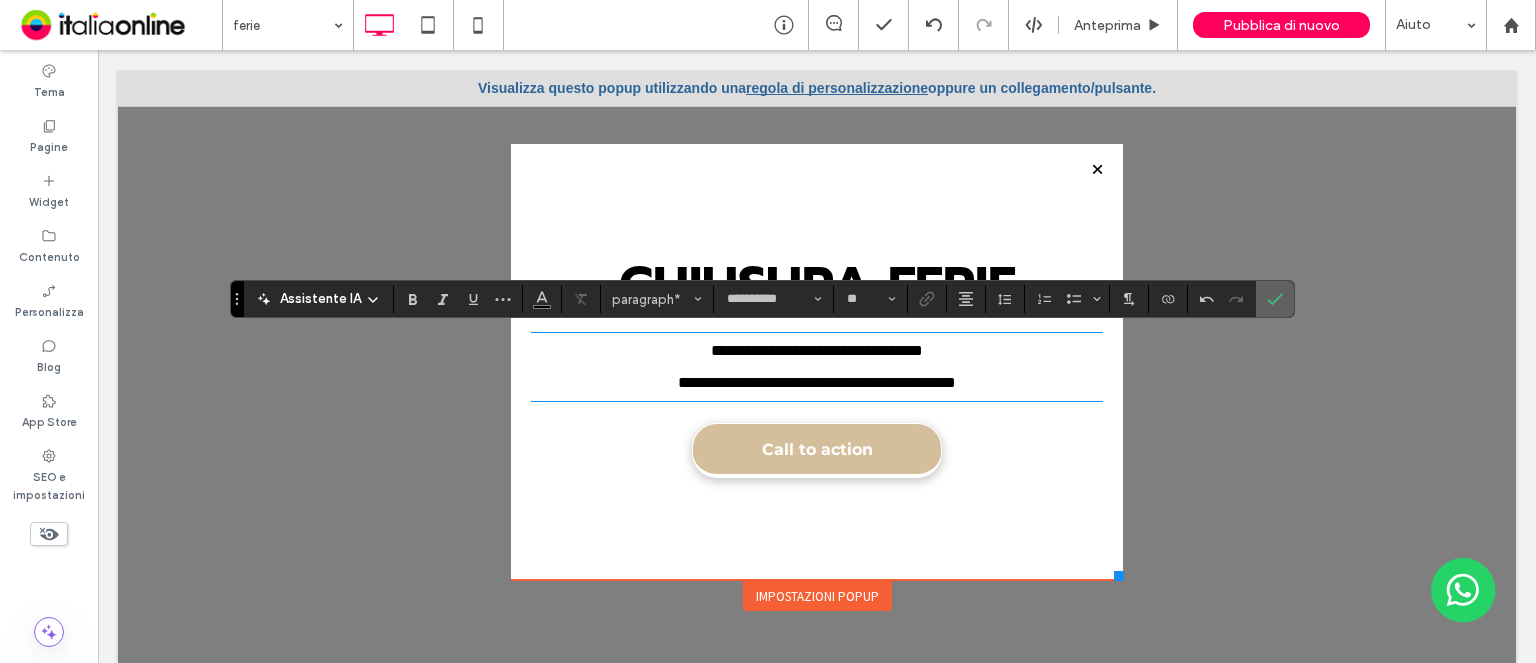 click 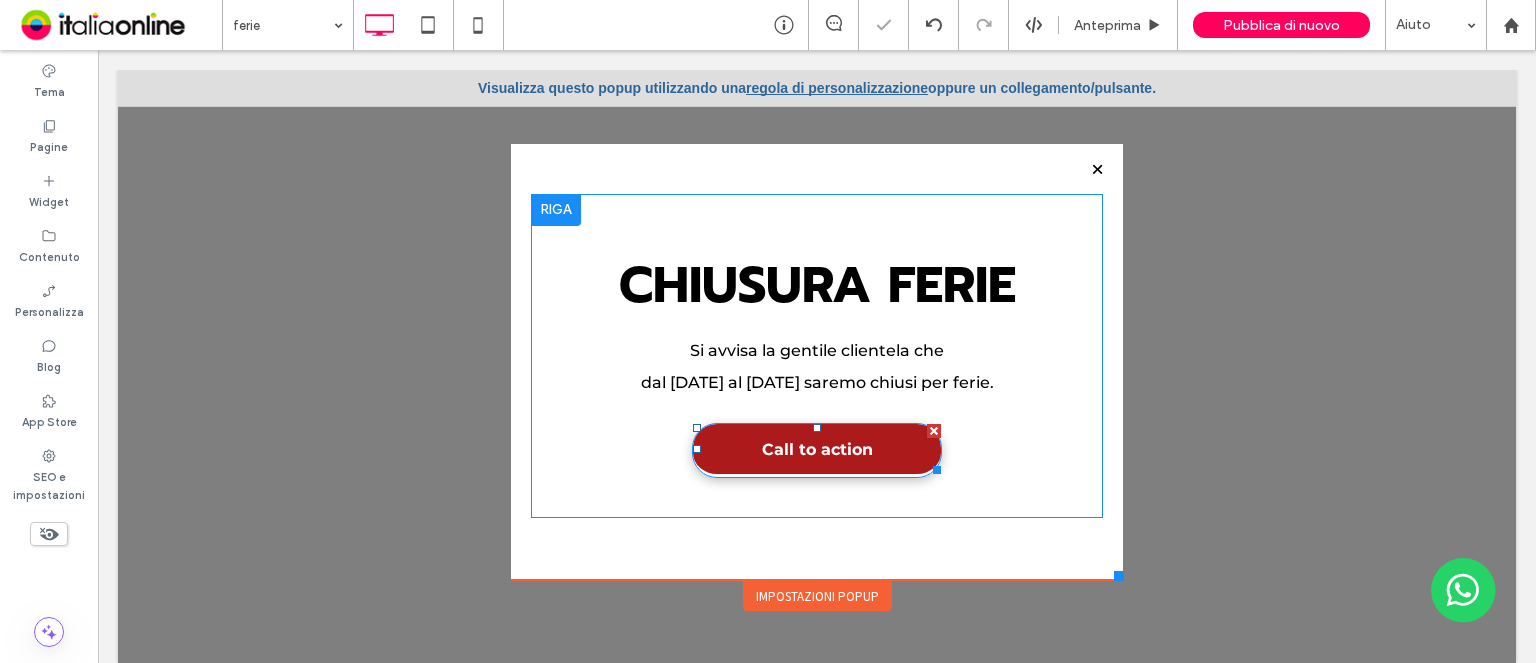 click at bounding box center (934, 431) 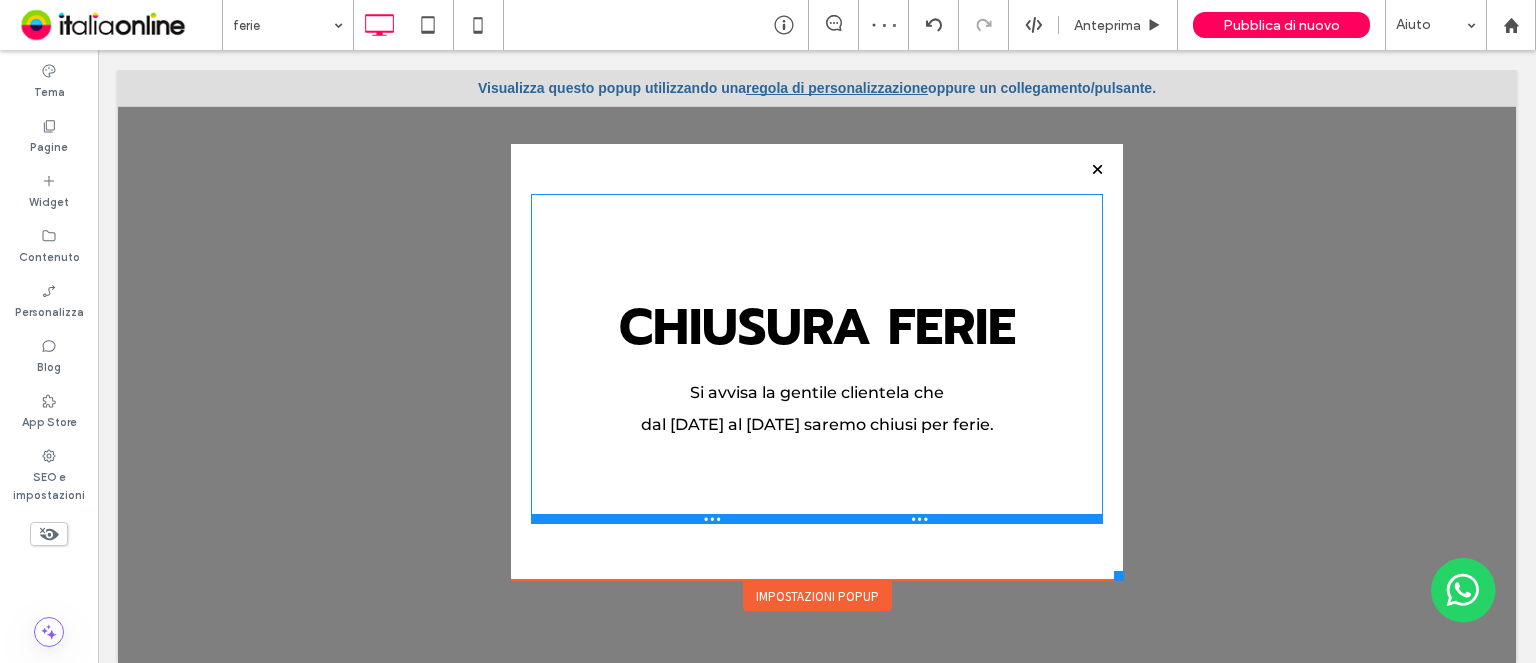 drag, startPoint x: 790, startPoint y: 438, endPoint x: 788, endPoint y: 527, distance: 89.02247 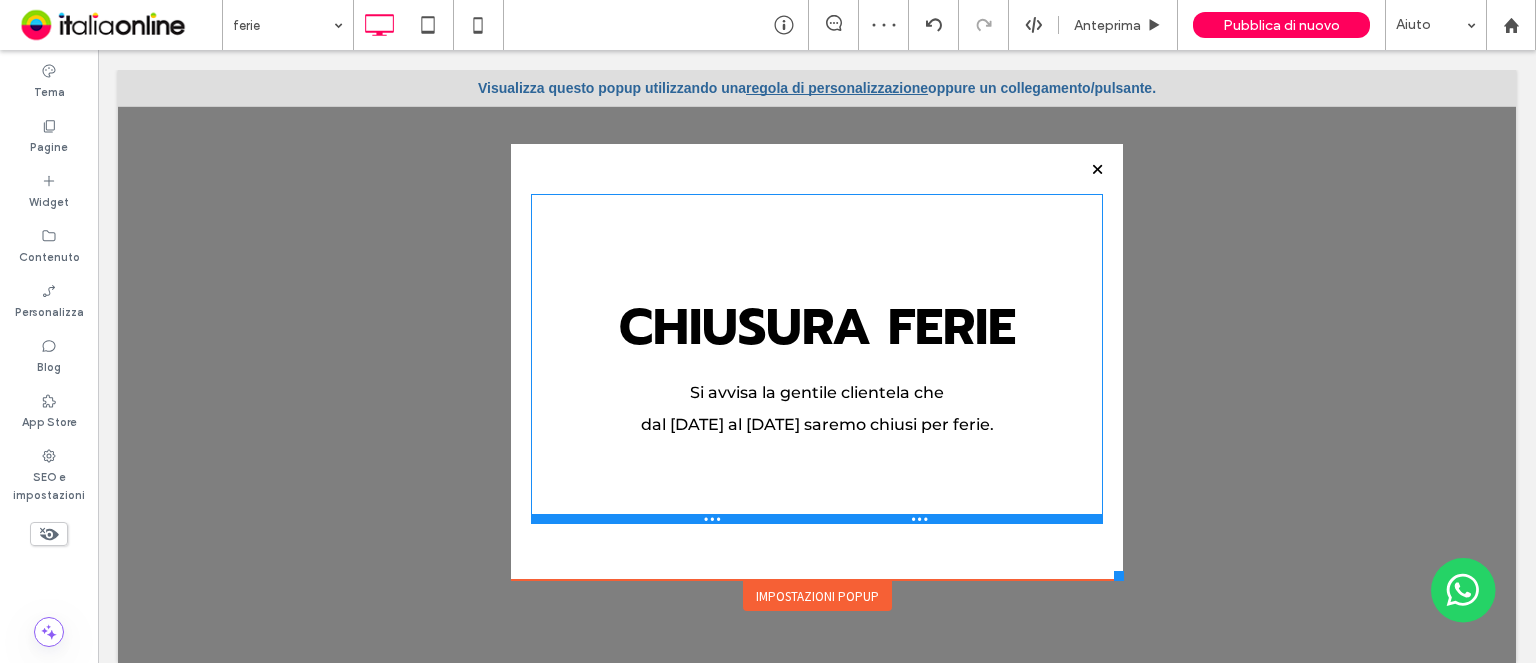 click at bounding box center [817, 519] 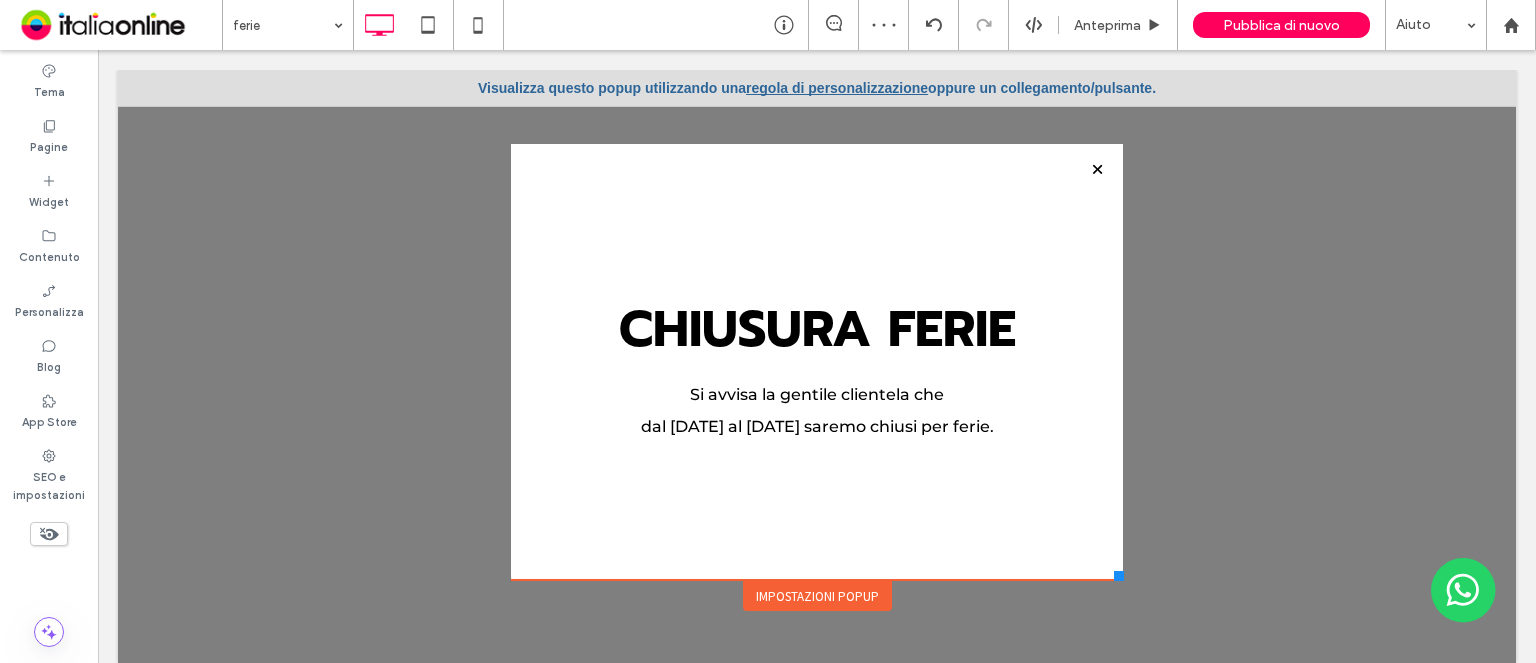 click on "Impostazioni popup" at bounding box center (817, 596) 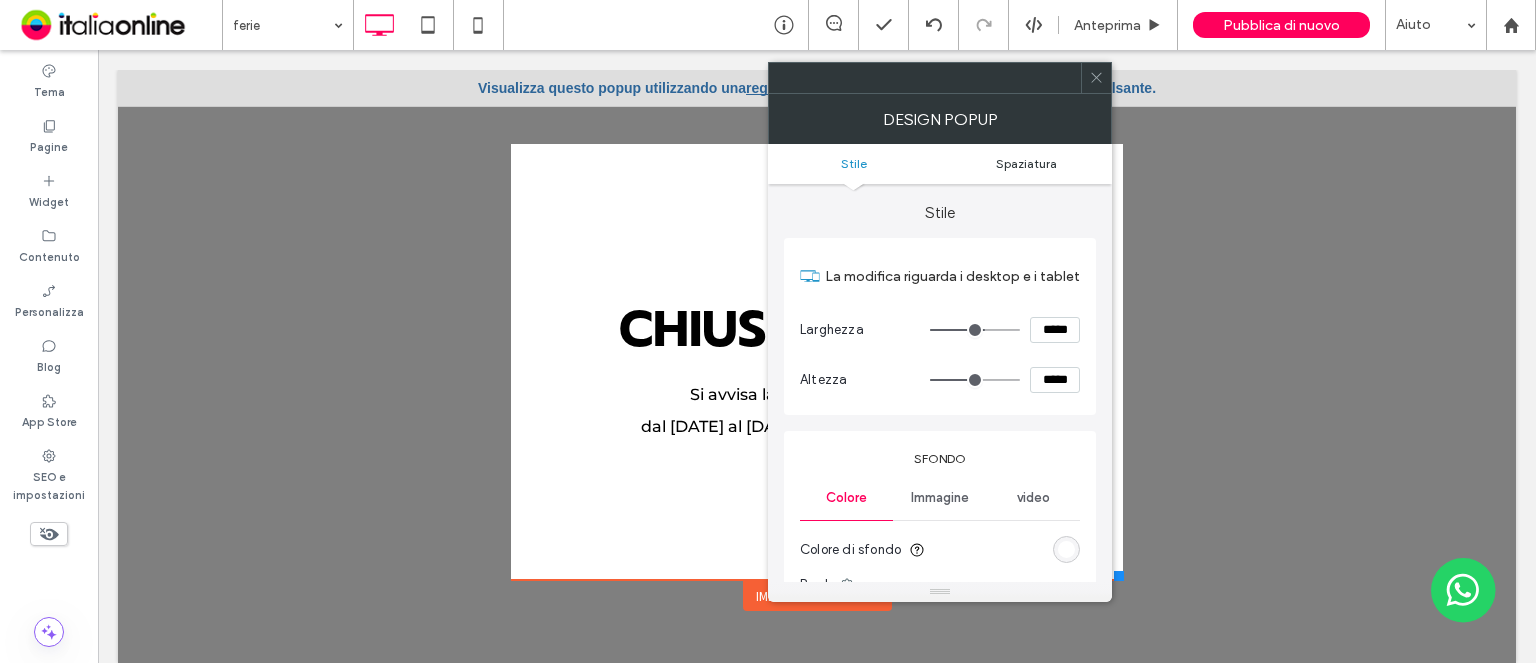 click on "Spaziatura" at bounding box center (1026, 163) 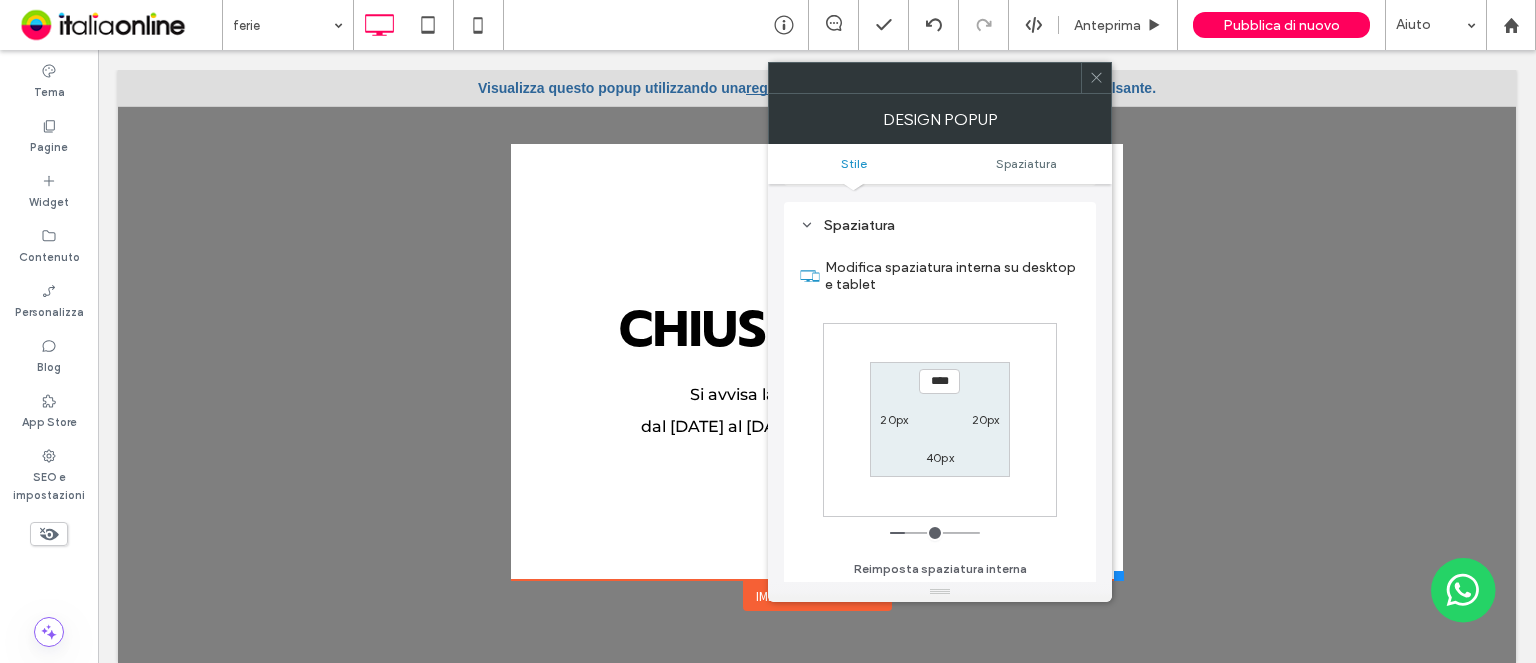 drag, startPoint x: 831, startPoint y: 167, endPoint x: 856, endPoint y: 167, distance: 25 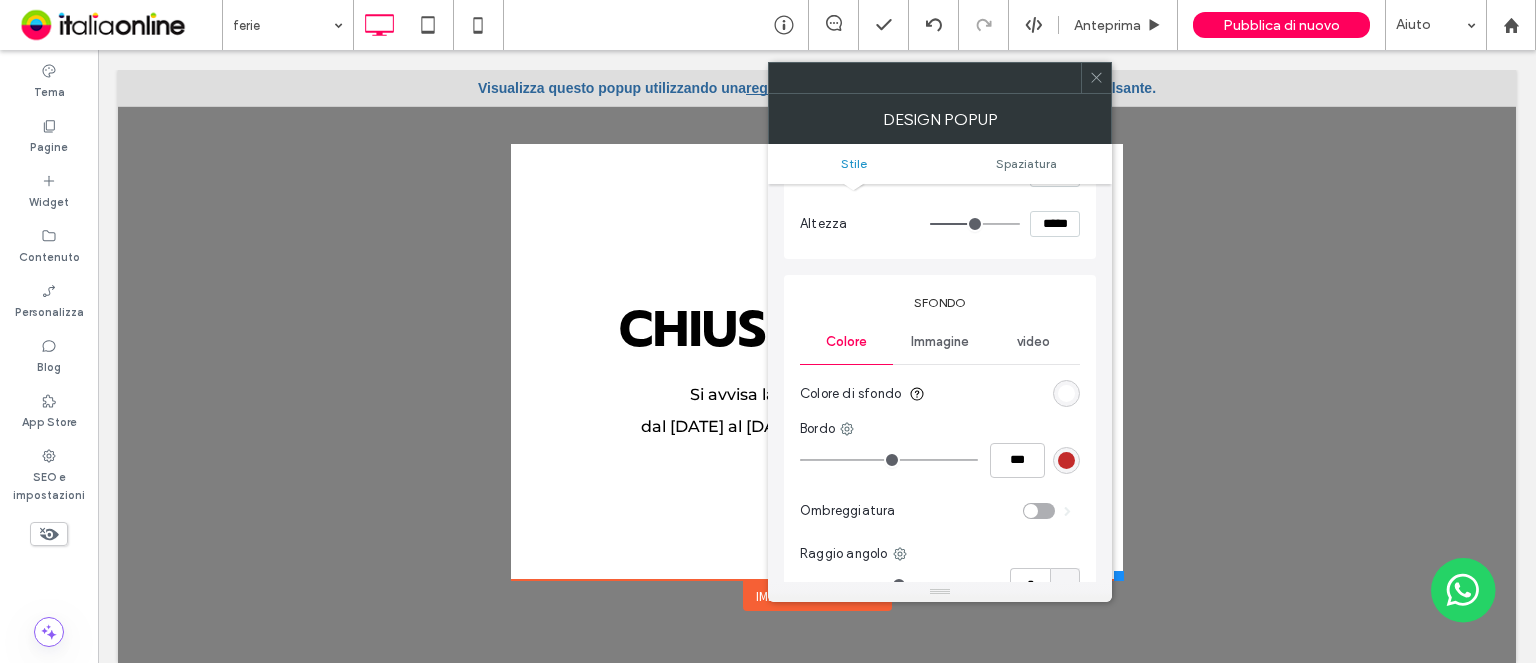 scroll, scrollTop: 200, scrollLeft: 0, axis: vertical 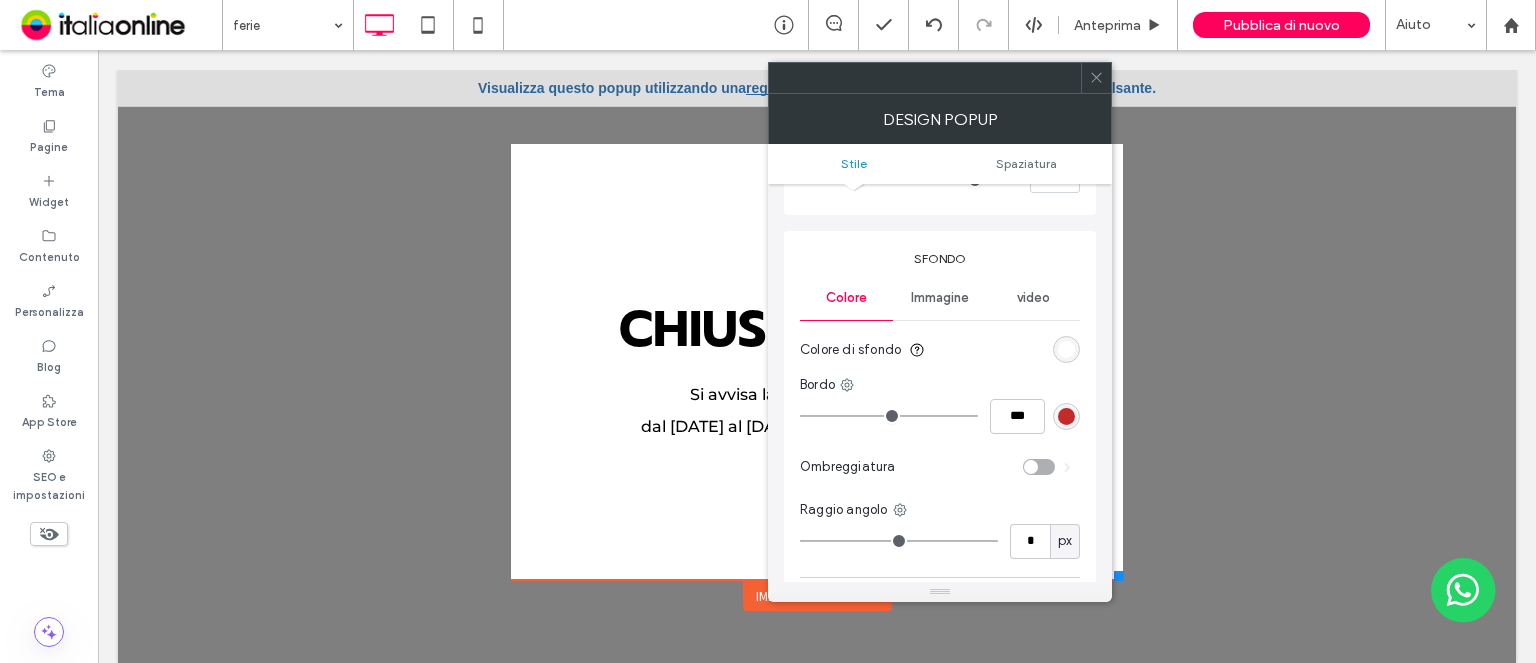 click on "Immagine" at bounding box center [940, 298] 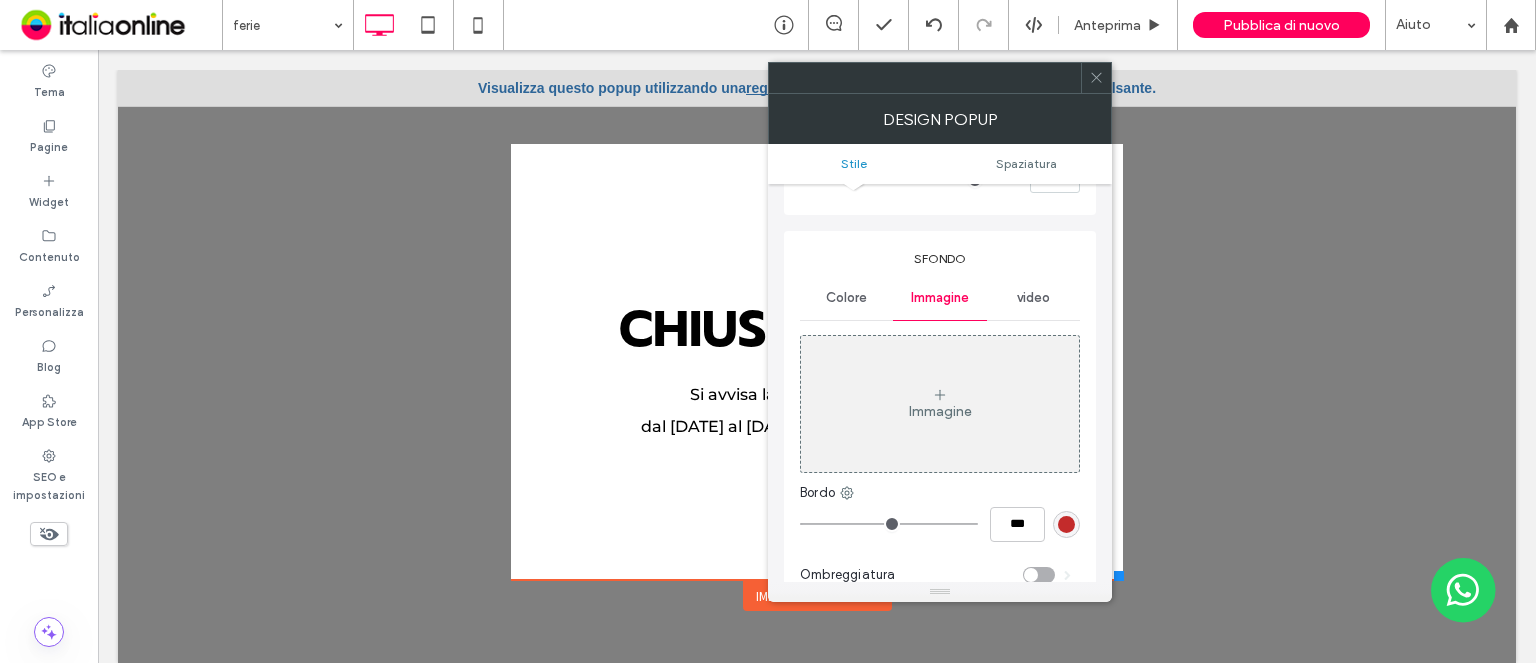 click on "Immagine" at bounding box center [940, 411] 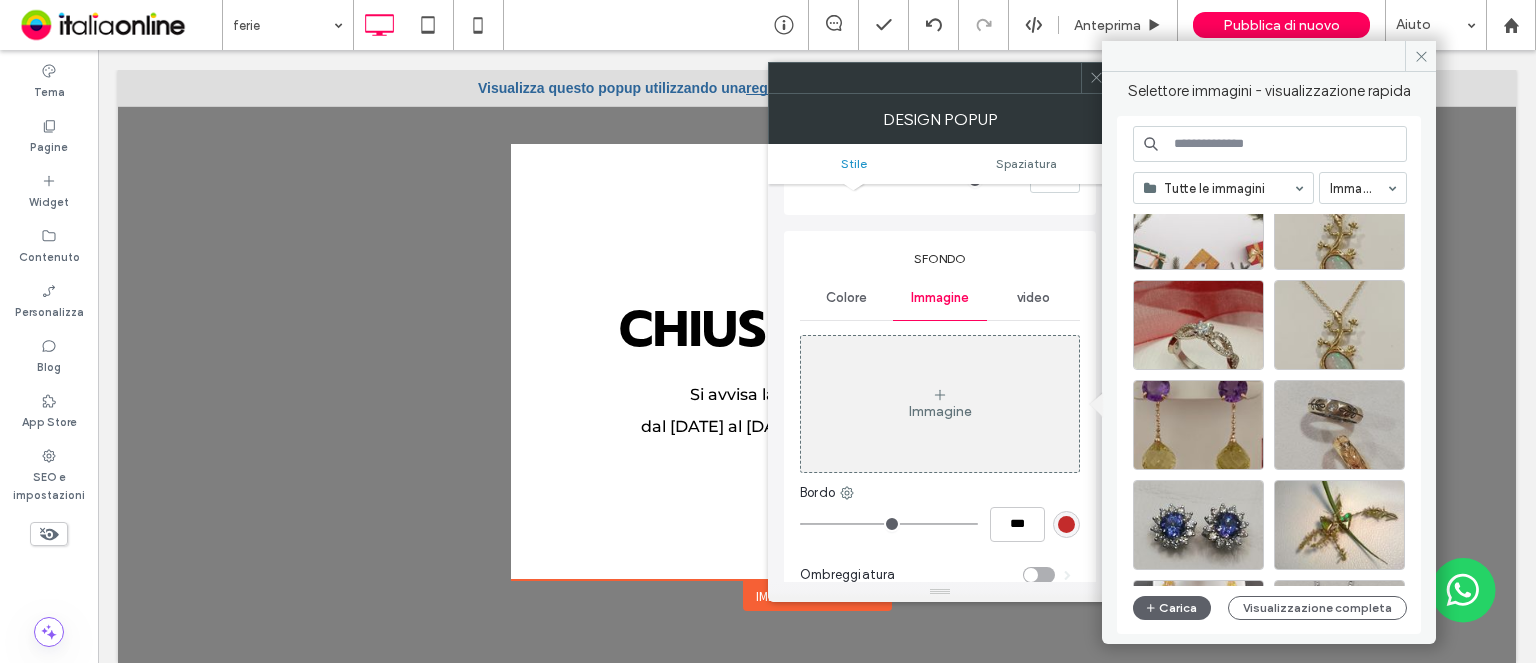 scroll, scrollTop: 700, scrollLeft: 0, axis: vertical 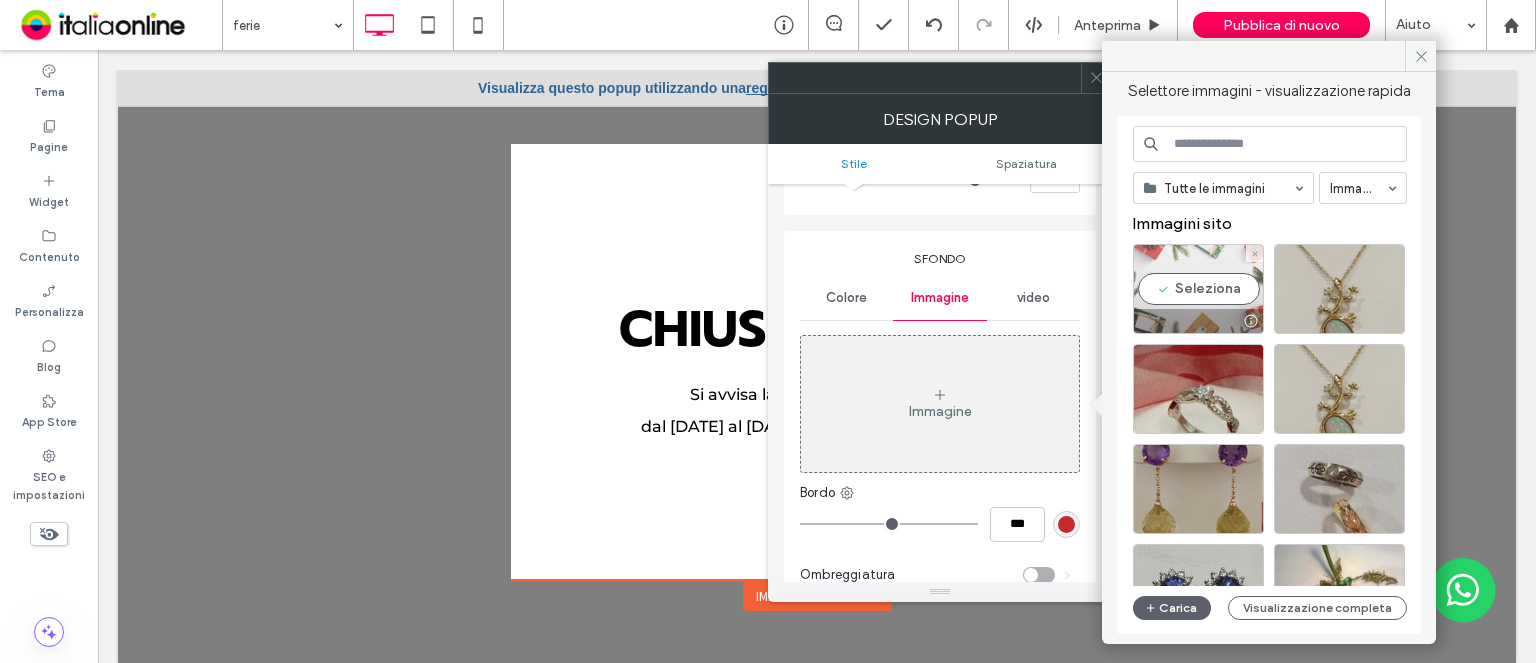 click at bounding box center (1198, 321) 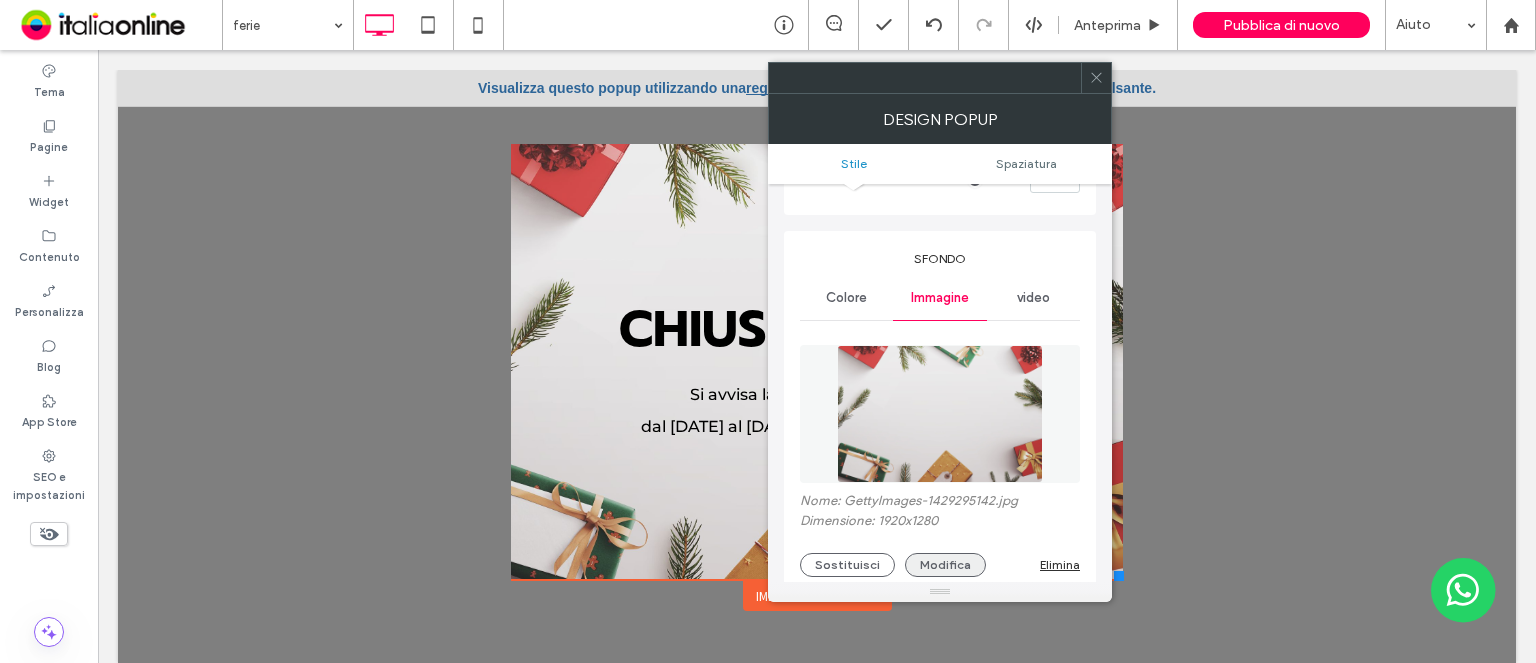 click on "Modifica" at bounding box center (945, 565) 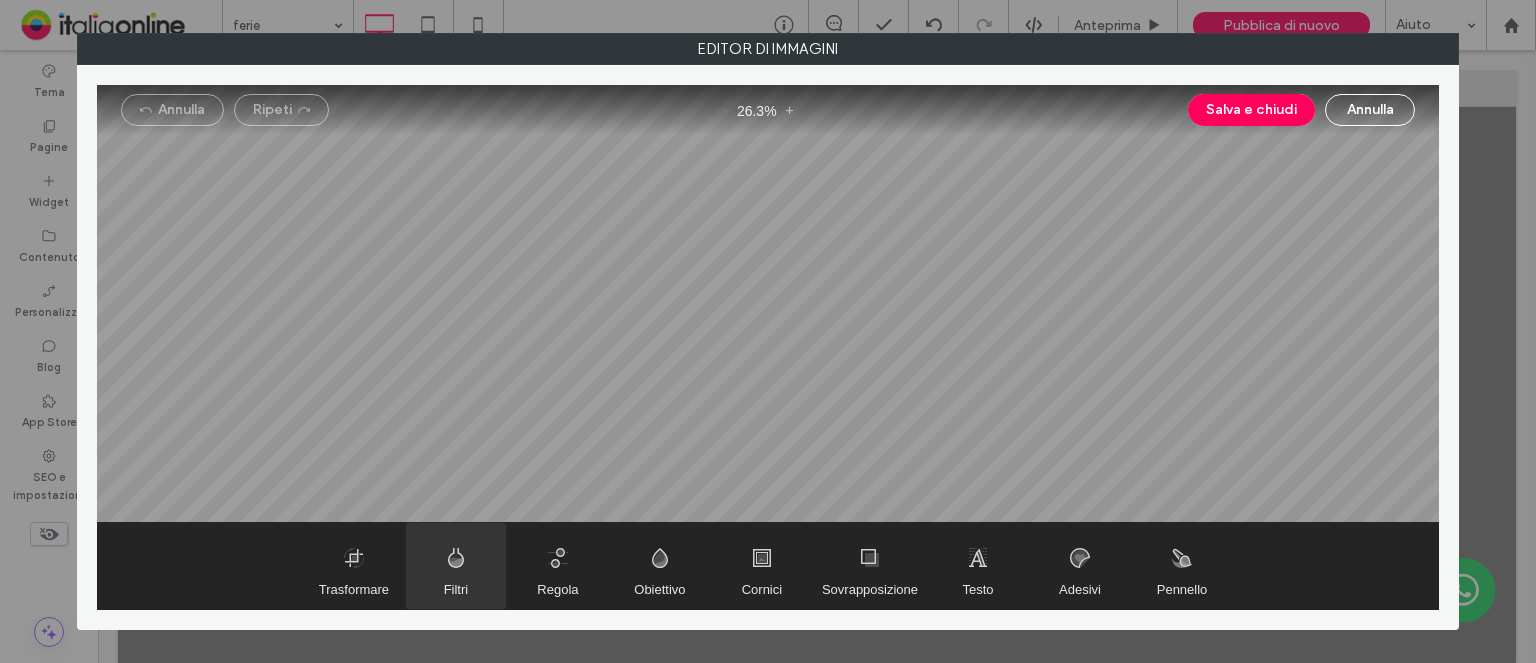 click at bounding box center (456, 566) 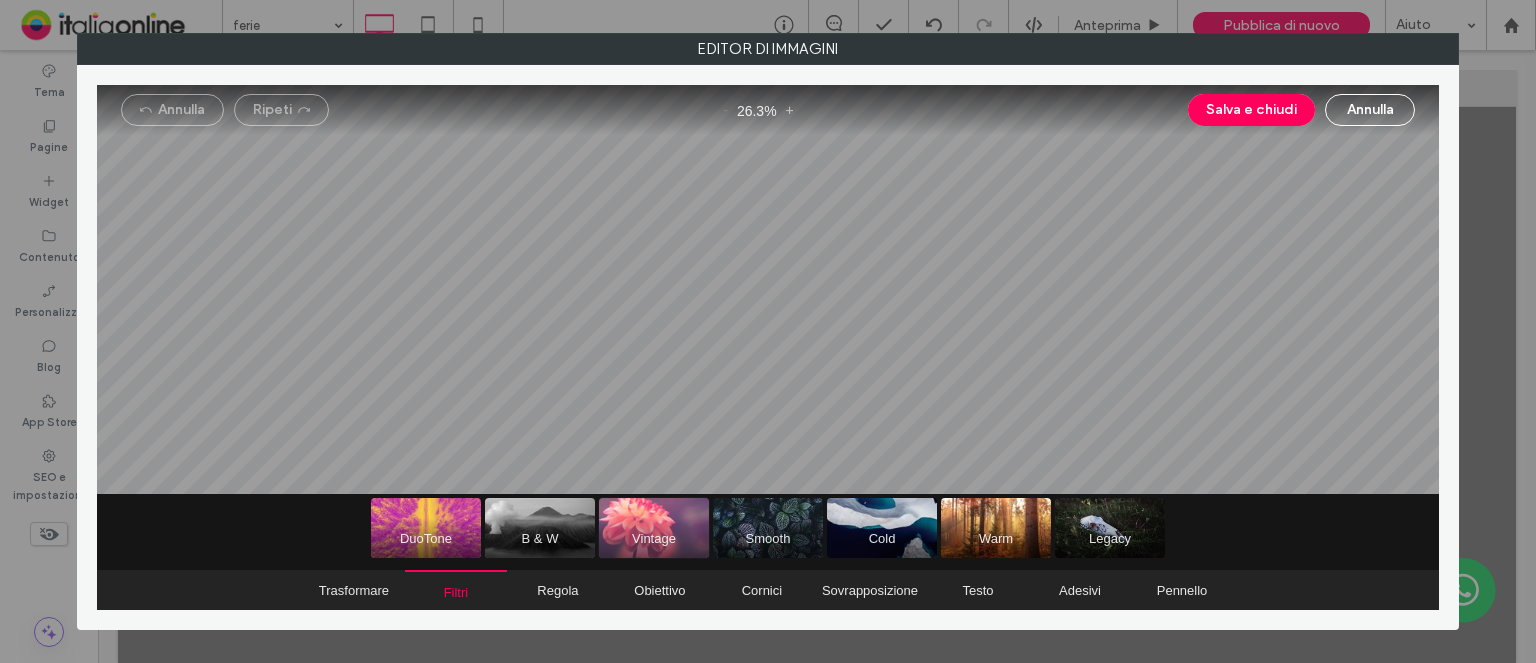 click at bounding box center (654, 528) 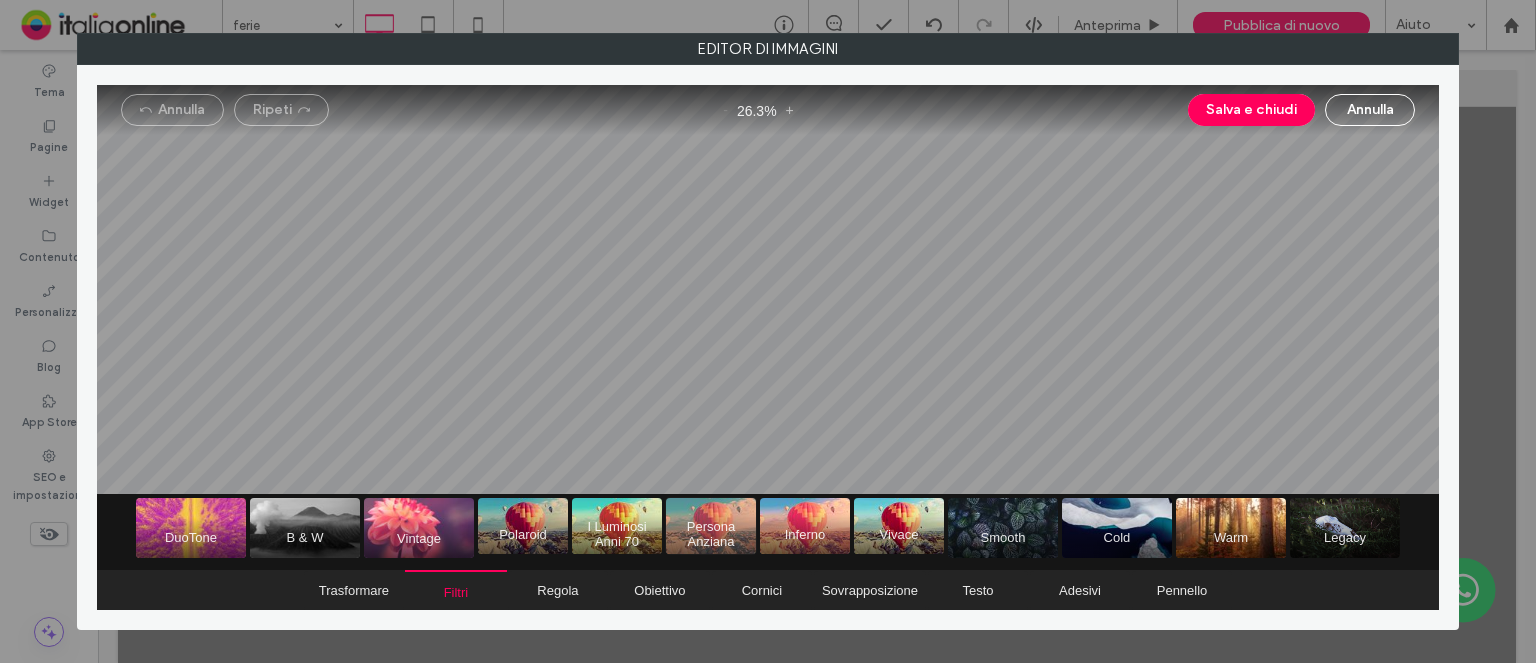 click at bounding box center [711, 526] 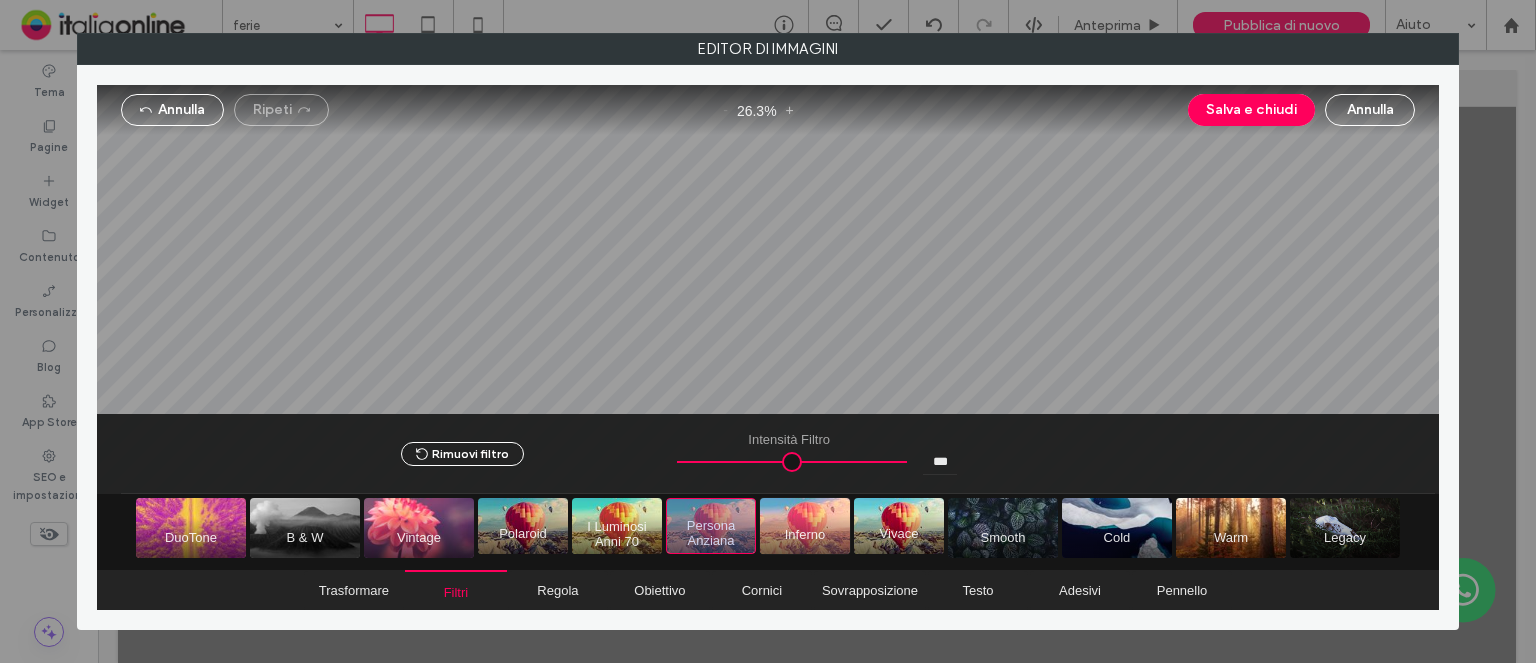 click at bounding box center [805, 526] 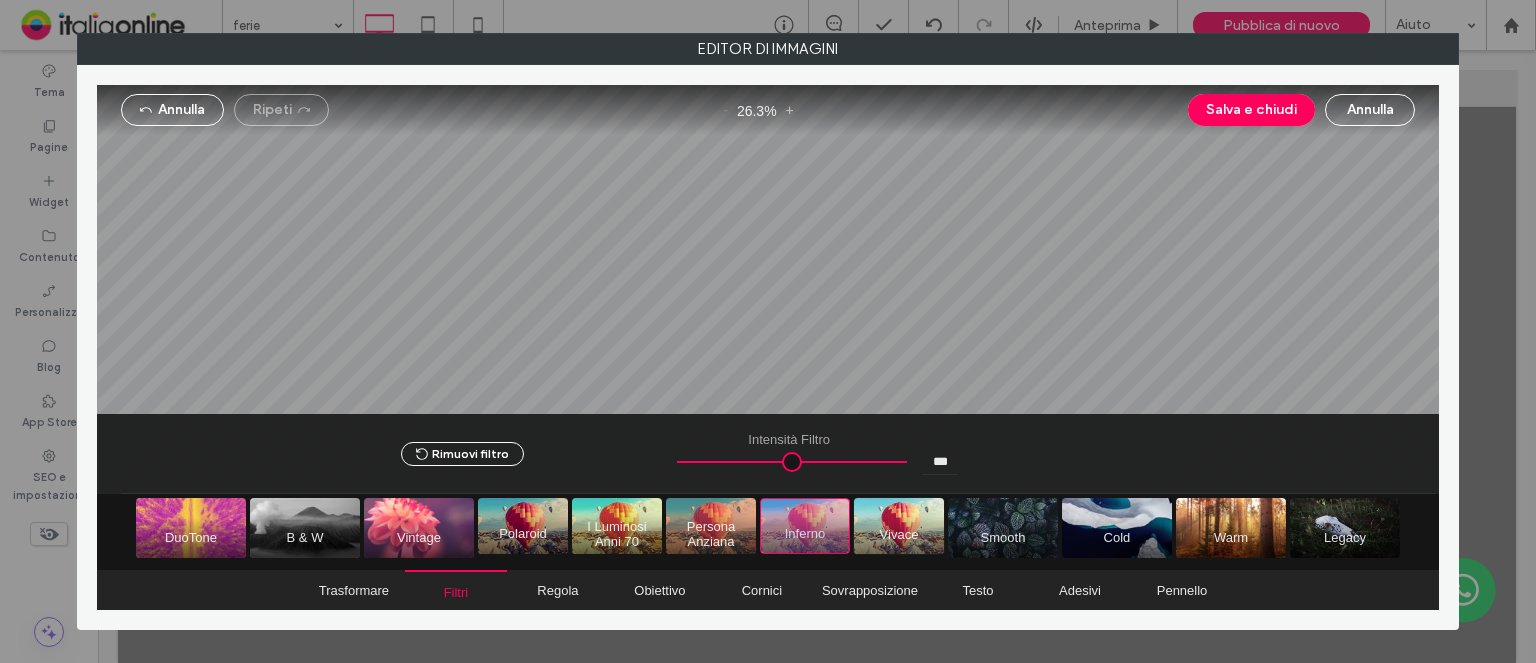 click at bounding box center [899, 526] 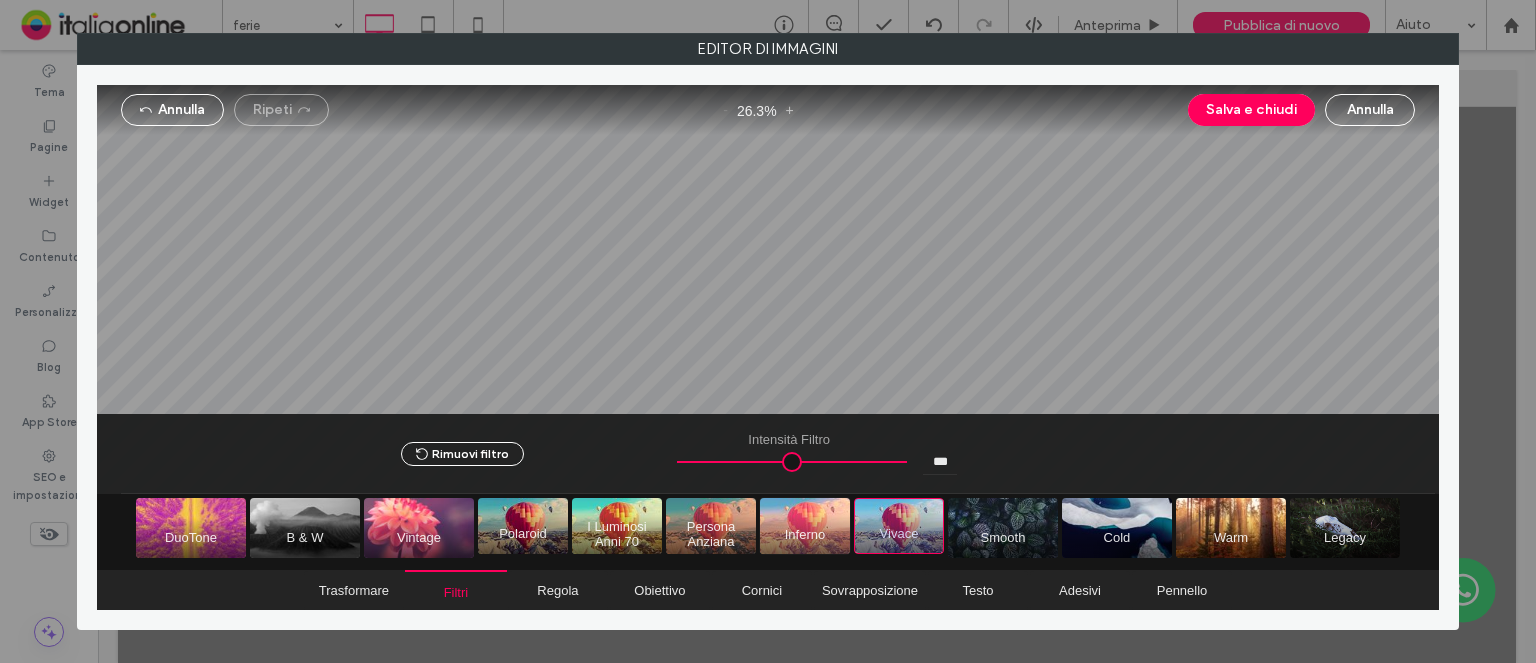 click at bounding box center [805, 526] 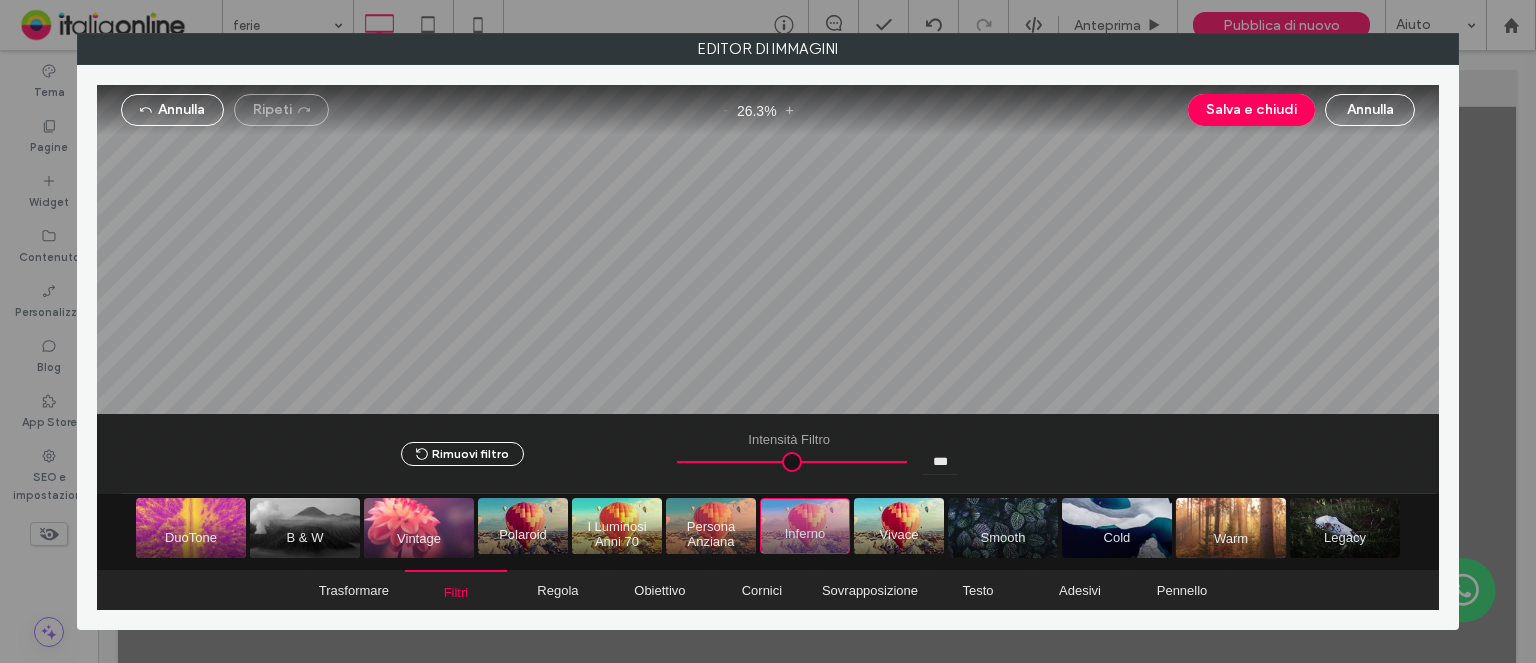 click at bounding box center (1231, 528) 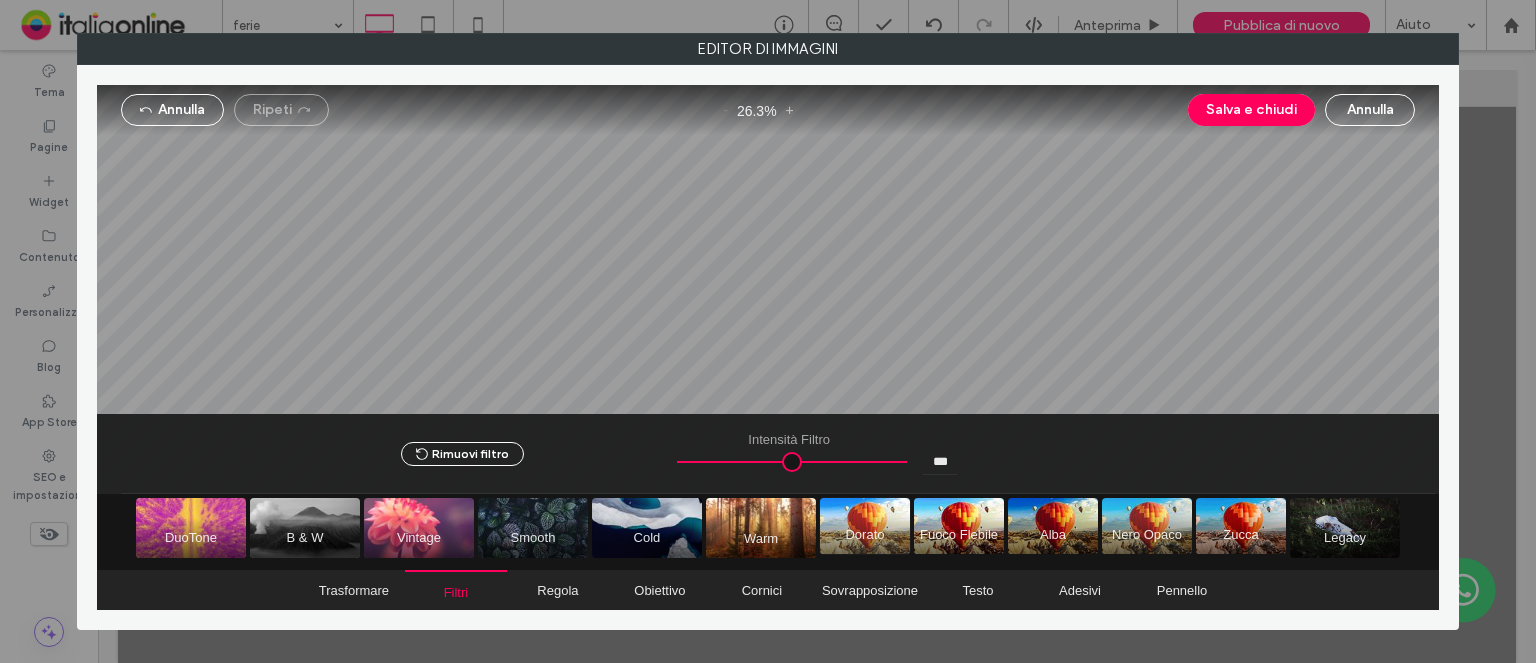 click at bounding box center [865, 526] 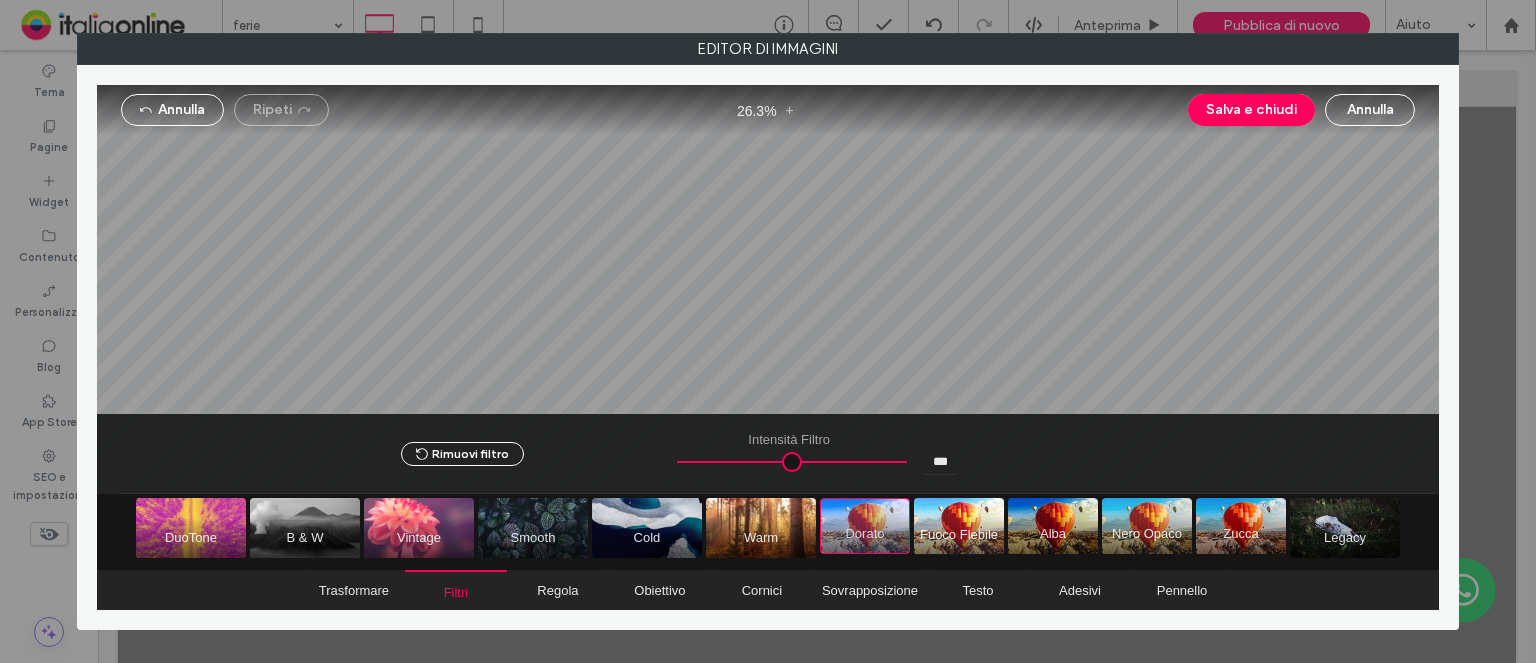 click at bounding box center [959, 526] 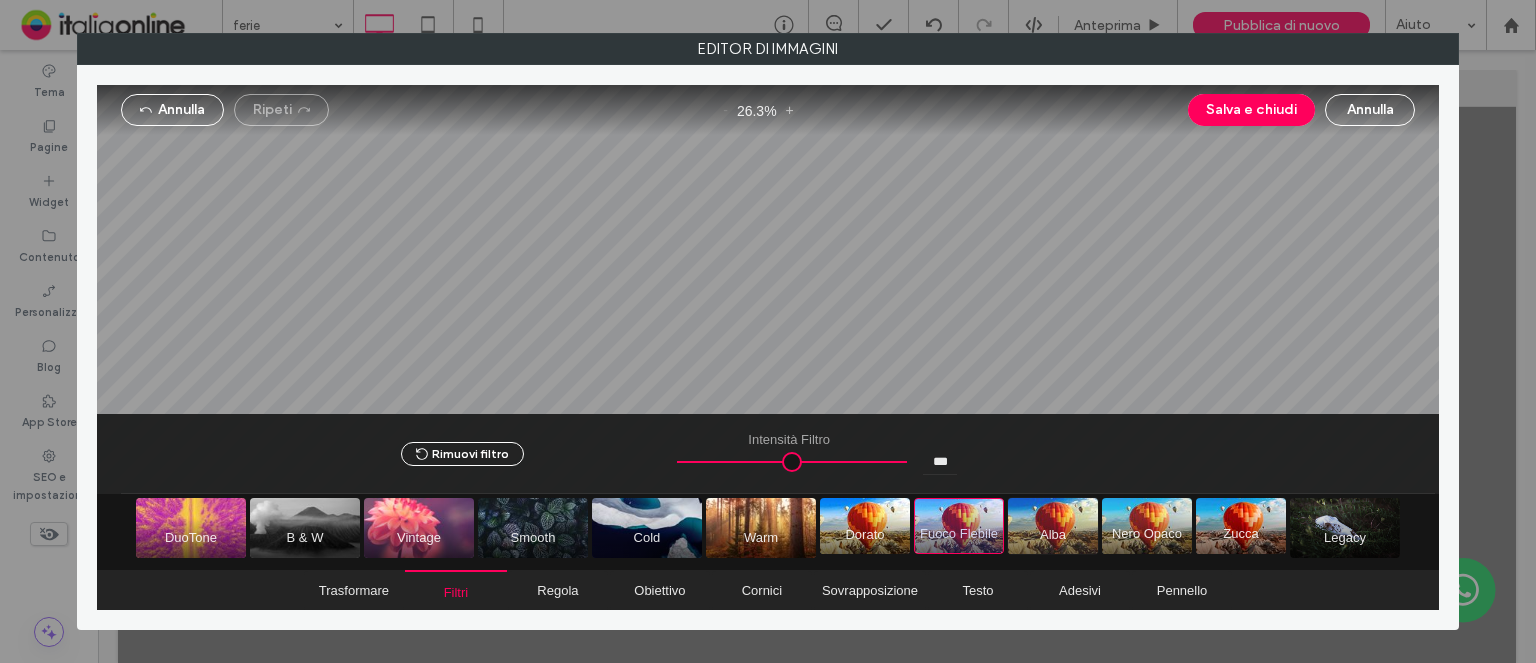 click at bounding box center (1053, 526) 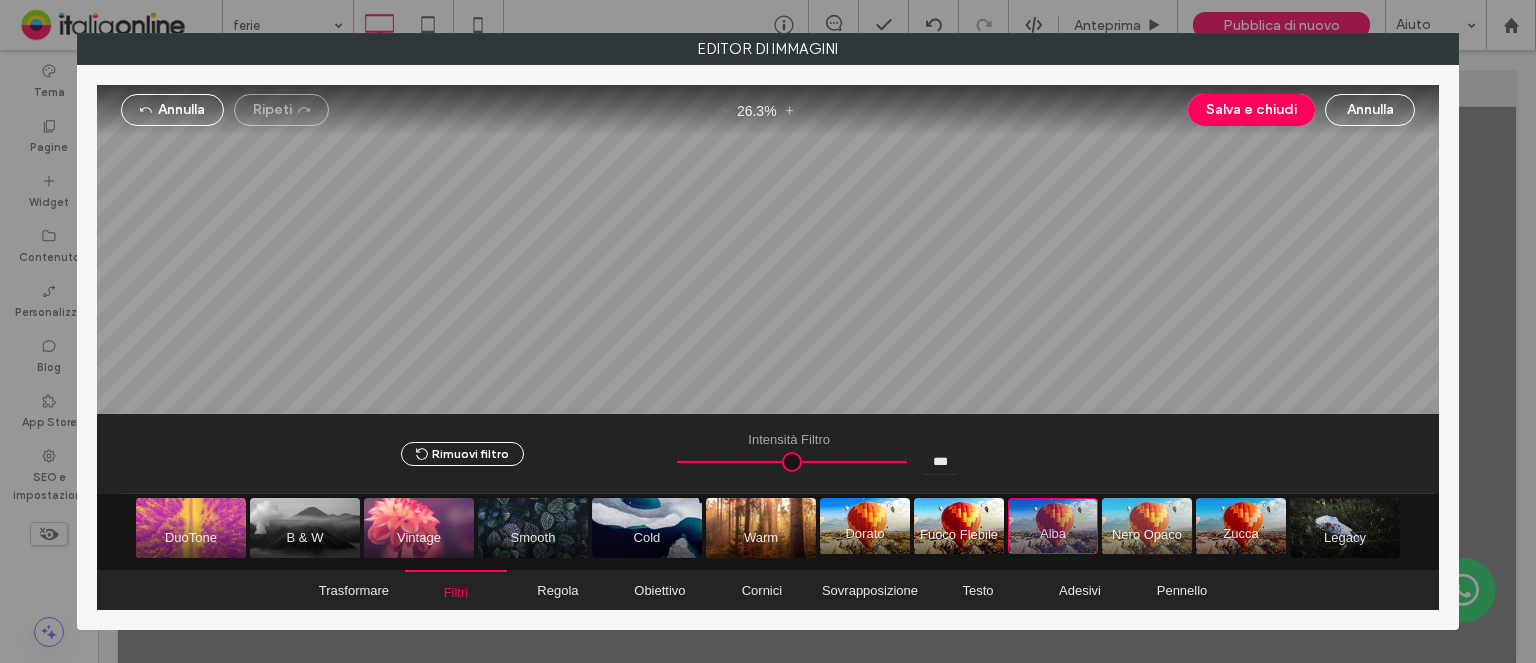 click at bounding box center [1147, 526] 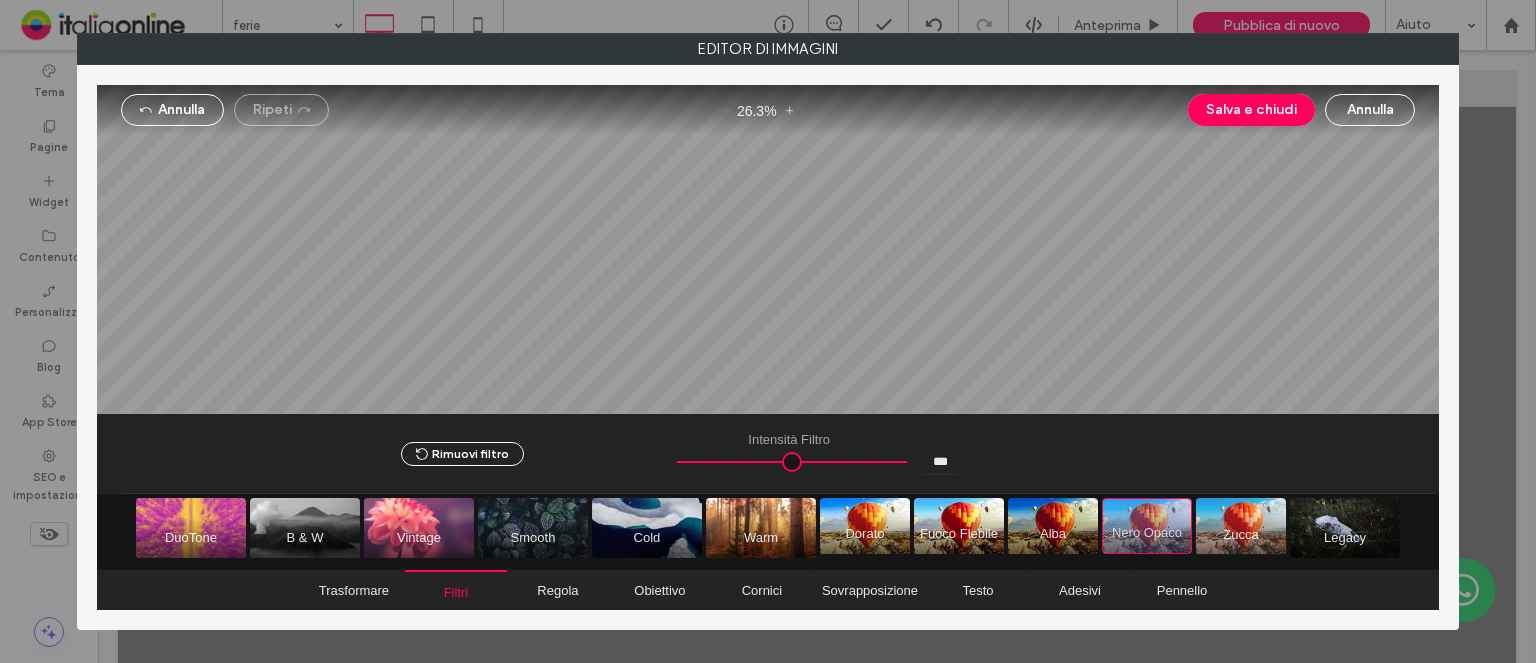 click at bounding box center [1241, 526] 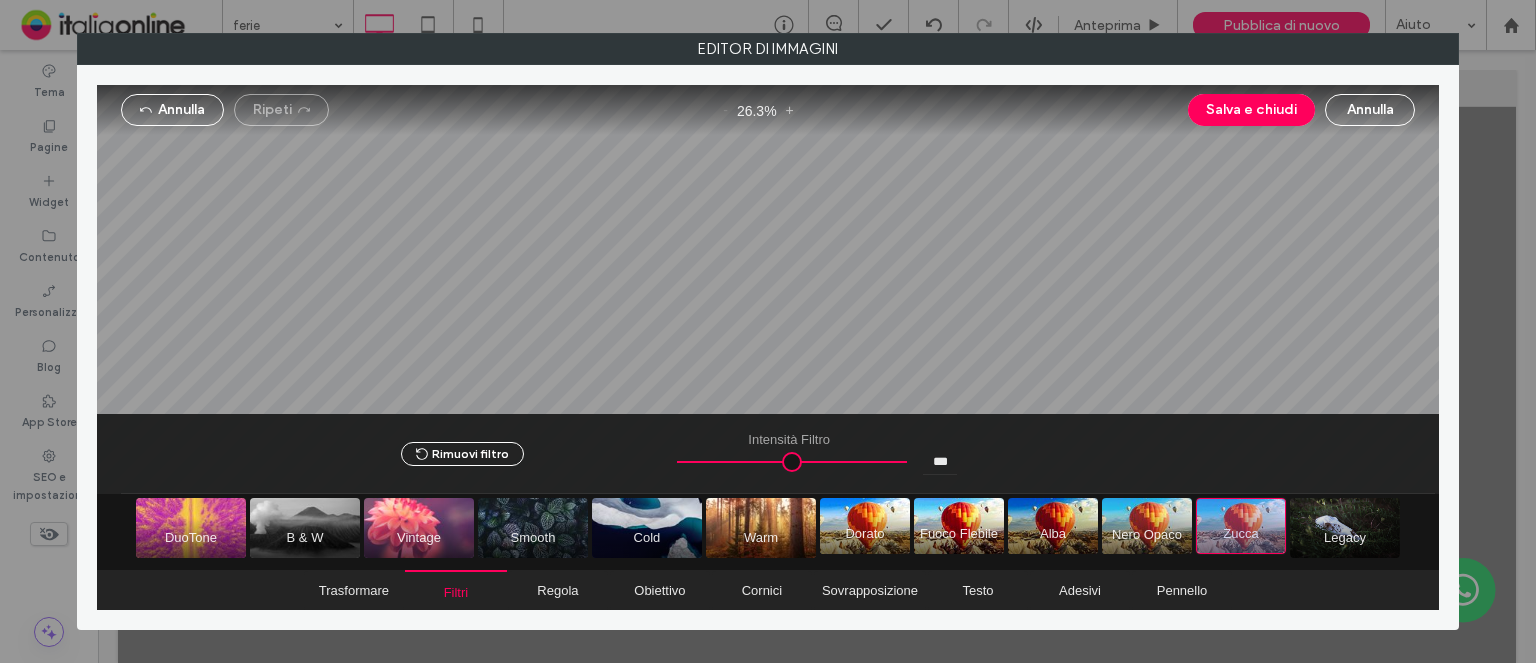 click at bounding box center [1241, 526] 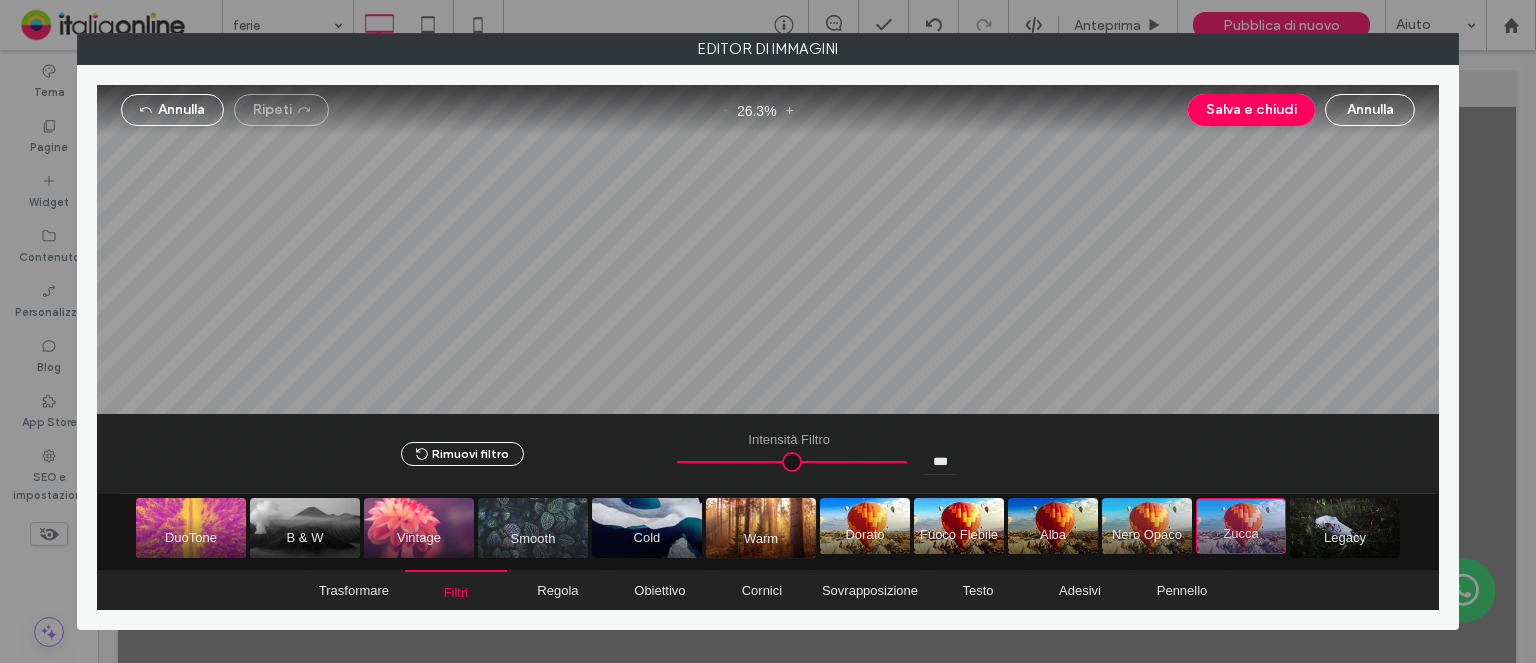 click at bounding box center [761, 528] 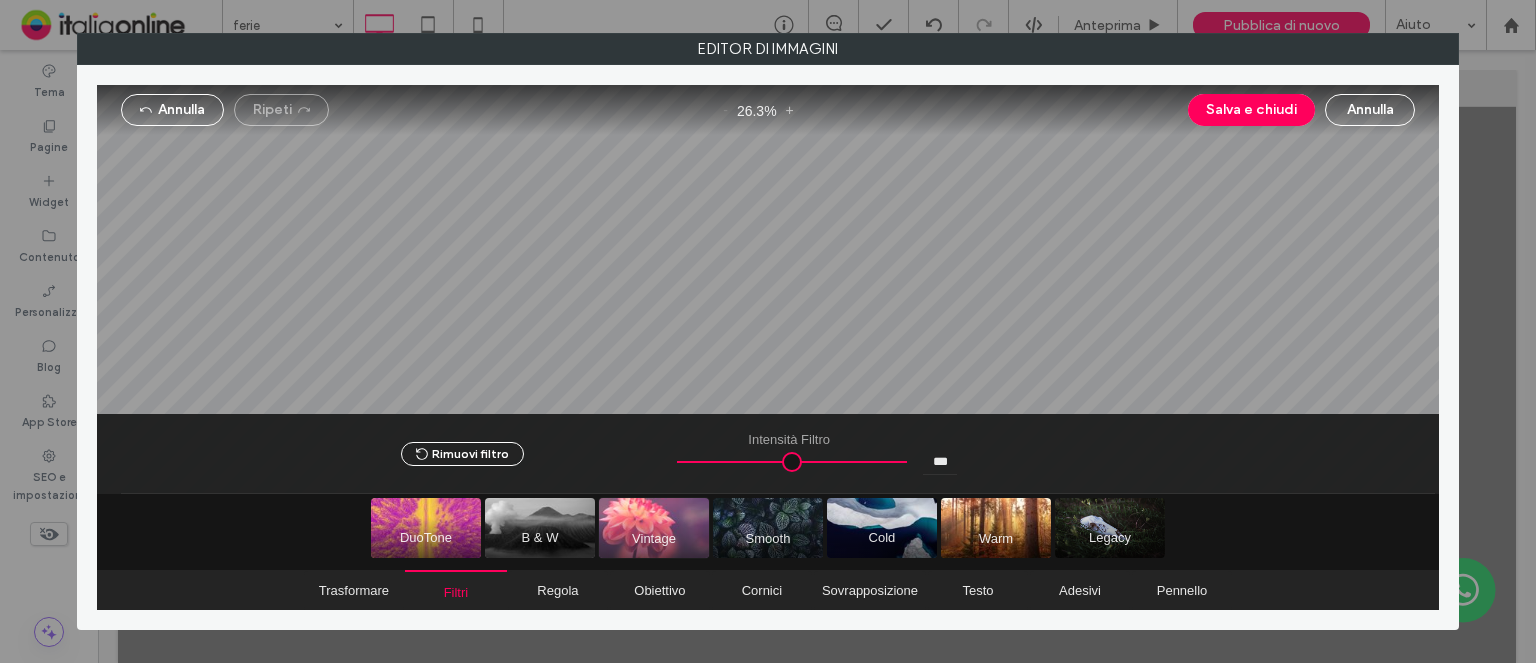 click at bounding box center (654, 528) 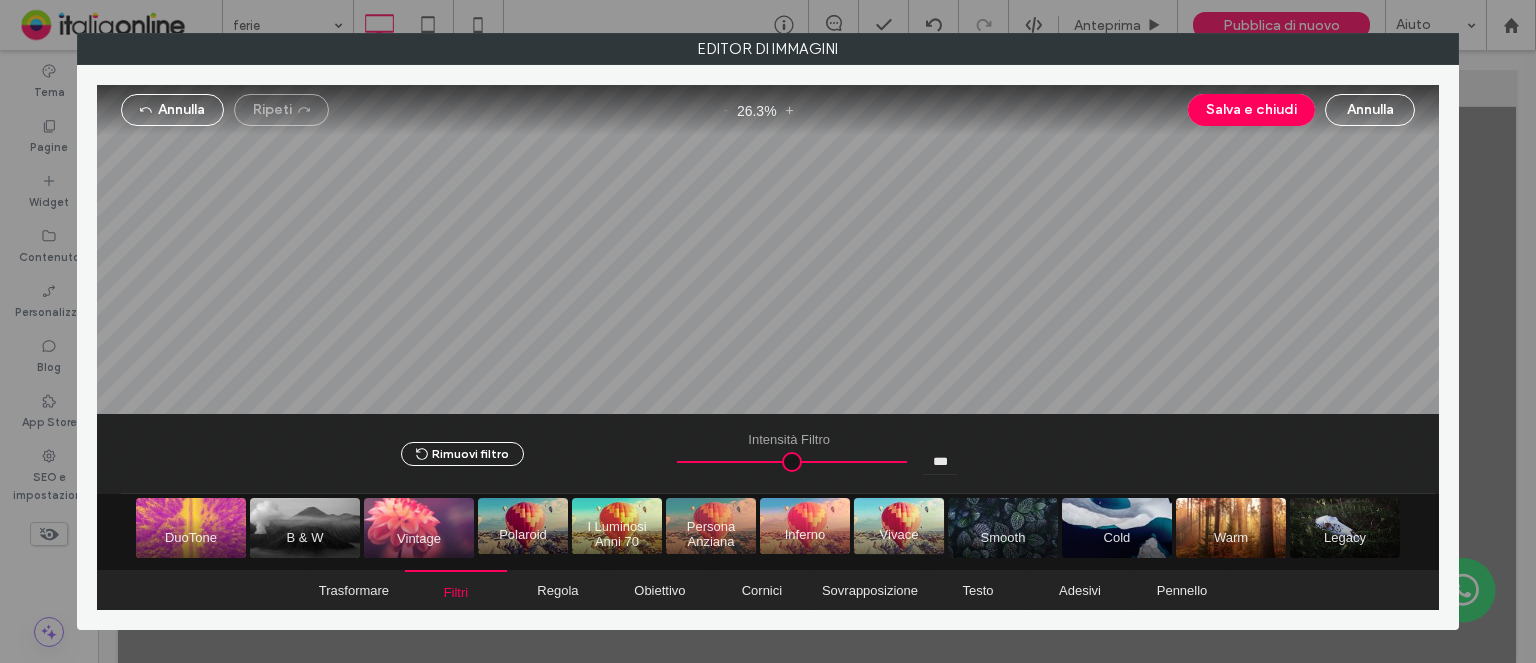 click at bounding box center [899, 526] 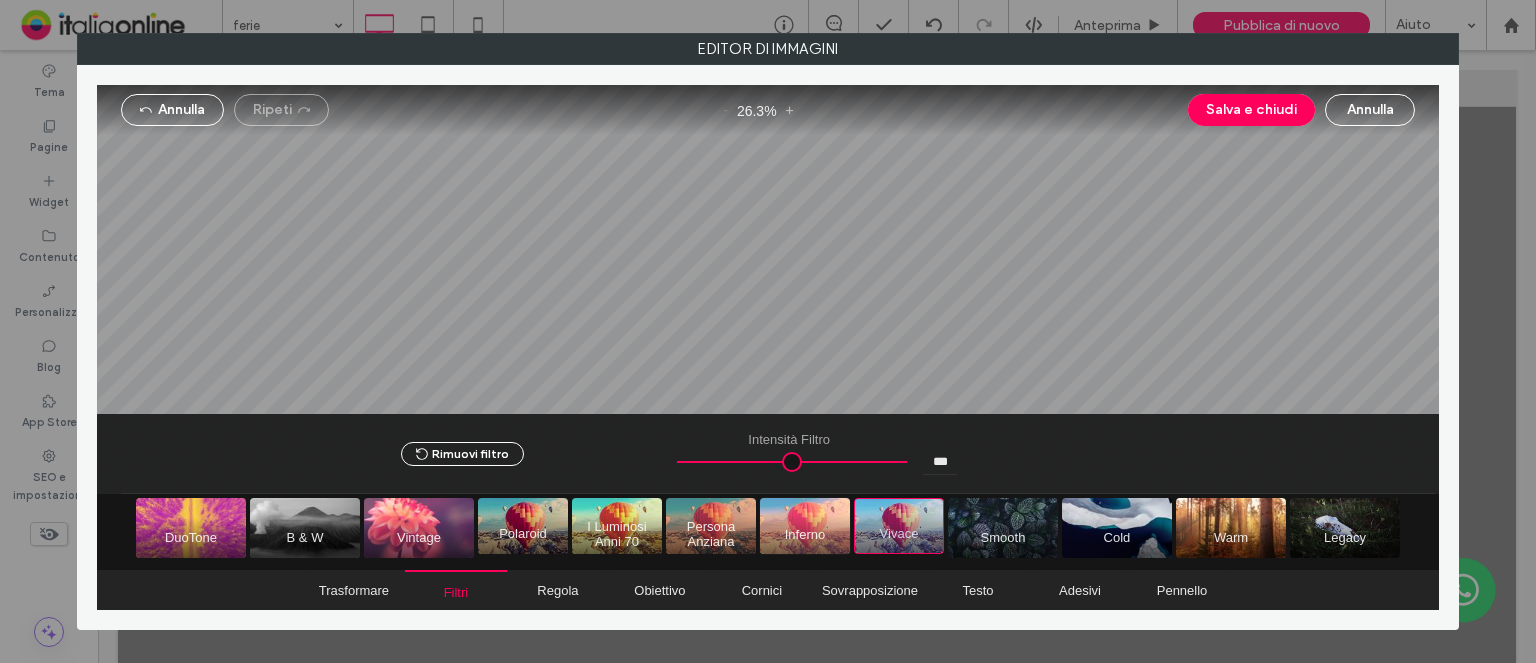 click at bounding box center [805, 526] 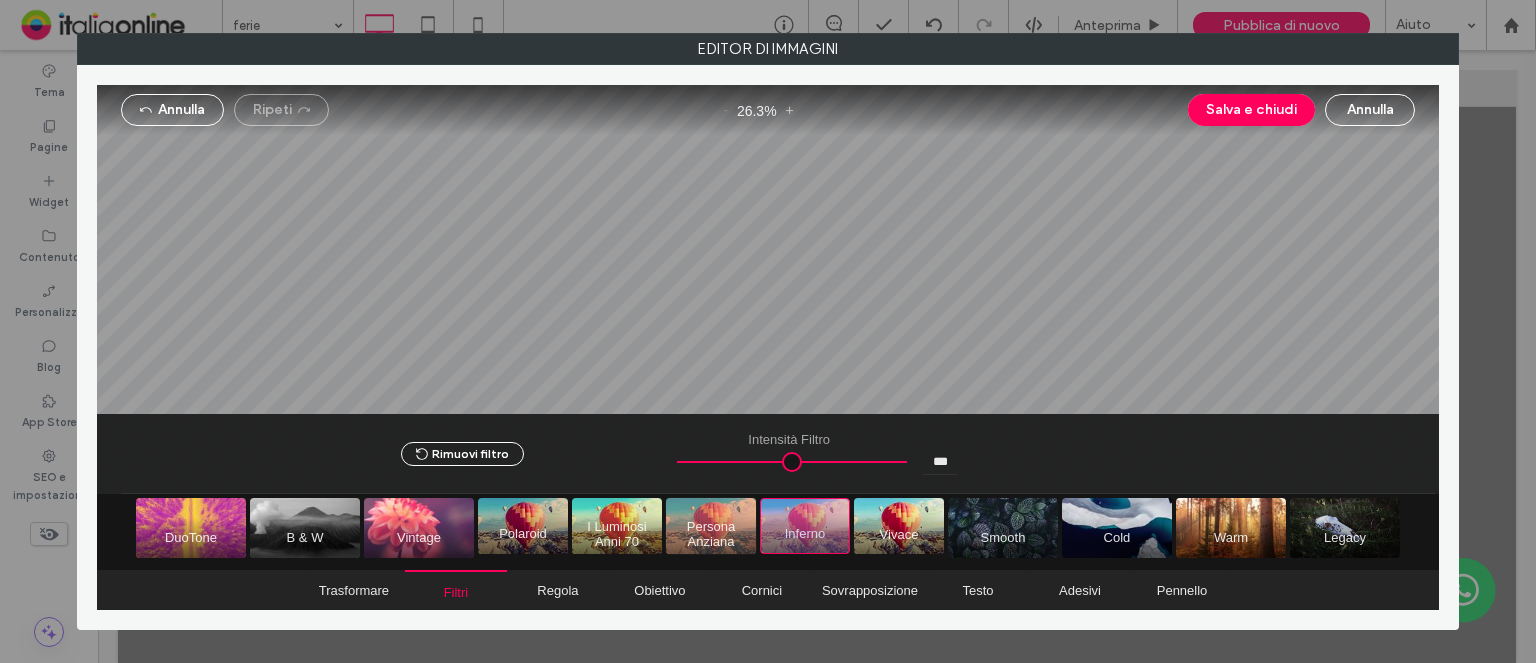 click at bounding box center [711, 526] 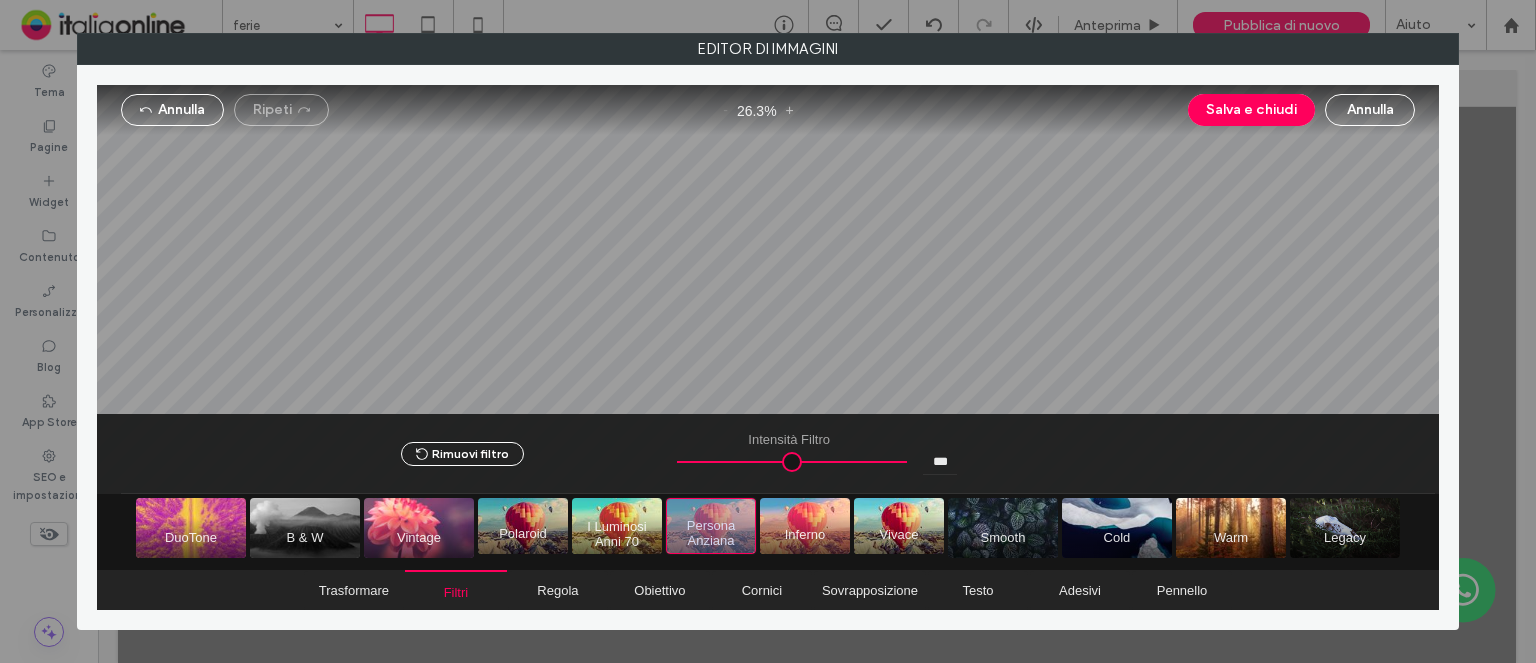 click at bounding box center [711, 526] 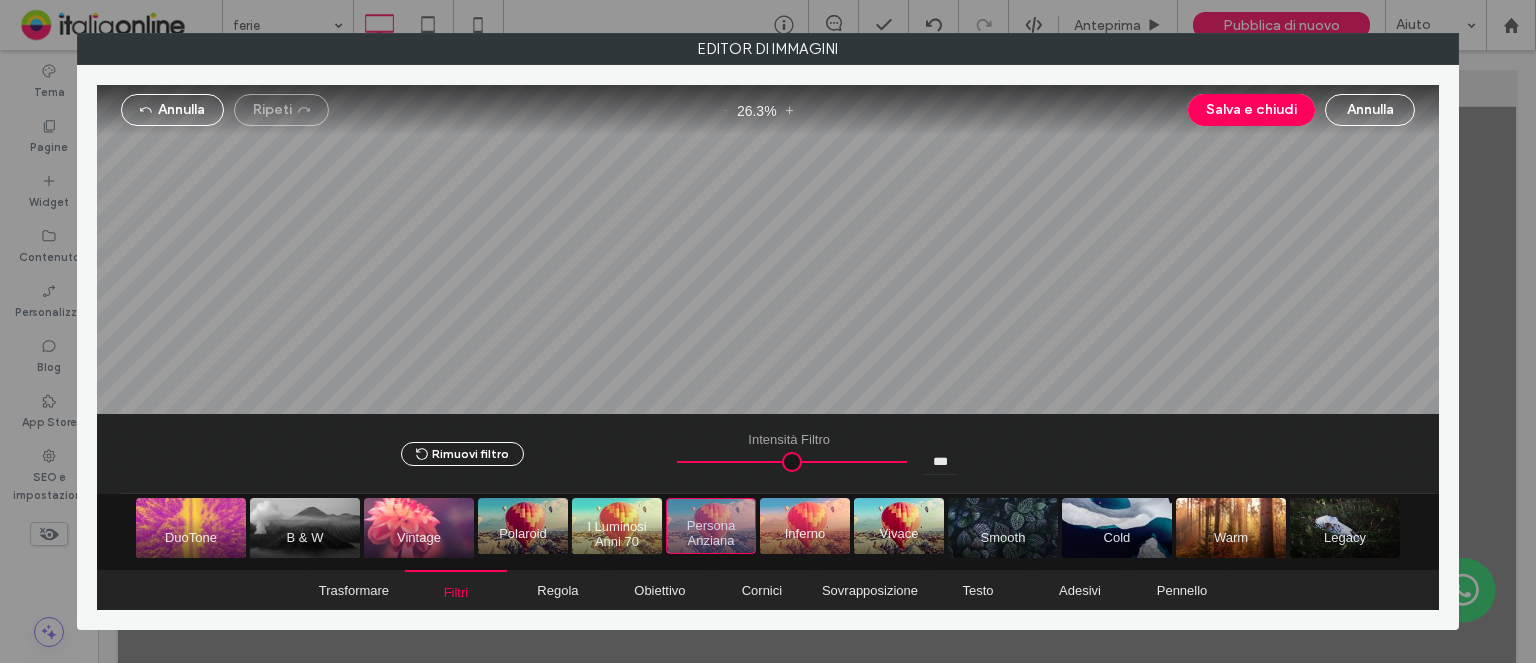 click at bounding box center [617, 526] 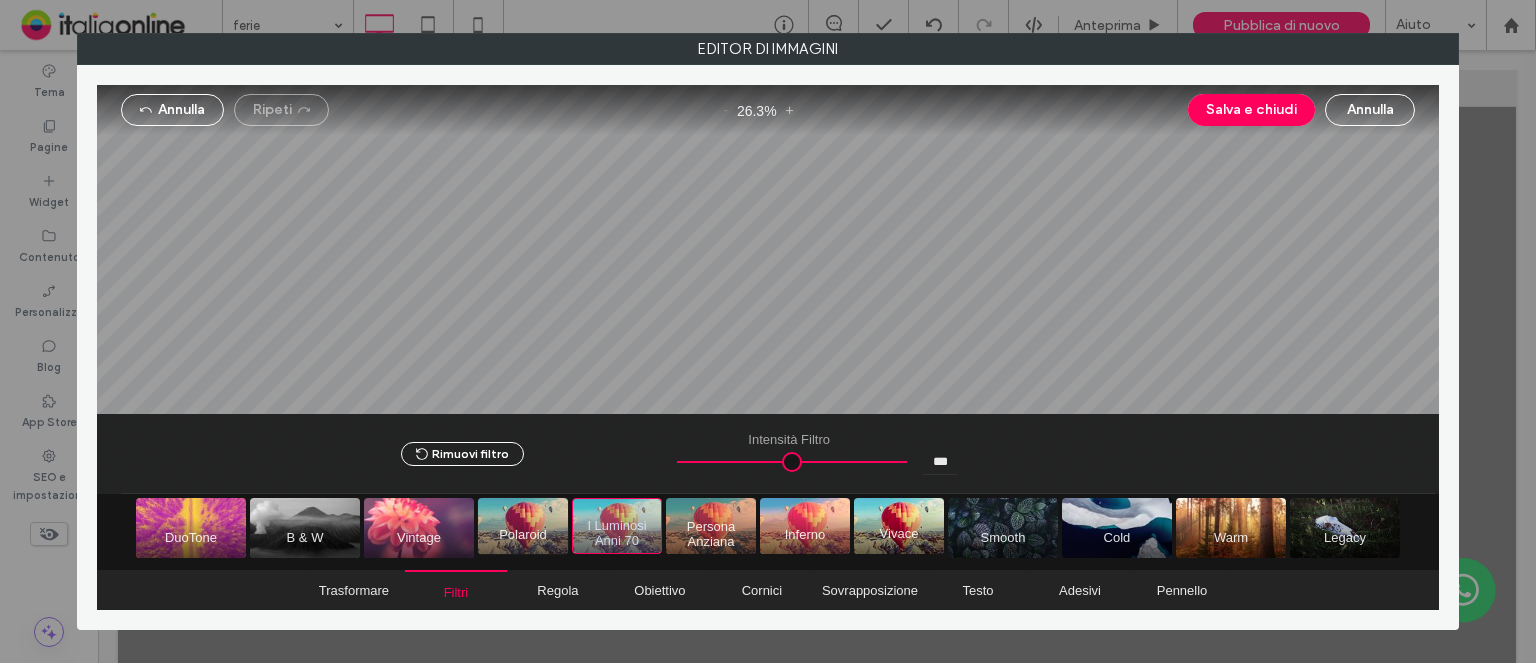 click at bounding box center [523, 526] 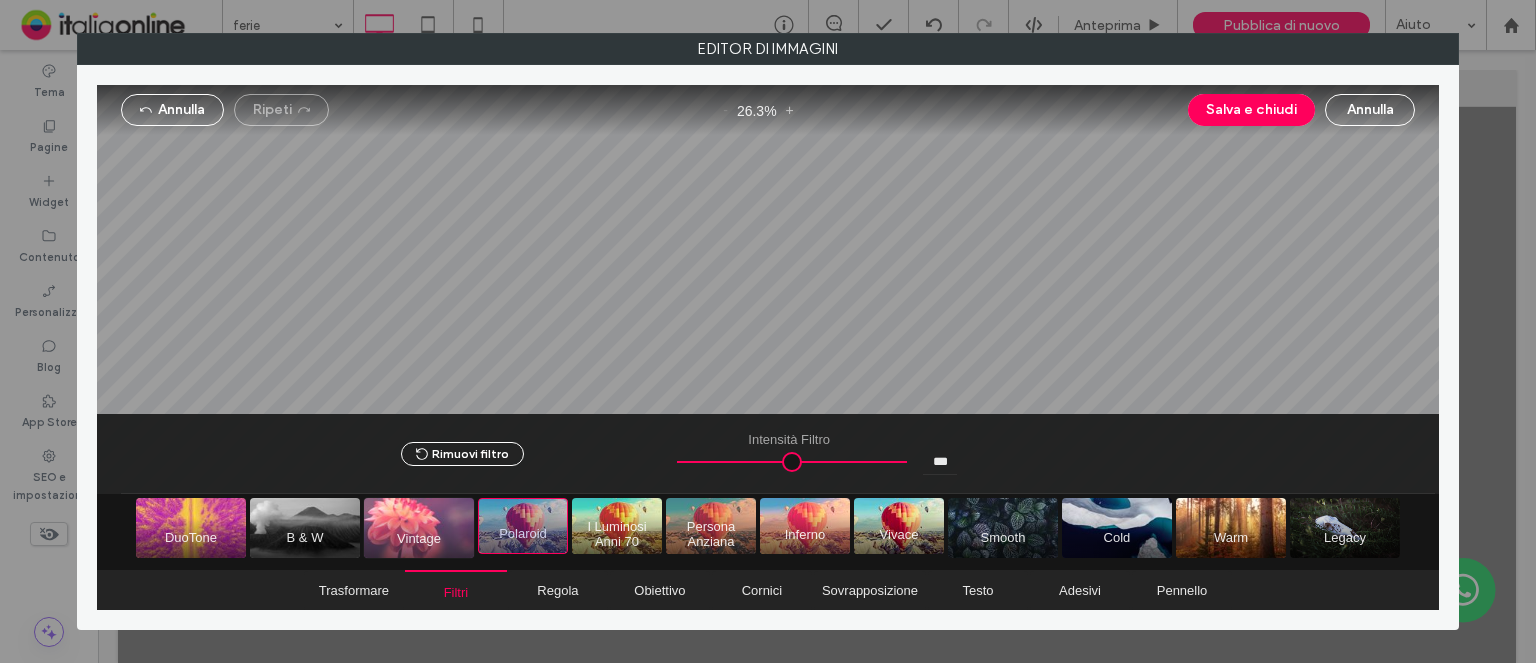 click at bounding box center [419, 528] 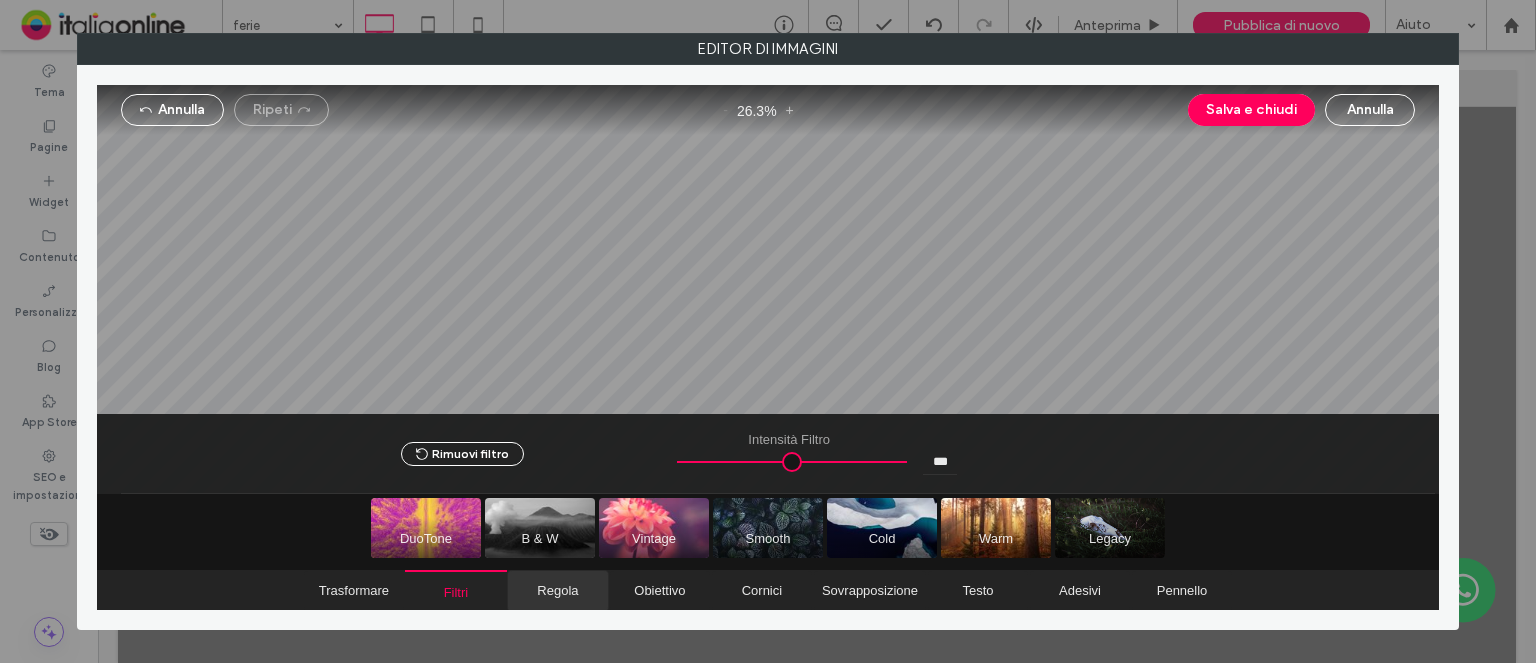 click on "Regola" at bounding box center [557, 590] 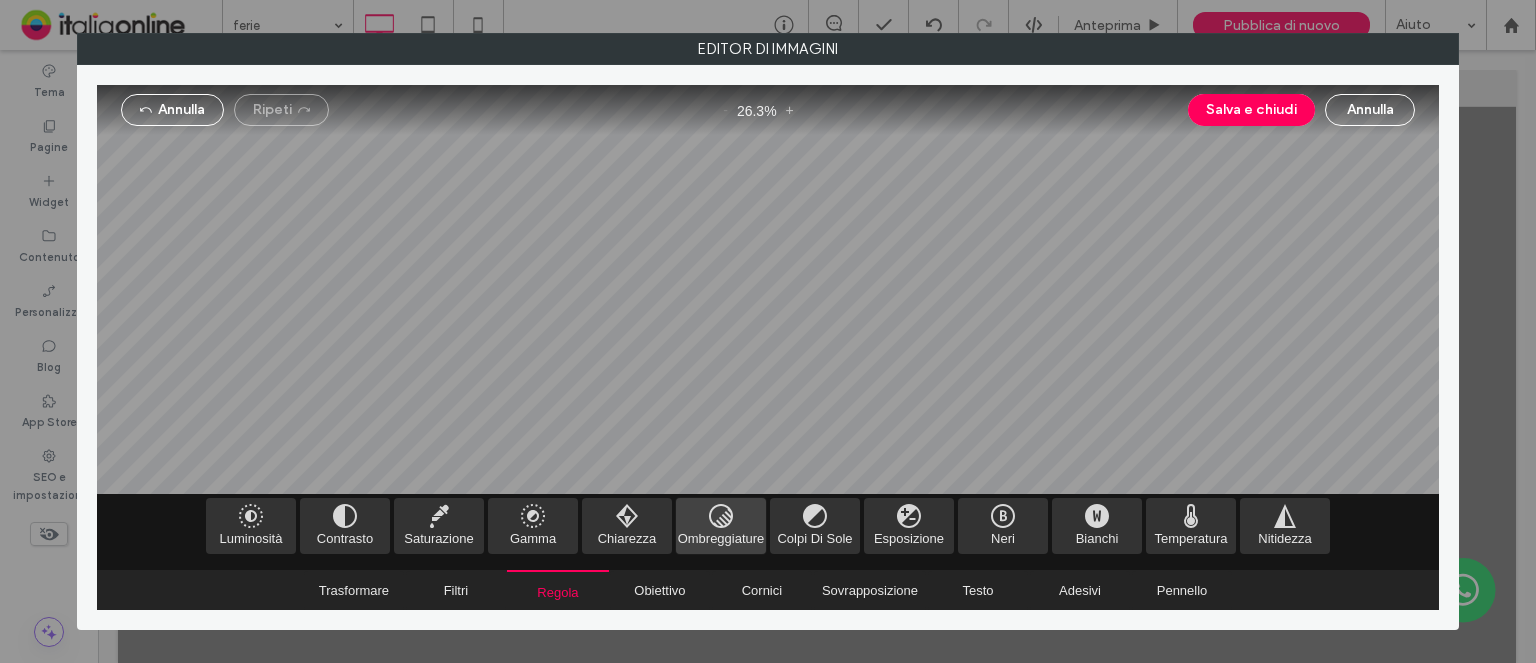 click at bounding box center [721, 526] 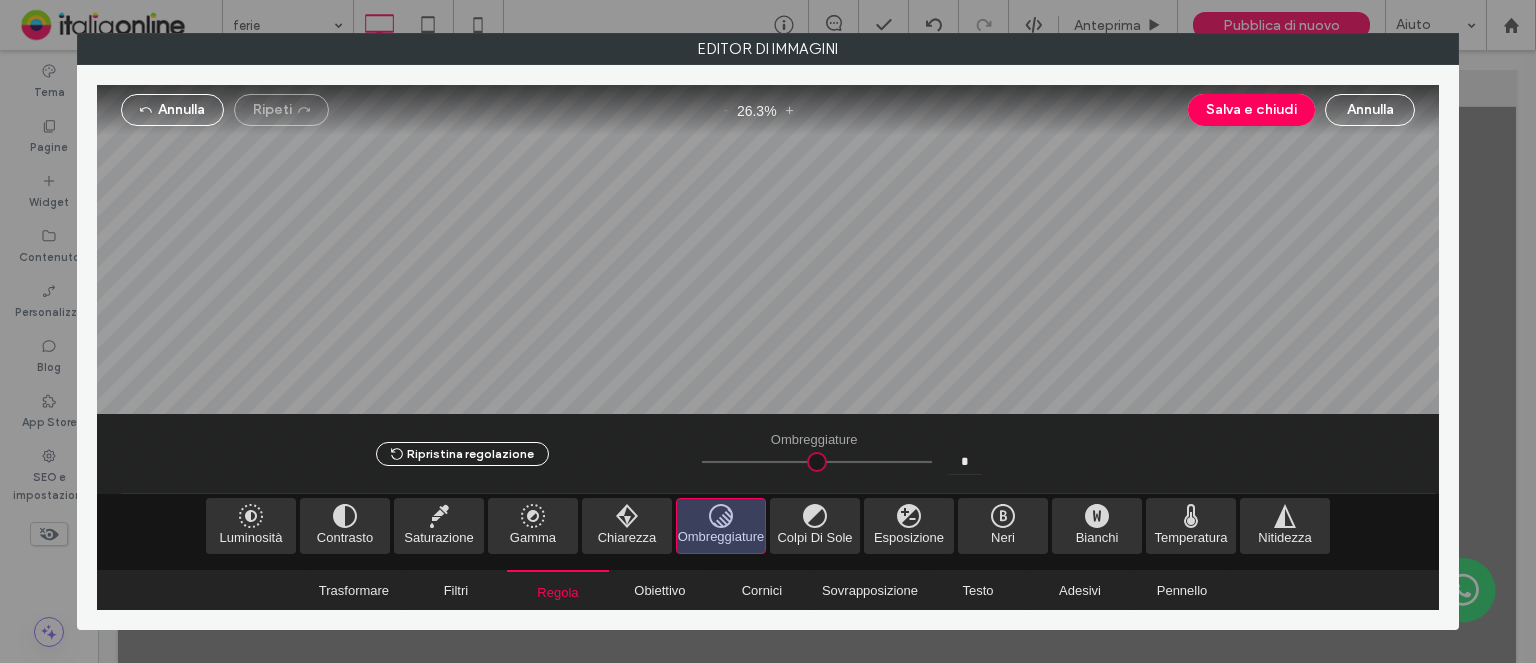 type on "****" 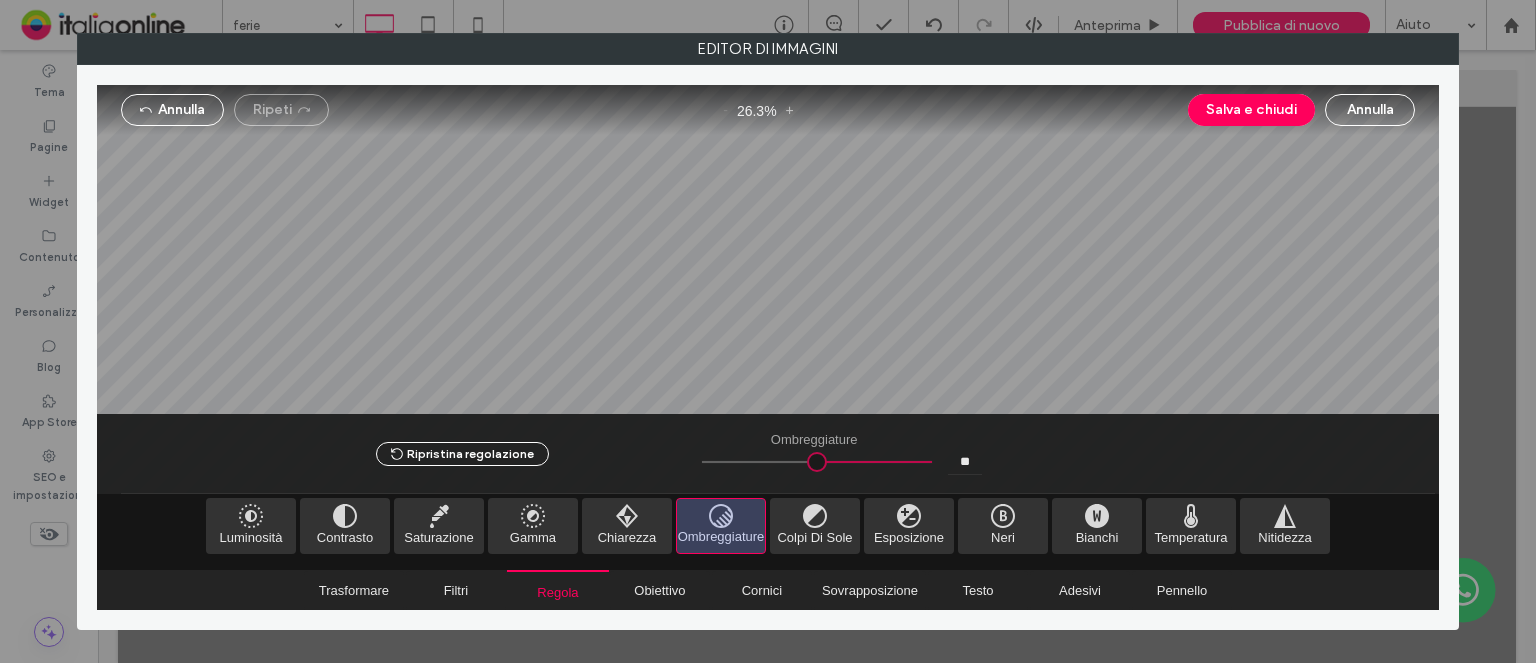 type on "*" 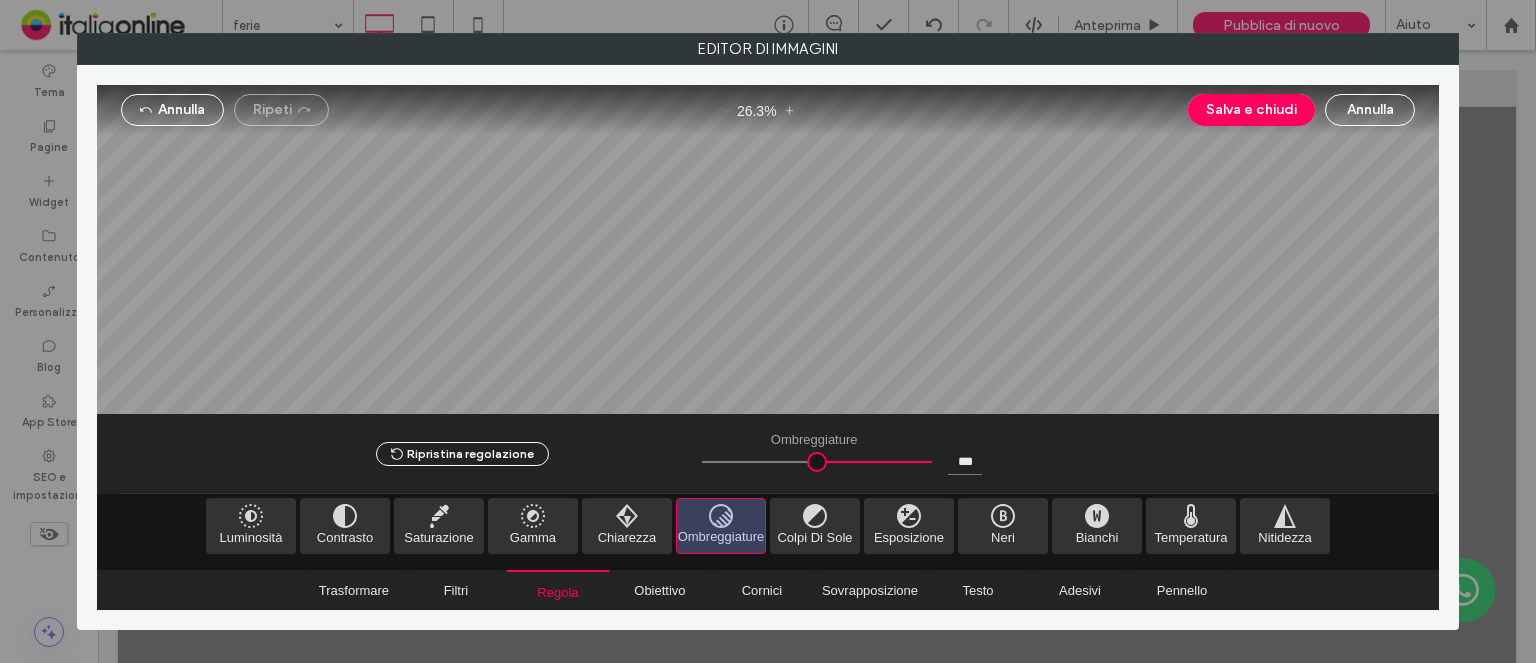 drag, startPoint x: 810, startPoint y: 455, endPoint x: 955, endPoint y: 455, distance: 145 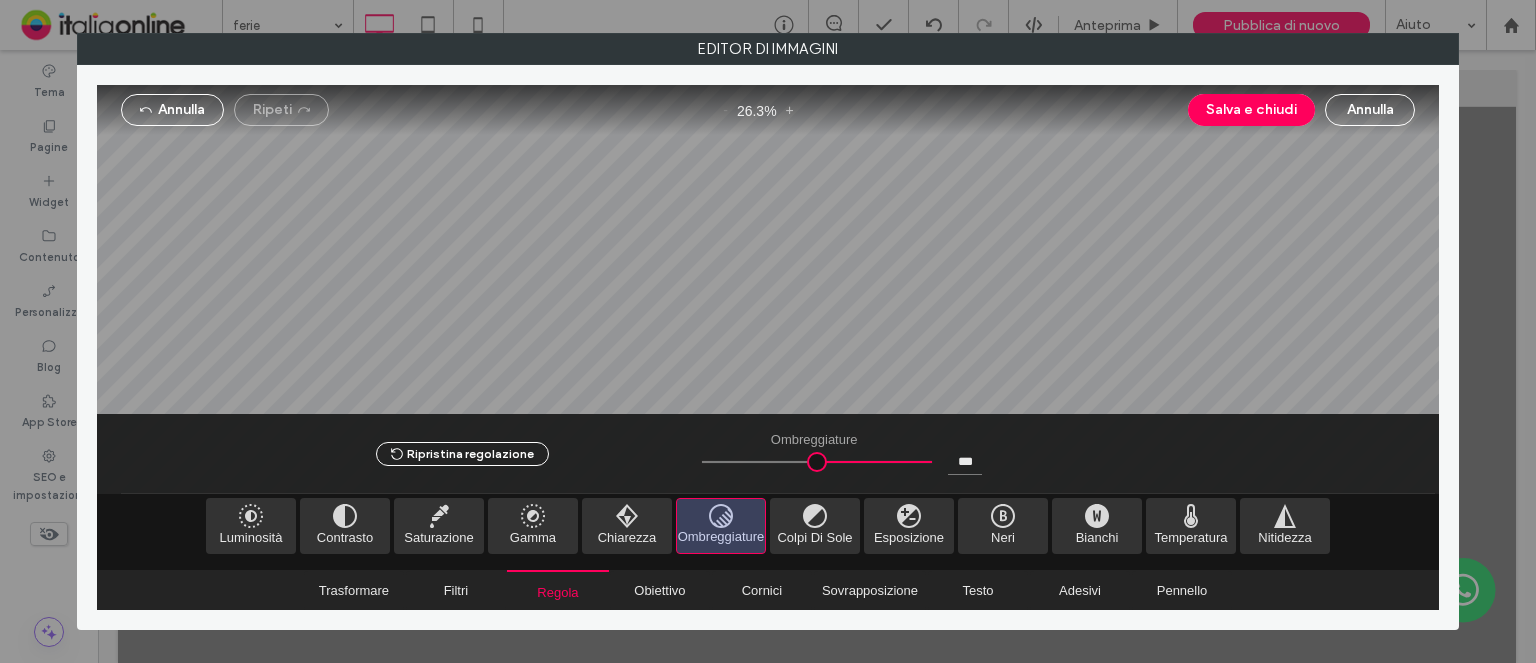 click at bounding box center [817, 462] 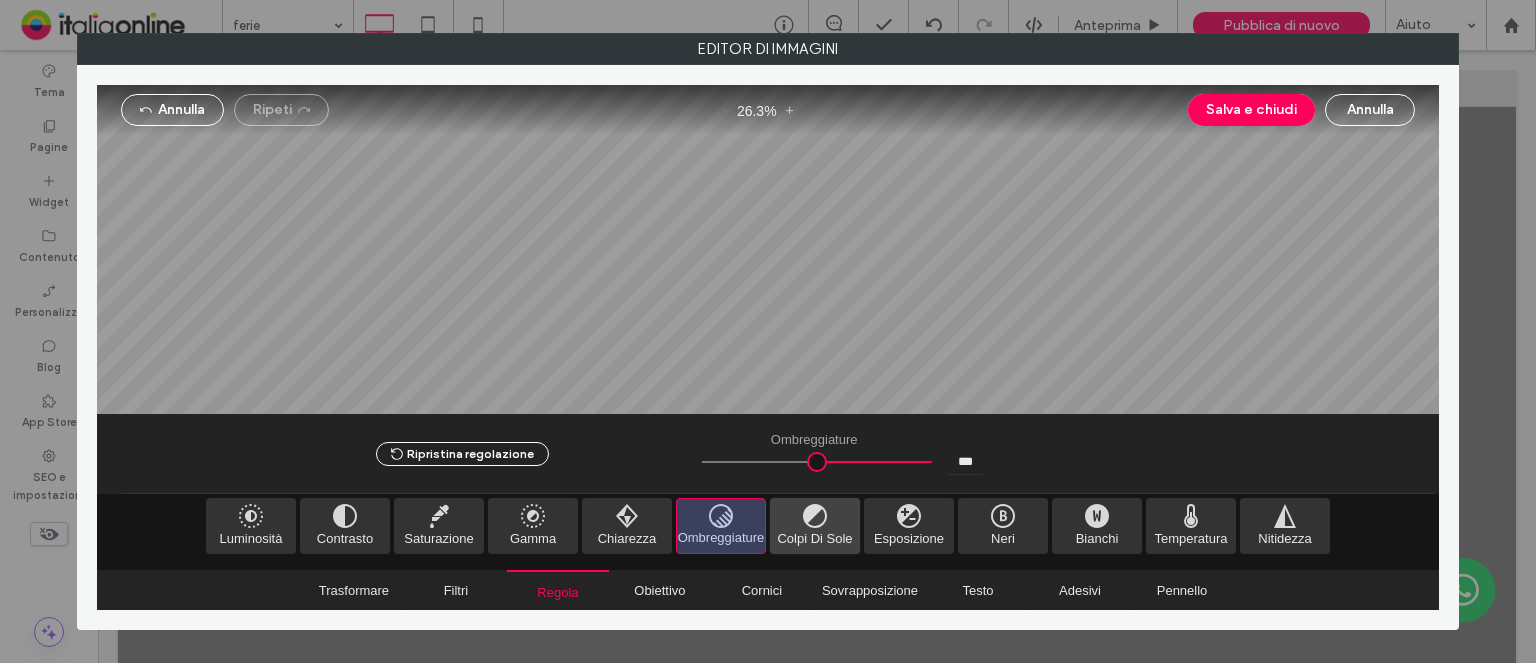 drag, startPoint x: 807, startPoint y: 523, endPoint x: 849, endPoint y: 492, distance: 52.201534 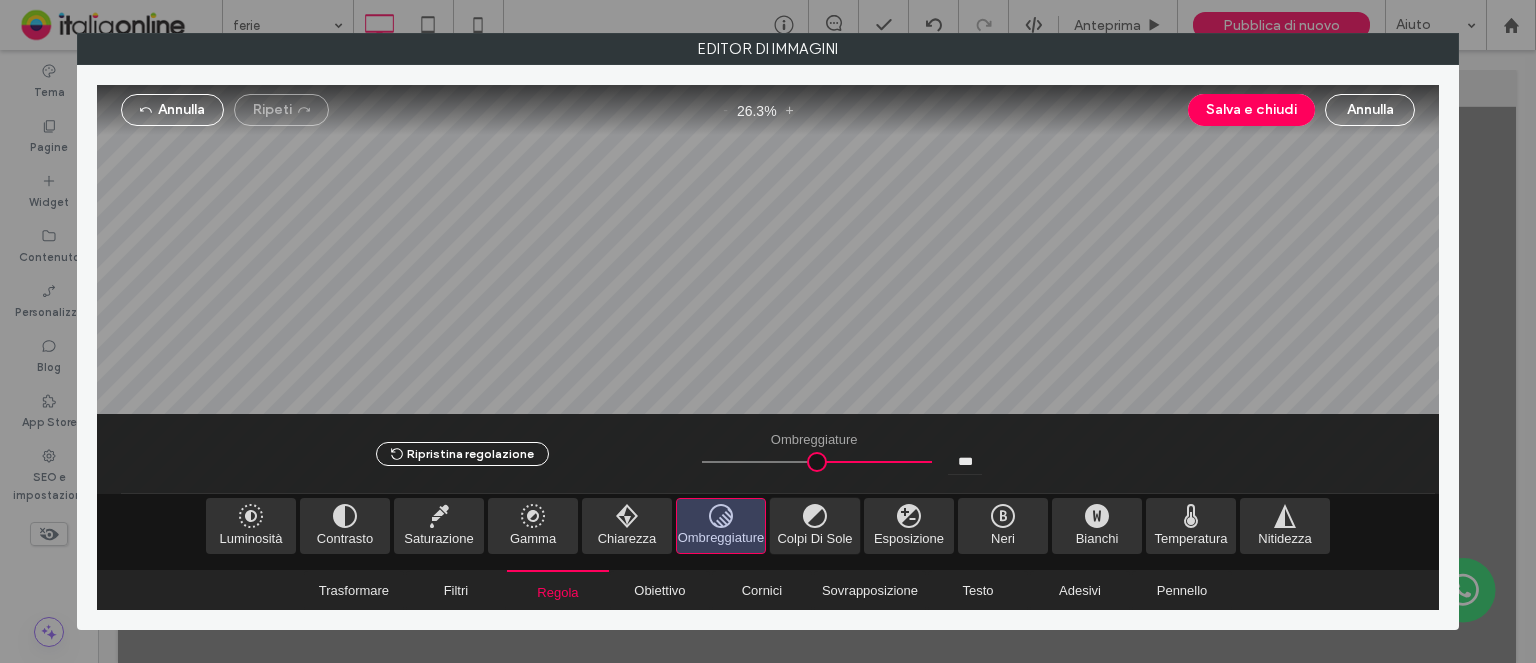 click at bounding box center [815, 526] 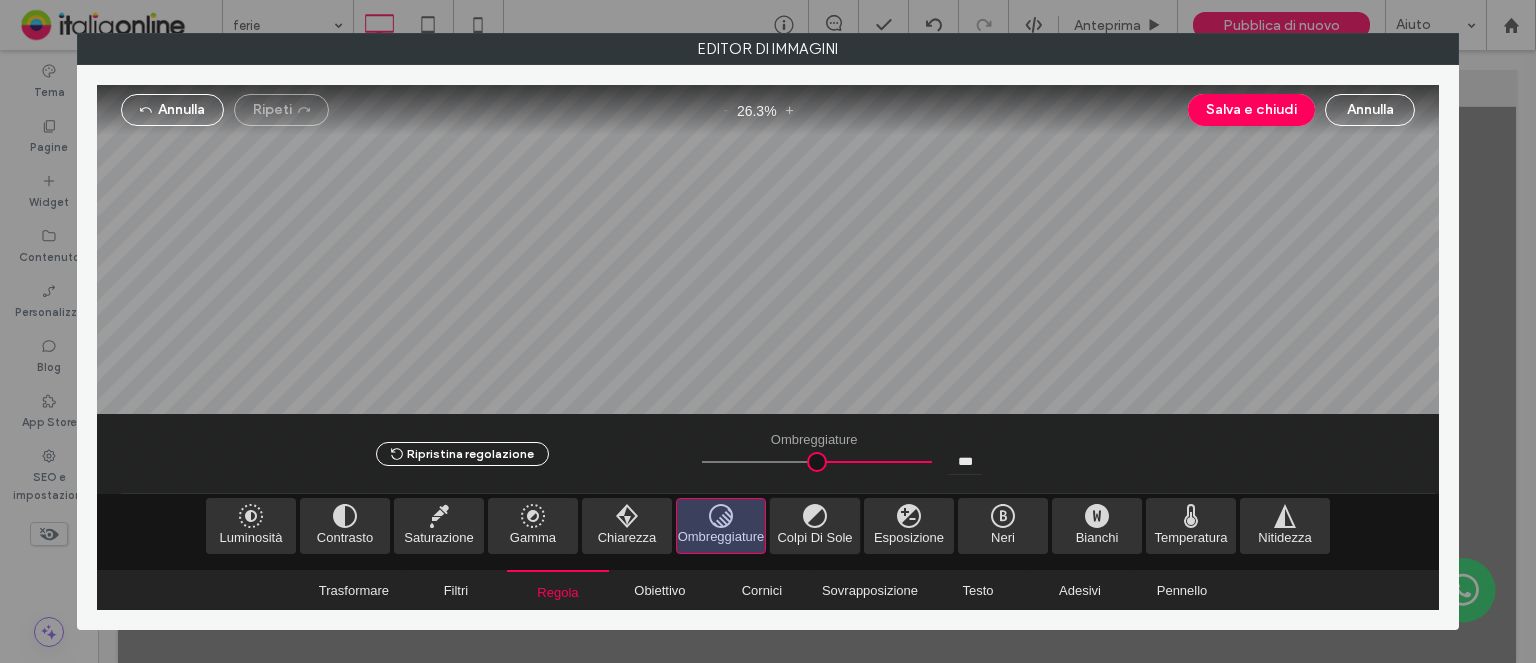 type on "*" 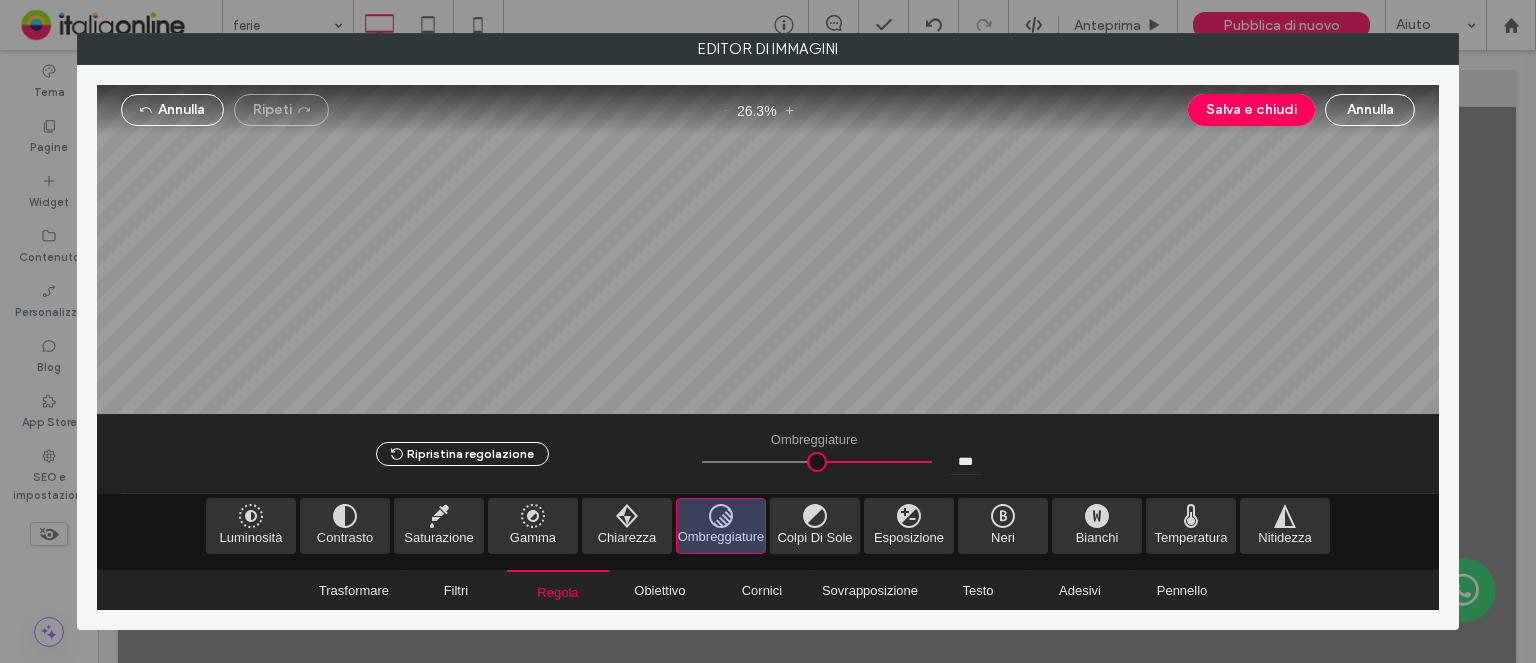type on "*" 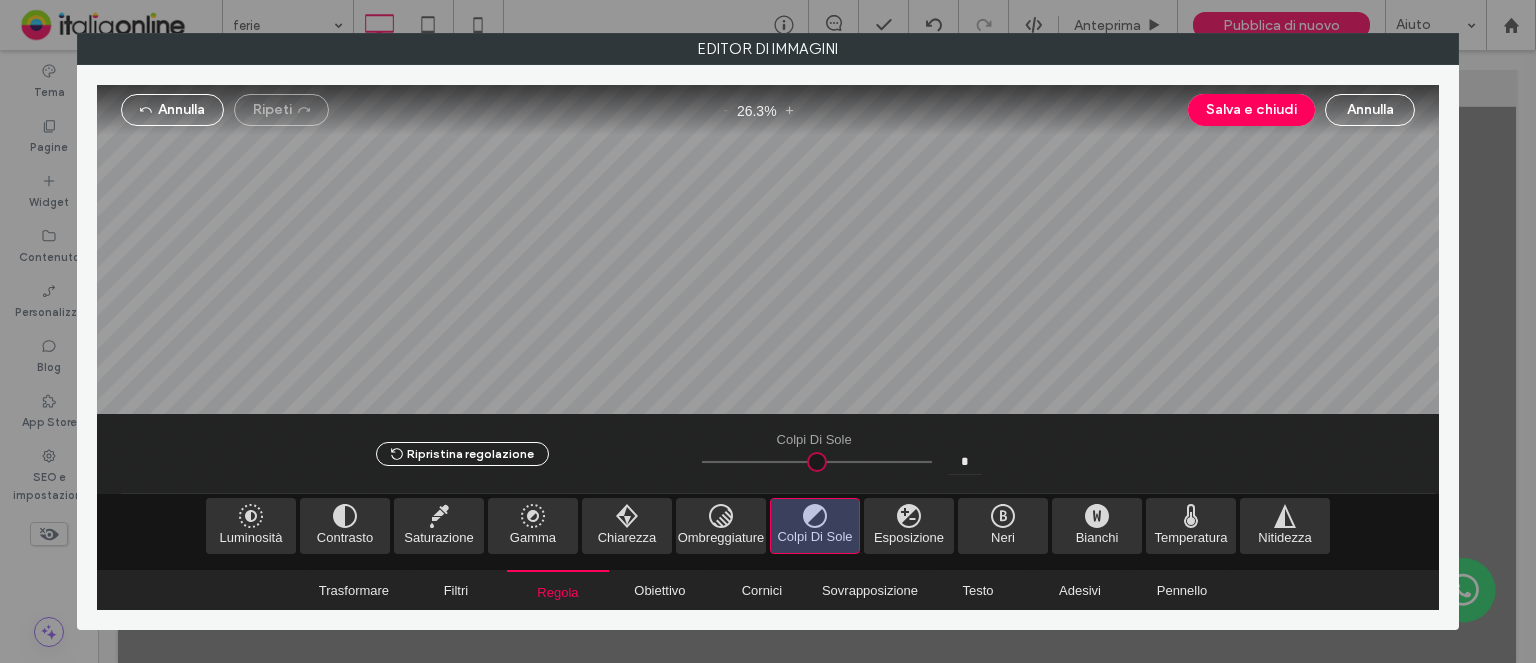 type on "*" 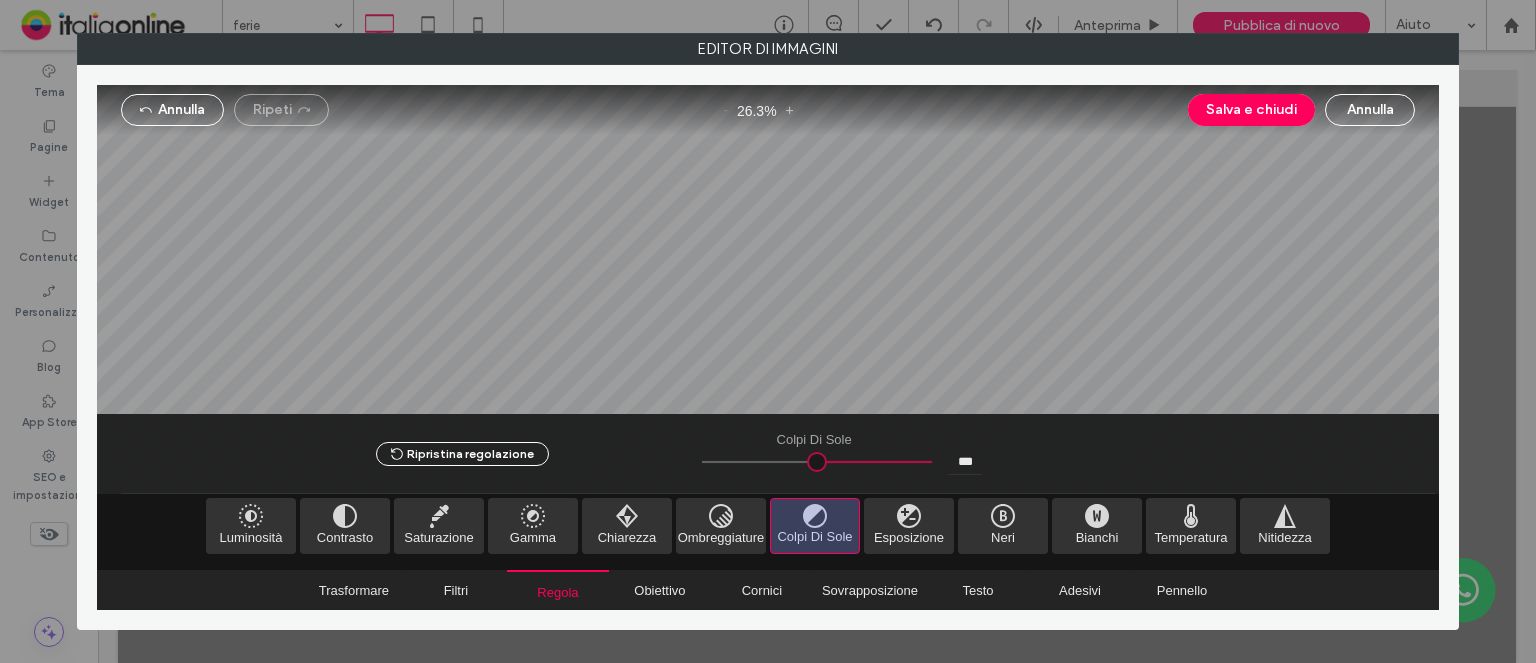 type on "**" 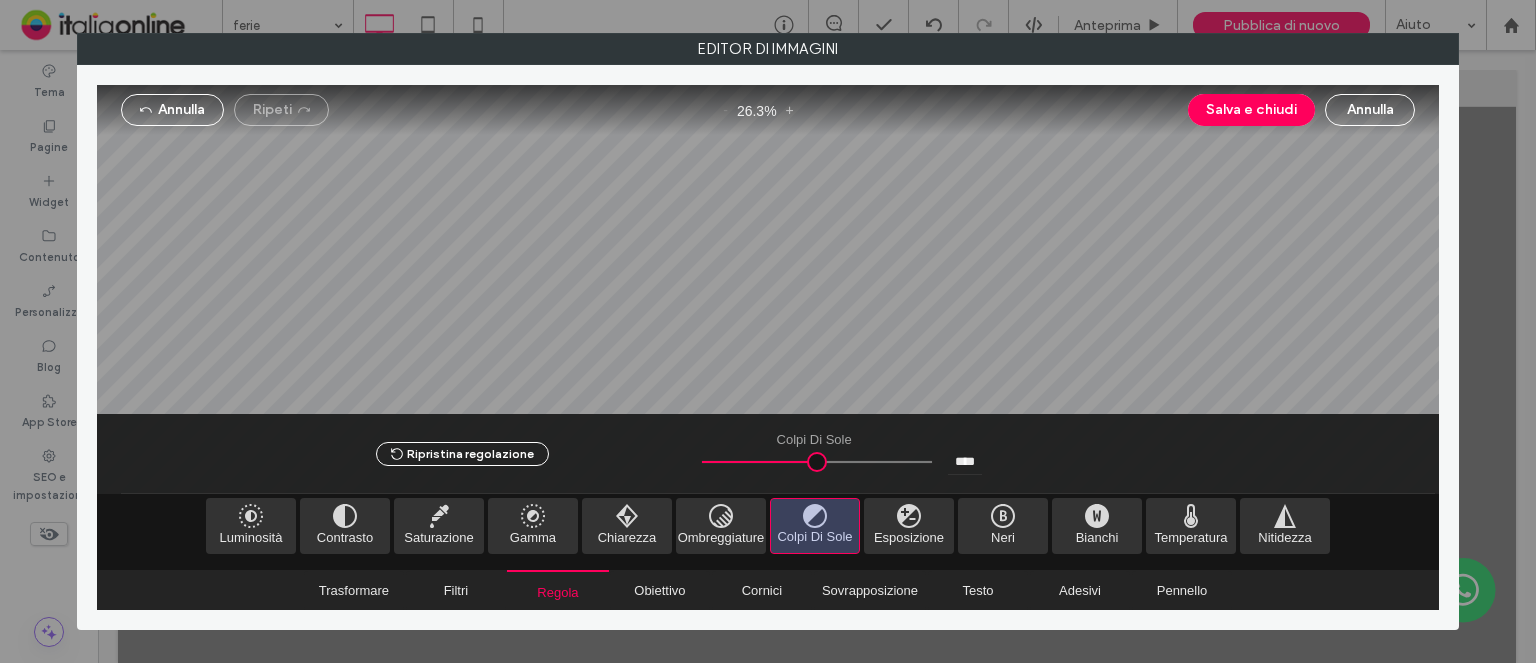 drag, startPoint x: 810, startPoint y: 456, endPoint x: 648, endPoint y: 467, distance: 162.37303 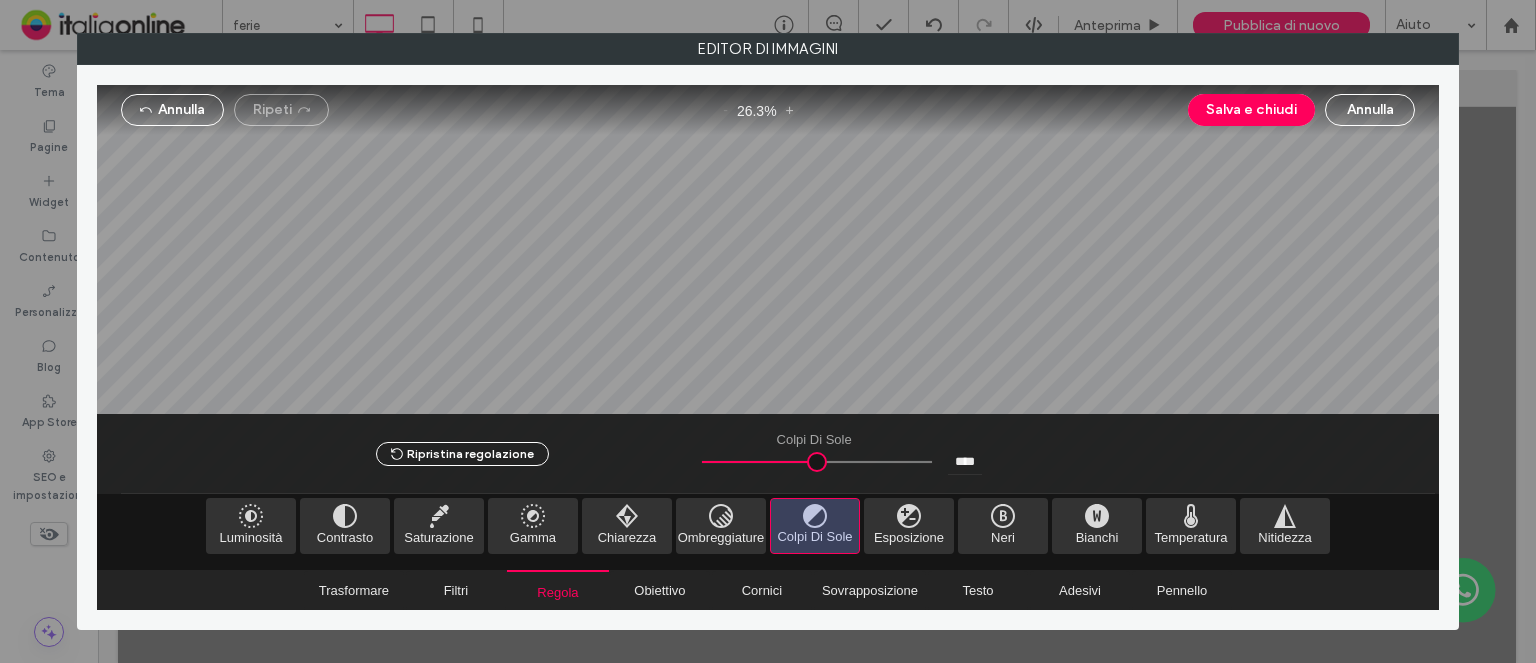 click at bounding box center [817, 462] 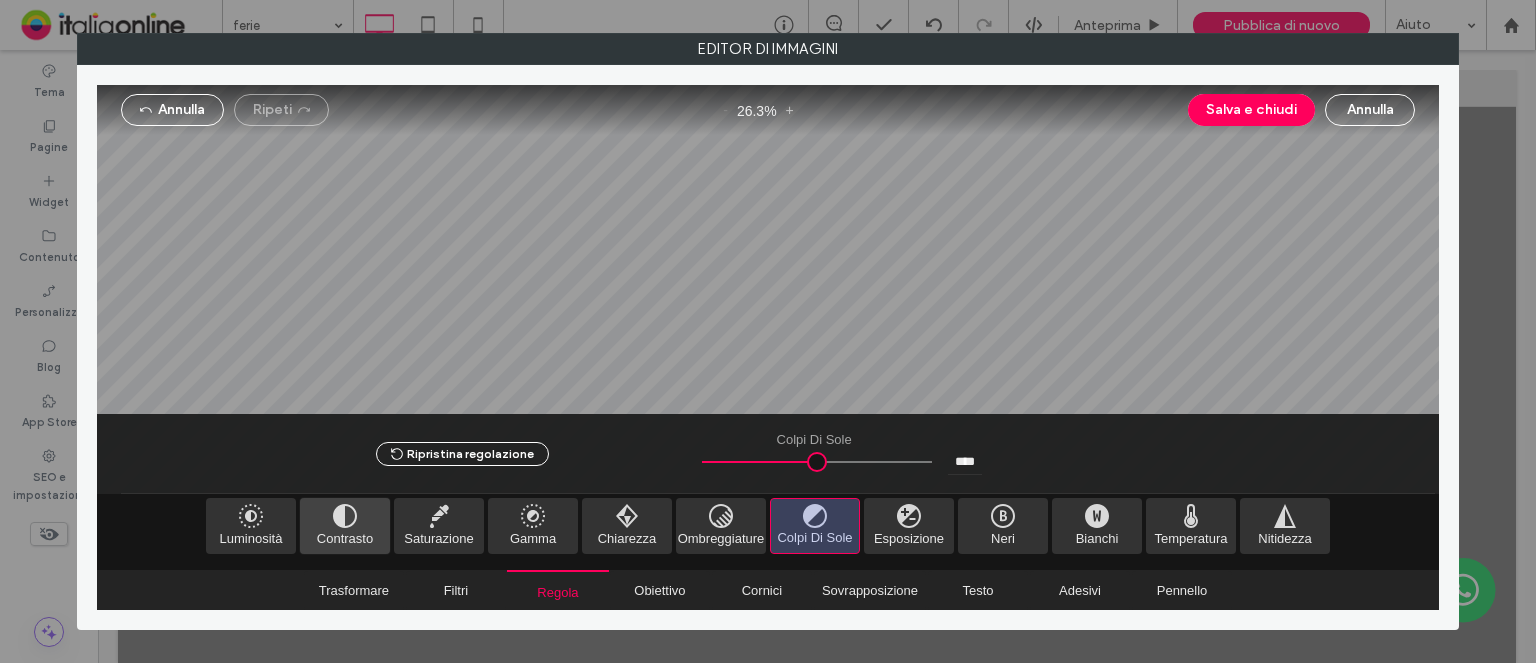 click at bounding box center (345, 526) 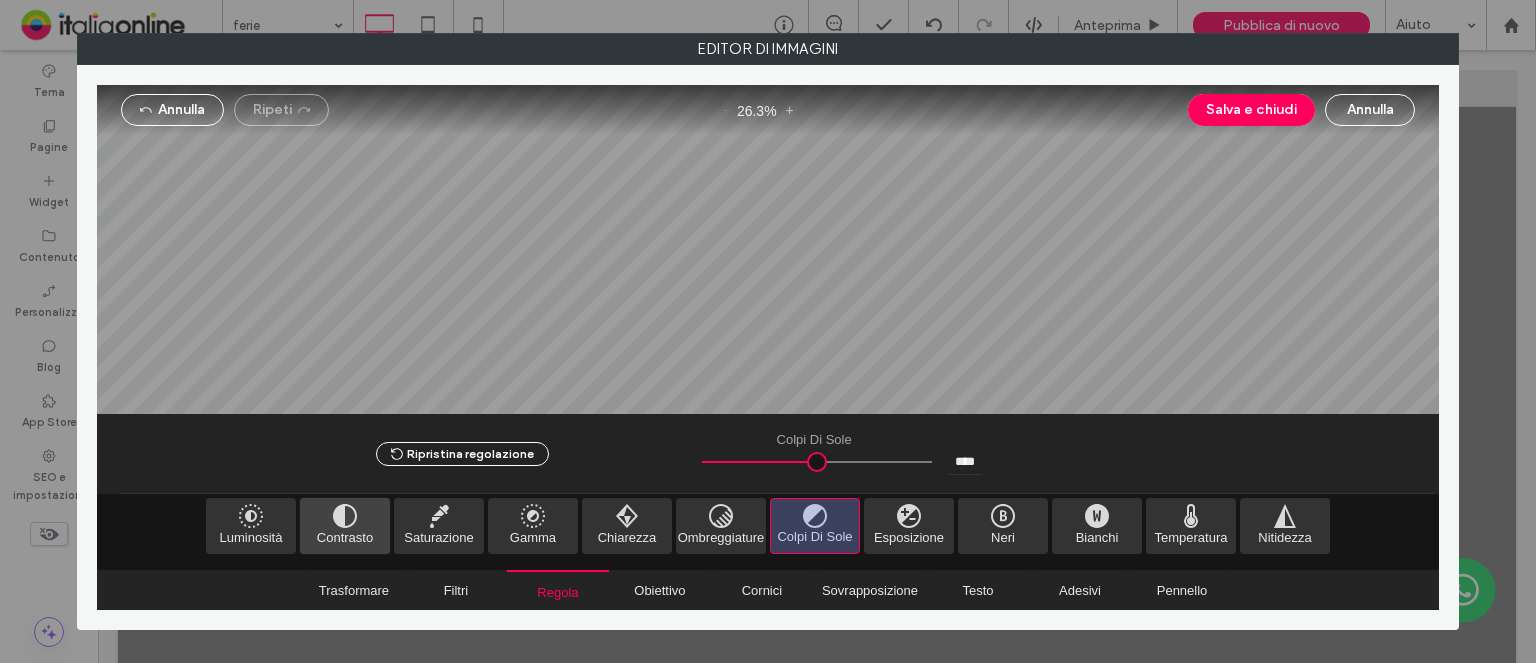 type on "*" 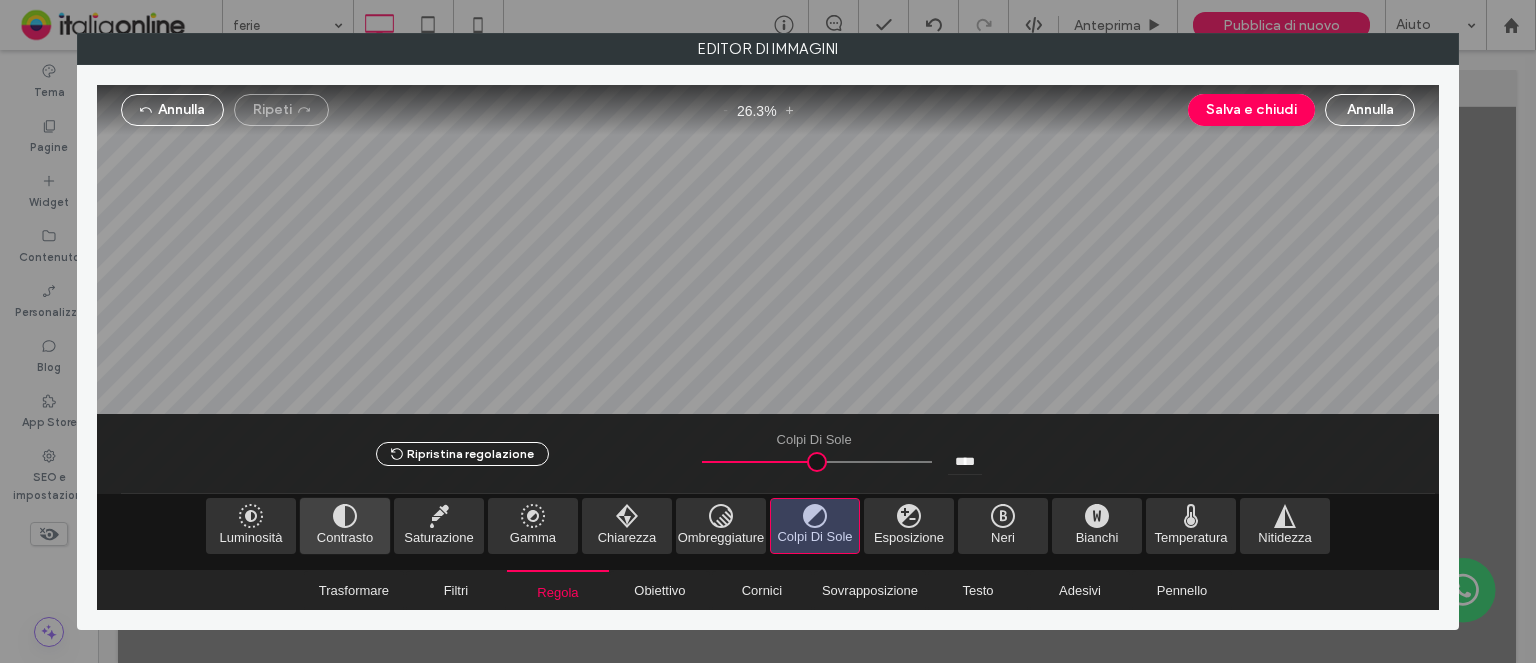 type on "*" 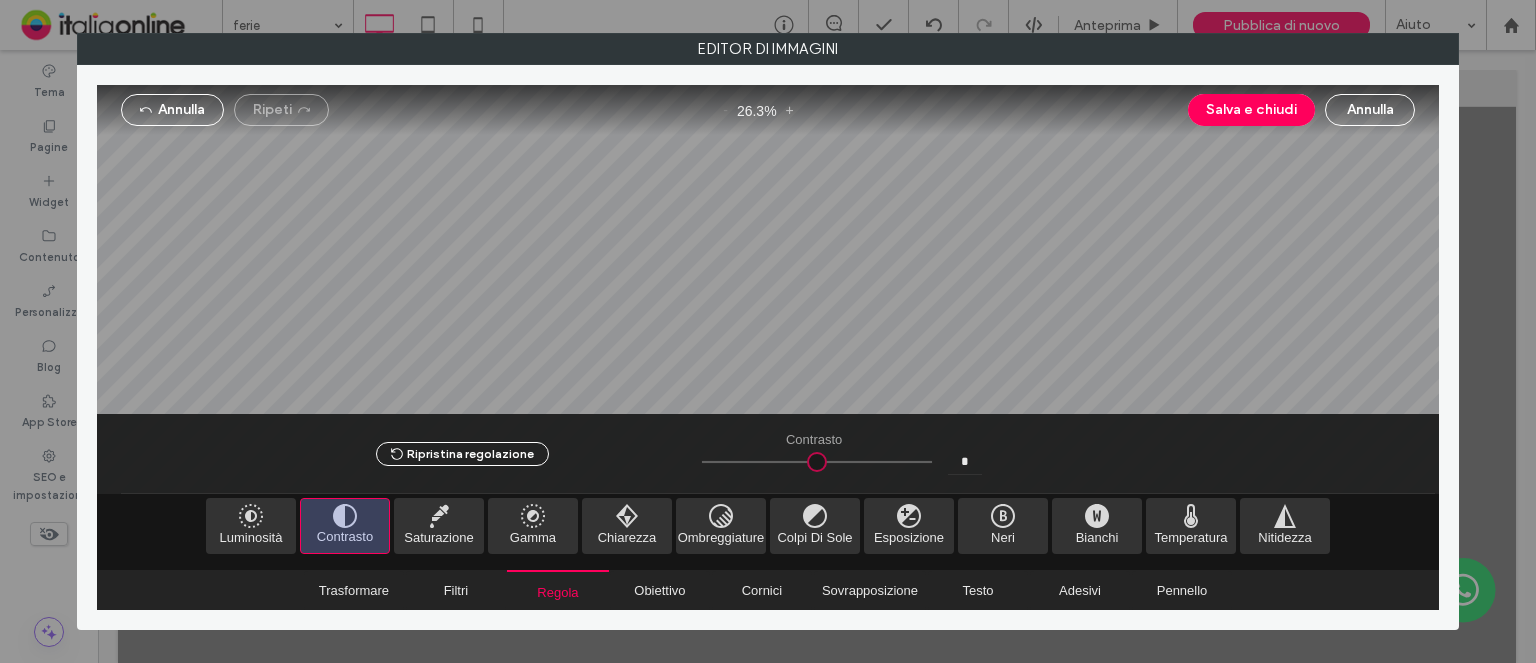 type on "**" 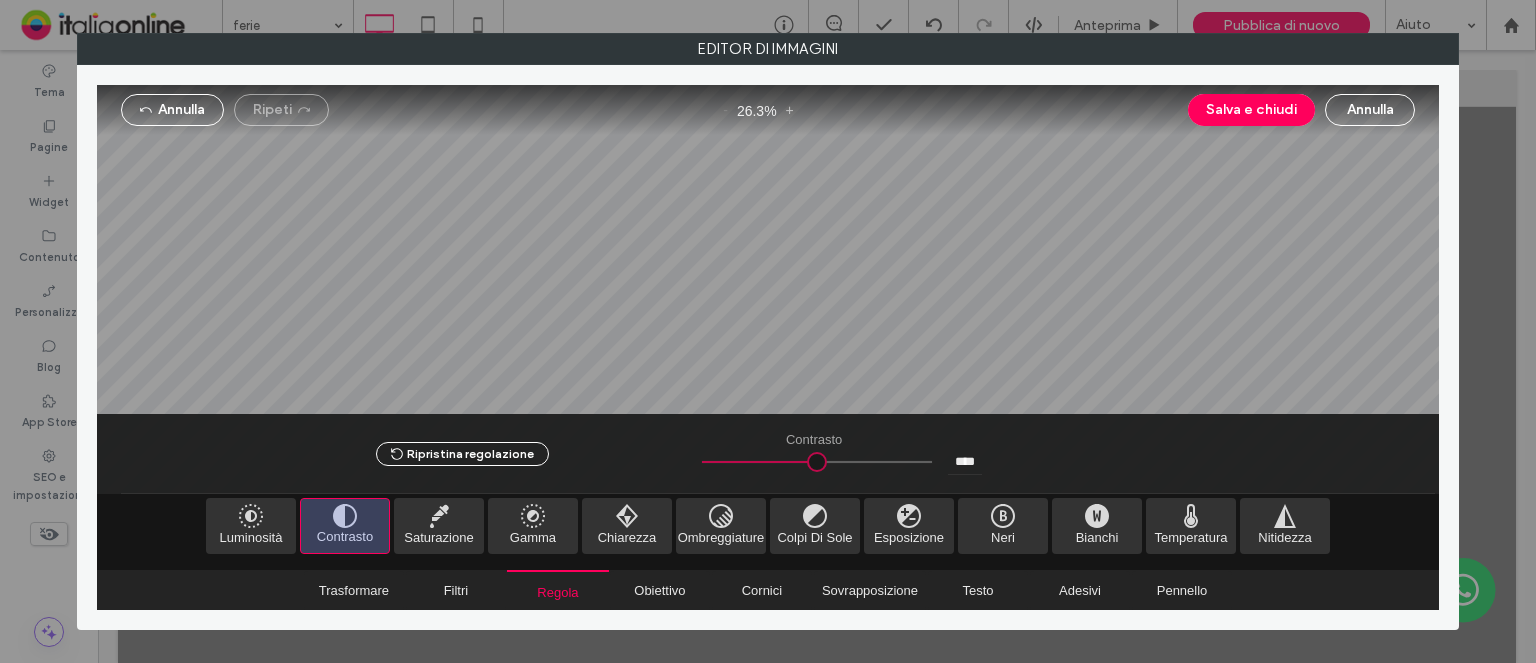type on "*****" 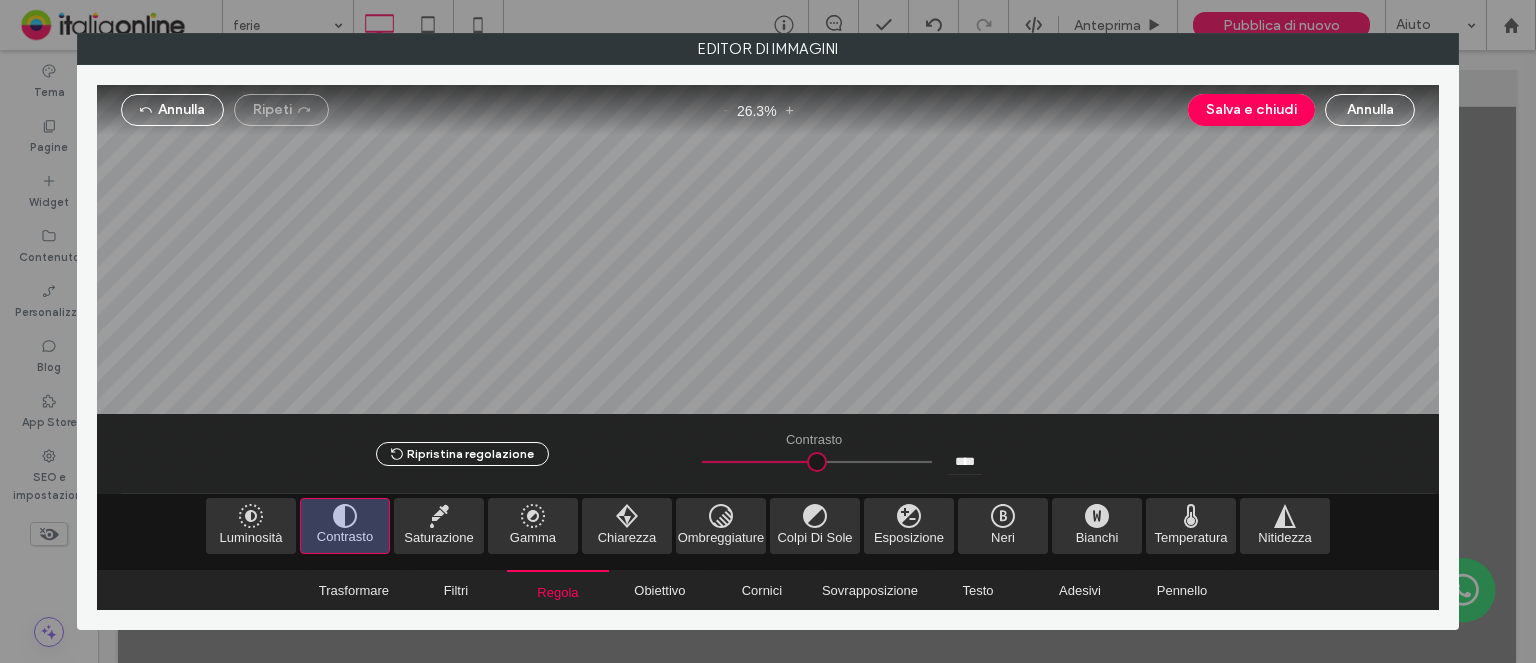 type on "***" 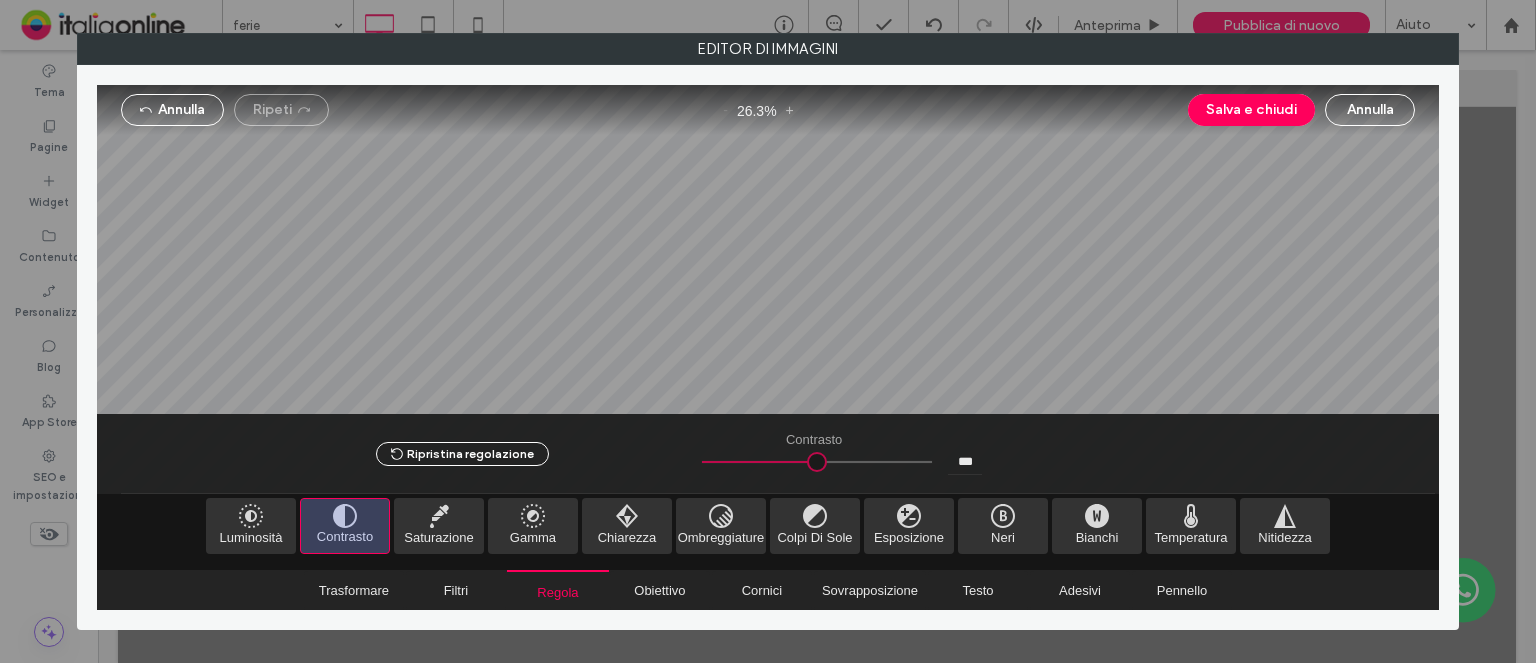 type on "*****" 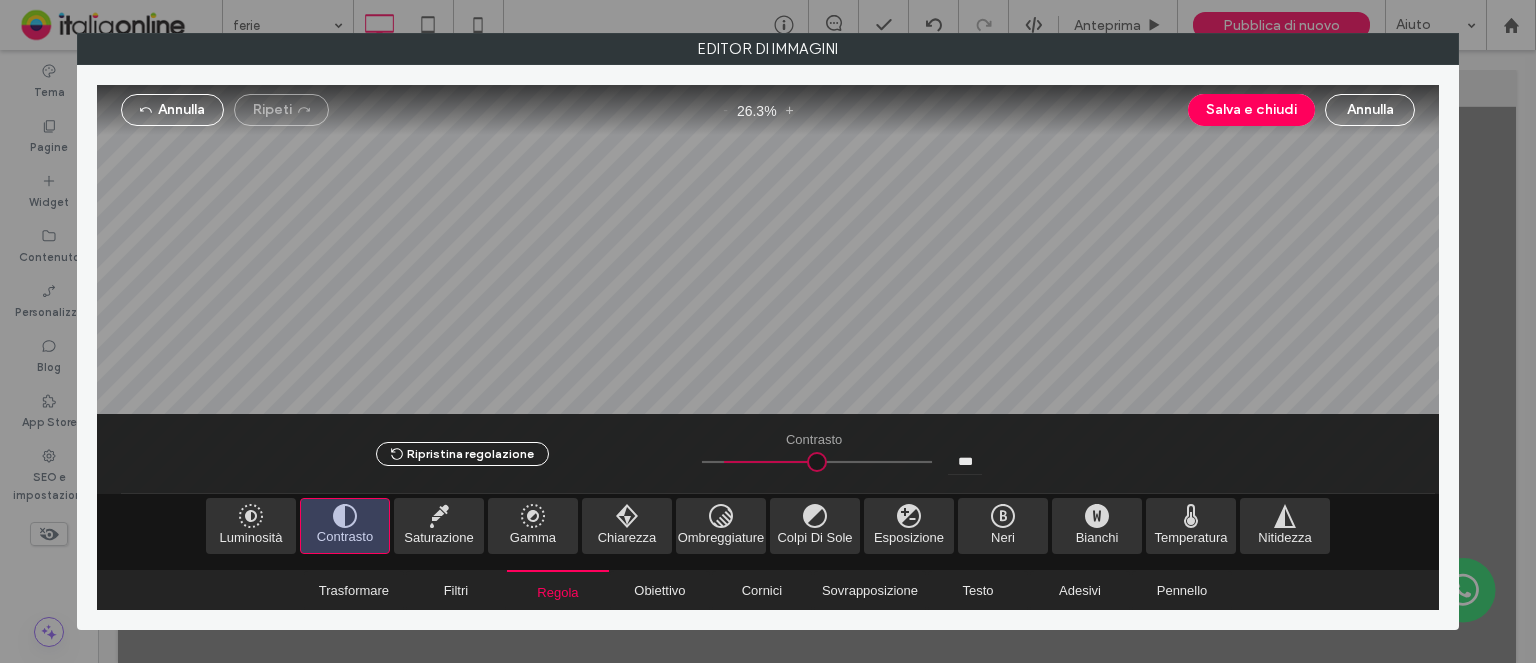 type on "*****" 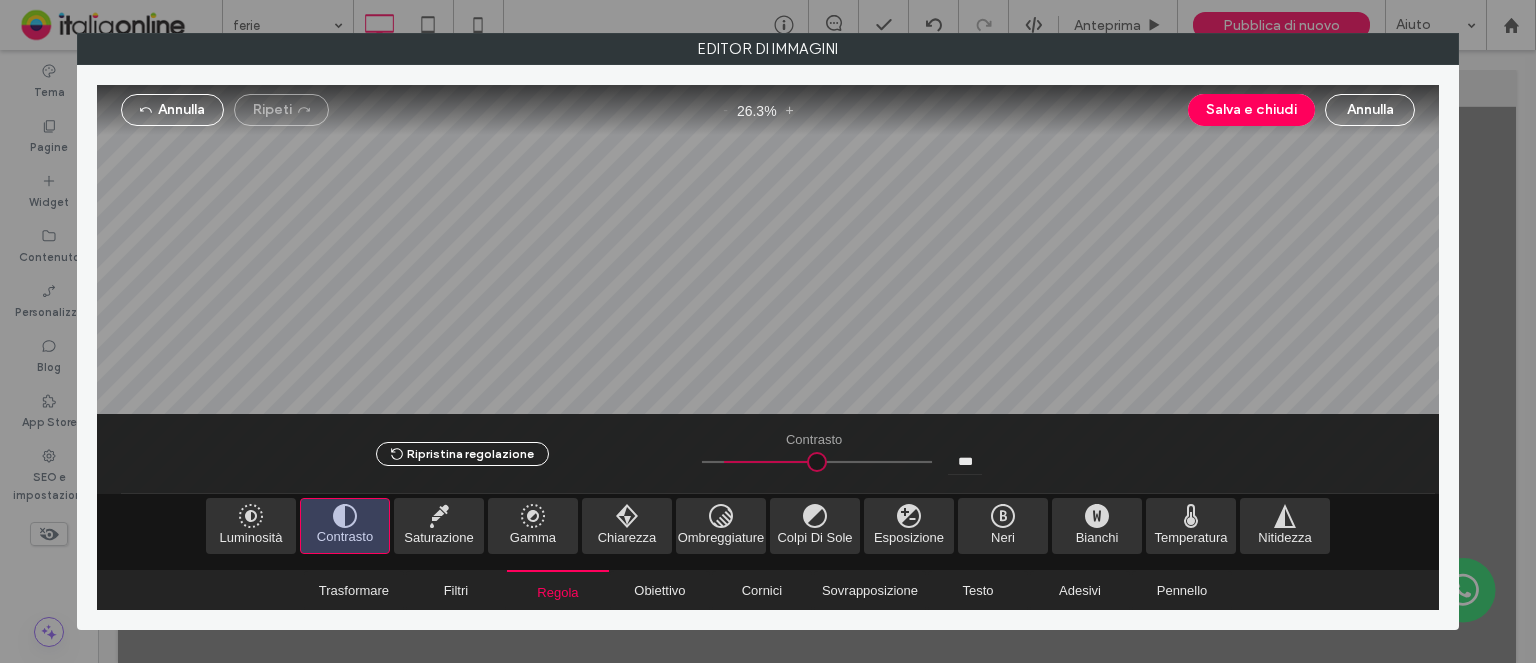 type on "***" 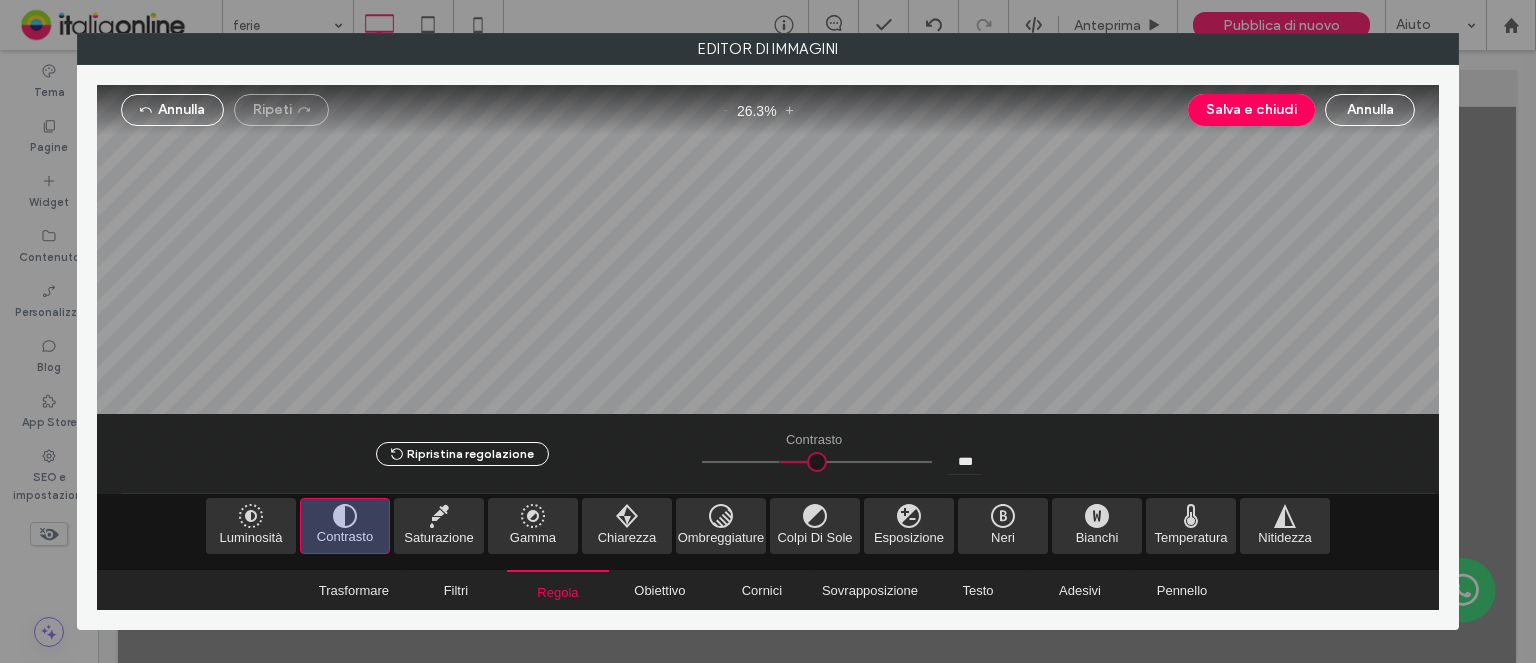 type on "*****" 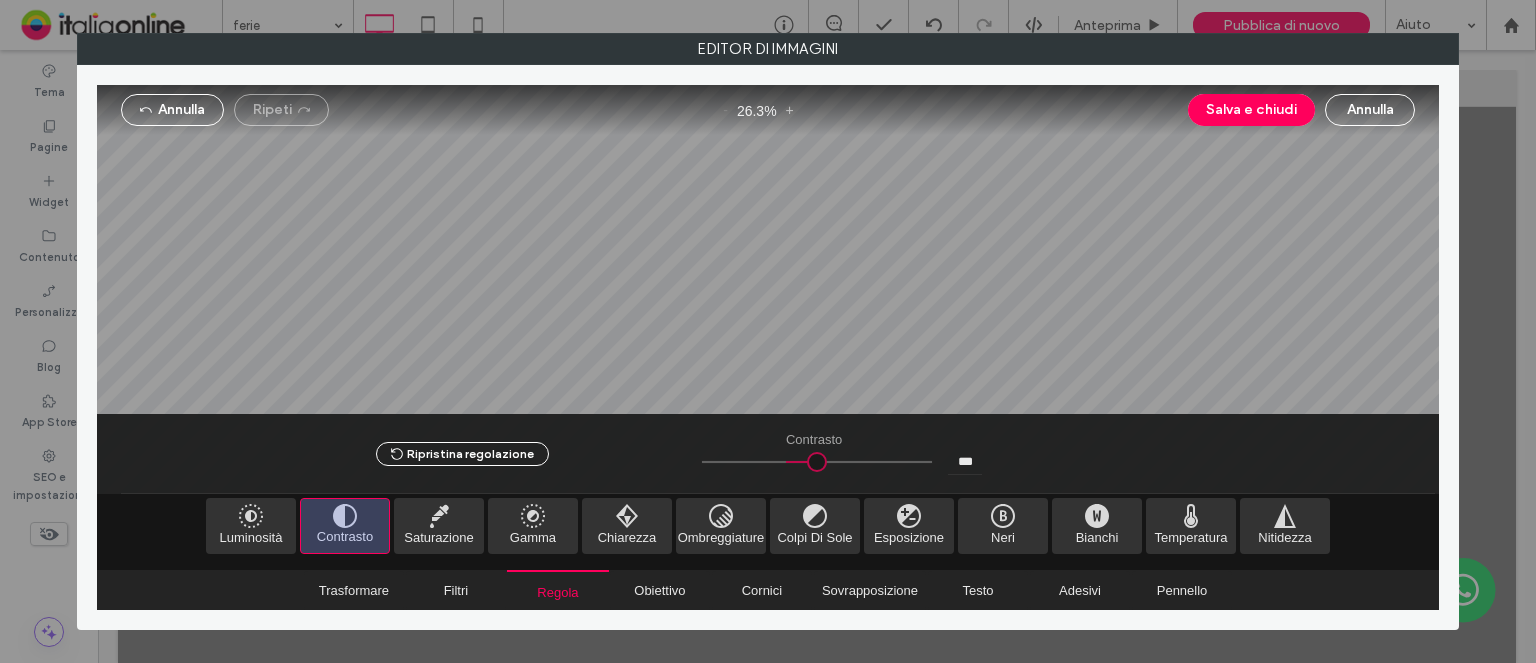type on "****" 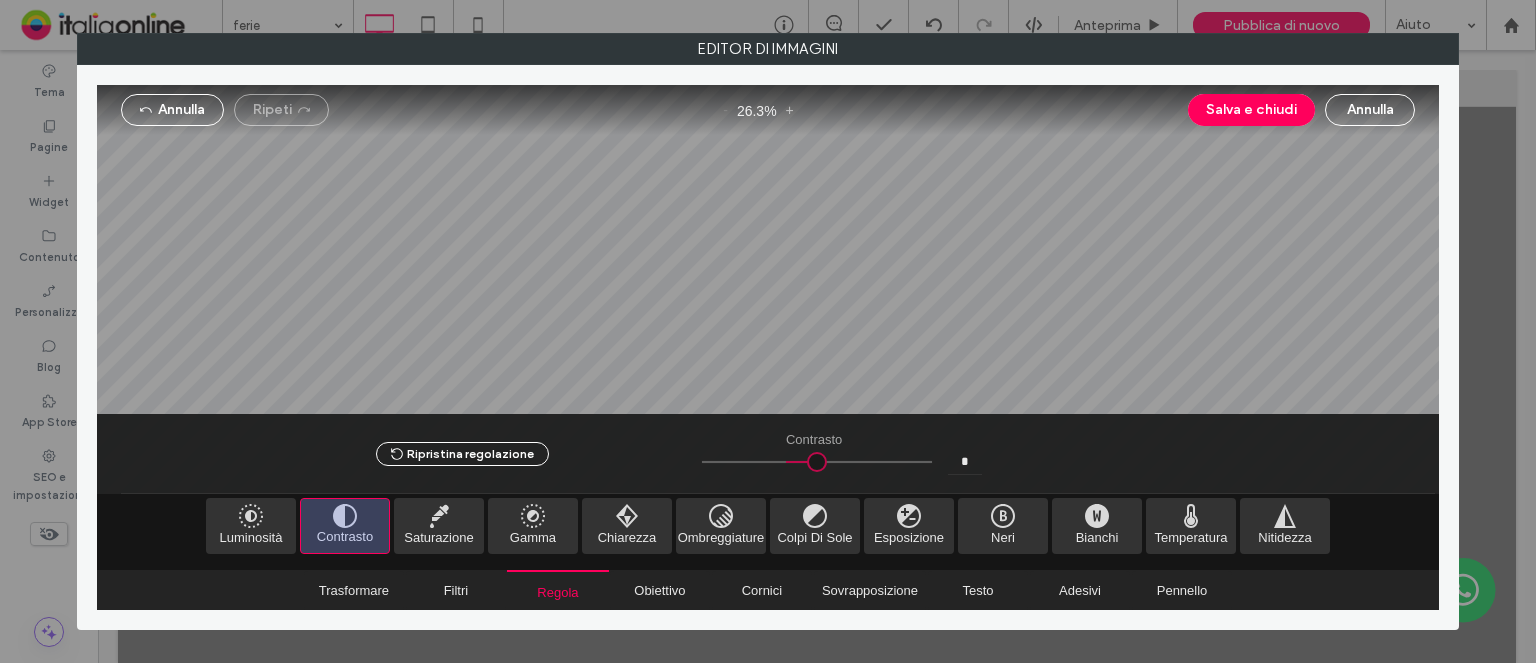 type on "****" 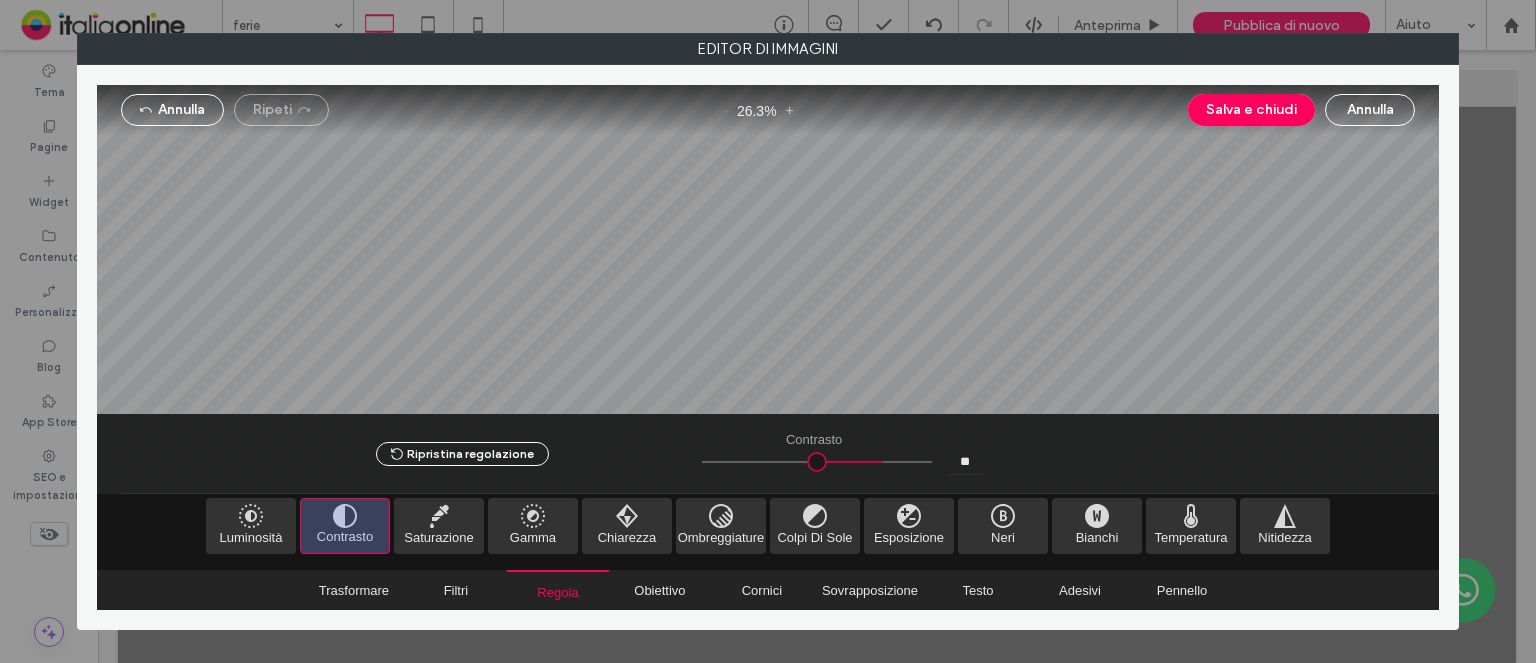 type on "****" 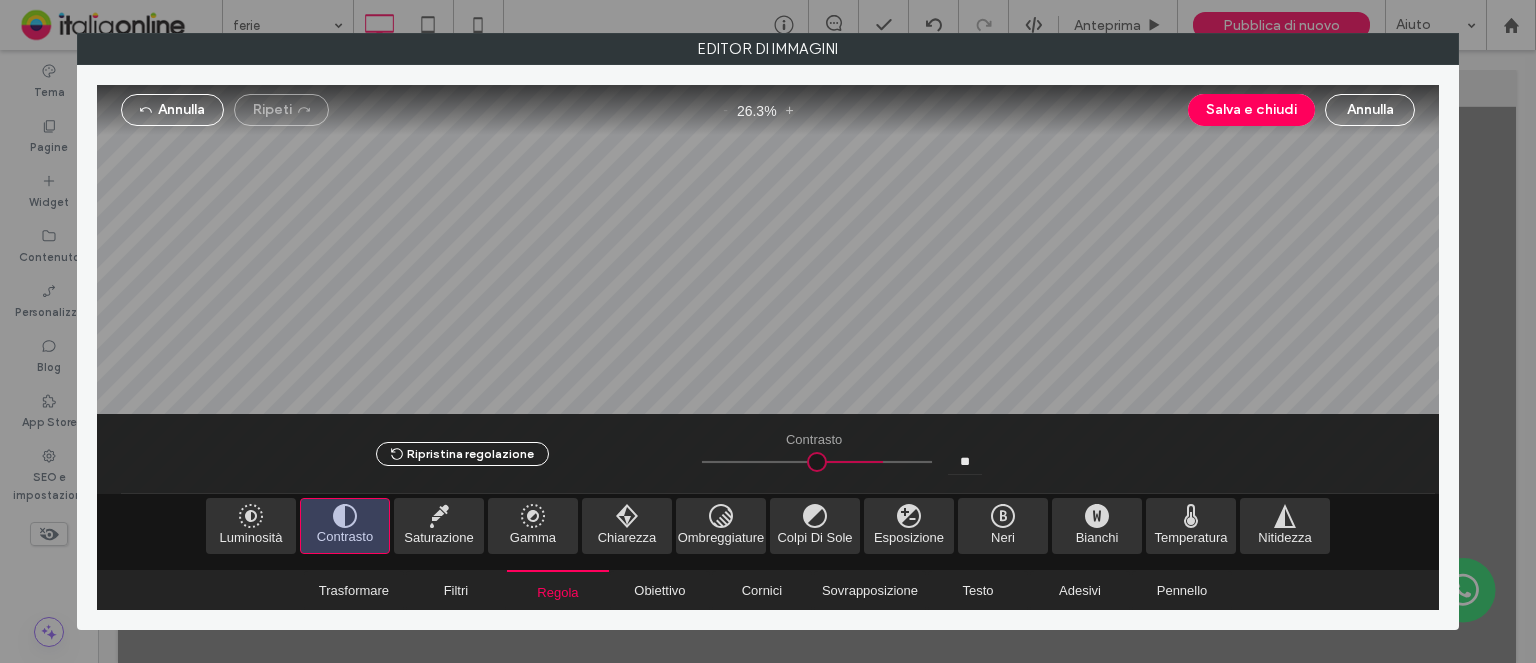 type on "**" 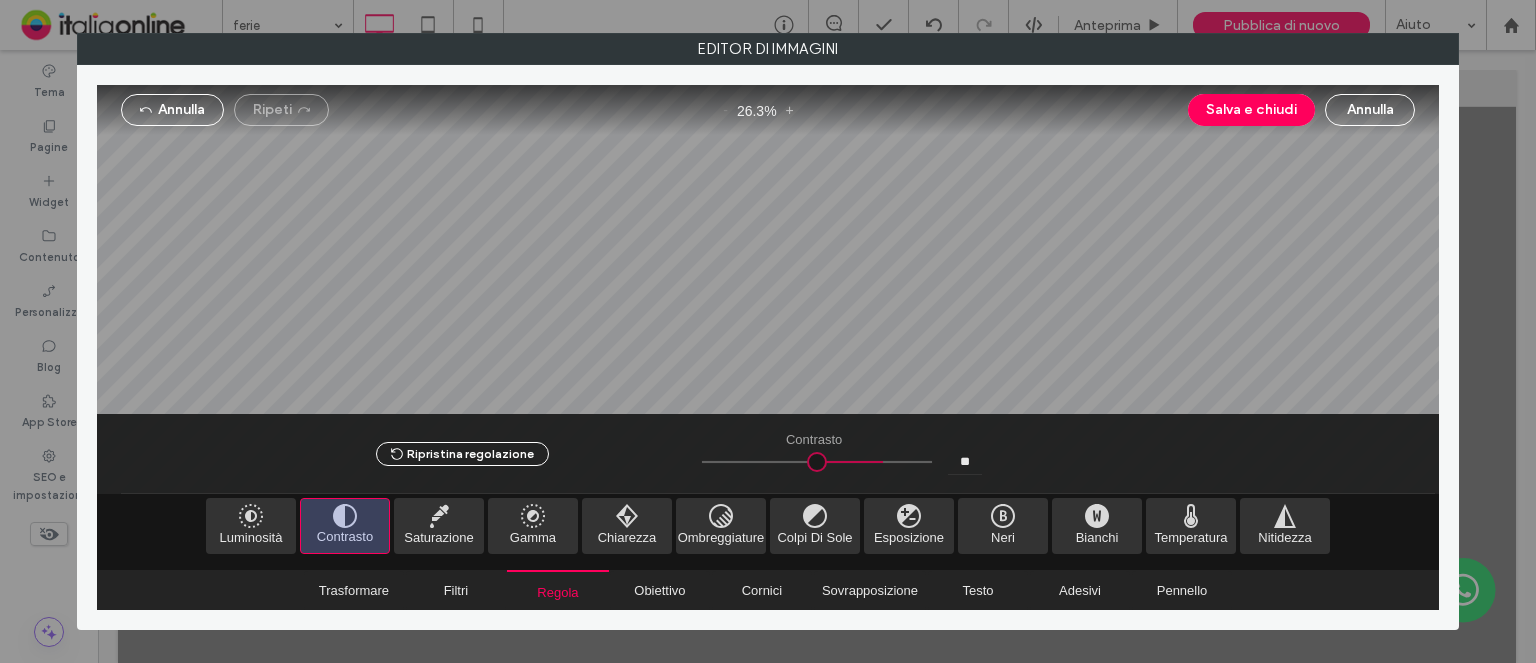 type on "****" 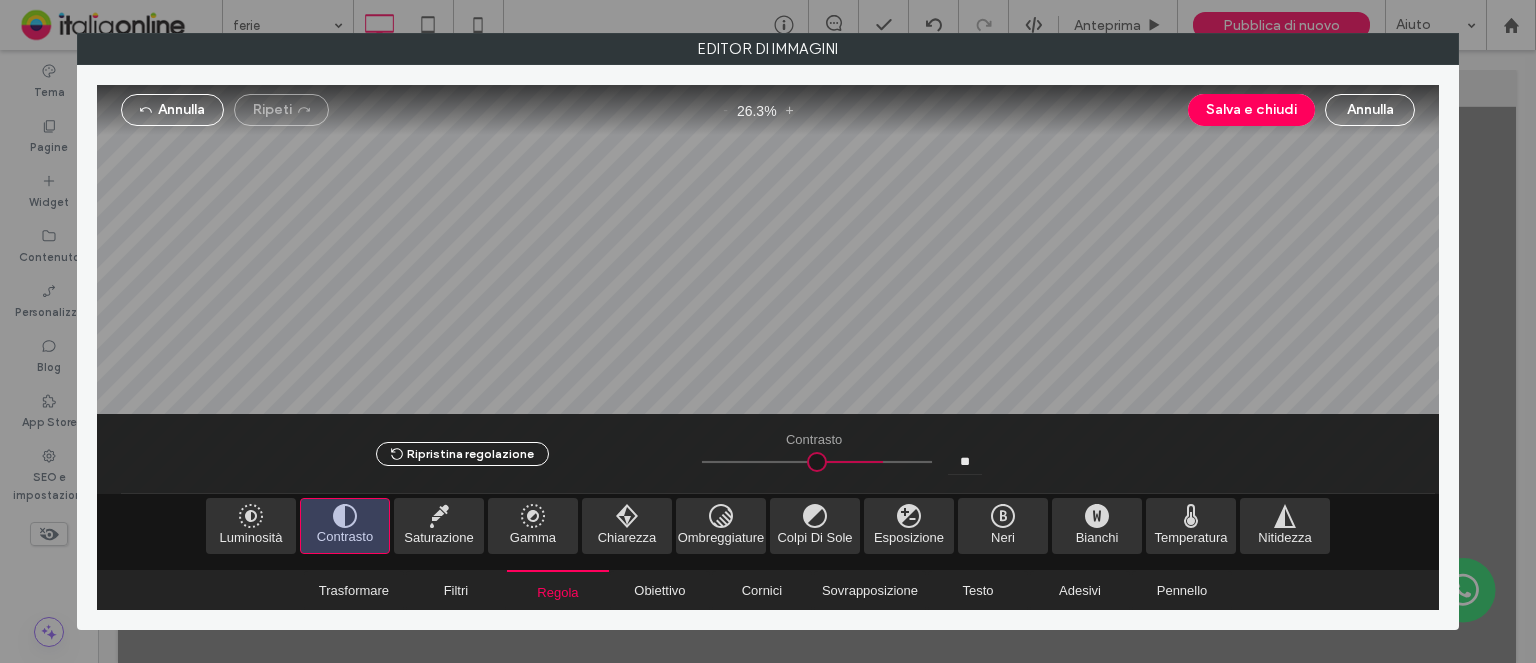 type on "**" 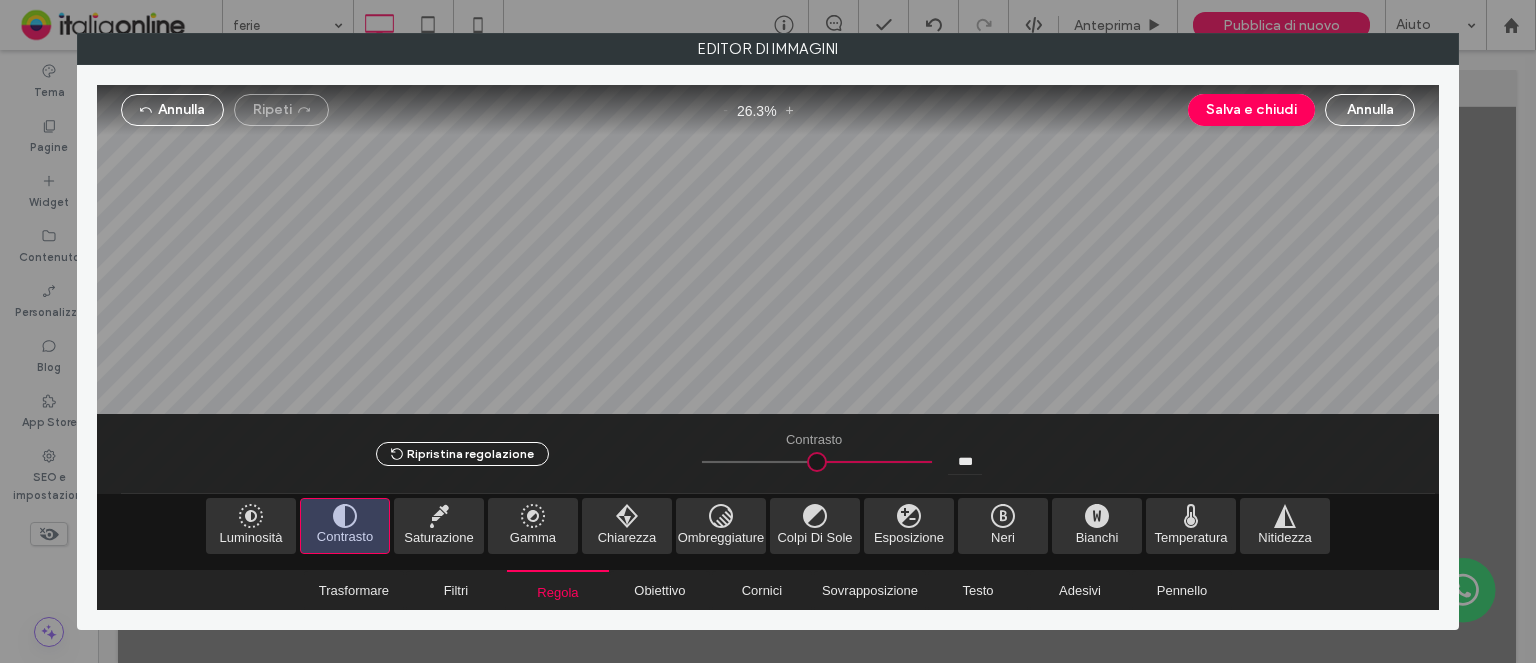 type on "*****" 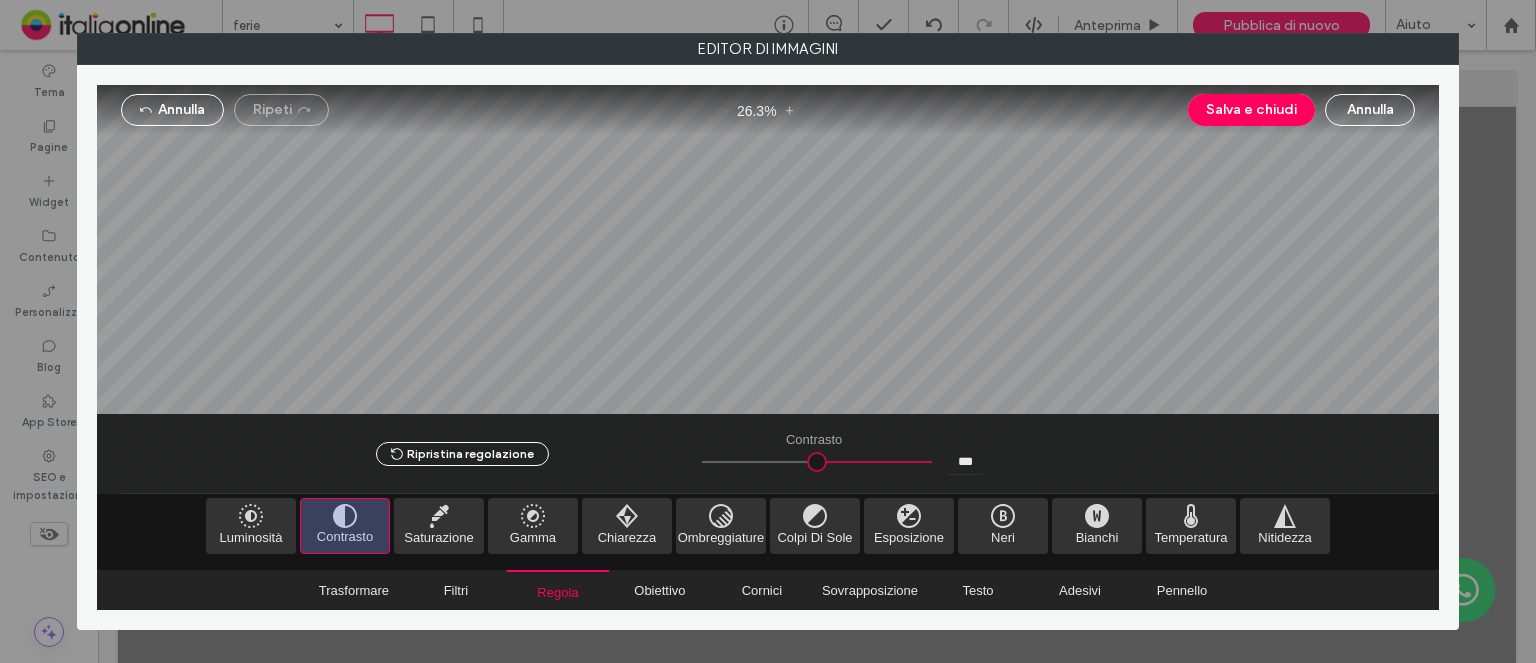 type on "***" 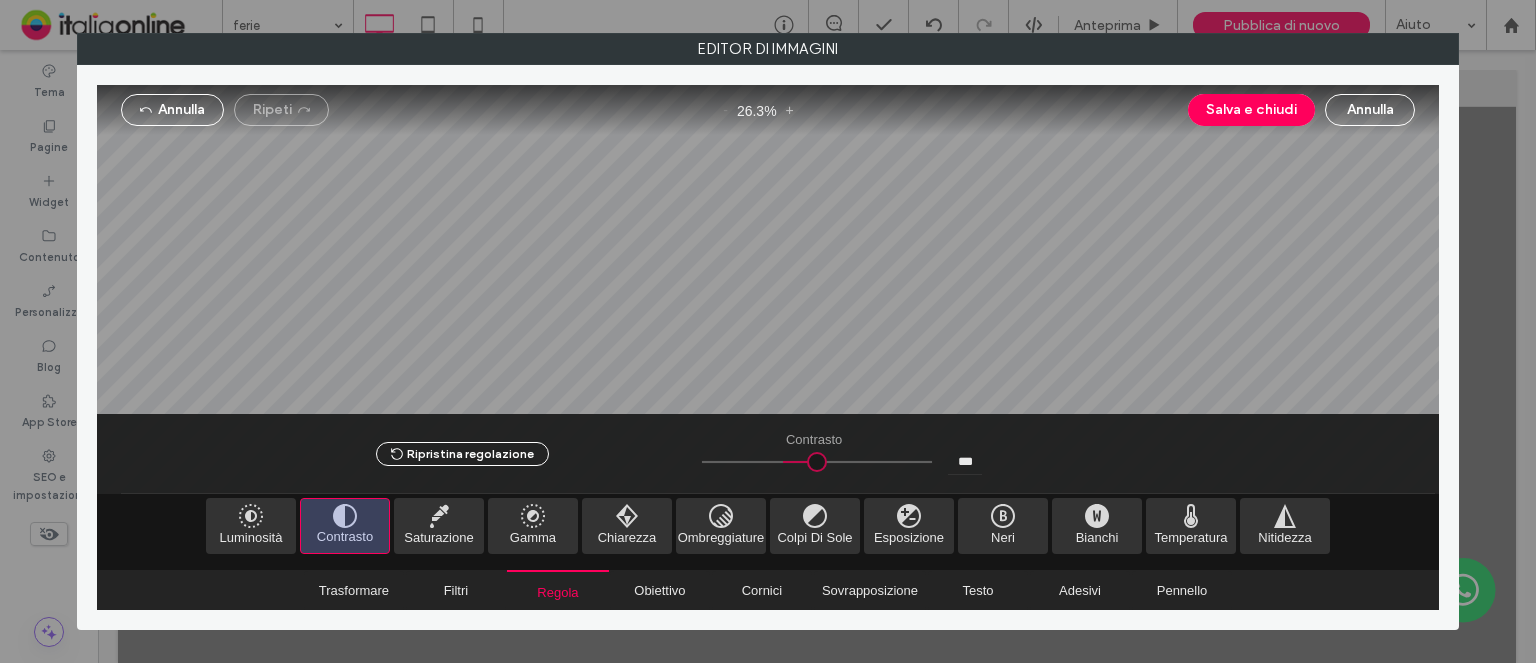 type on "*****" 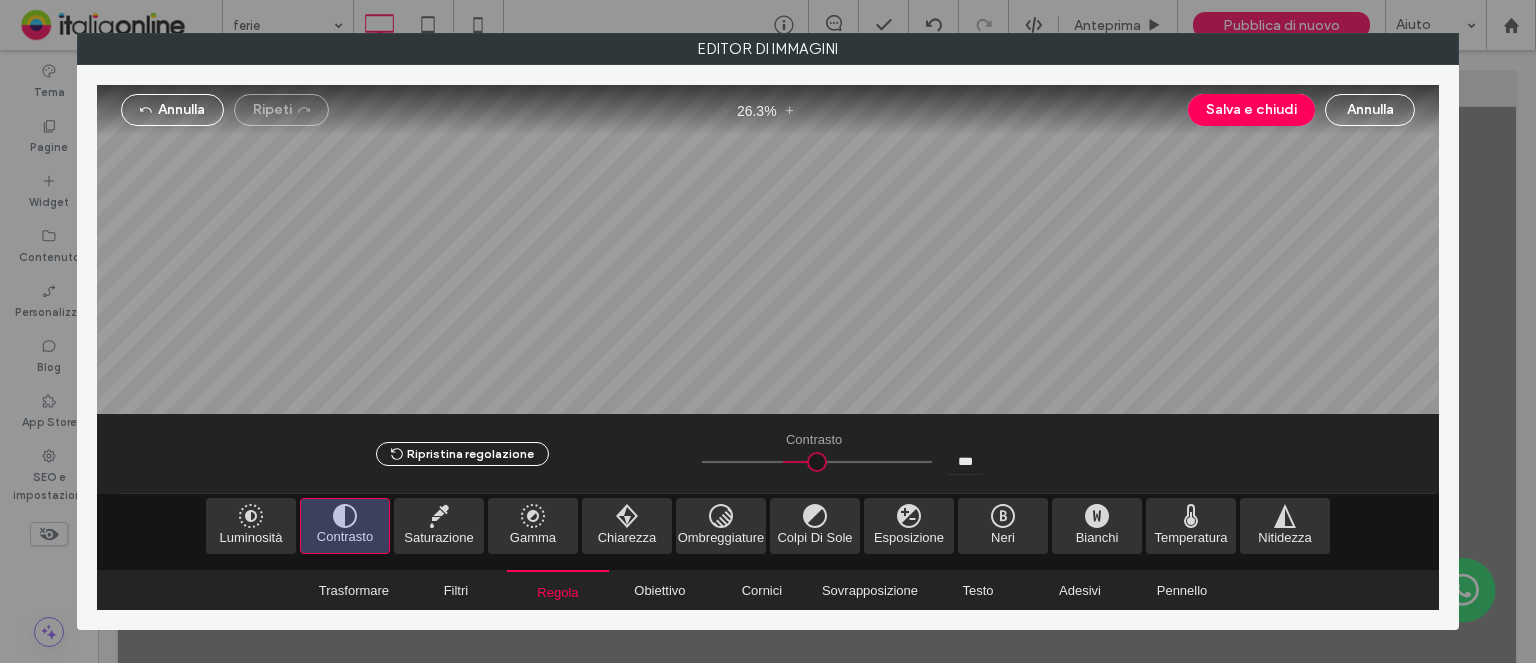 type on "***" 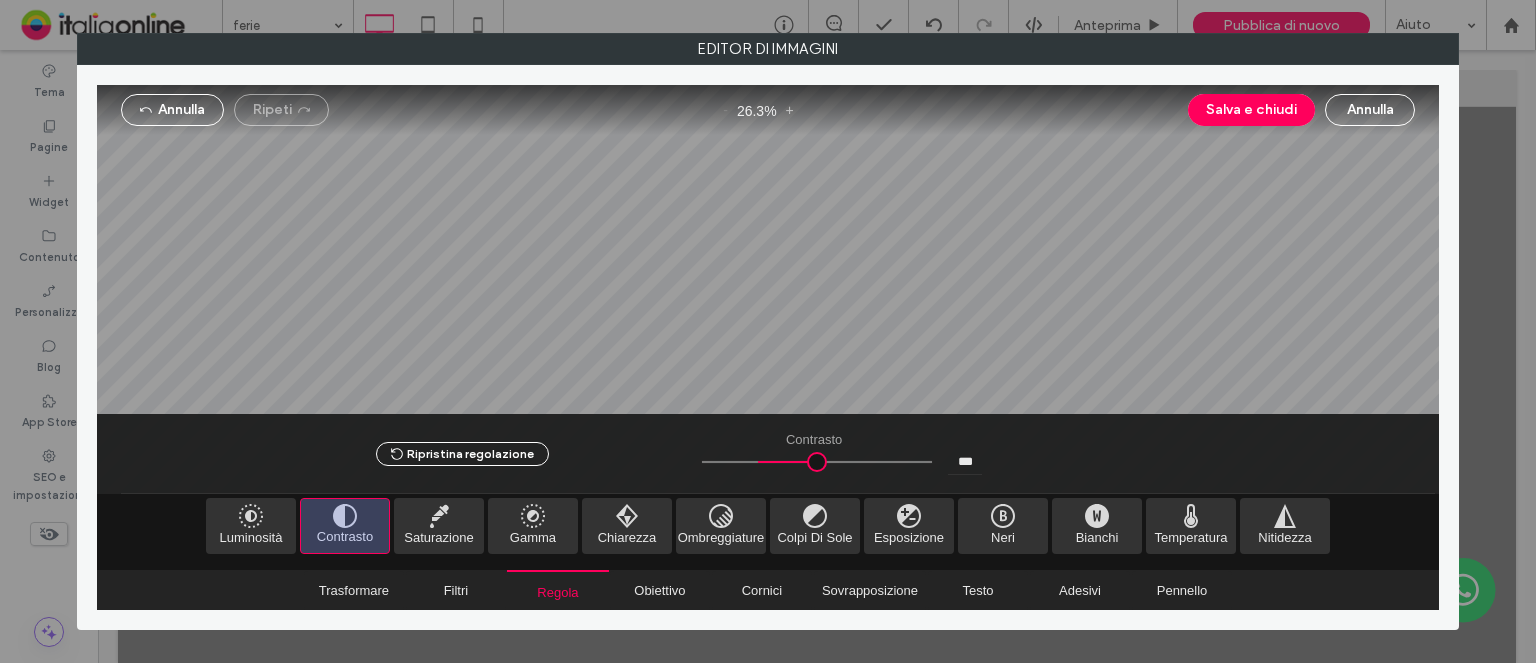 drag, startPoint x: 674, startPoint y: 471, endPoint x: 760, endPoint y: 474, distance: 86.05231 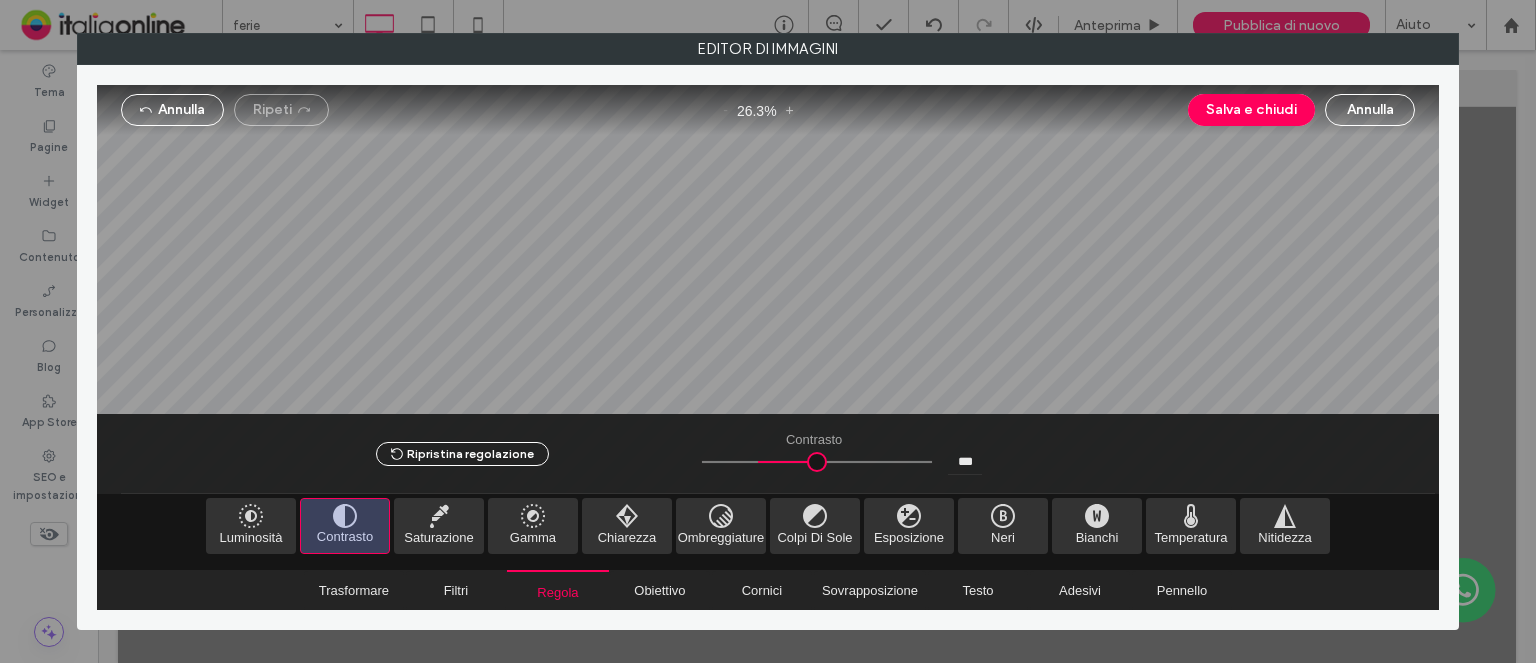 click at bounding box center (817, 462) 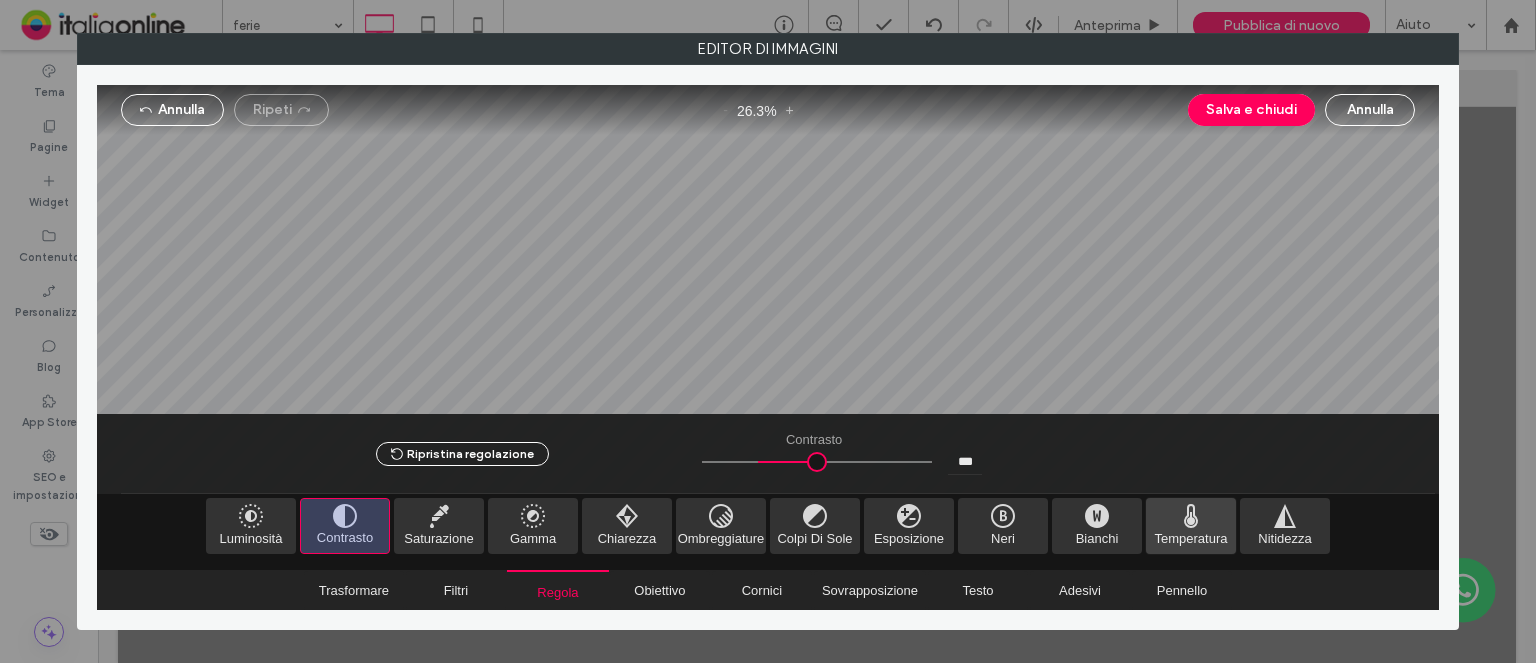 click at bounding box center (1191, 526) 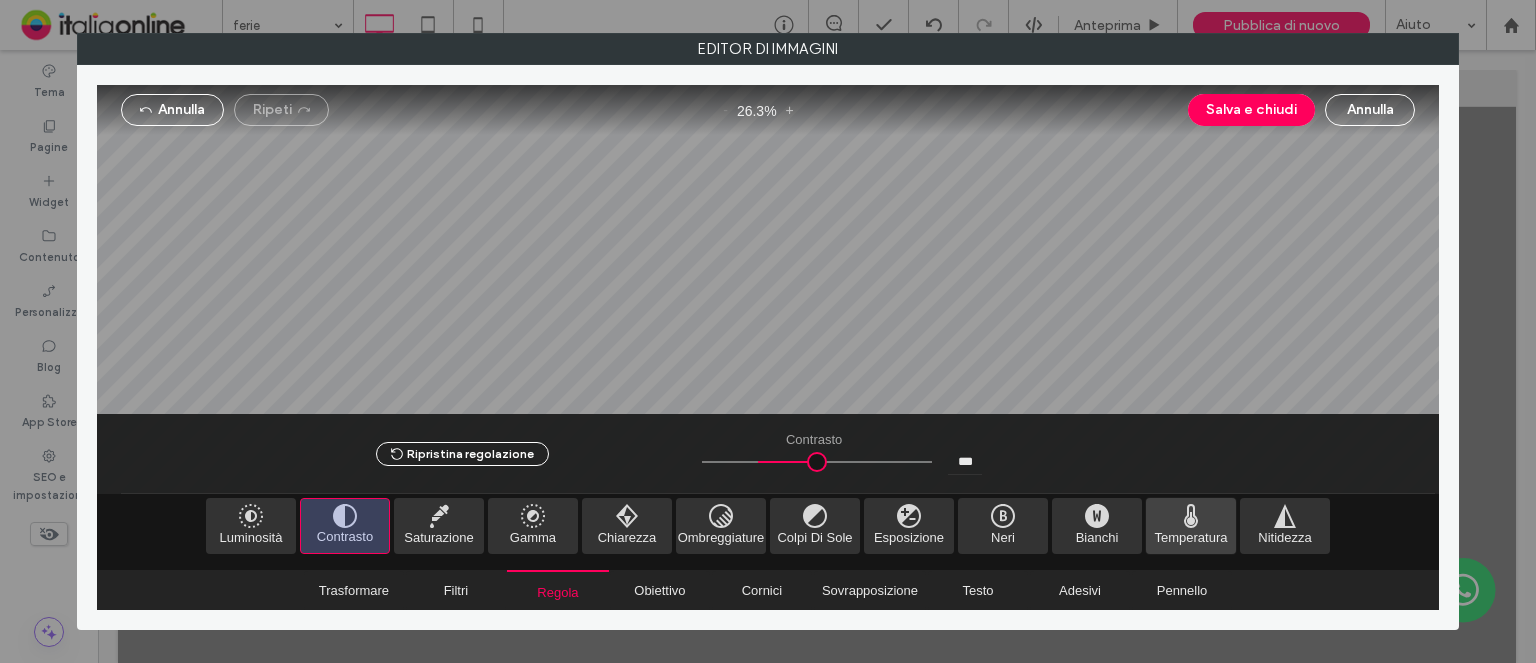 type on "*" 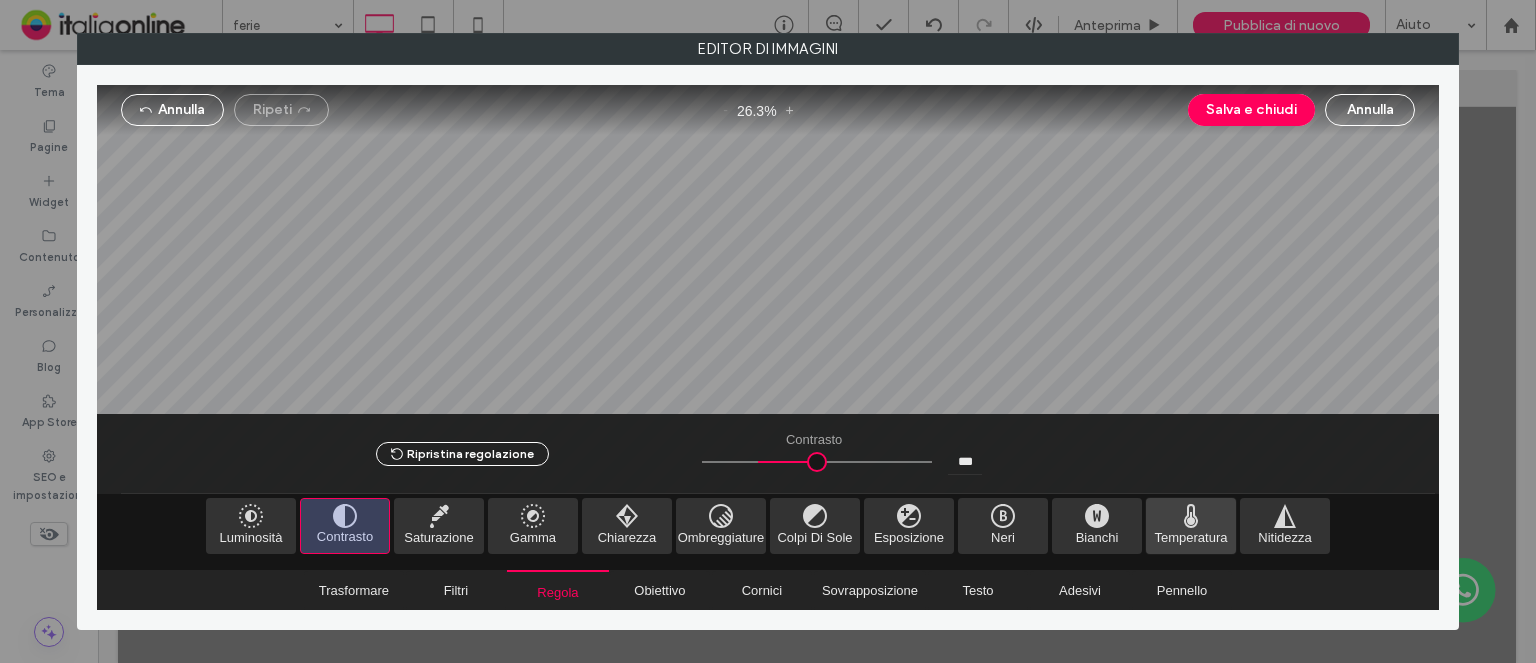 type on "*" 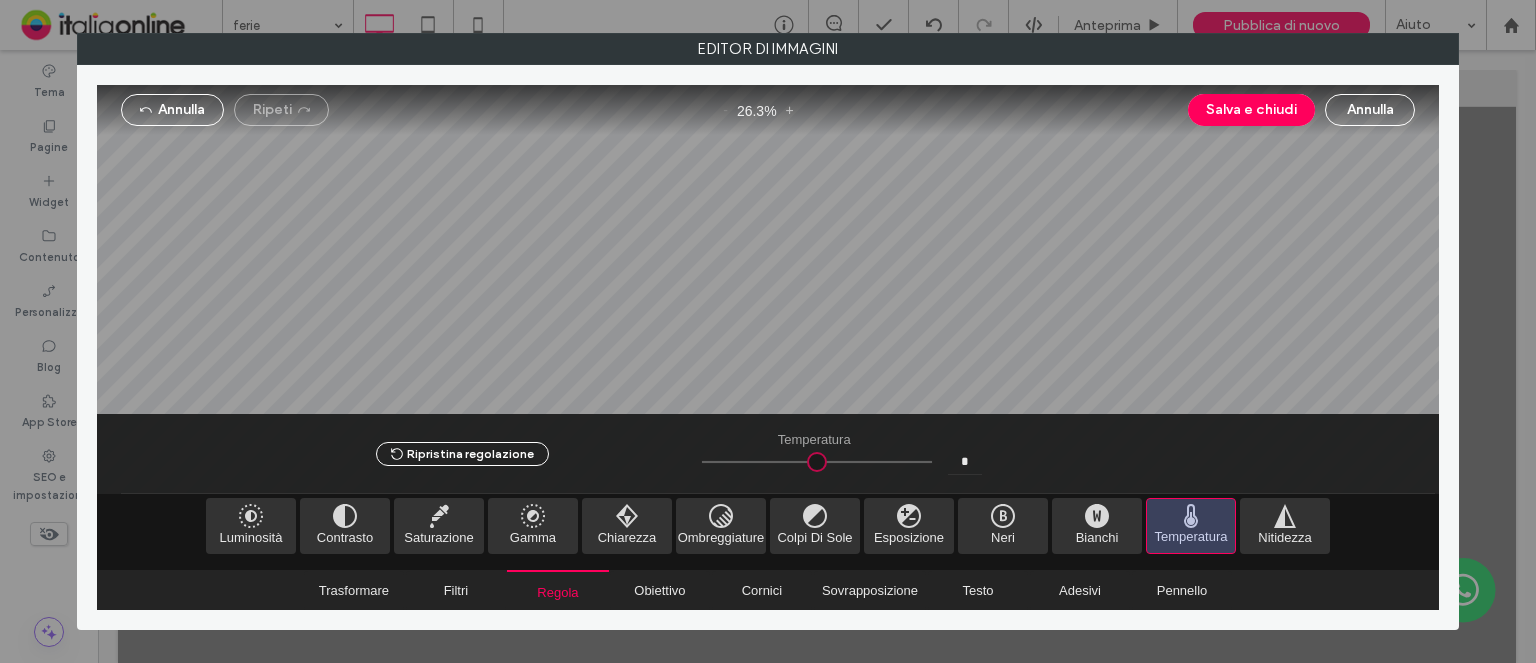 type on "****" 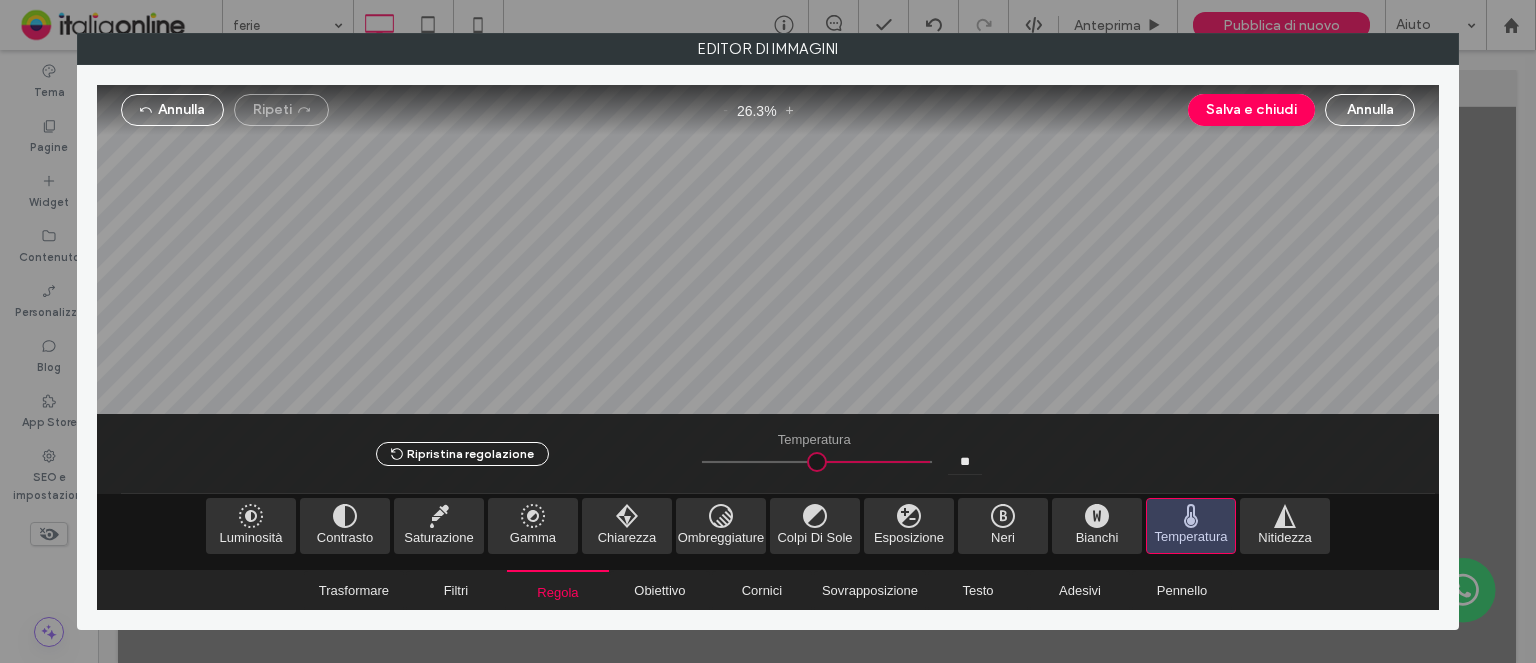 type on "****" 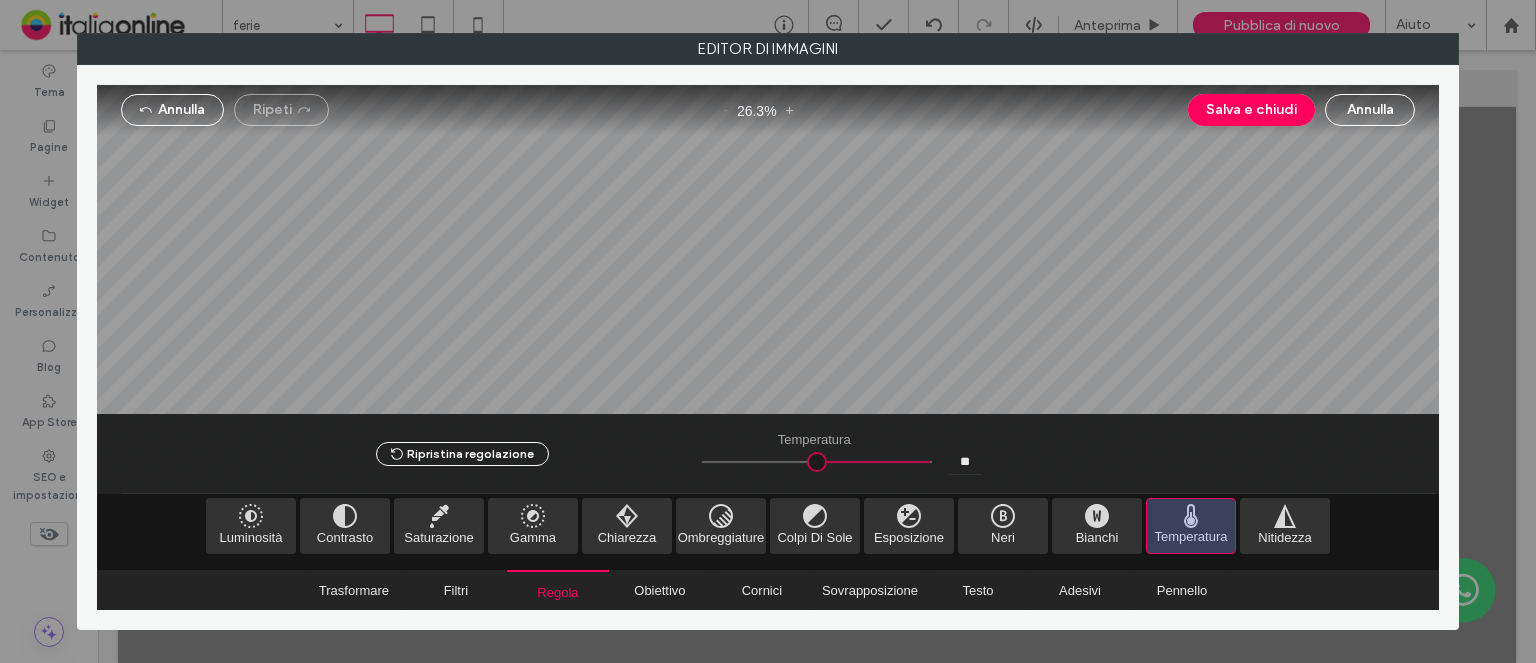 type on "**" 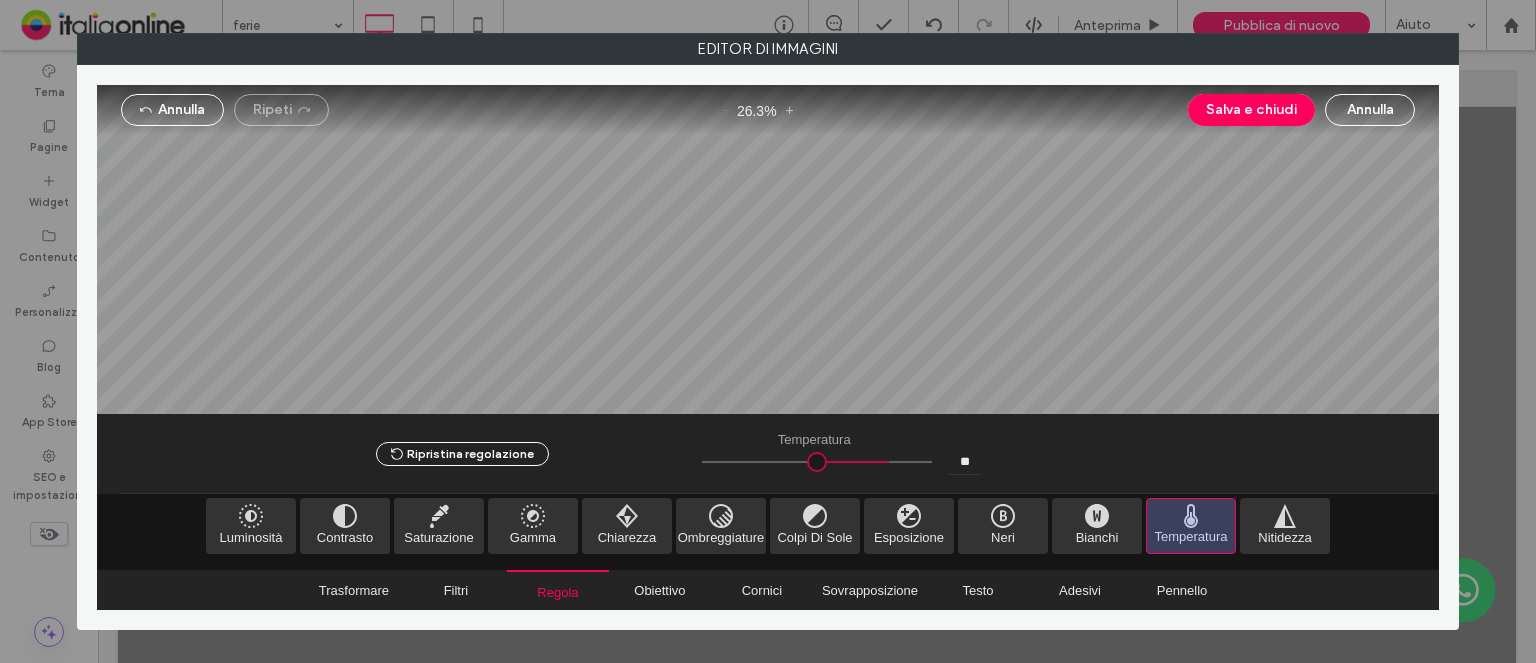 drag, startPoint x: 812, startPoint y: 465, endPoint x: 879, endPoint y: 463, distance: 67.02985 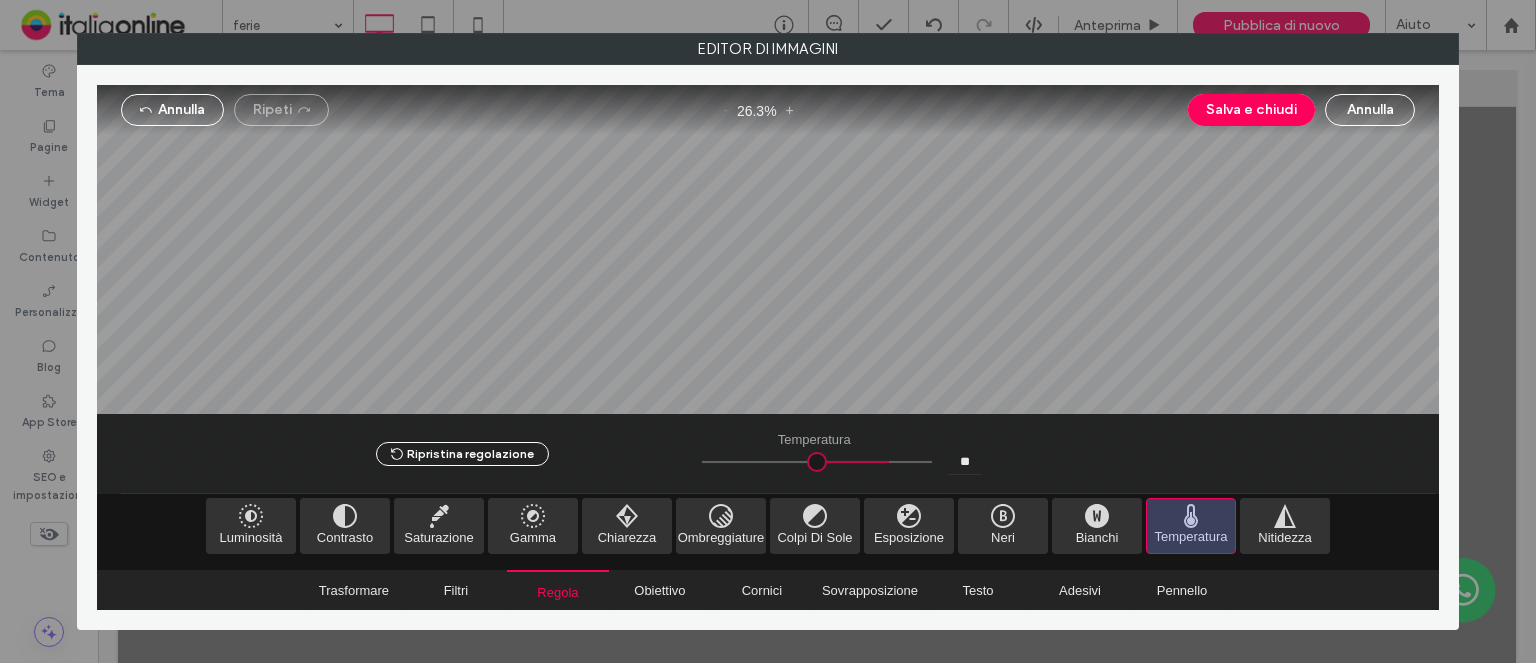 type on "****" 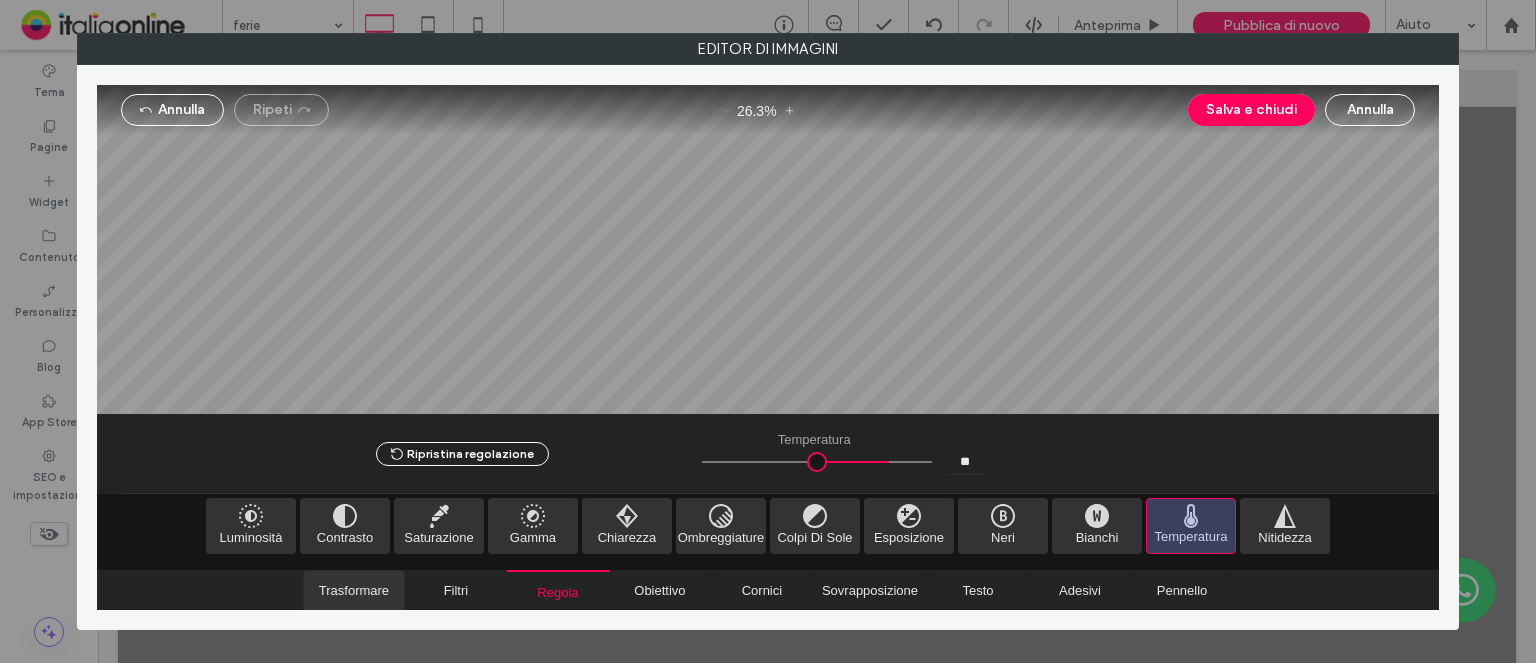click on "Trasformare" at bounding box center (354, 590) 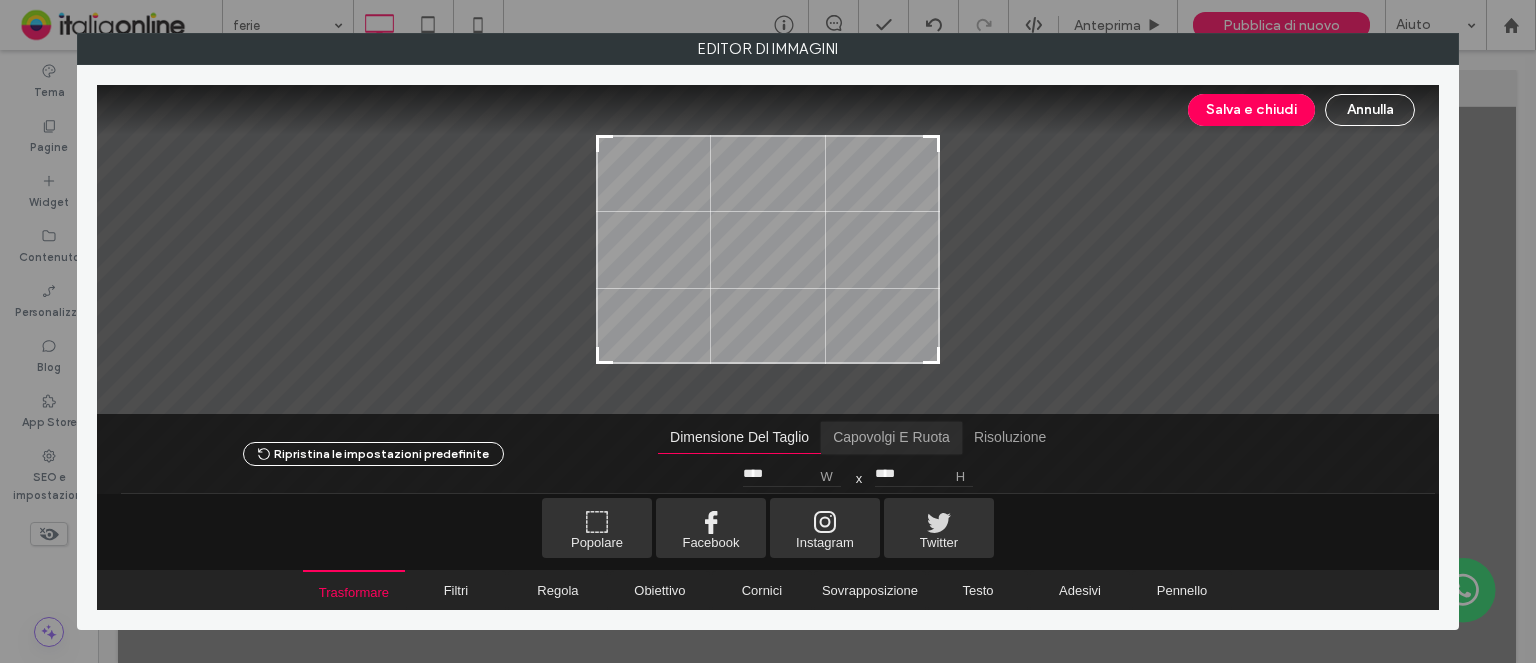 click at bounding box center (891, 438) 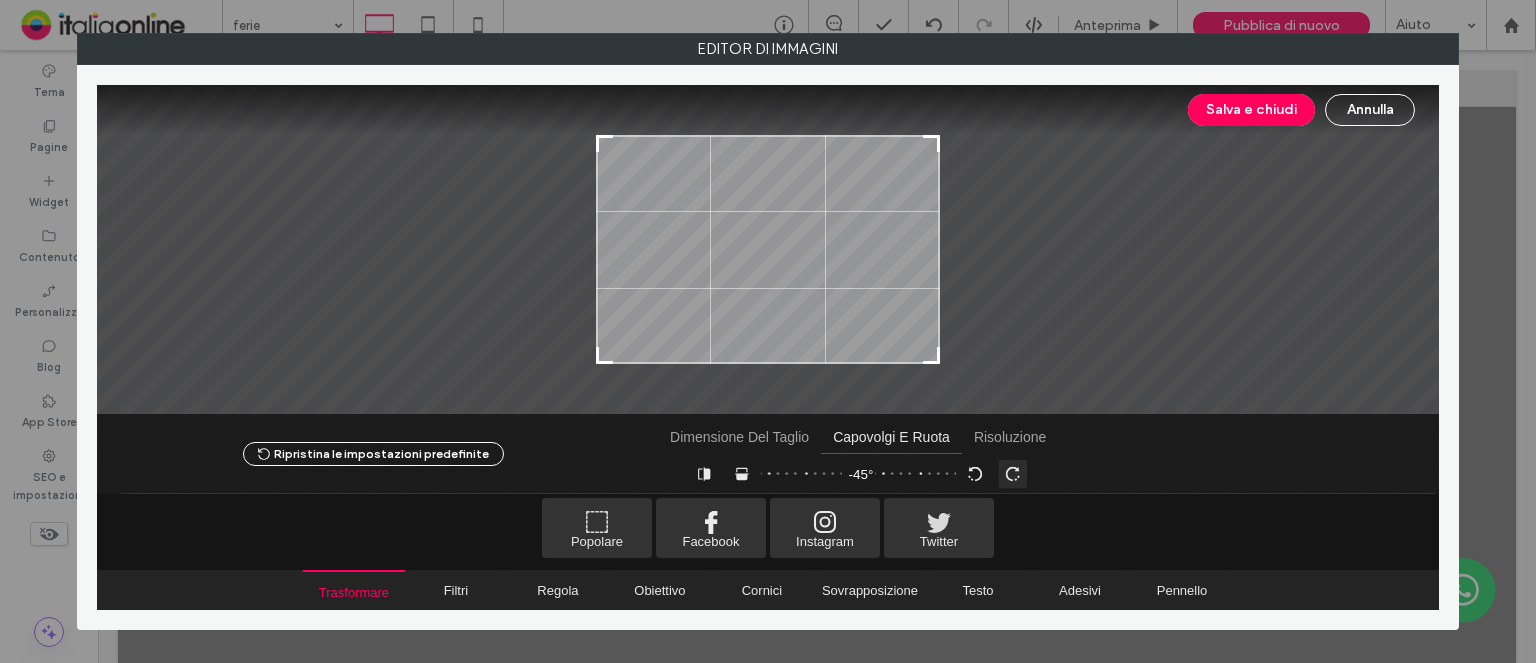 drag, startPoint x: 833, startPoint y: 472, endPoint x: 1018, endPoint y: 459, distance: 185.45619 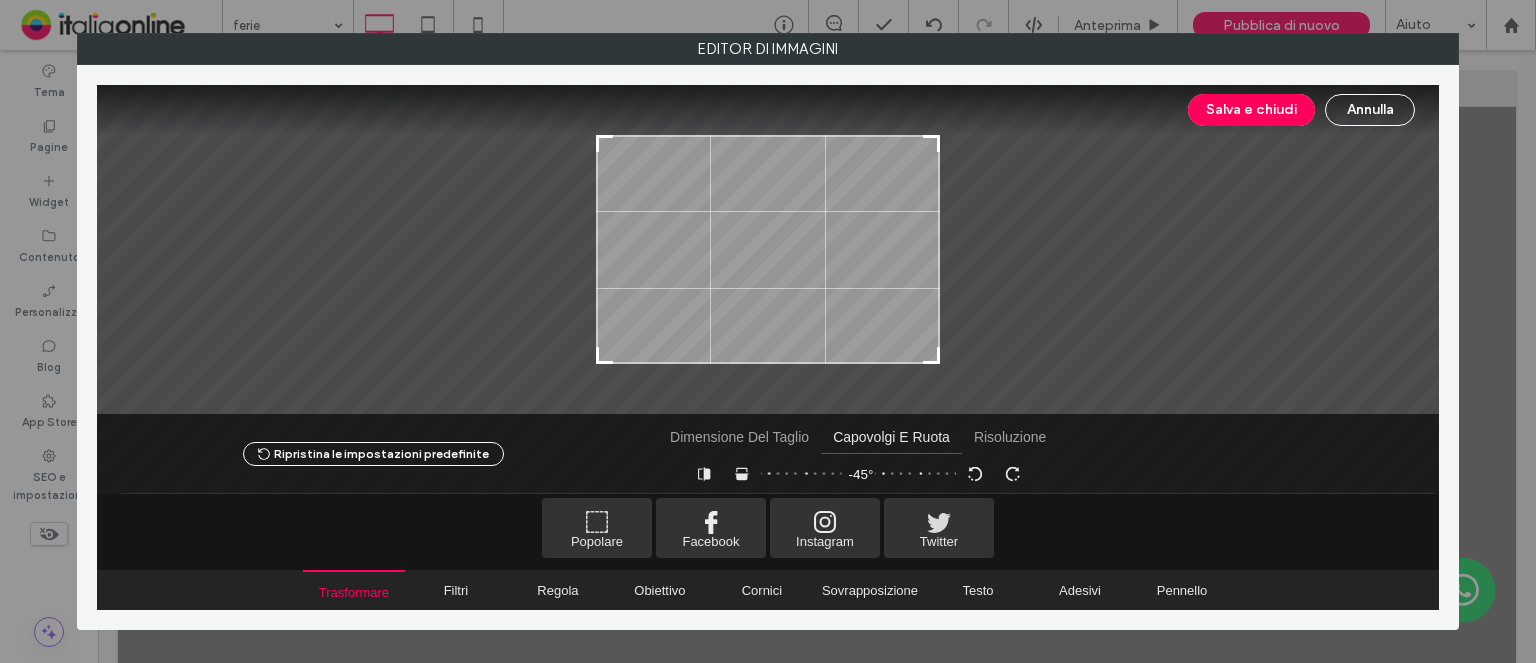 drag, startPoint x: 797, startPoint y: 298, endPoint x: 814, endPoint y: 371, distance: 74.953316 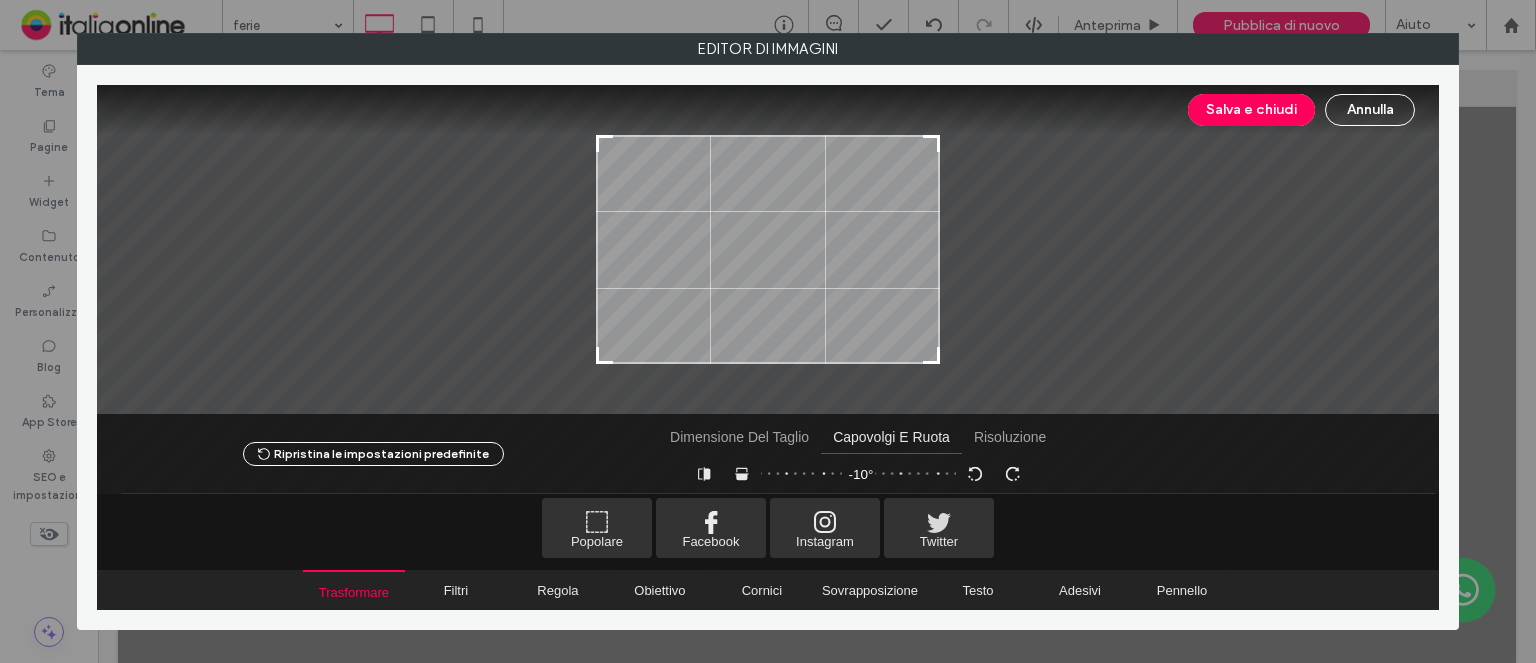 drag, startPoint x: 857, startPoint y: 467, endPoint x: 772, endPoint y: 457, distance: 85.58621 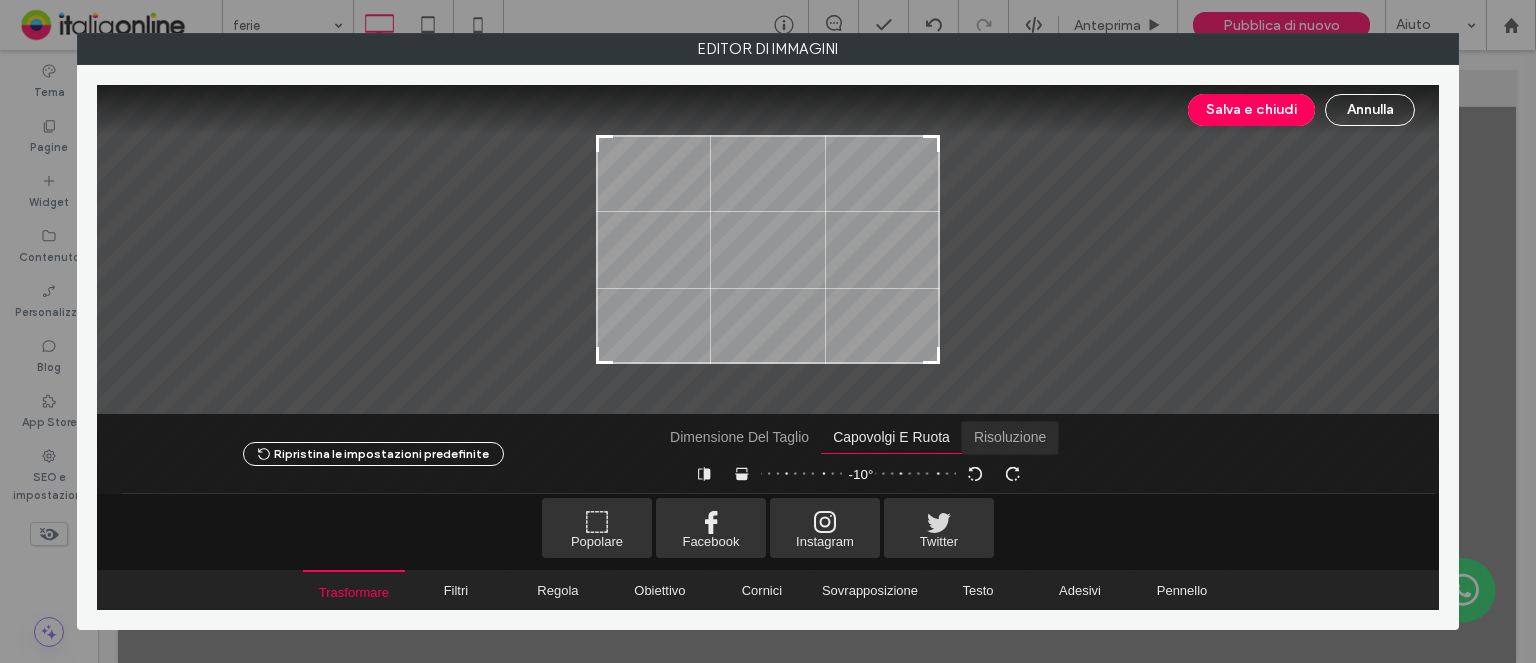 click at bounding box center (1010, 438) 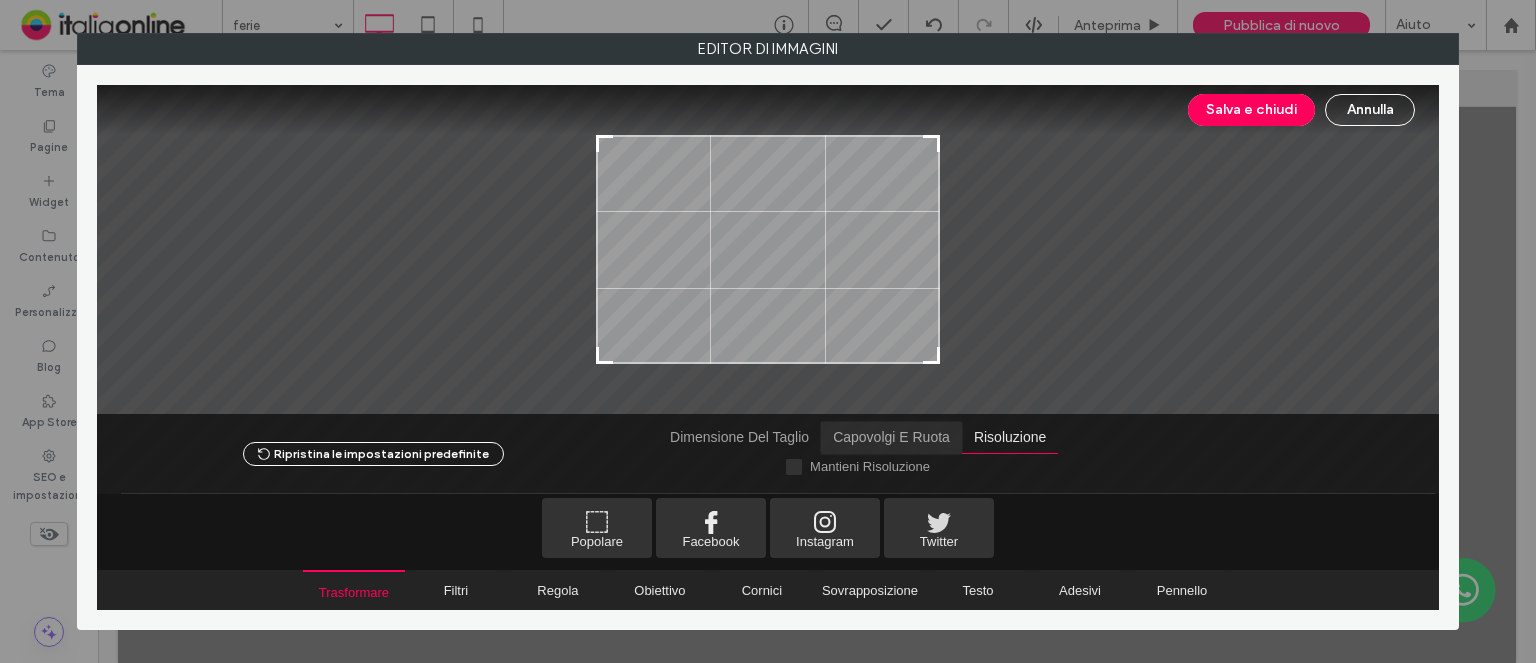 click at bounding box center [891, 438] 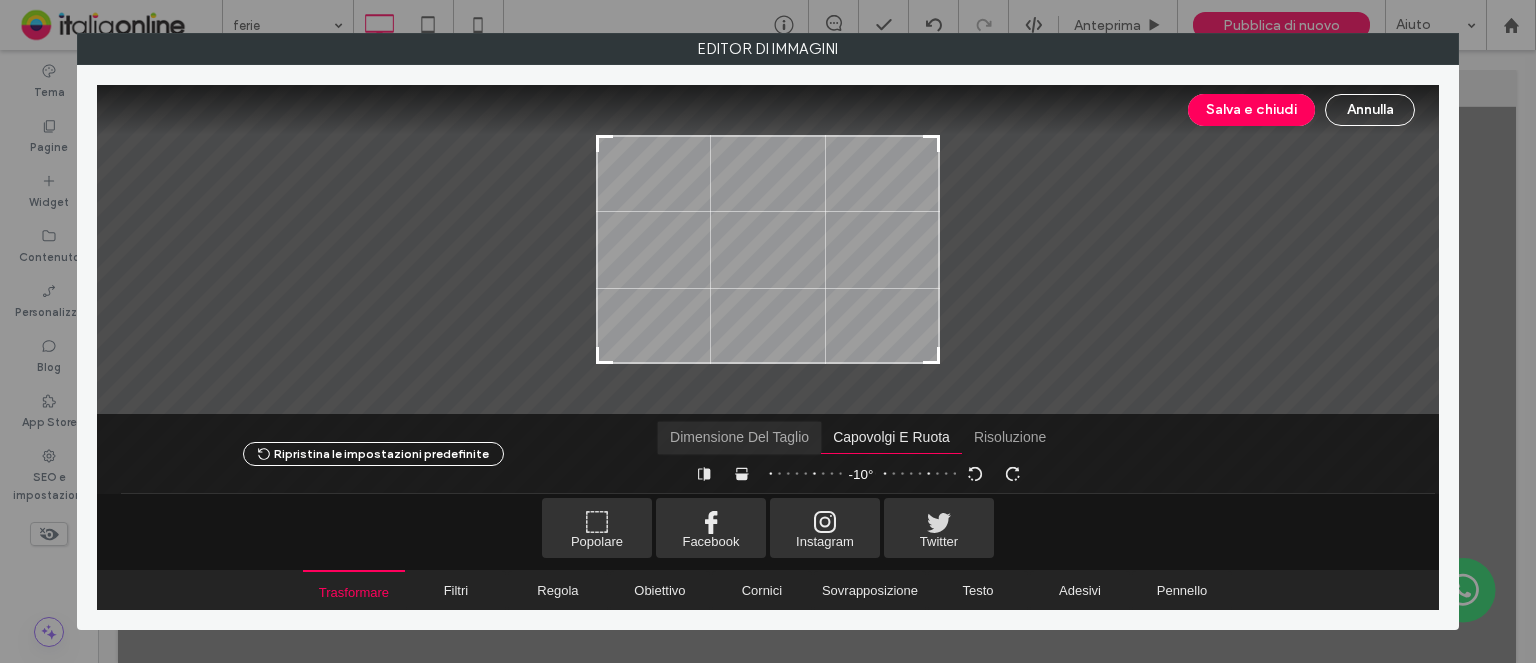 click at bounding box center [739, 438] 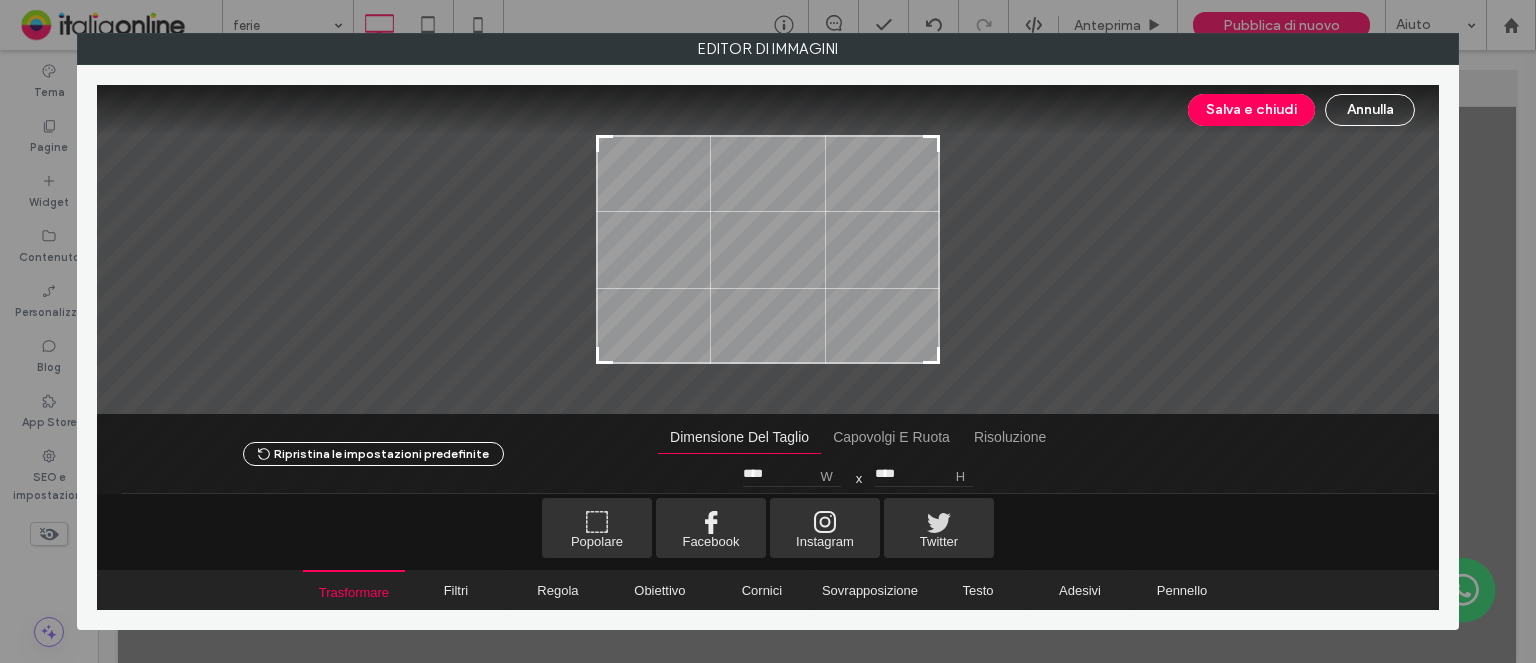 type on "****" 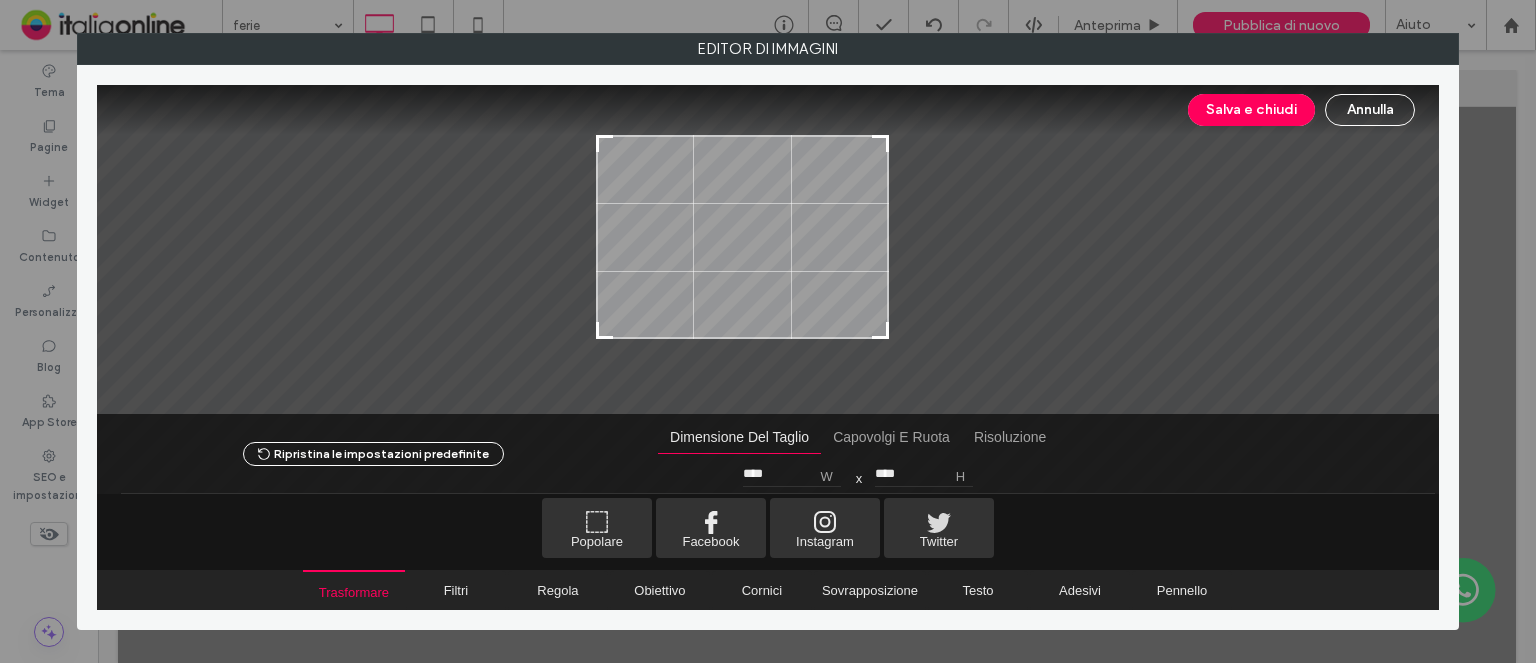type on "****" 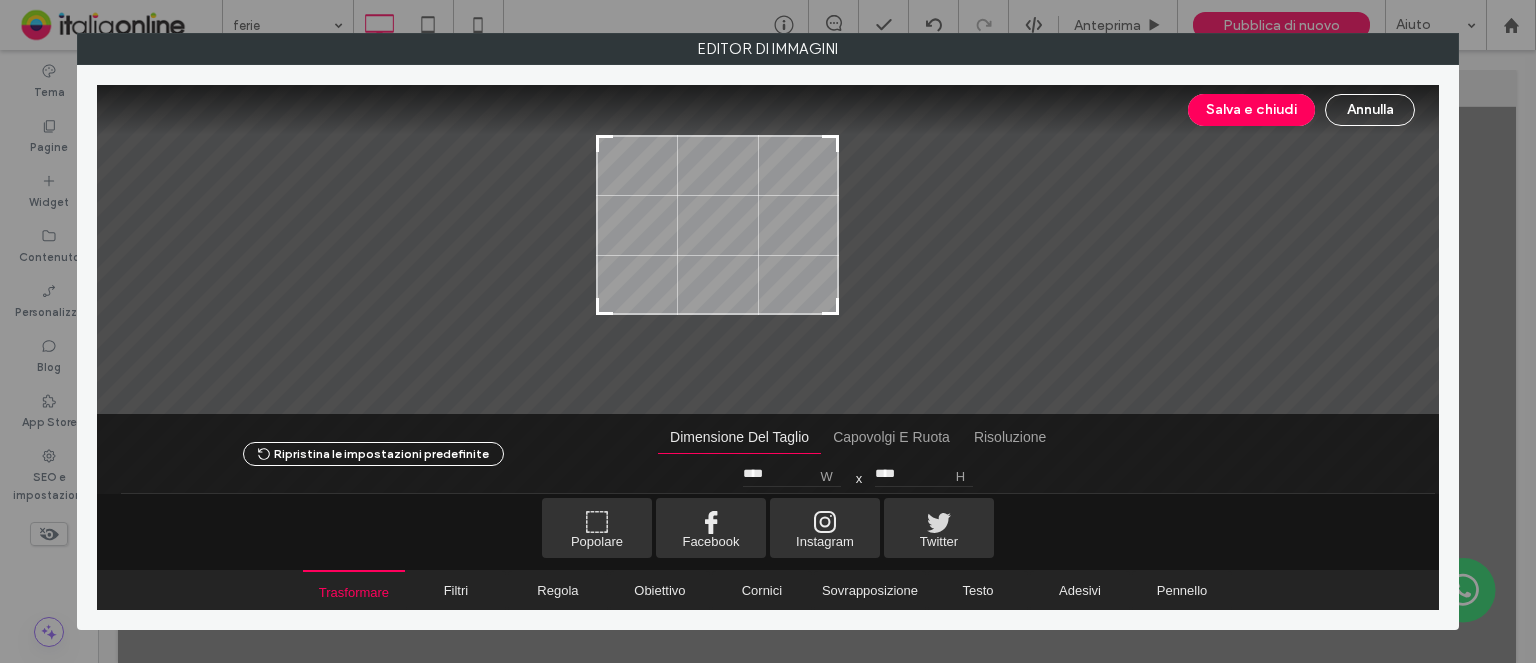 type on "****" 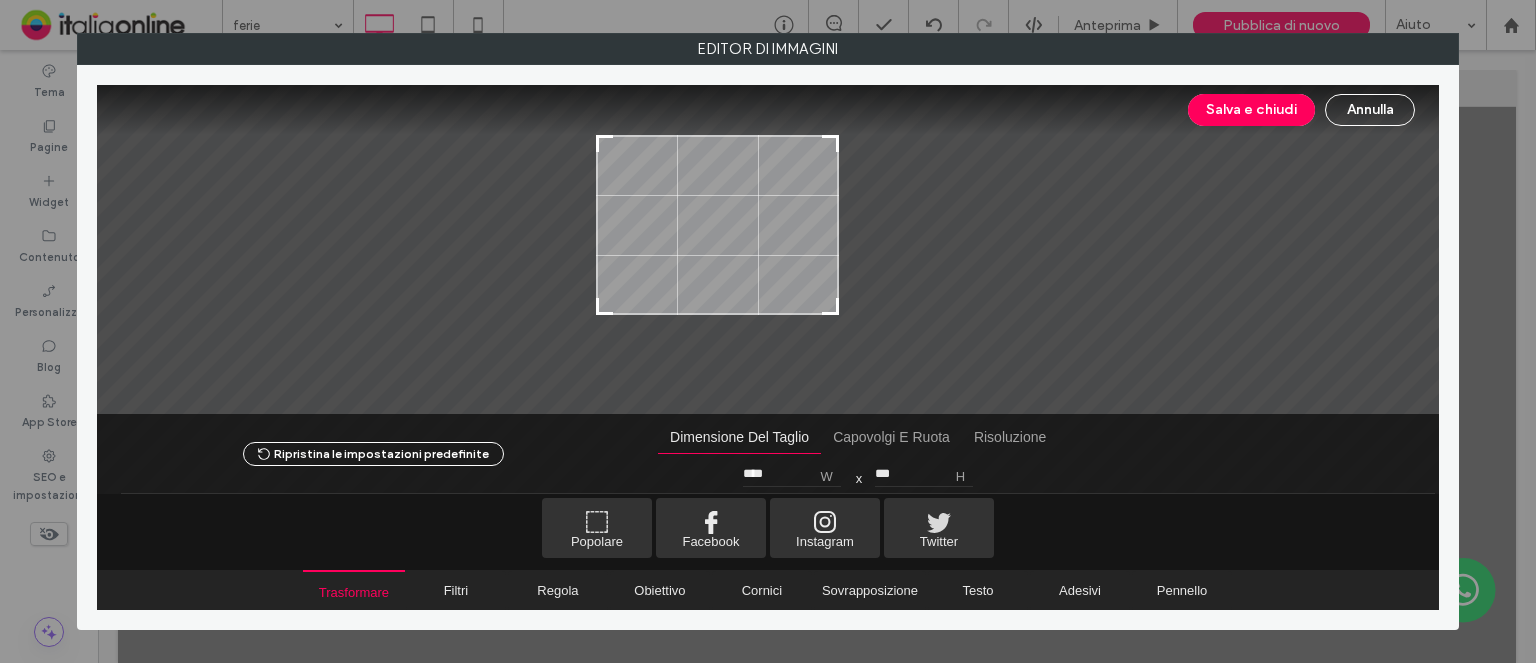 type on "****" 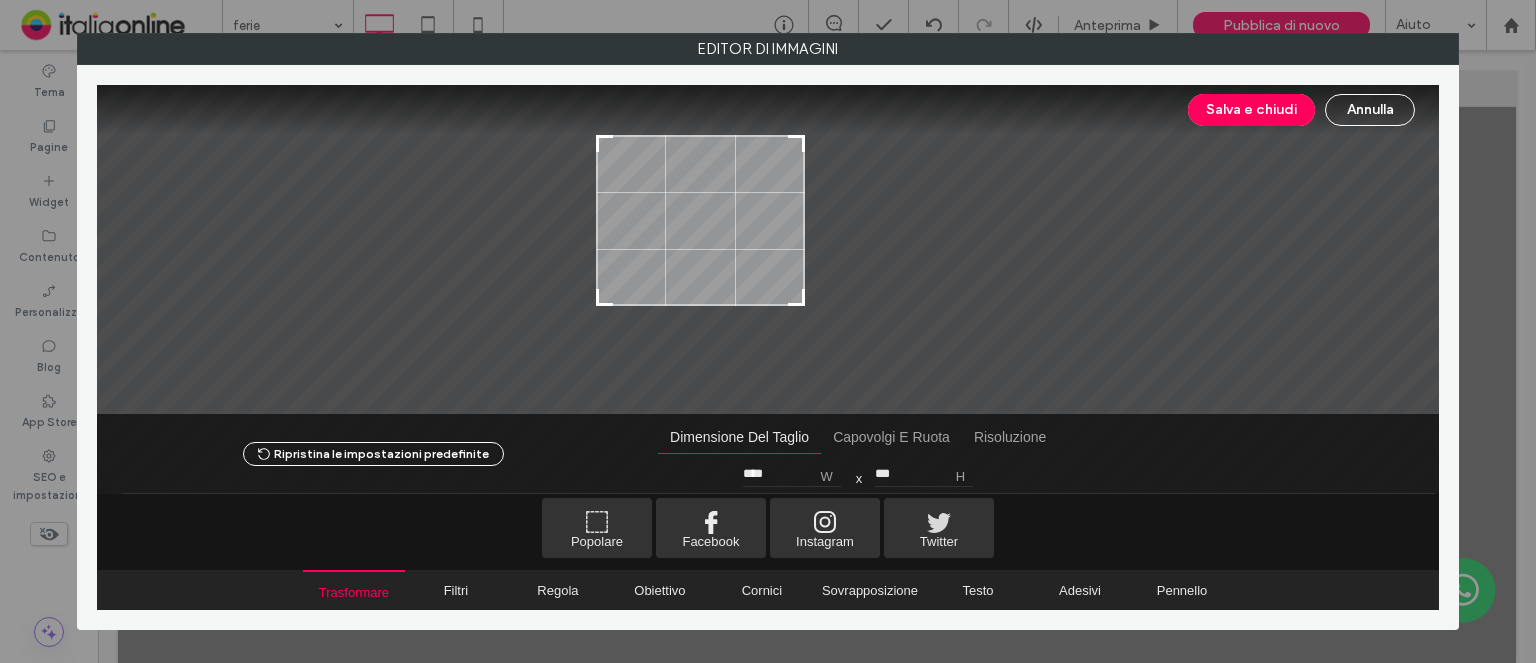 type on "****" 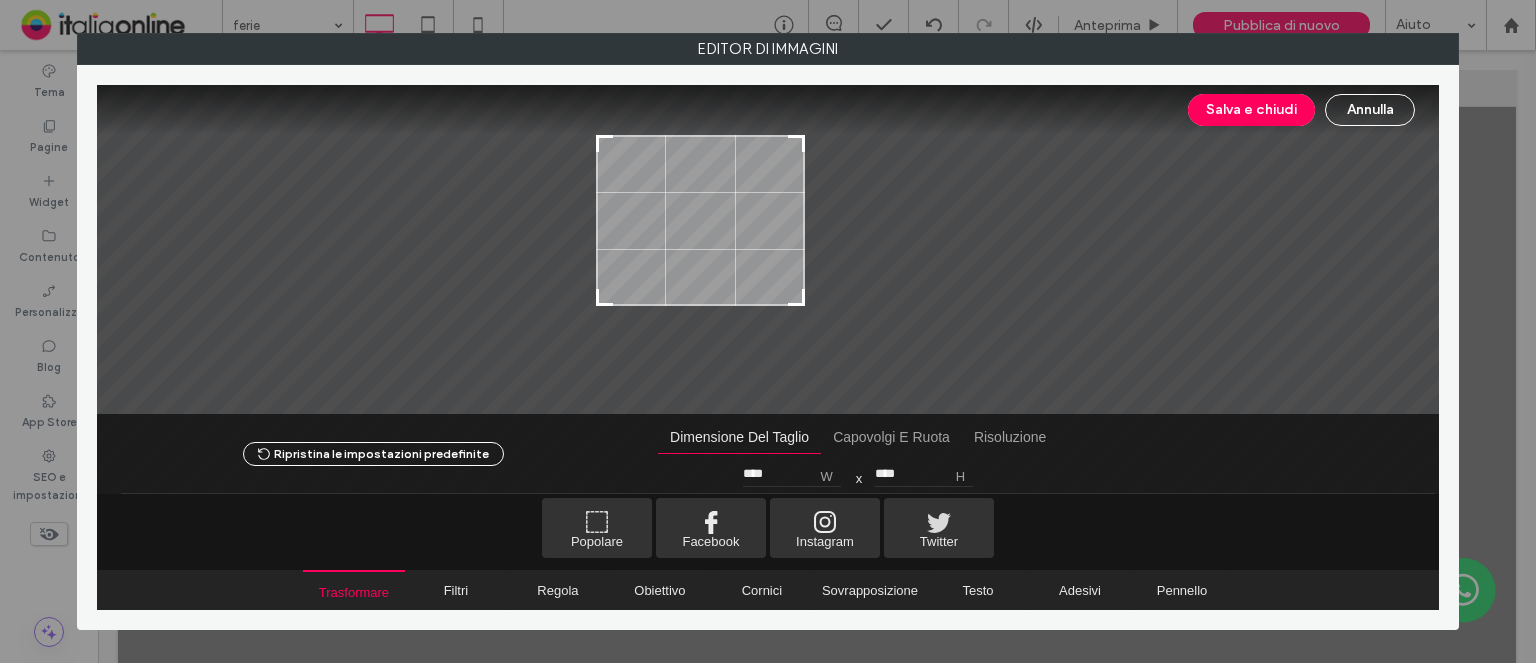 type on "****" 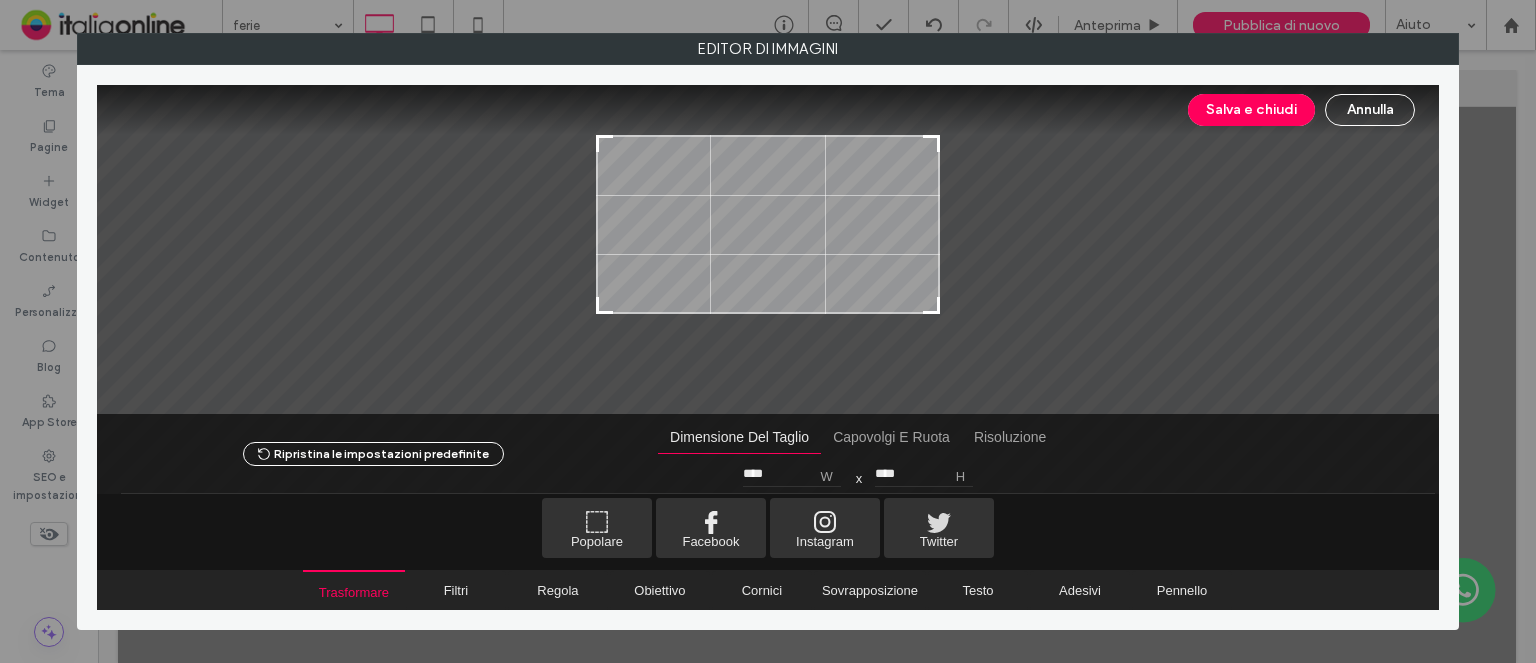 type on "****" 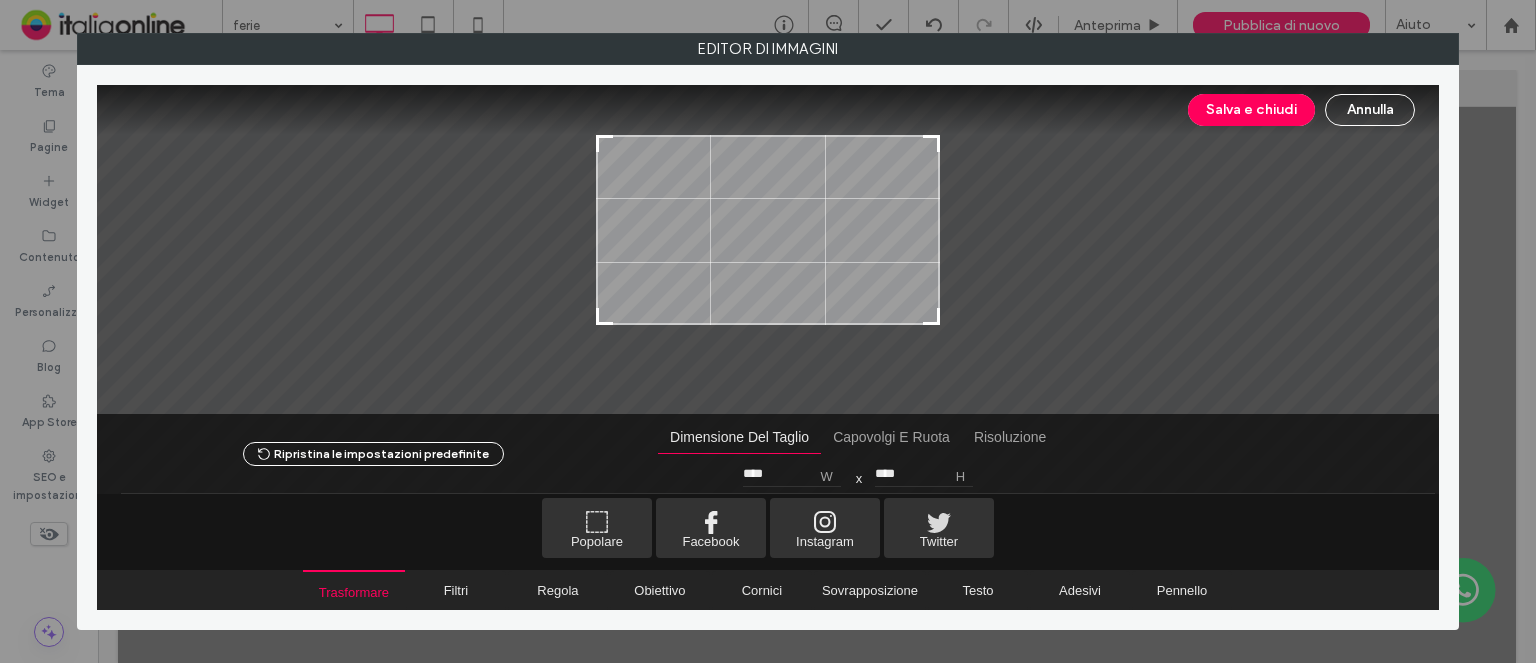 drag, startPoint x: 933, startPoint y: 359, endPoint x: 961, endPoint y: 320, distance: 48.010414 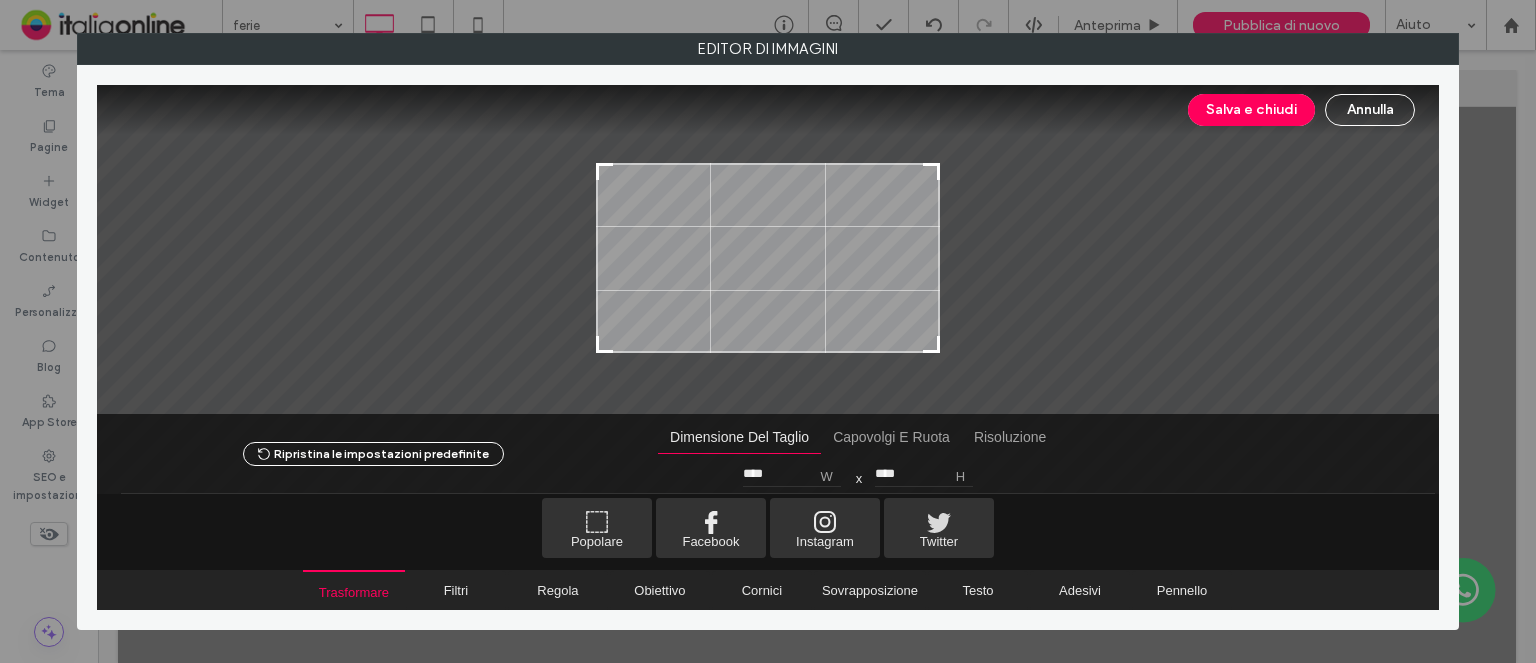 drag, startPoint x: 793, startPoint y: 303, endPoint x: 844, endPoint y: 309, distance: 51.351727 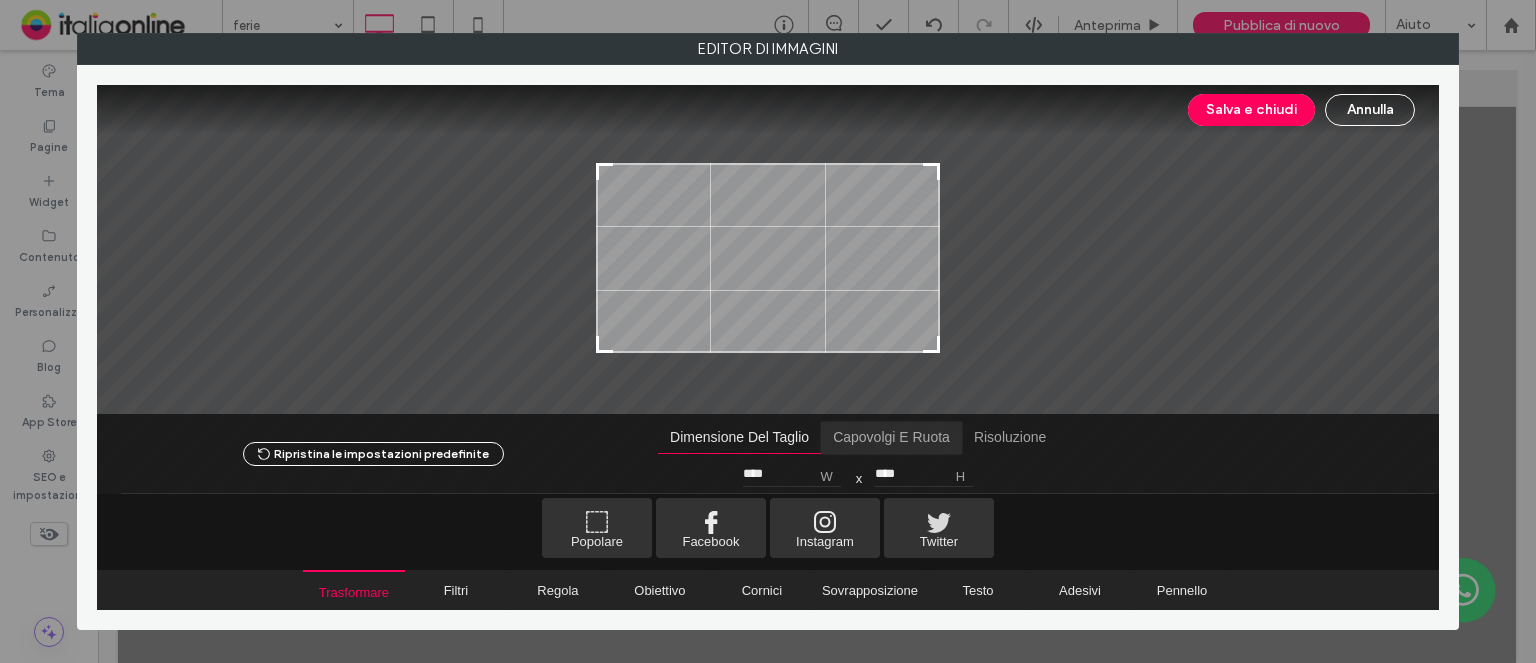 click at bounding box center (891, 438) 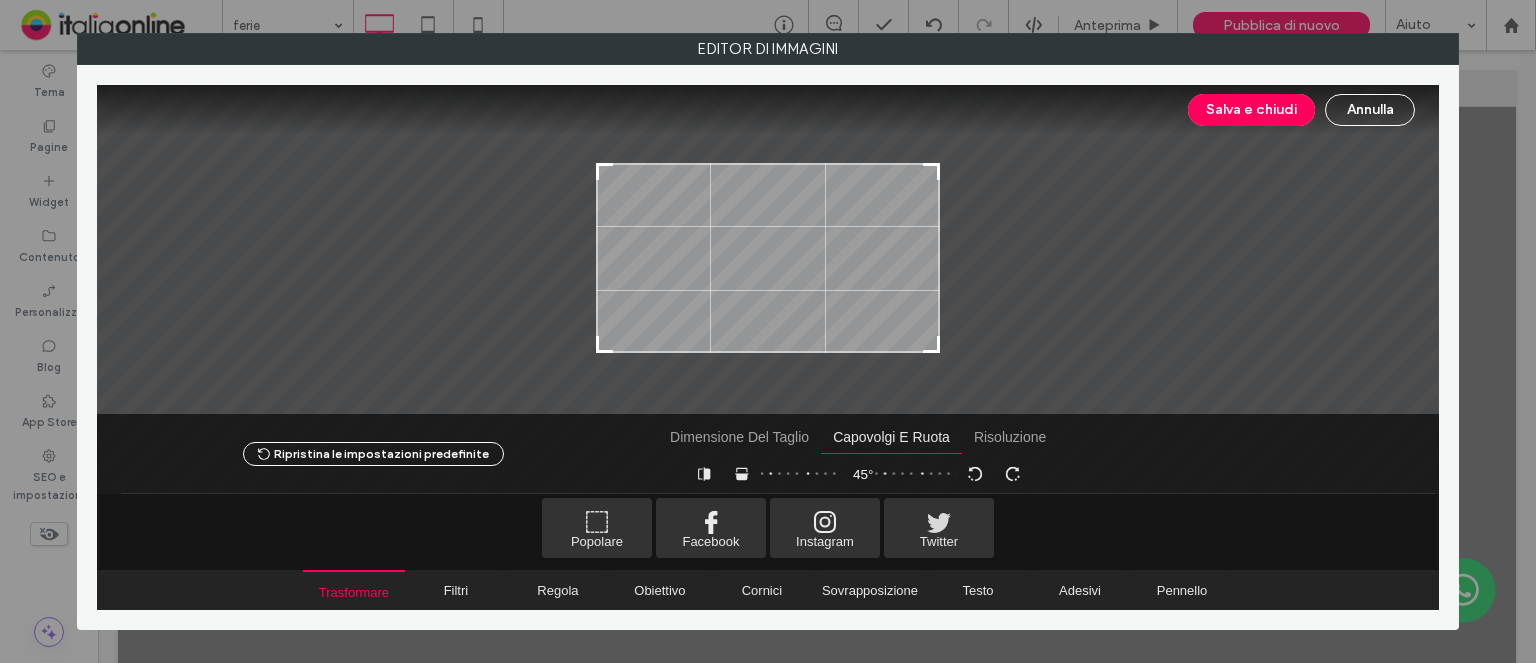 drag, startPoint x: 836, startPoint y: 467, endPoint x: 676, endPoint y: 479, distance: 160.44937 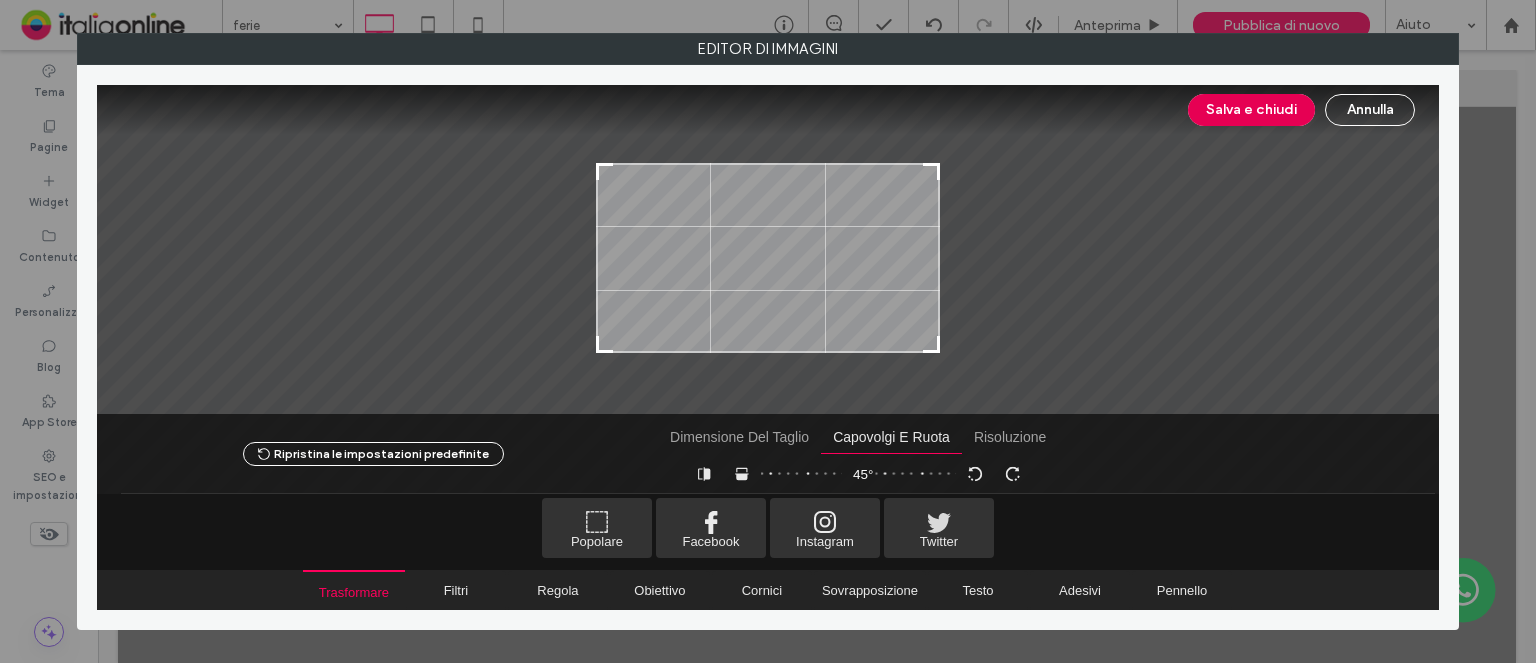 click on "Salva e chiudi" at bounding box center (1251, 110) 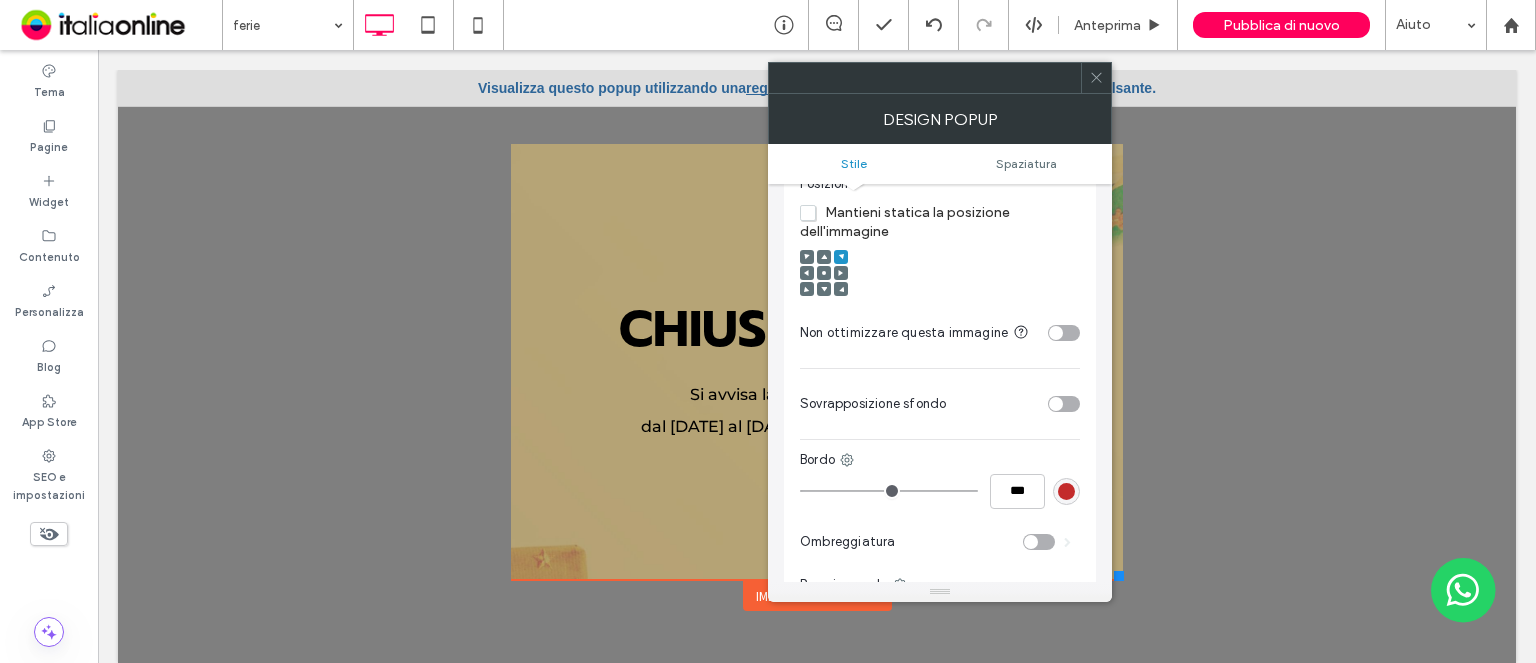 scroll, scrollTop: 800, scrollLeft: 0, axis: vertical 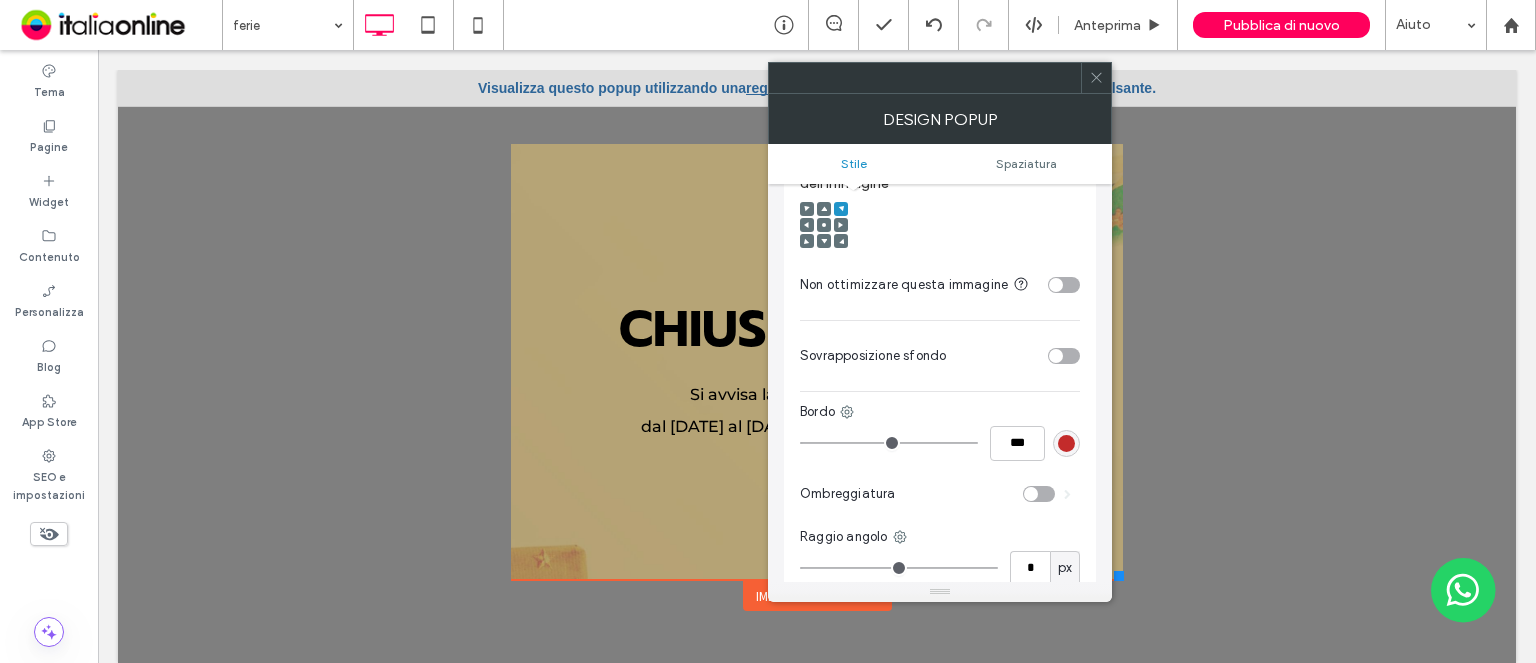 type on "*" 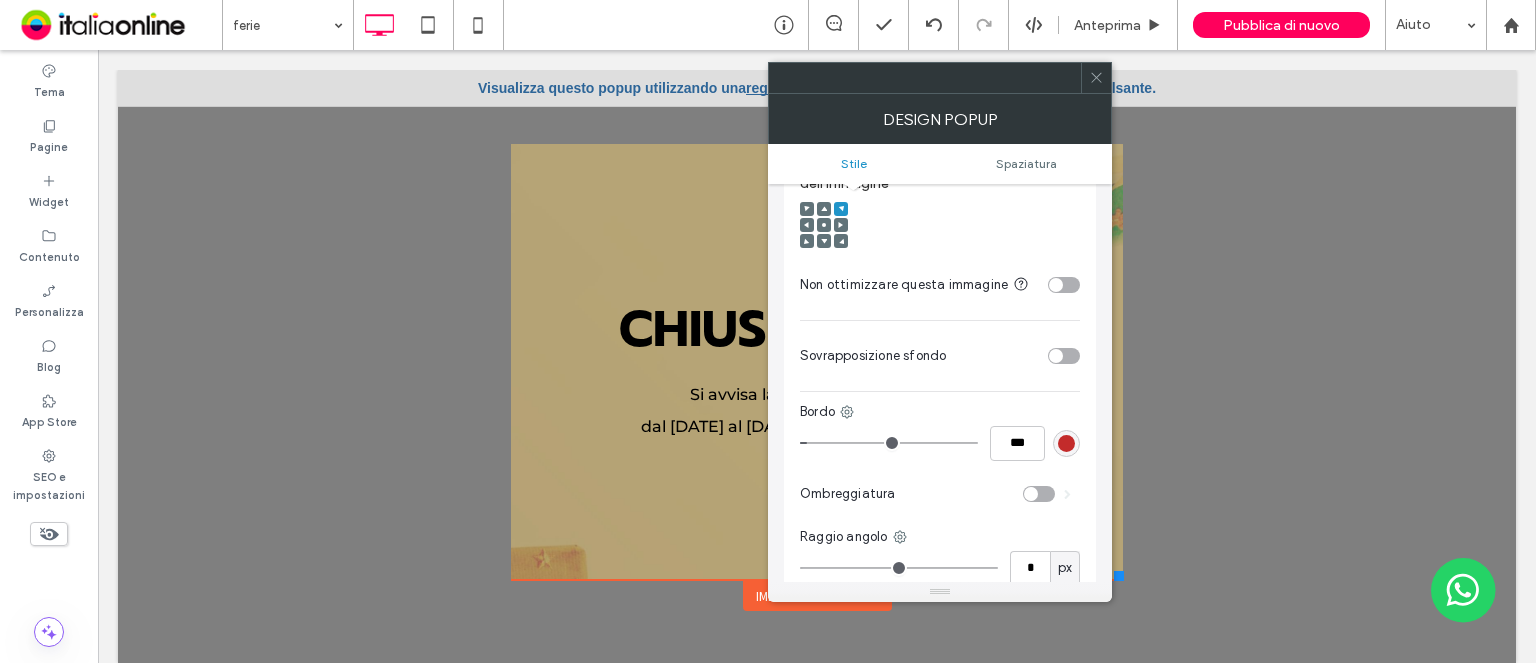 click at bounding box center [889, 443] 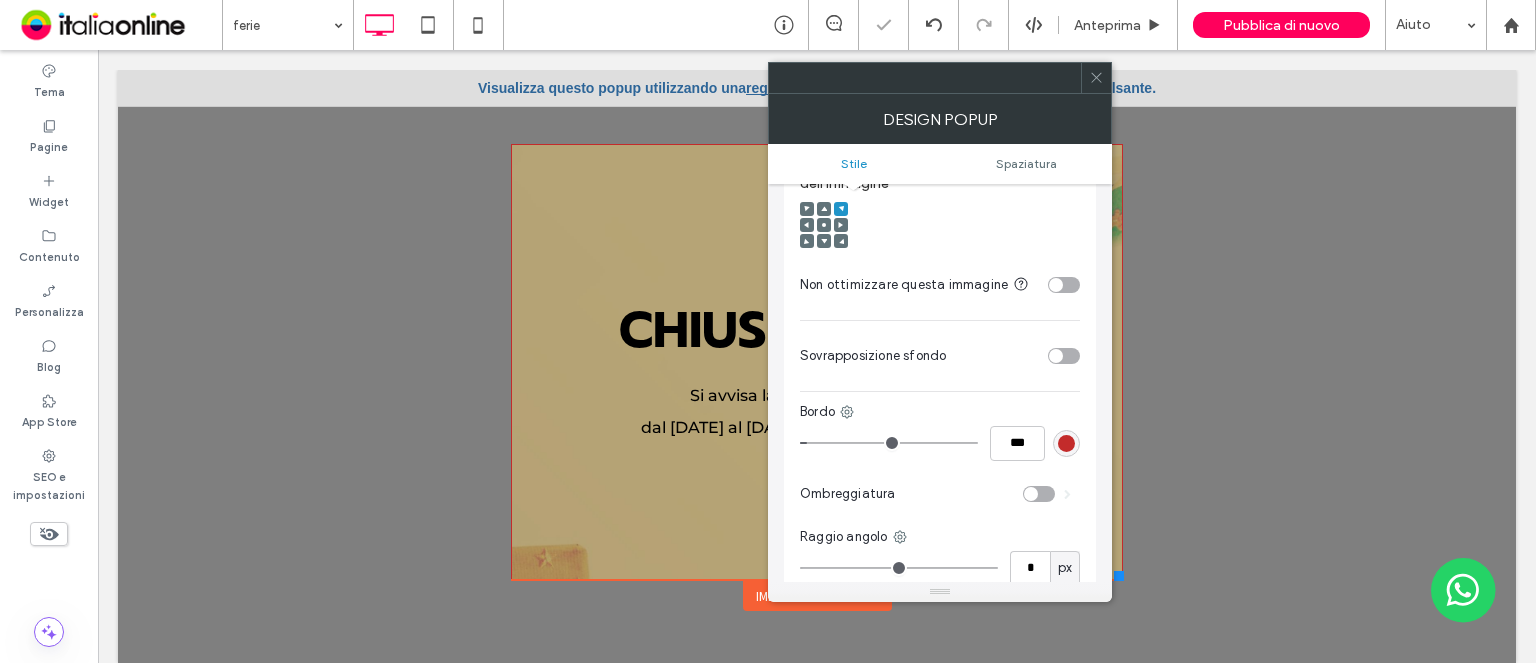 type on "*" 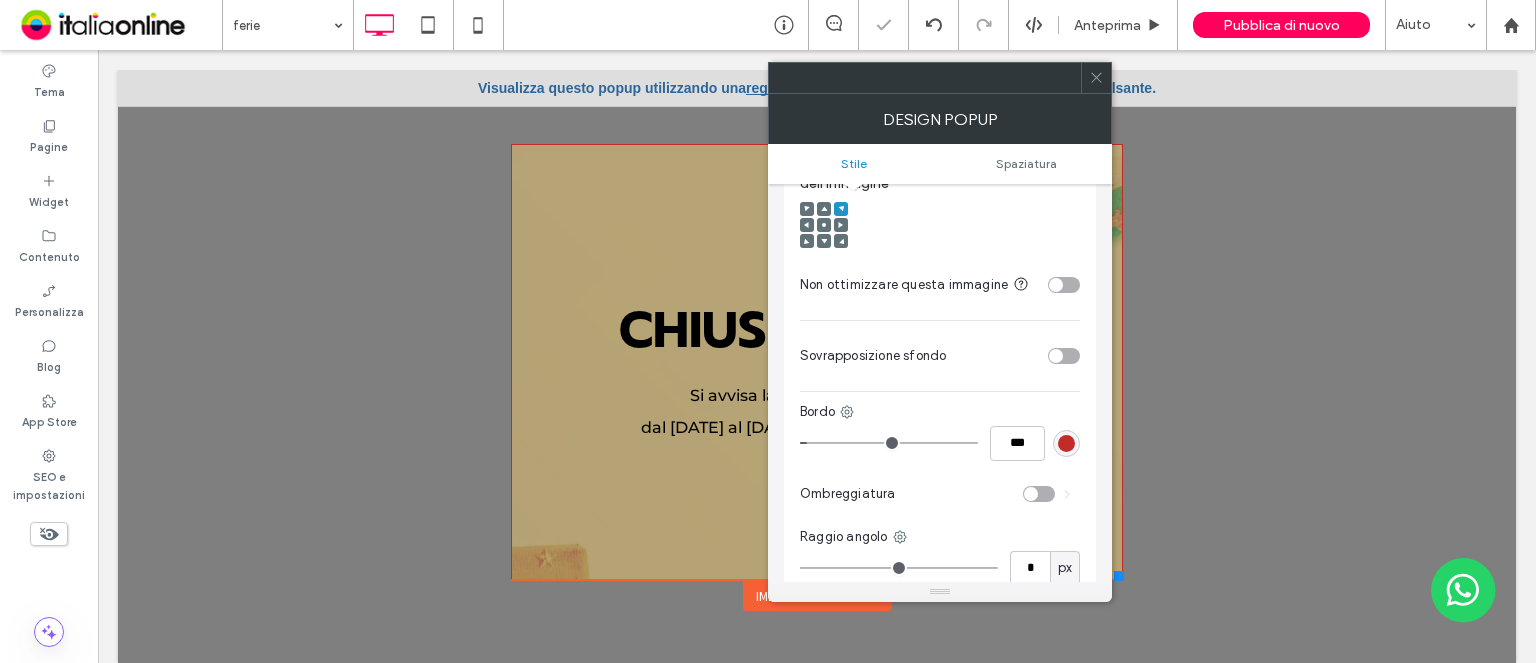 type on "***" 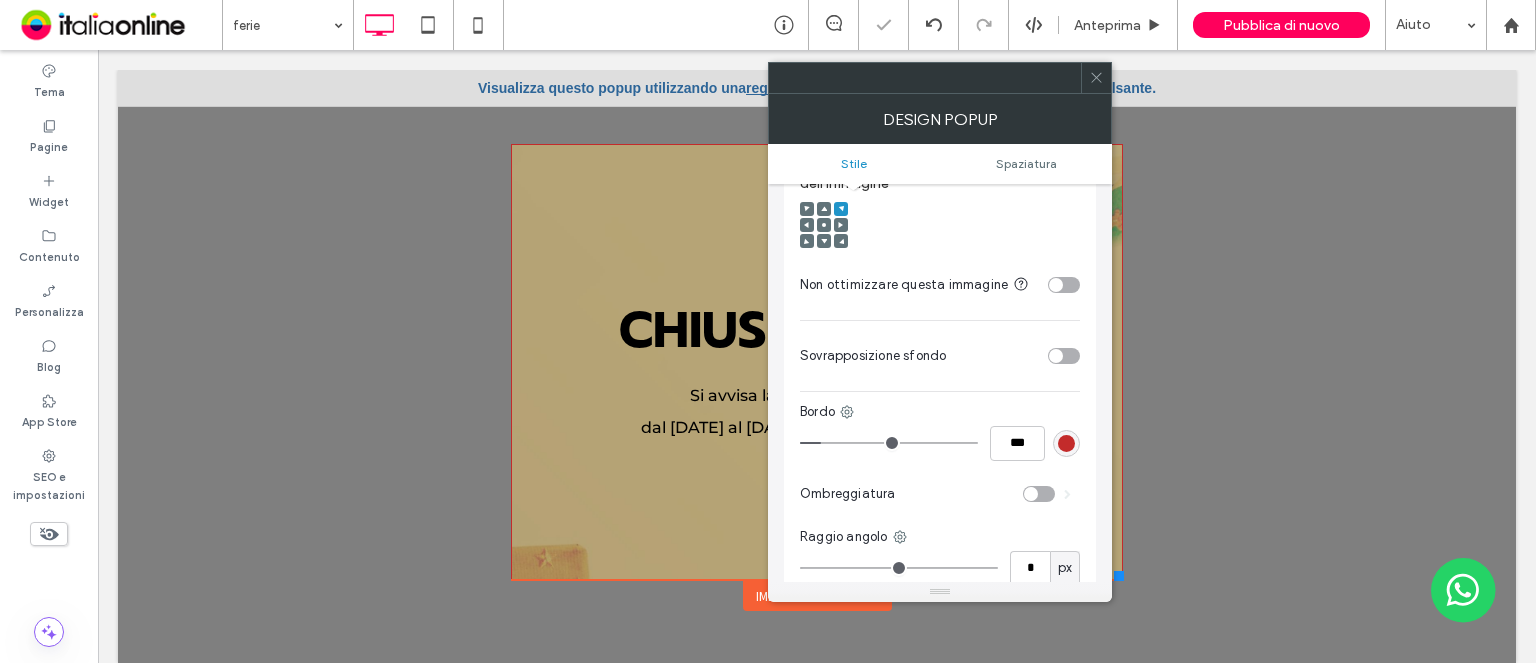 type on "*" 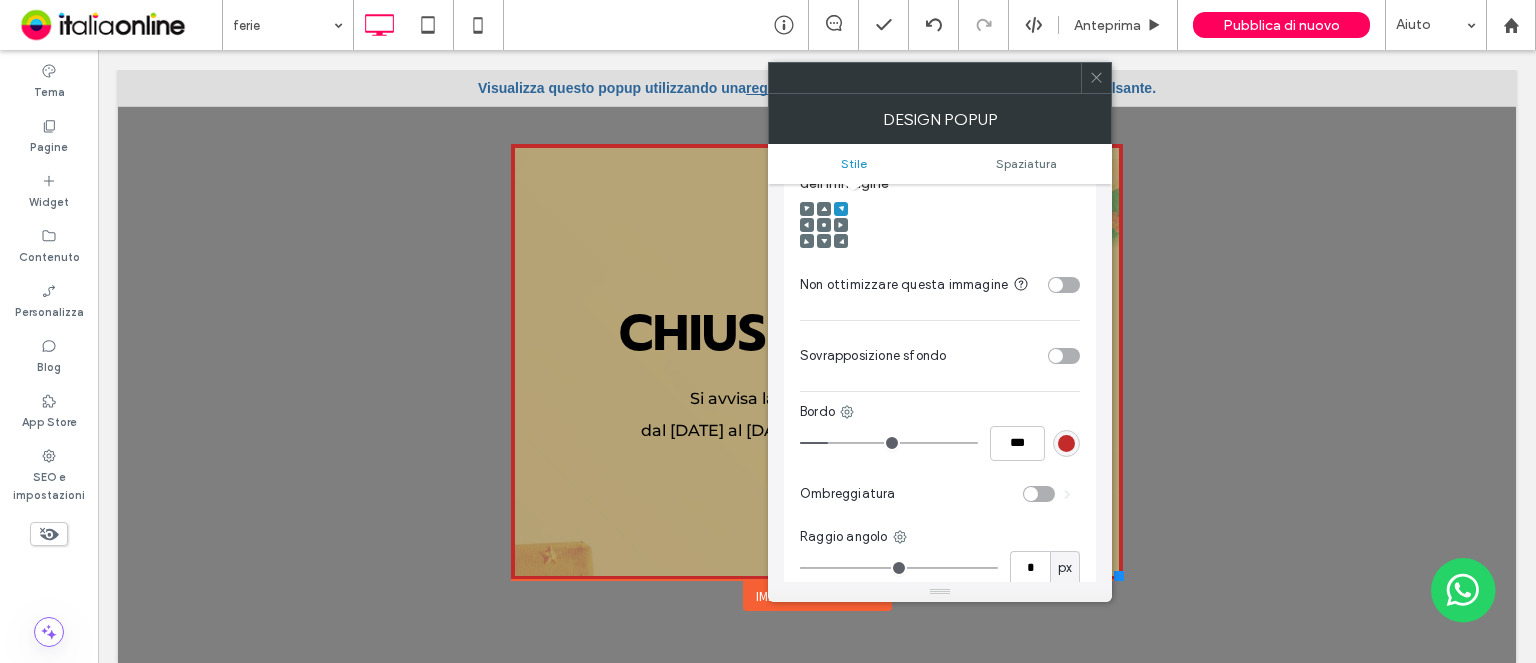 click 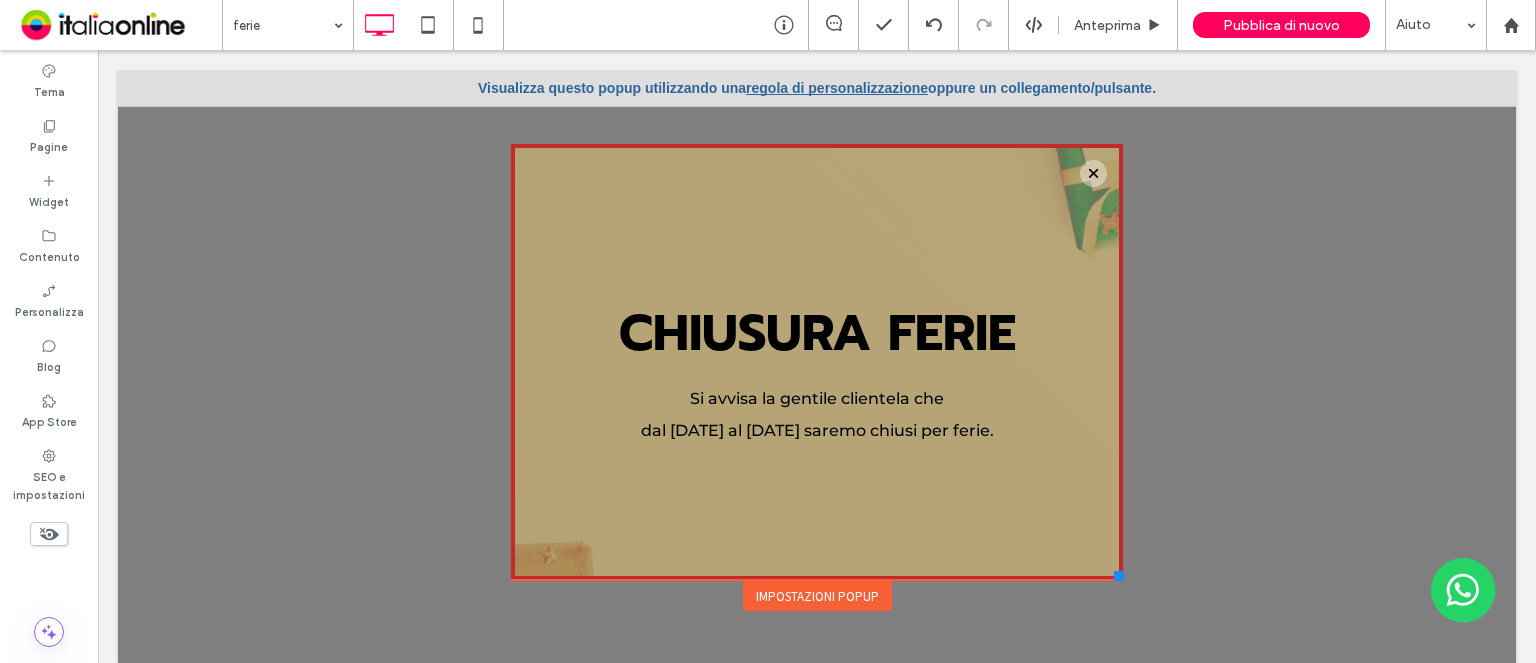click on "Impostazioni popup" at bounding box center (817, 596) 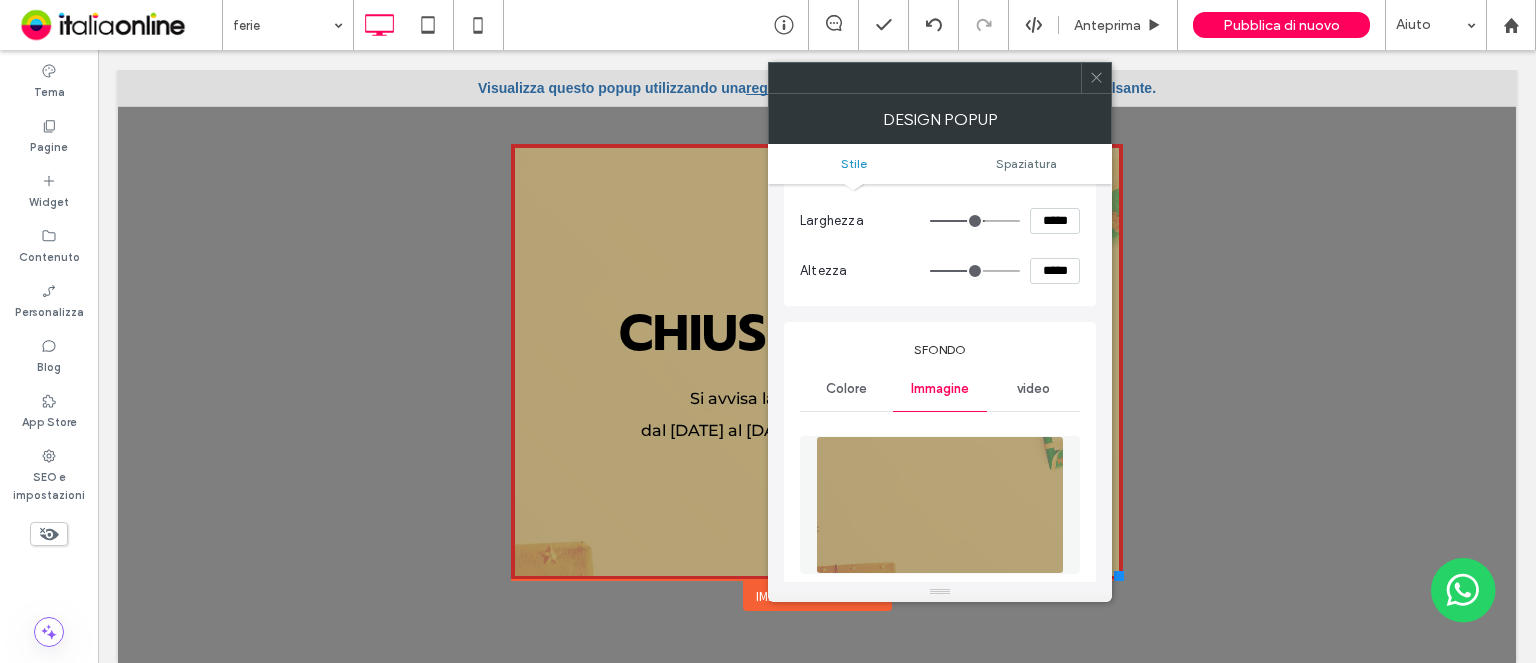 scroll, scrollTop: 300, scrollLeft: 0, axis: vertical 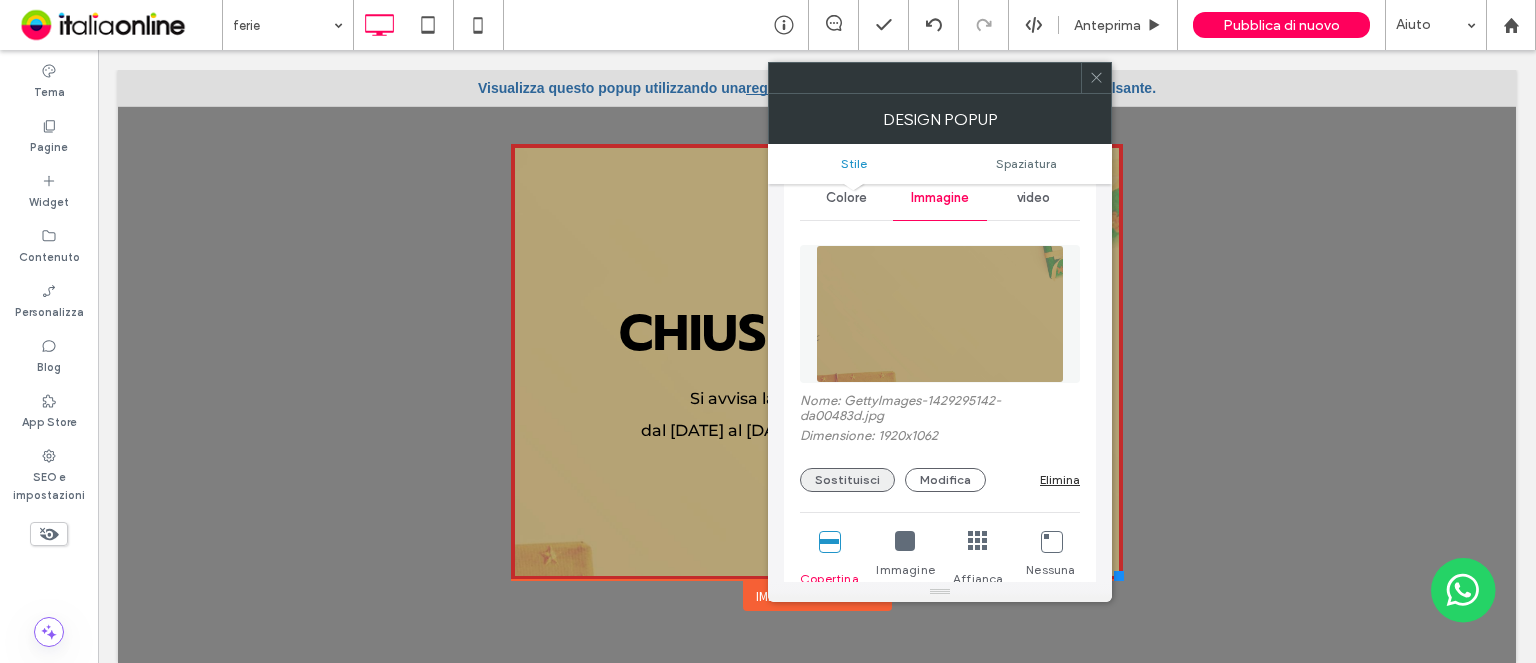 click on "Sostituisci" at bounding box center [847, 480] 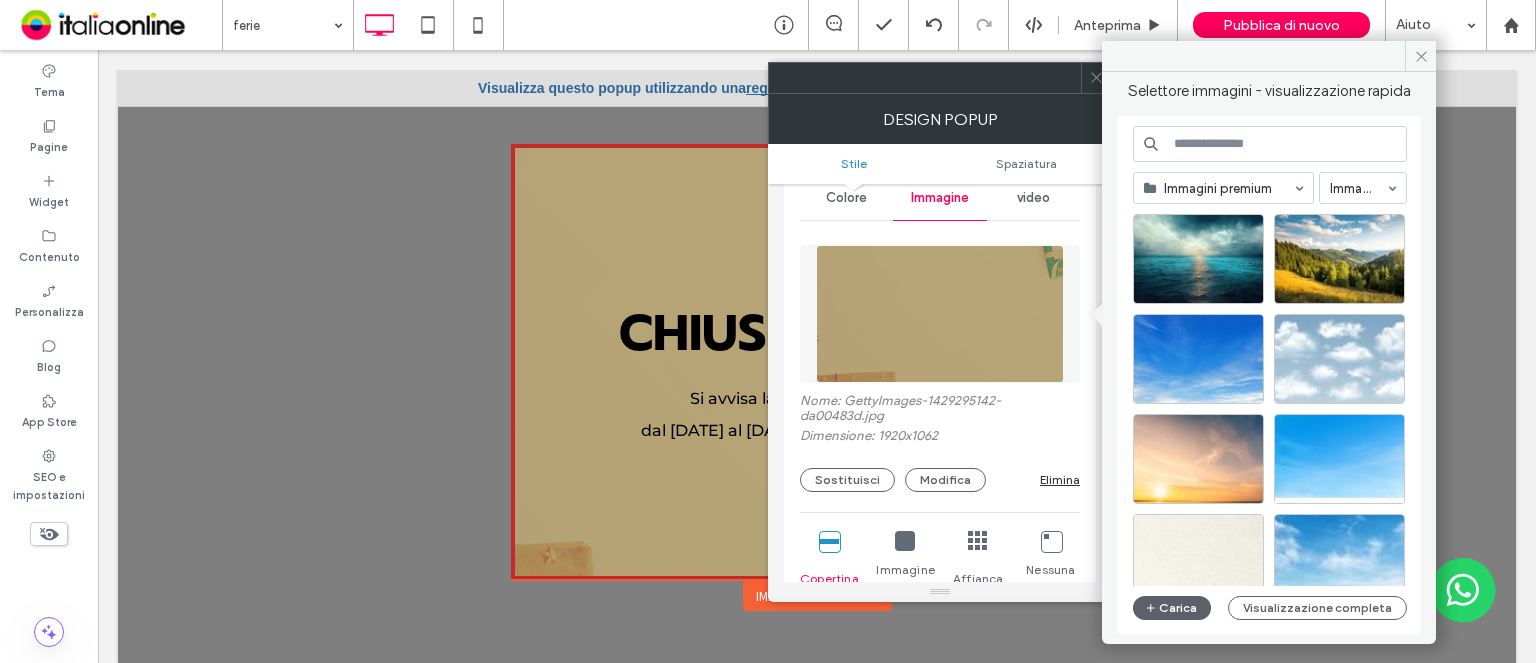 click at bounding box center (1218, 188) 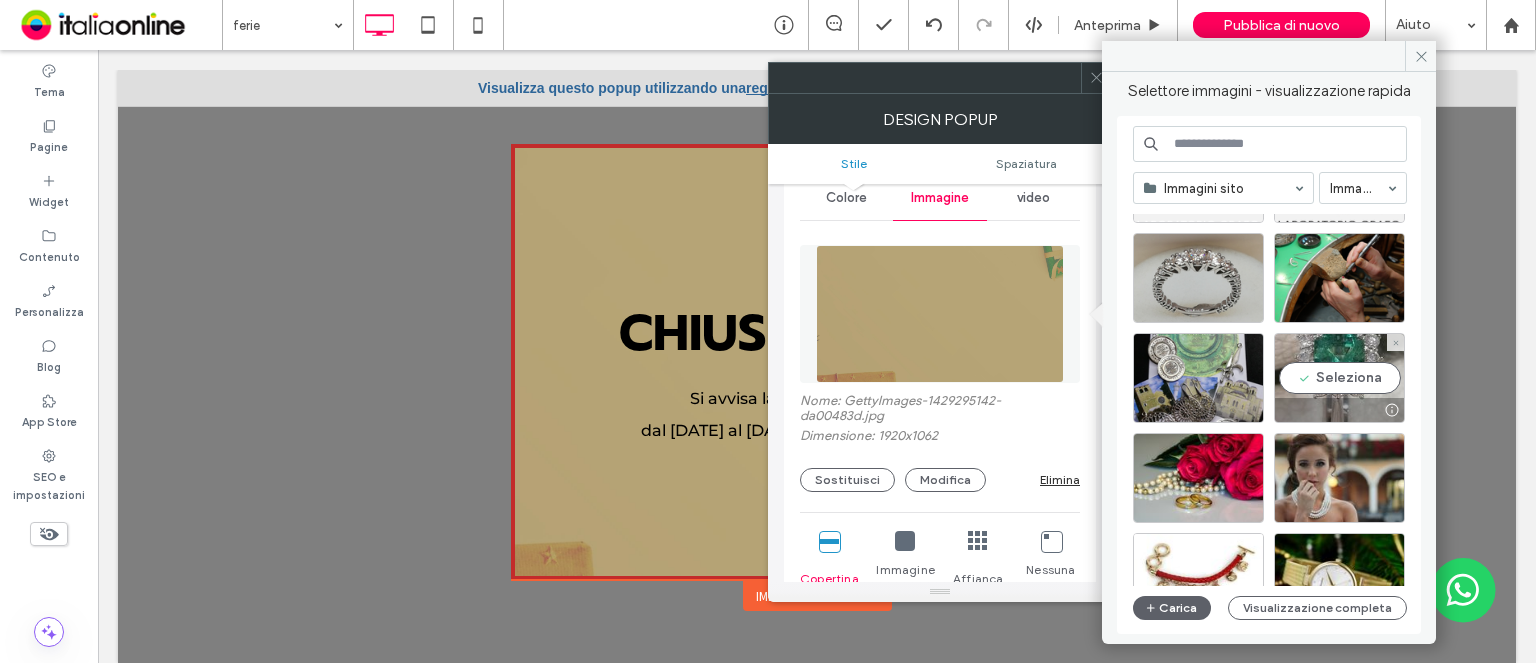 scroll, scrollTop: 3447, scrollLeft: 0, axis: vertical 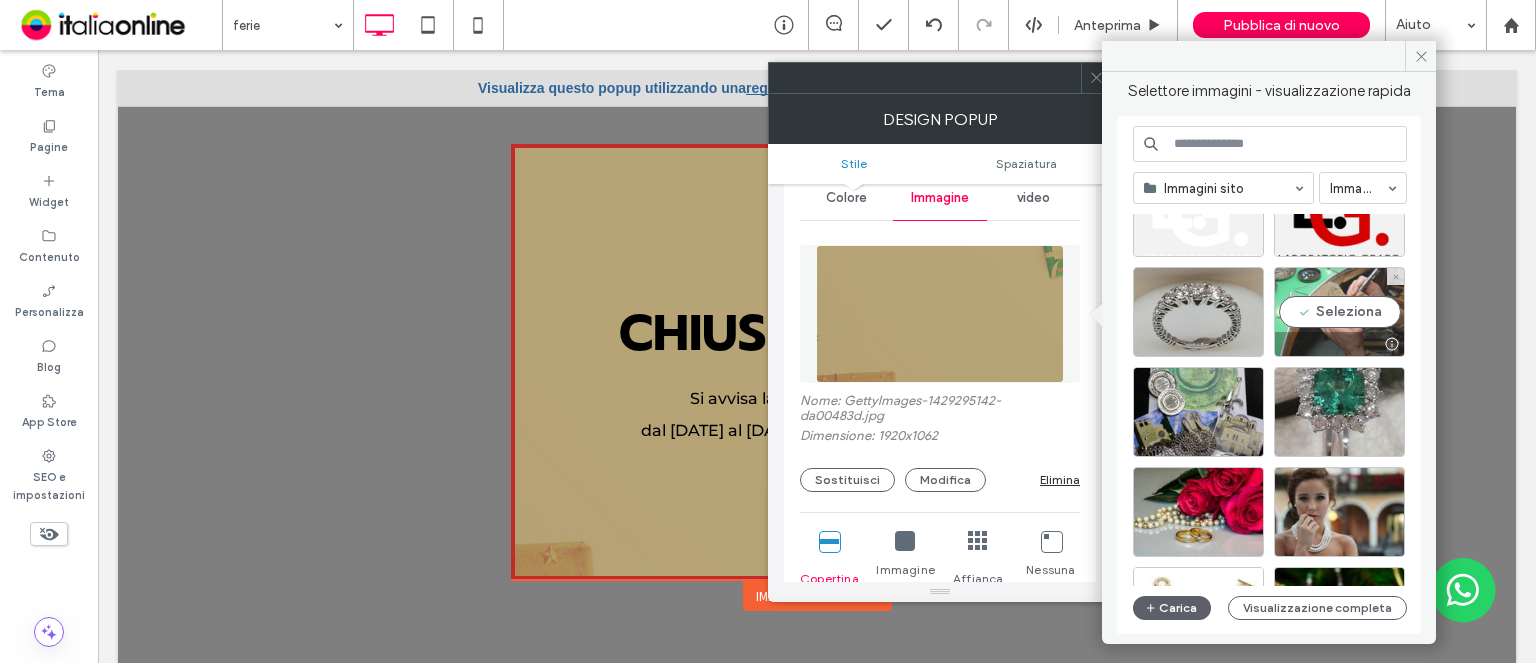 click on "Seleziona" at bounding box center [1339, 312] 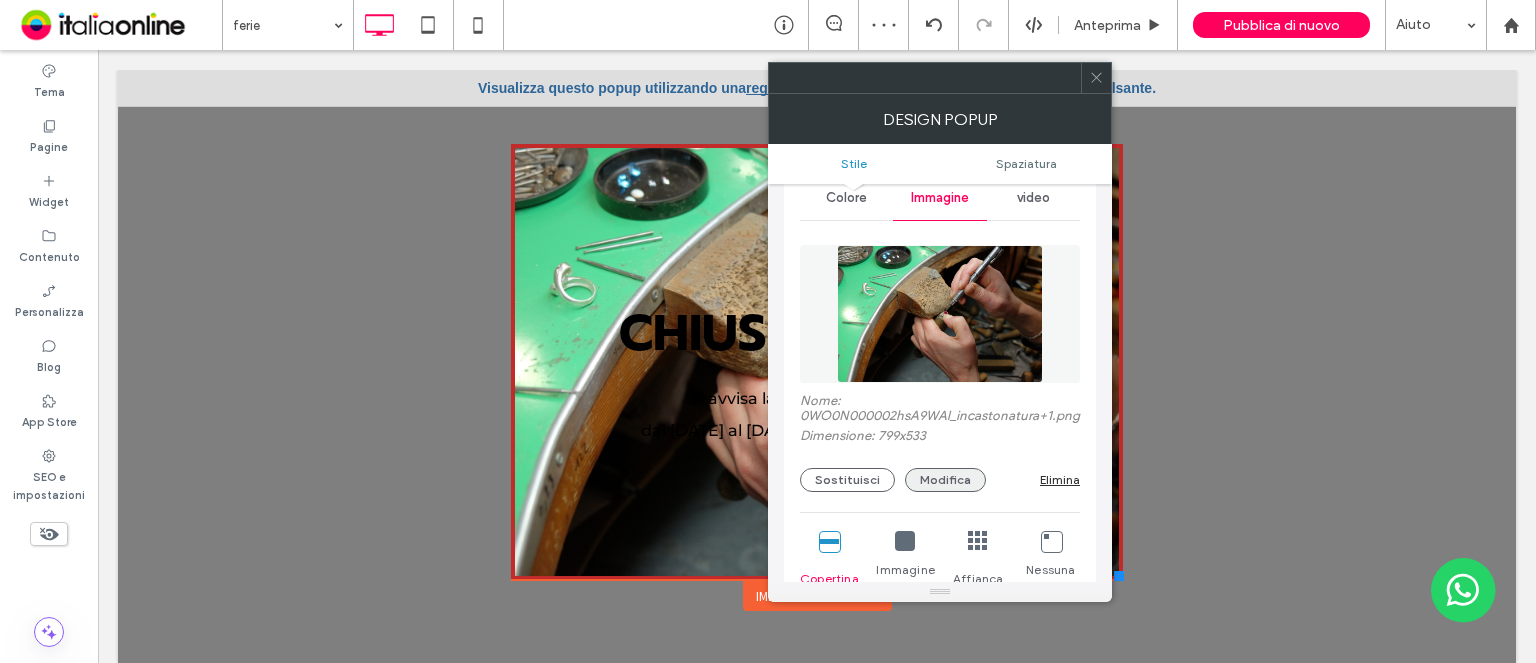 click on "Modifica" at bounding box center (945, 480) 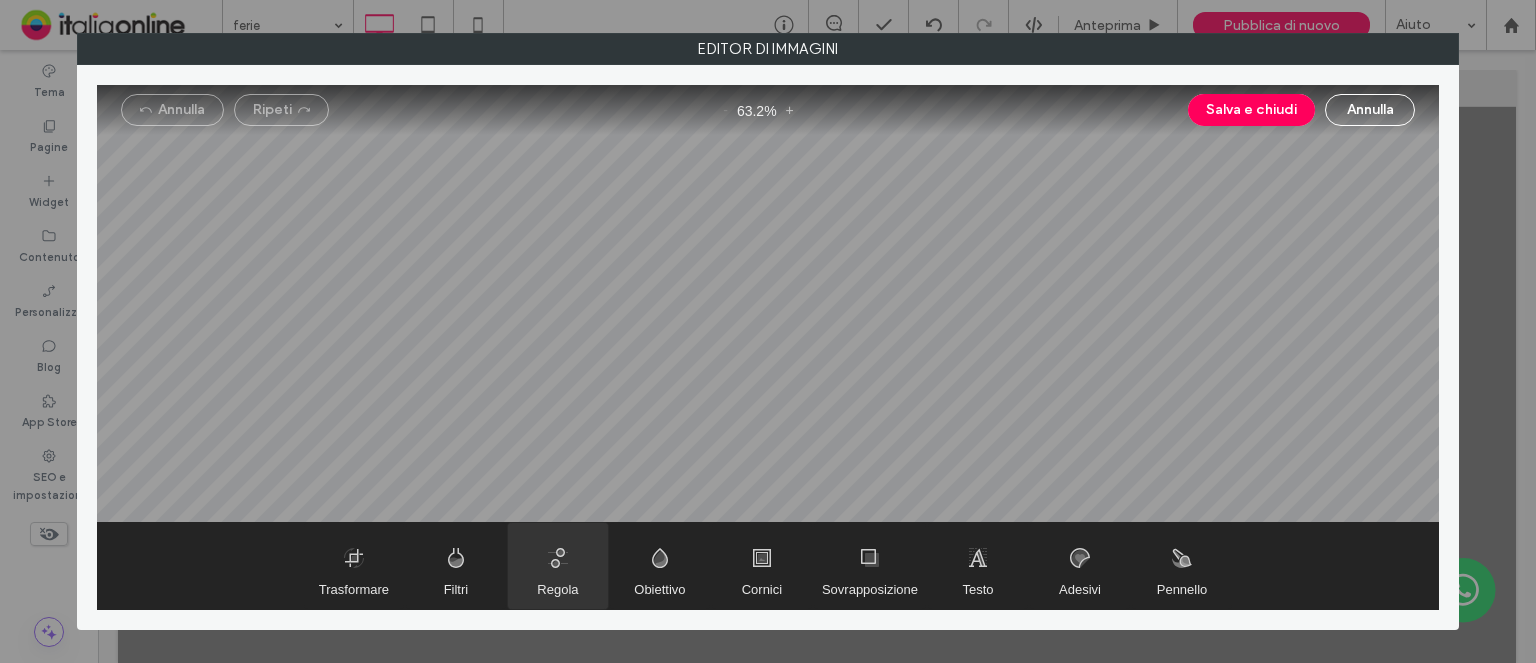 click at bounding box center [558, 566] 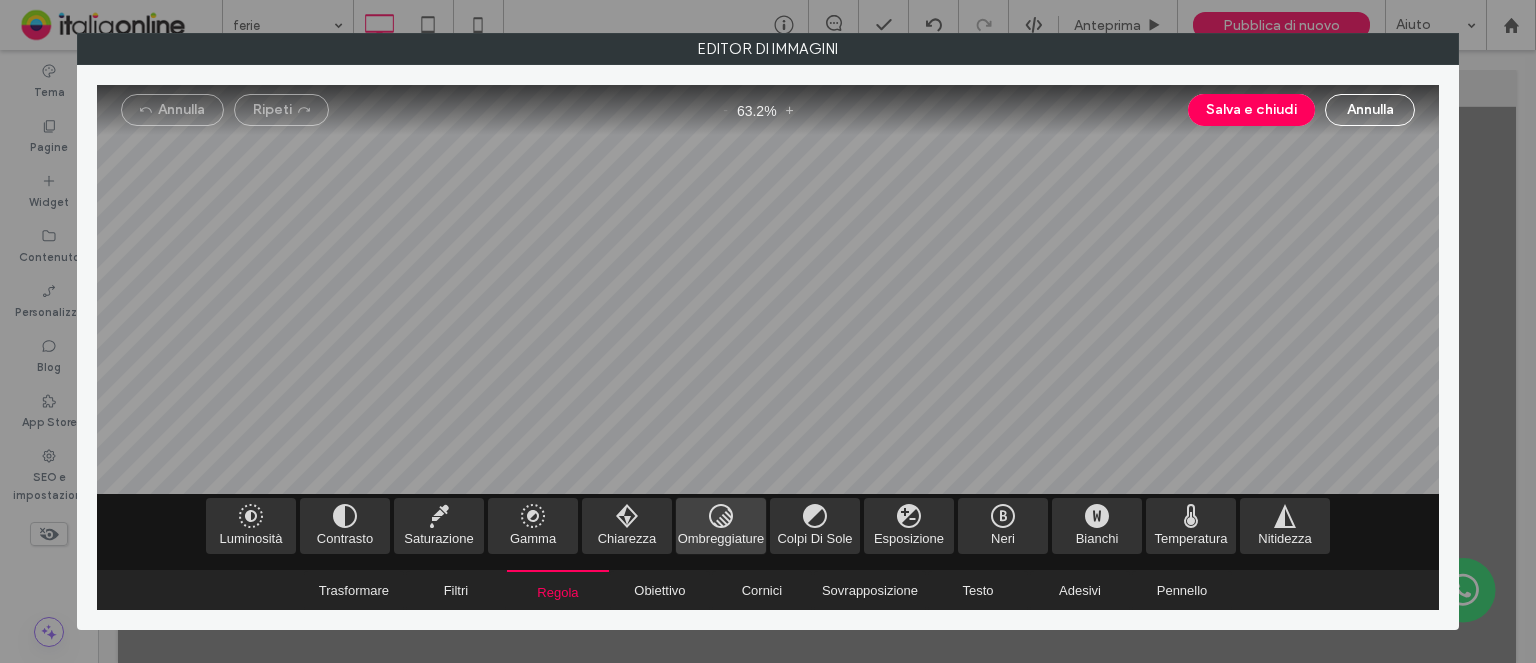 click at bounding box center [721, 526] 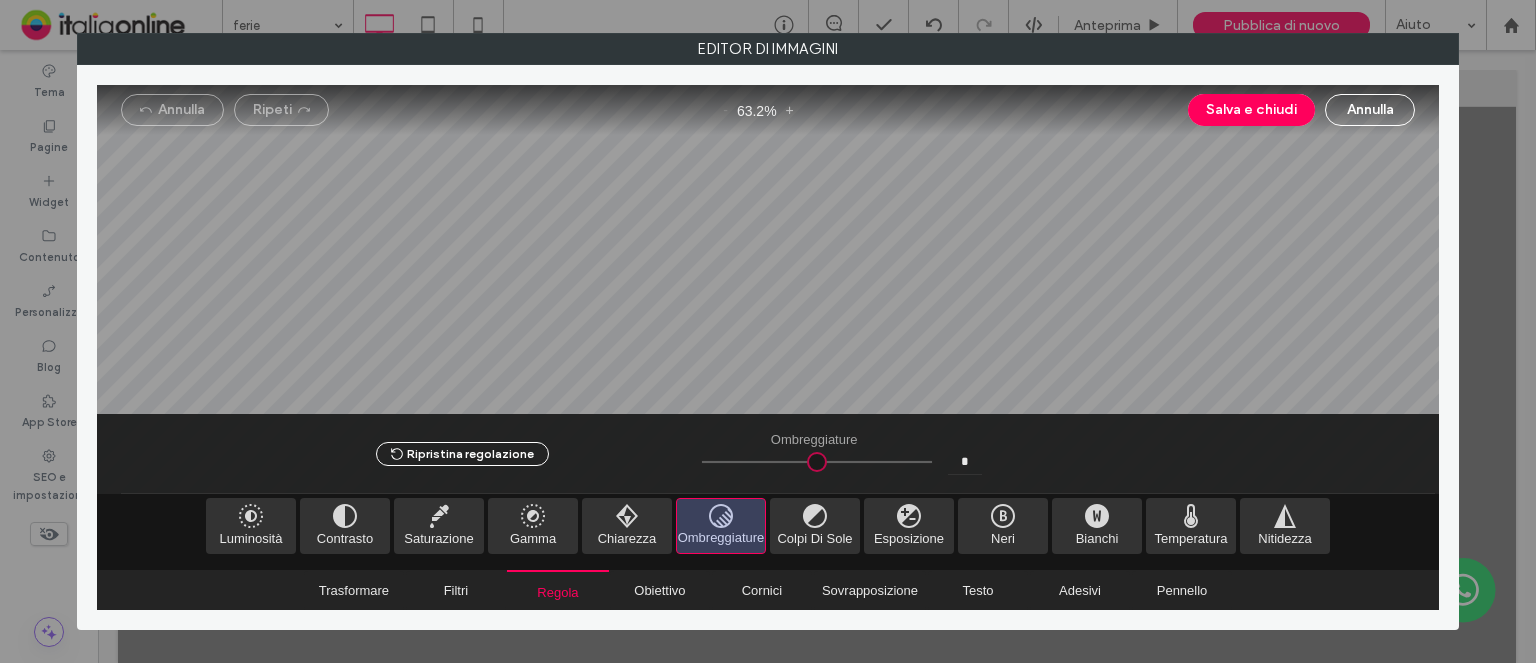 type on "*****" 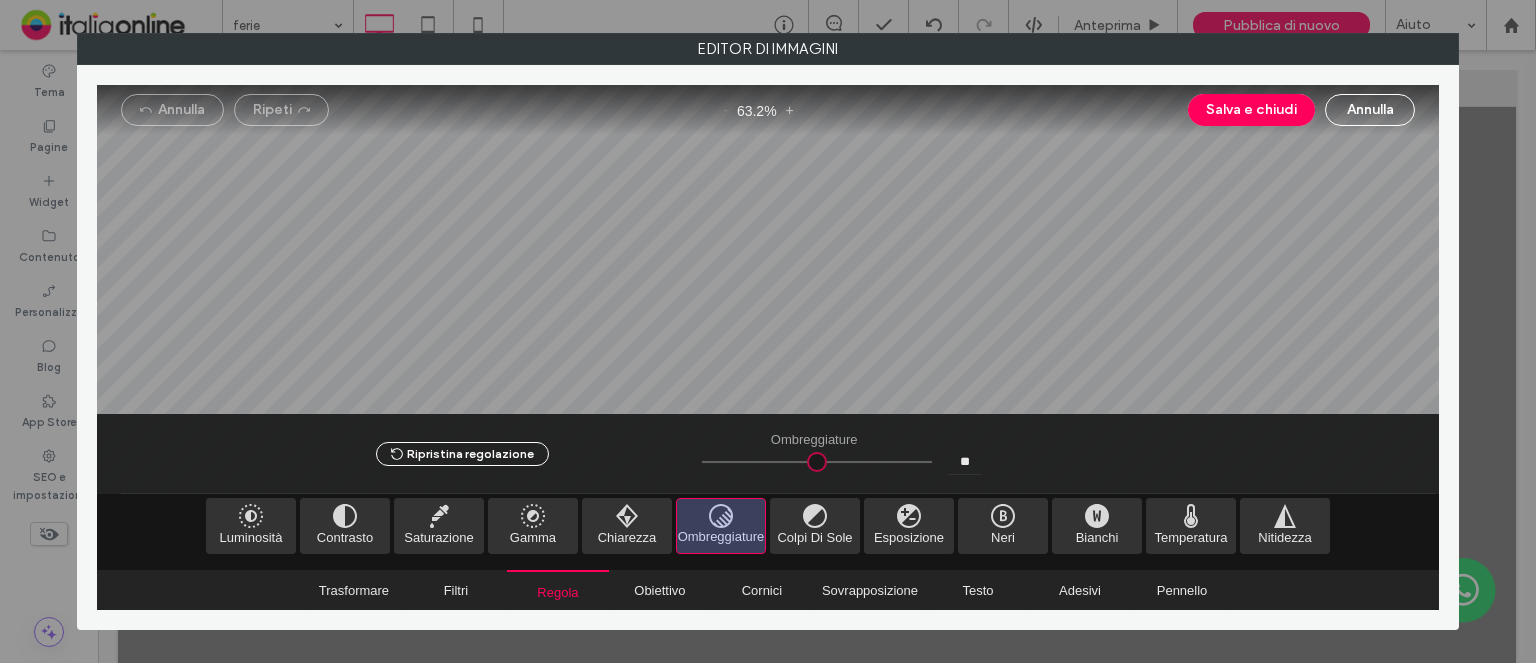 type on "*****" 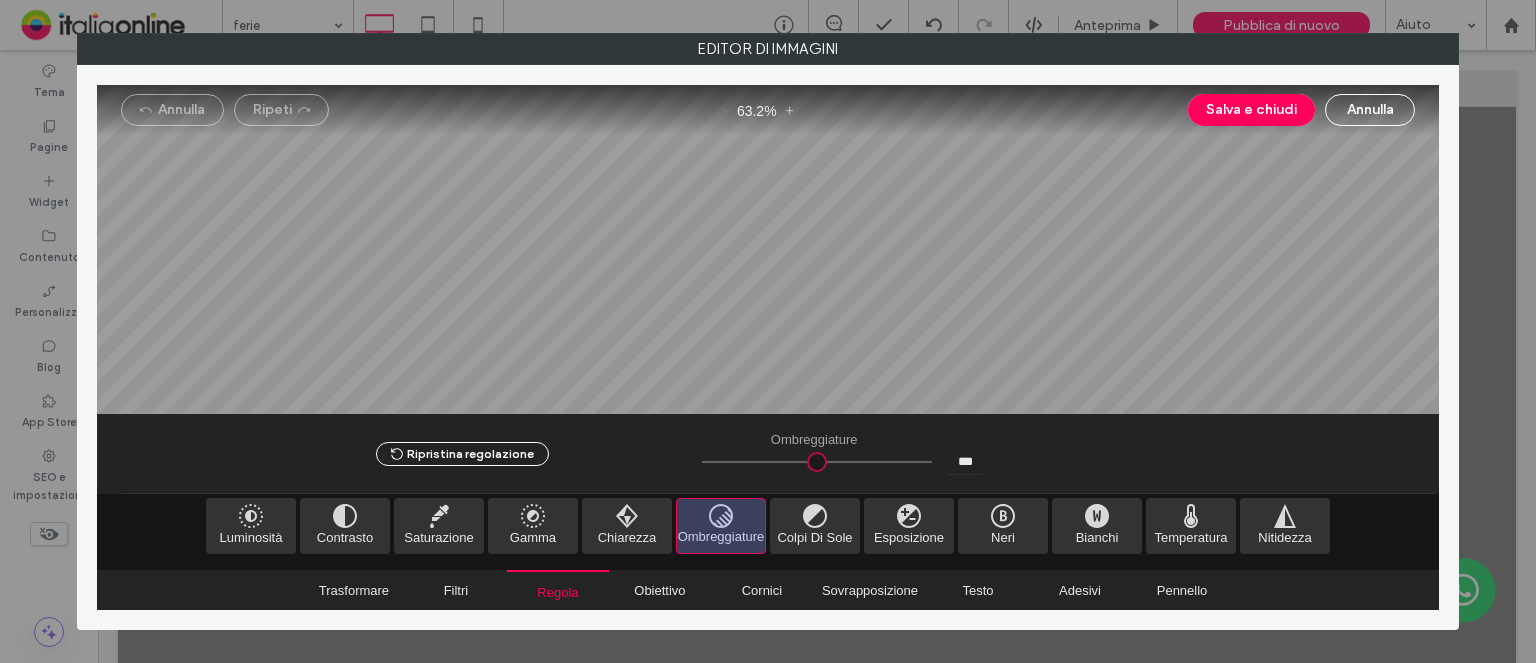 type on "*****" 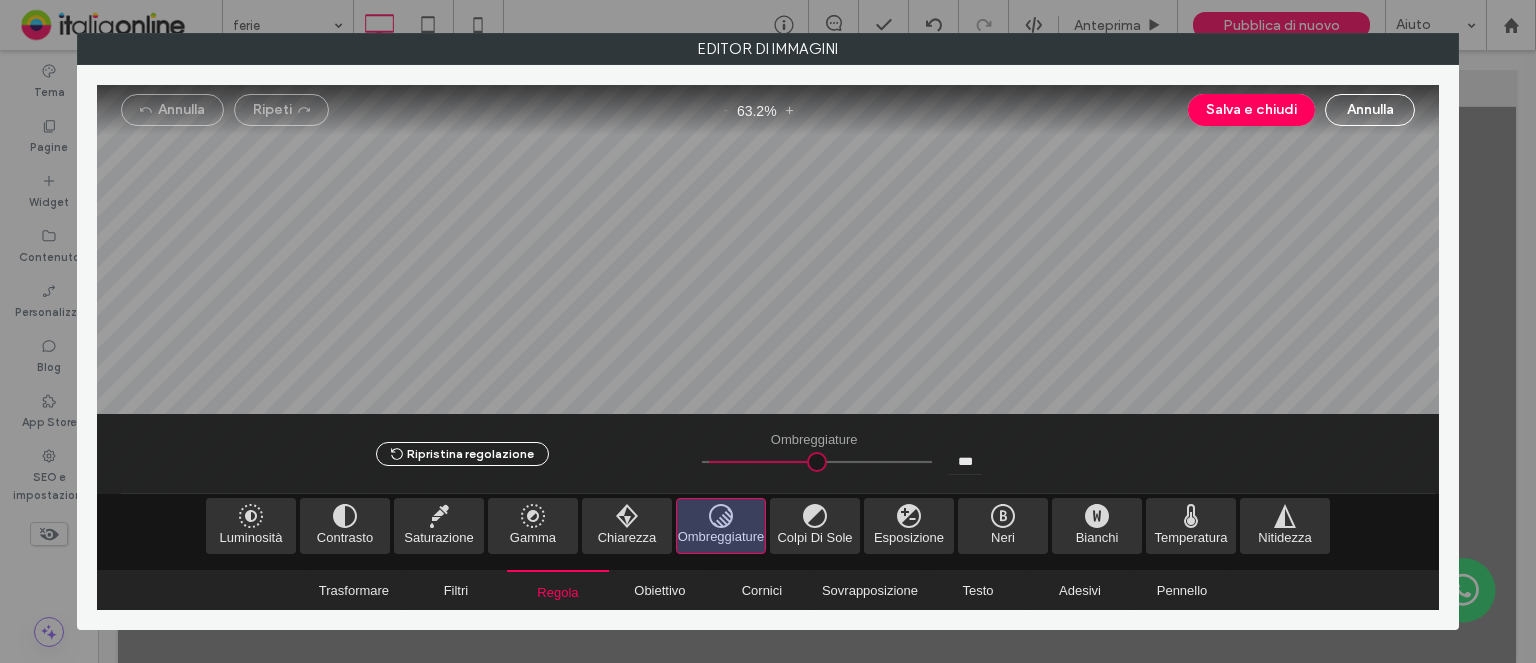 type on "*****" 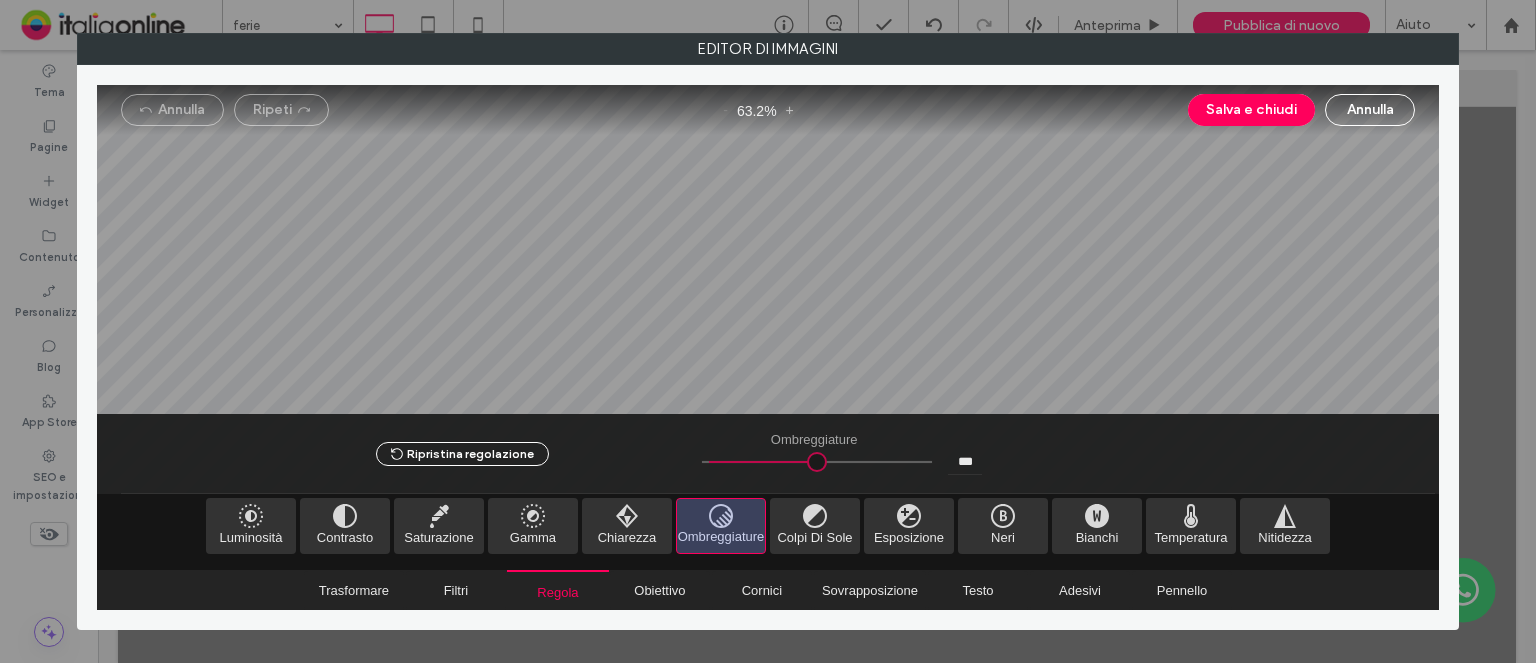 type on "***" 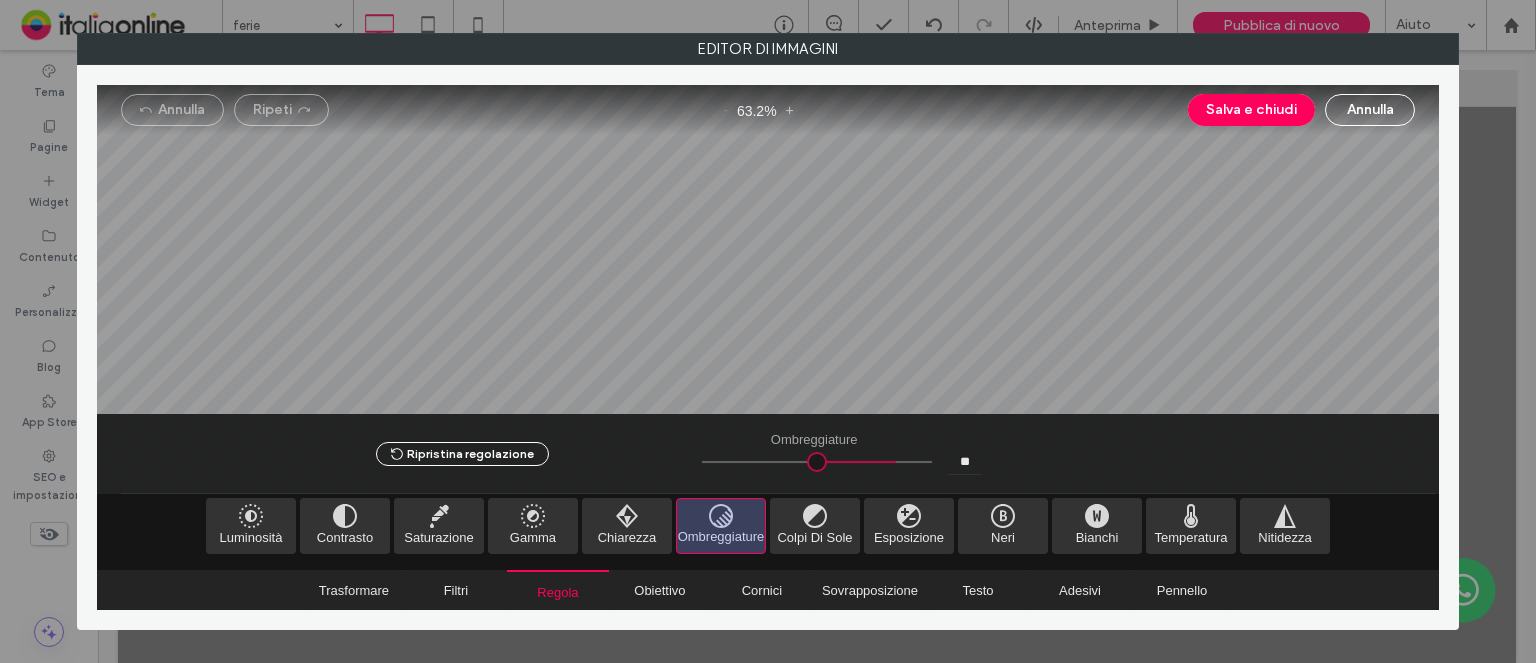 type on "****" 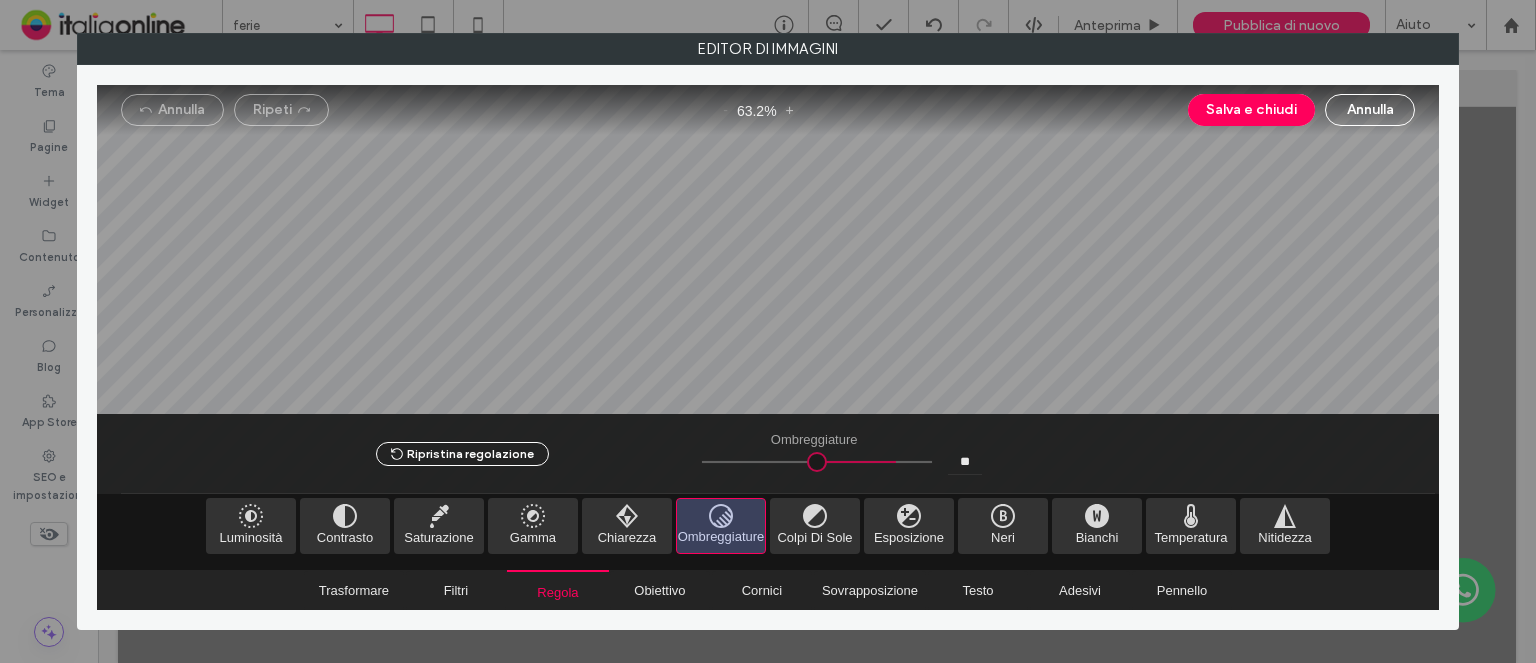 type on "**" 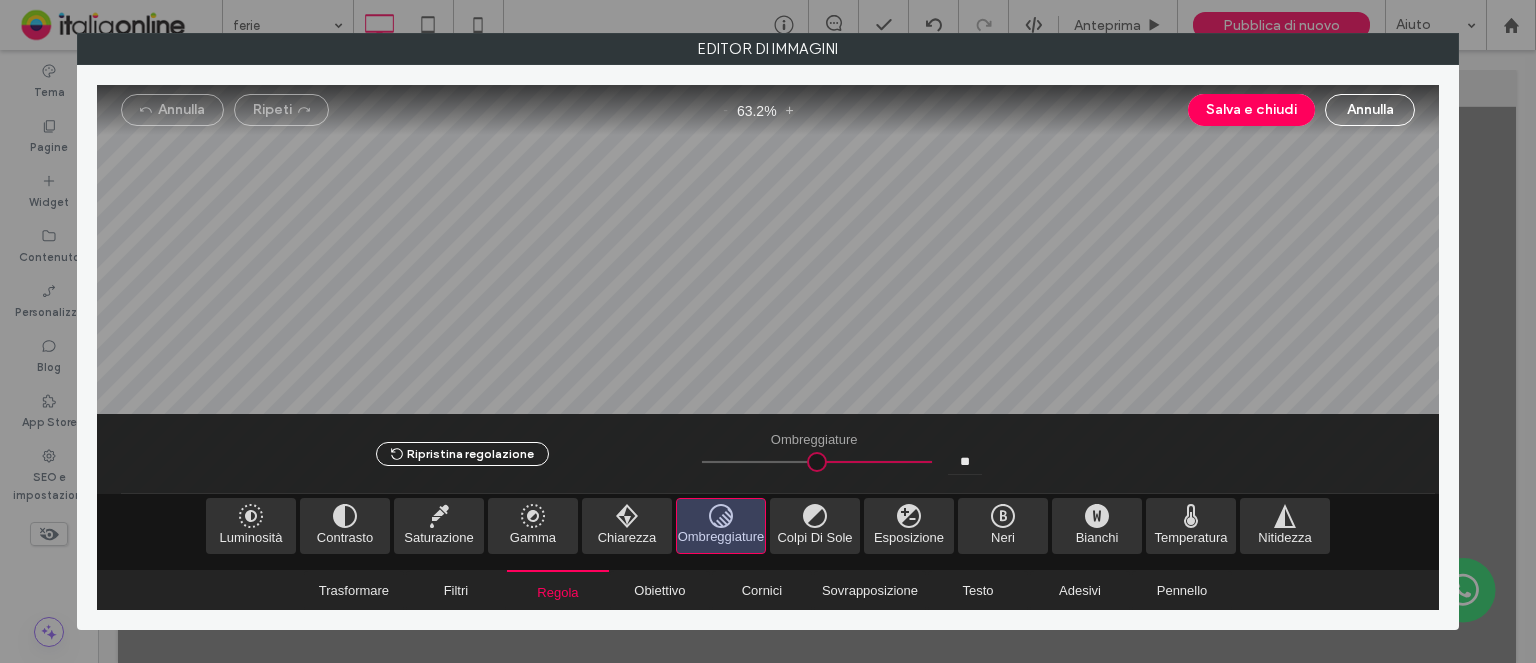 type on "*" 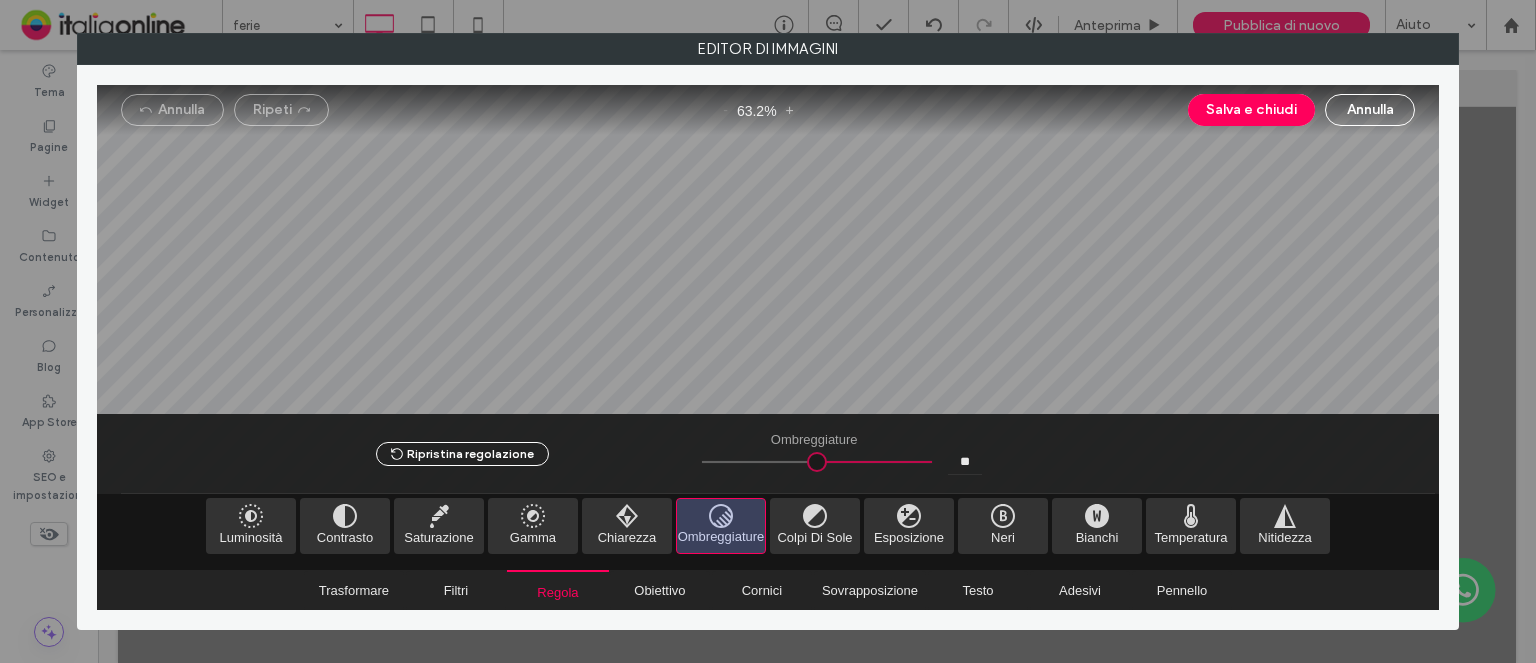 type on "***" 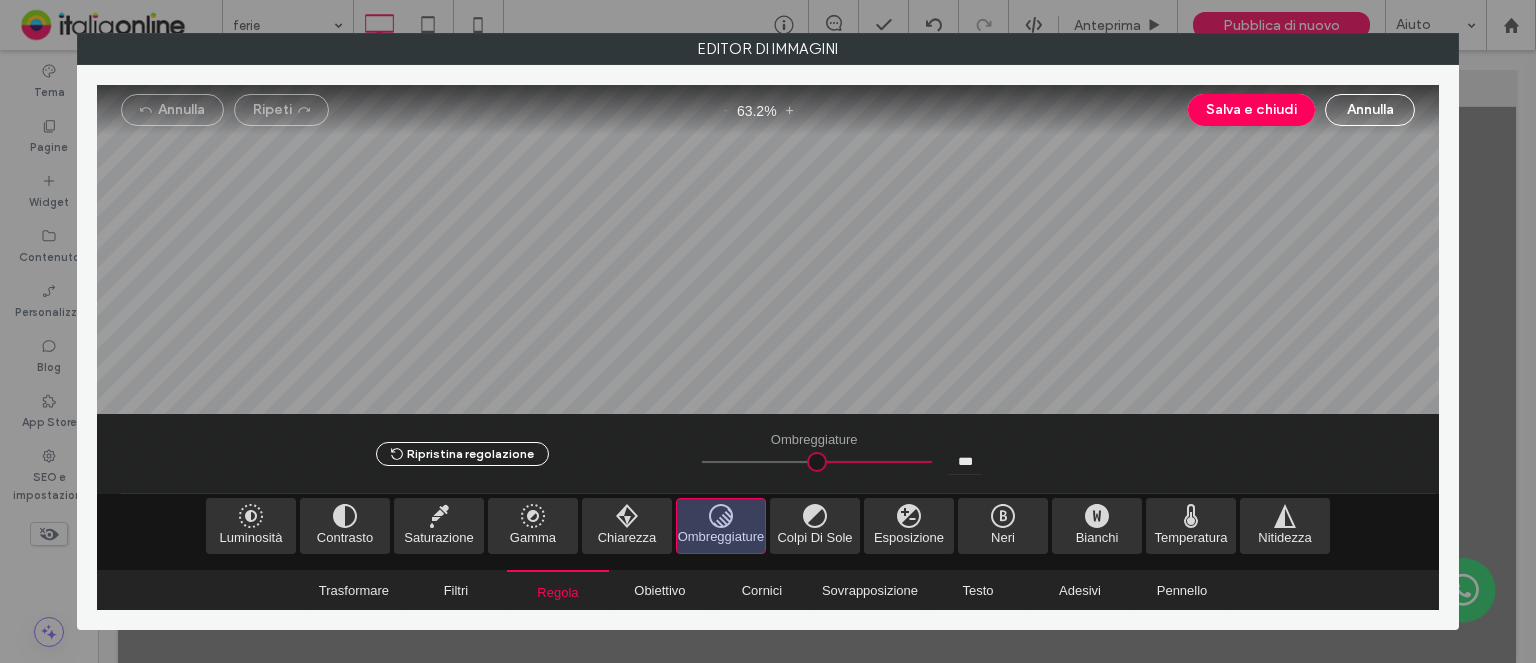 drag, startPoint x: 813, startPoint y: 459, endPoint x: 917, endPoint y: 464, distance: 104.120125 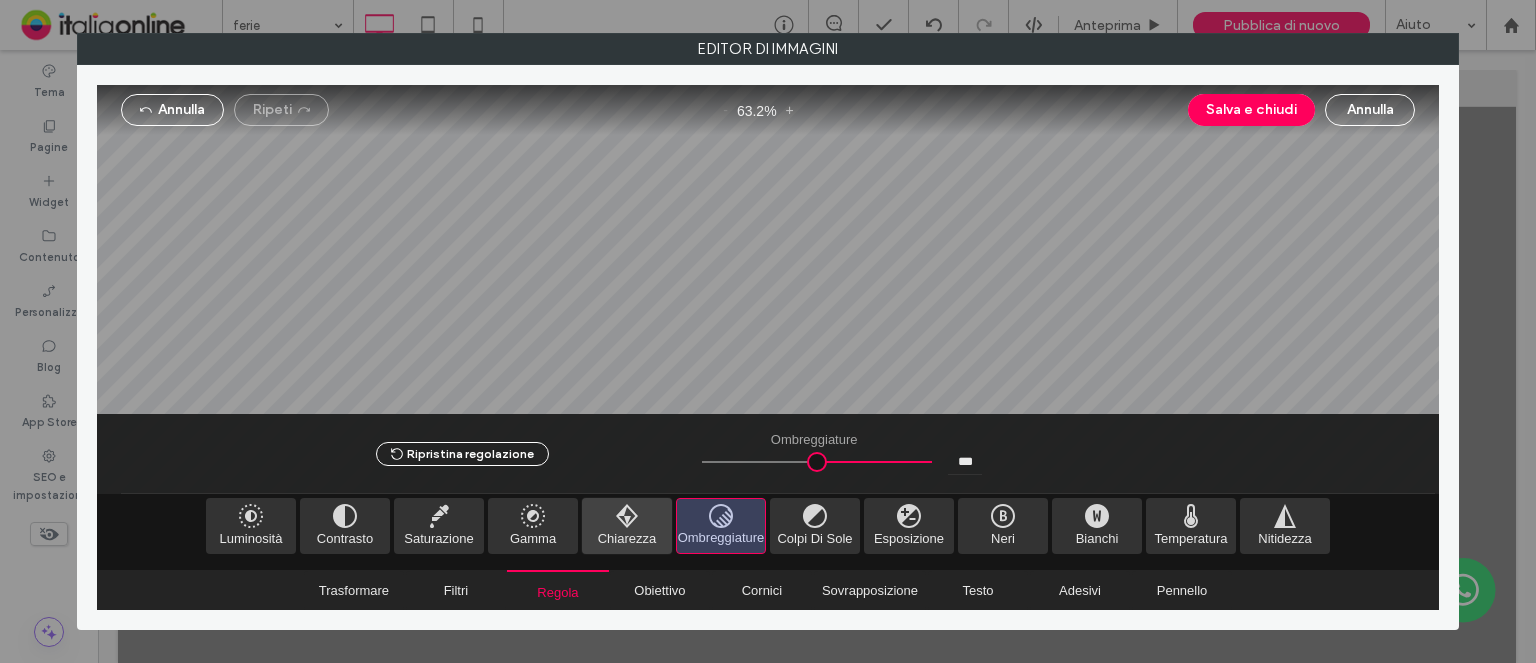 click at bounding box center (627, 526) 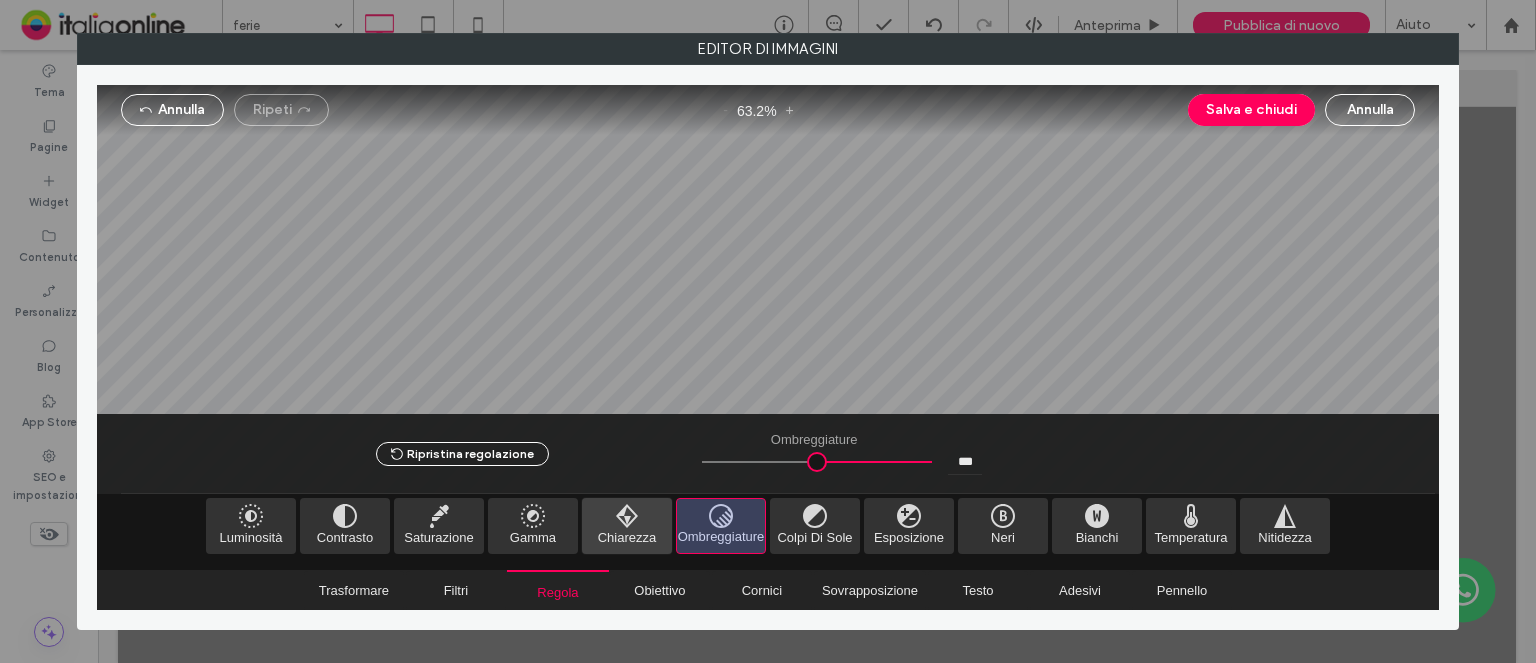 type on "*" 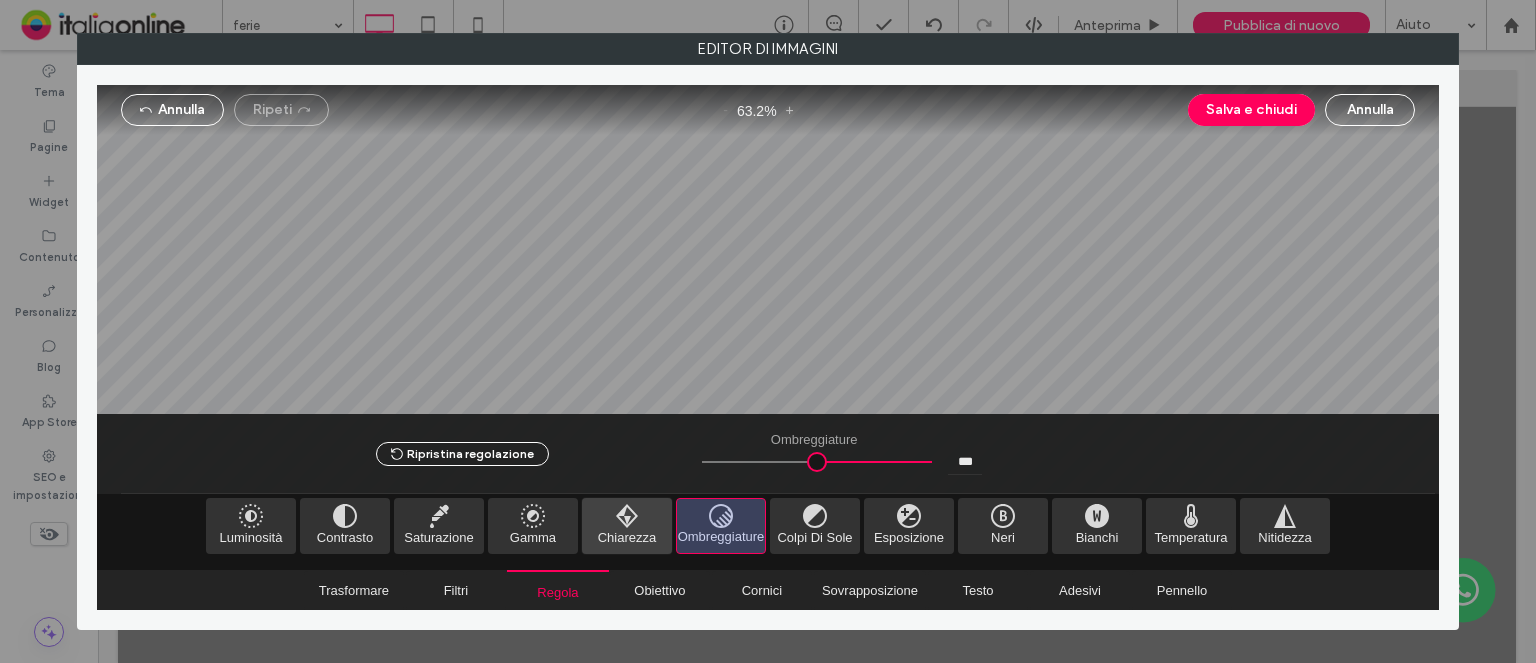 type on "*" 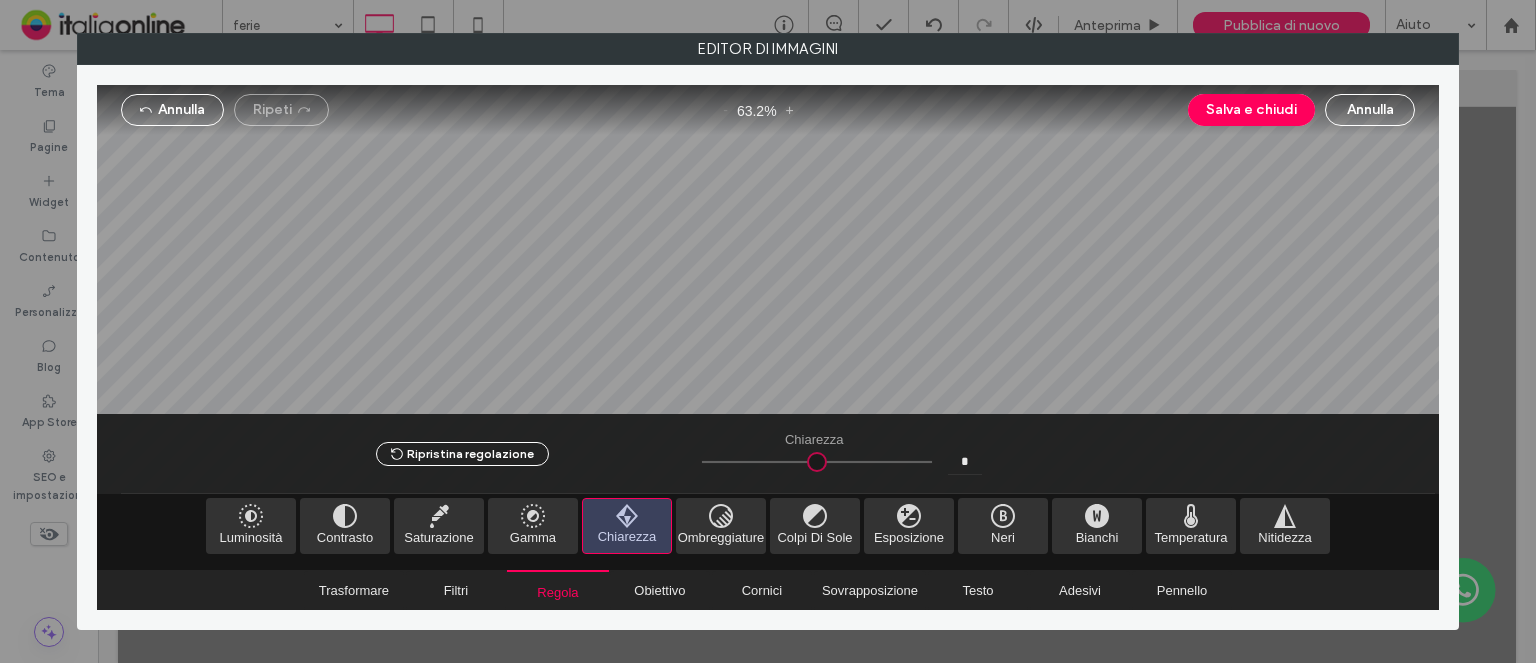 type on "***" 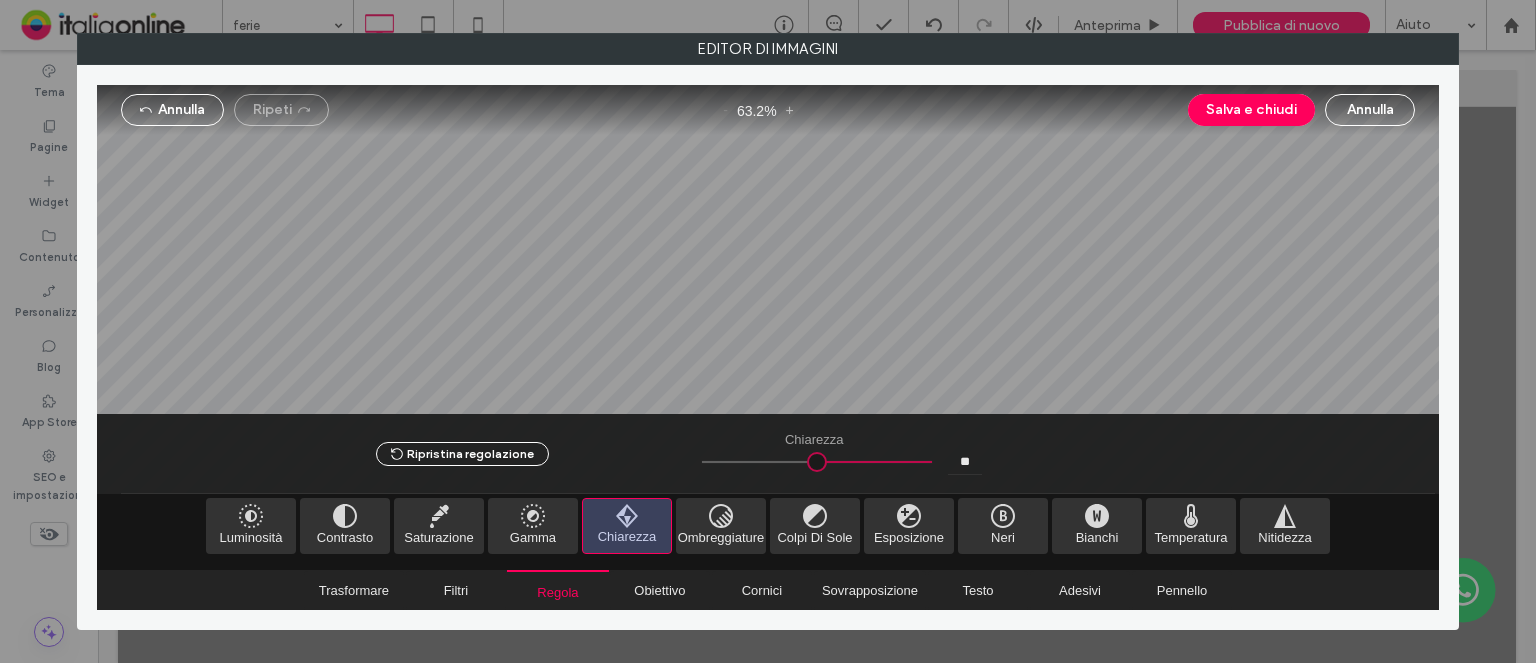 type on "*" 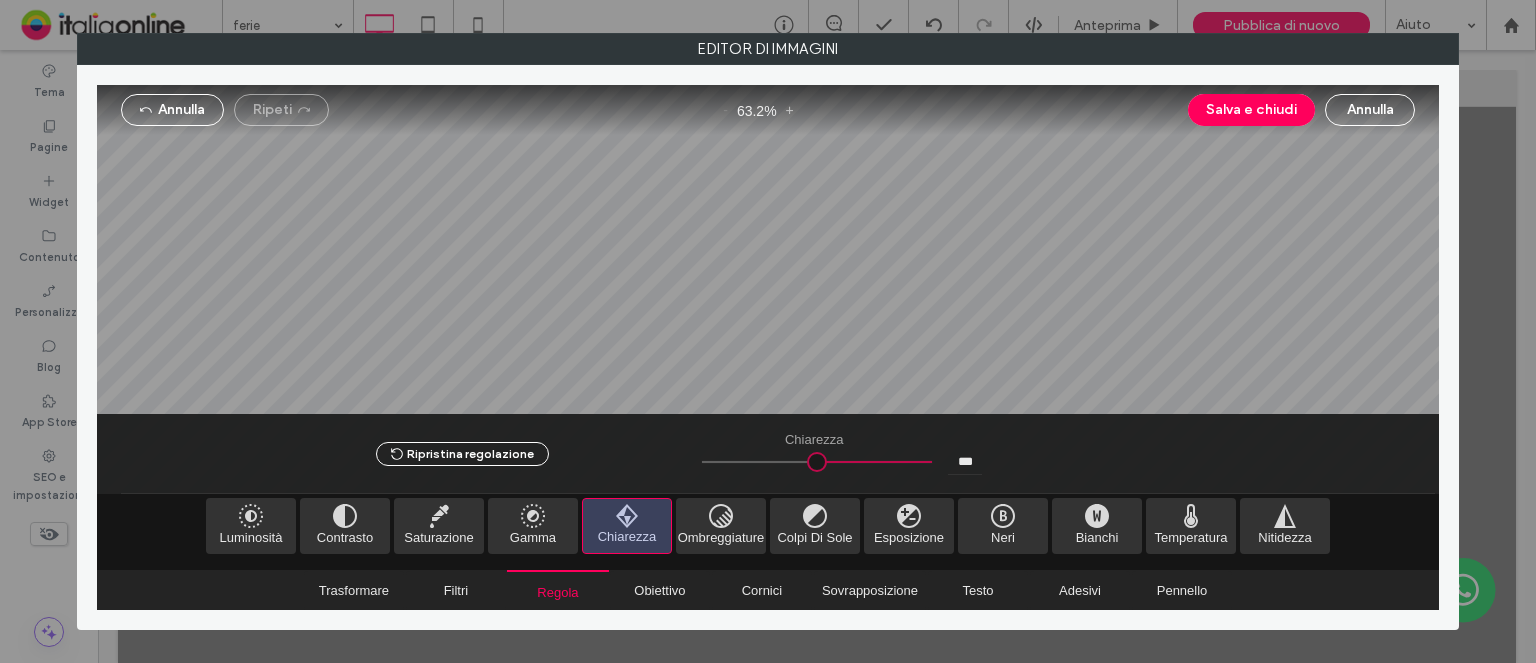 type on "****" 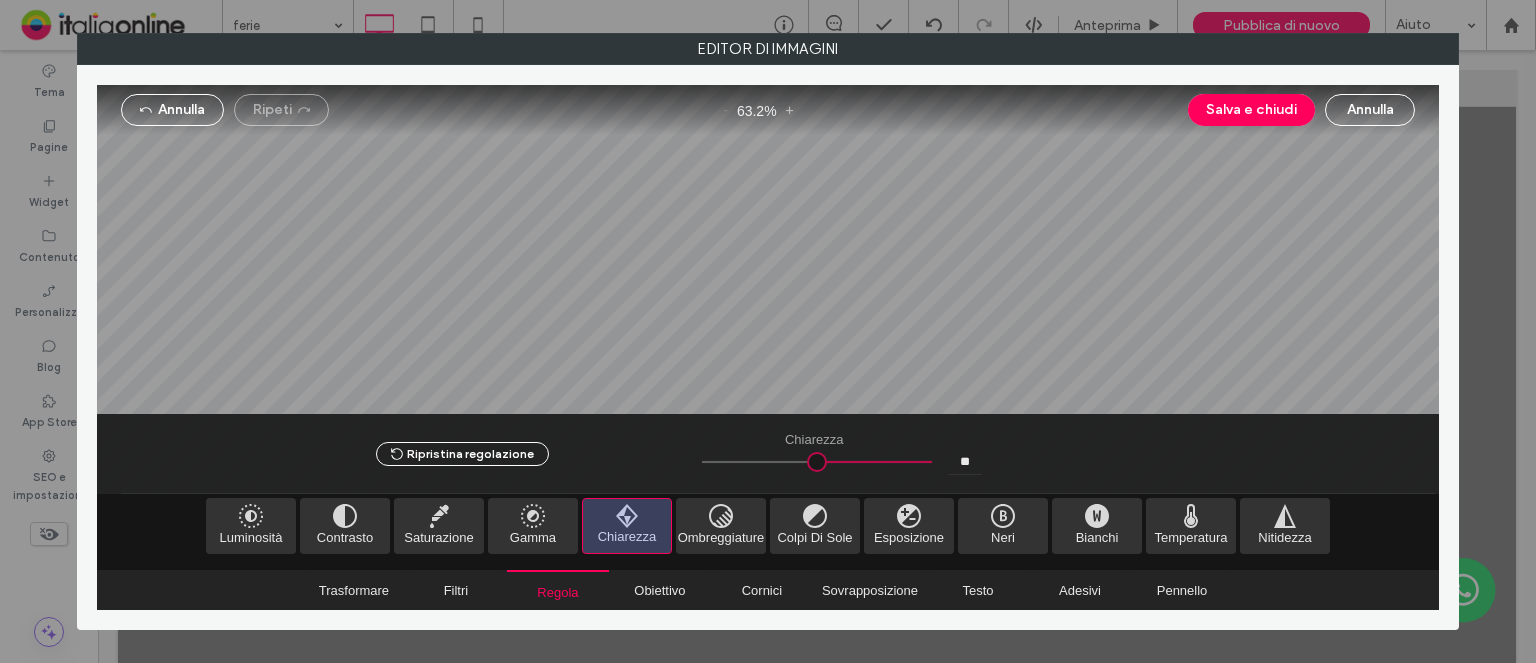 type on "*****" 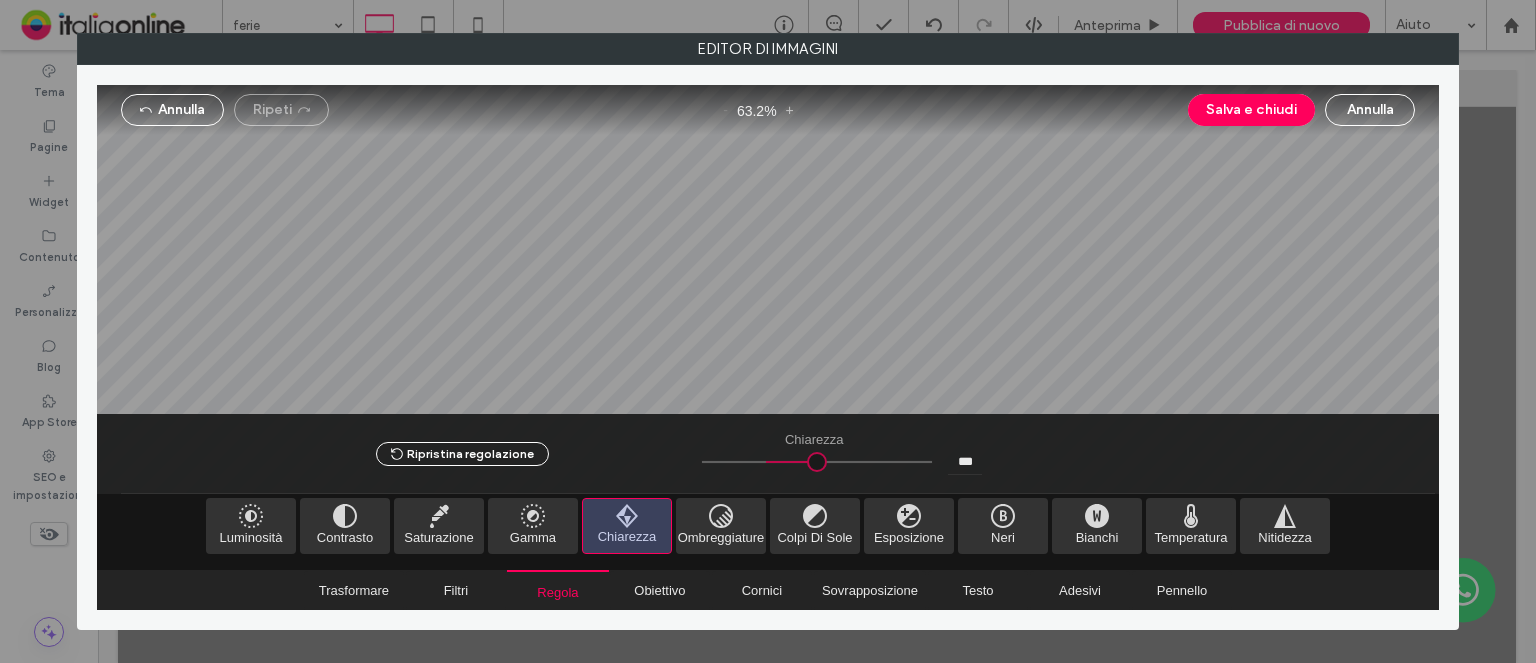 type on "*****" 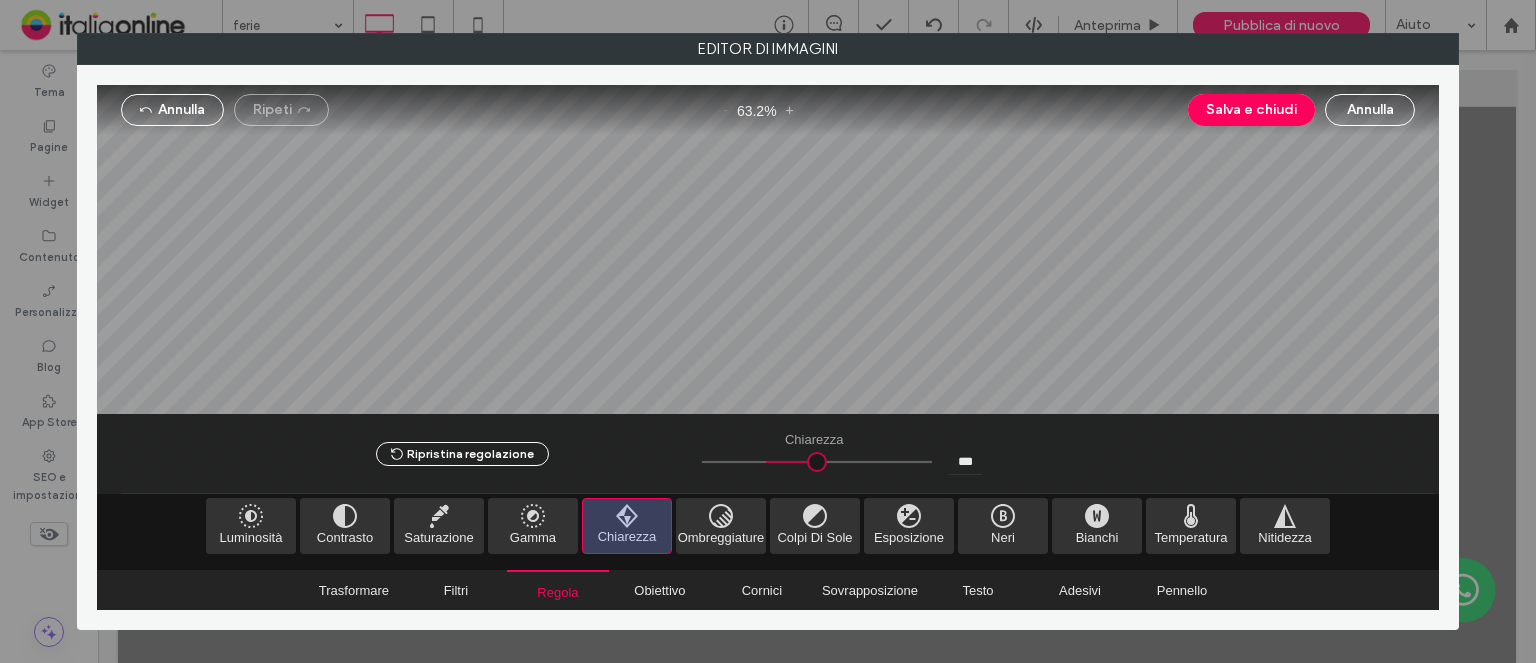 type on "***" 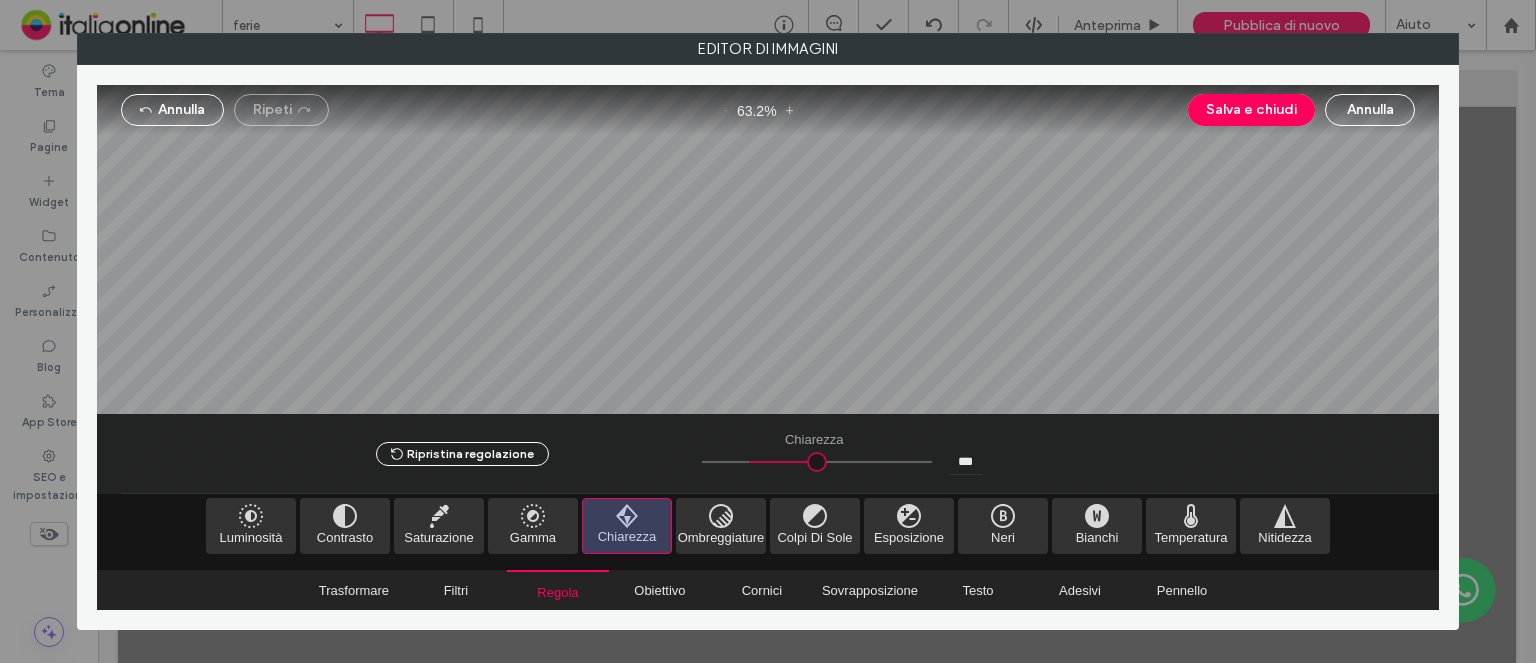 type on "****" 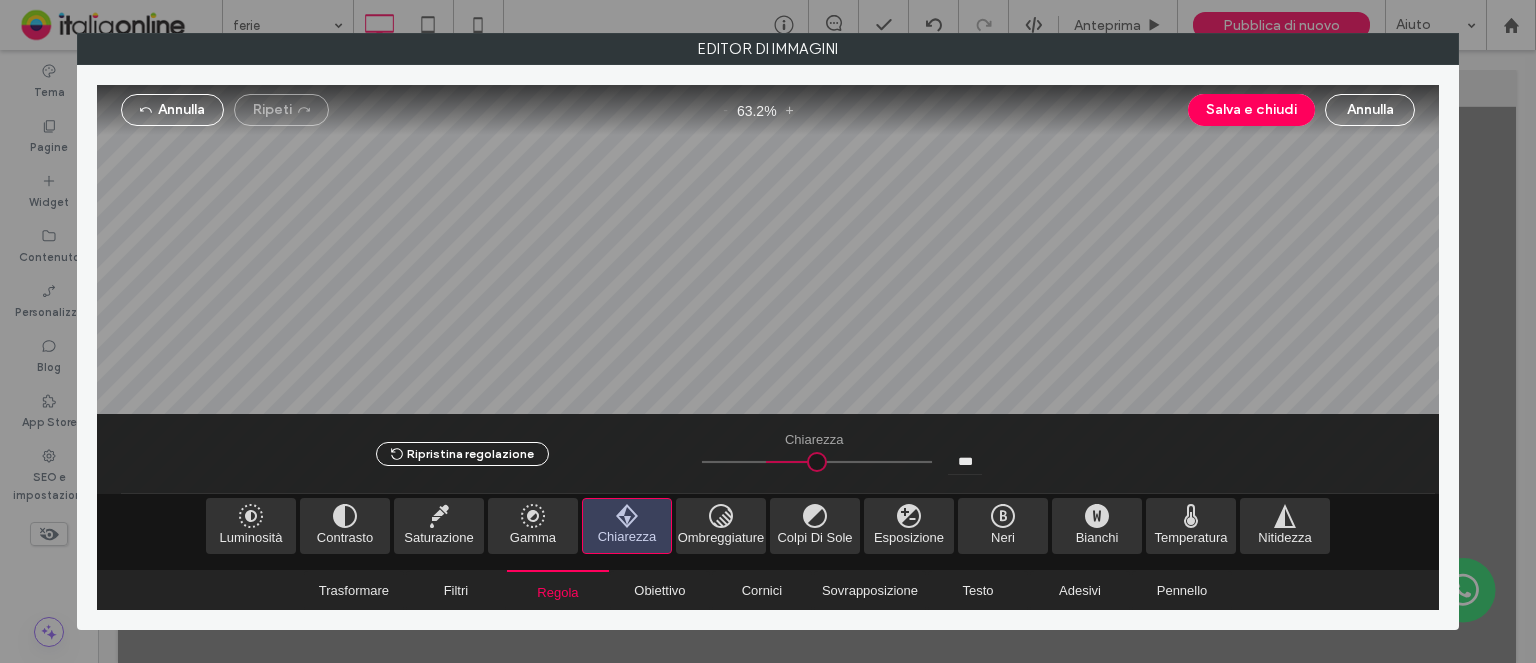 type on "*****" 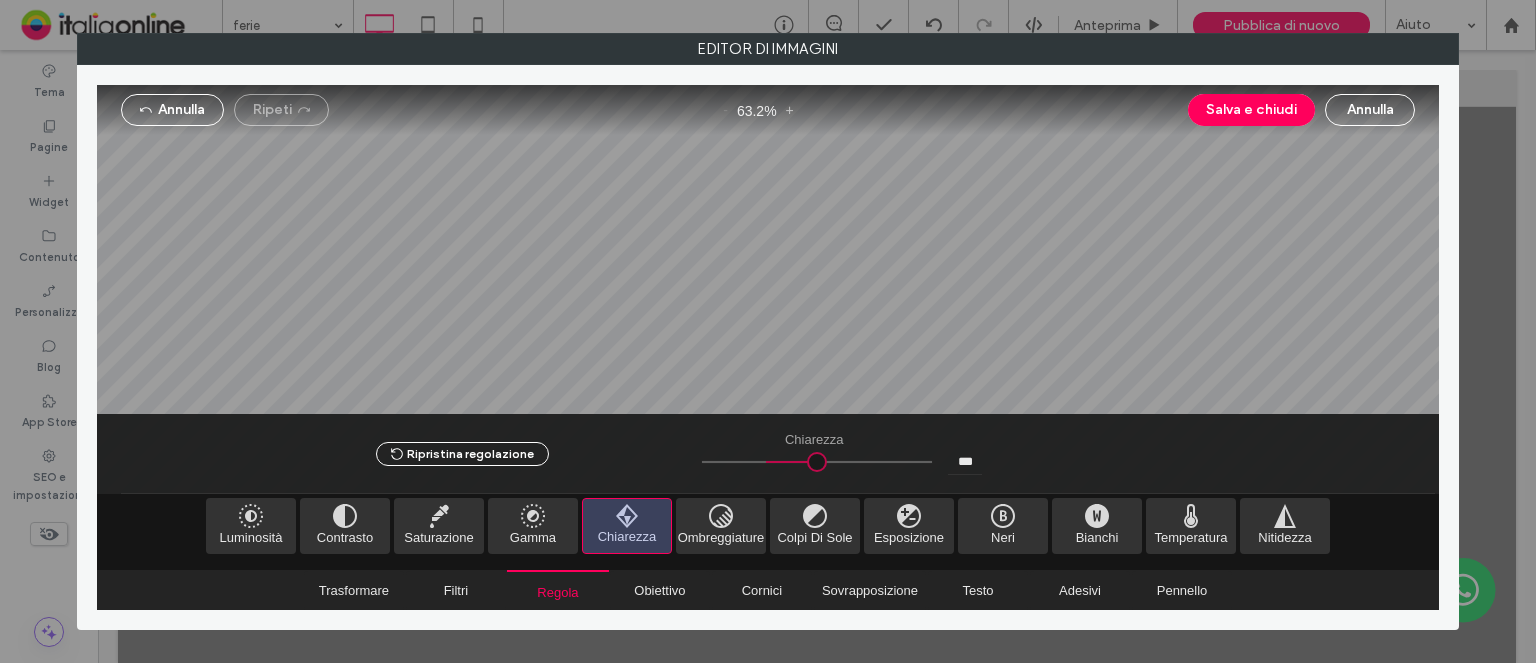 type on "***" 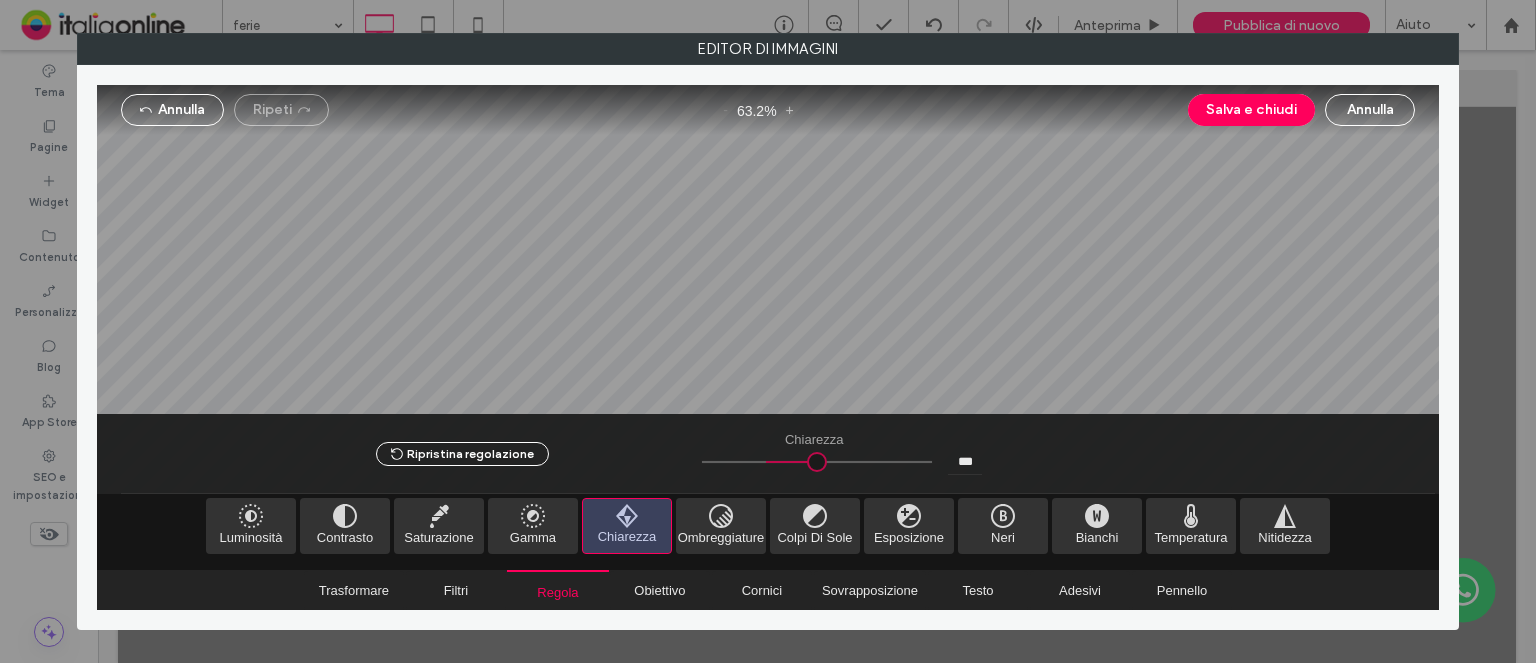 type on "****" 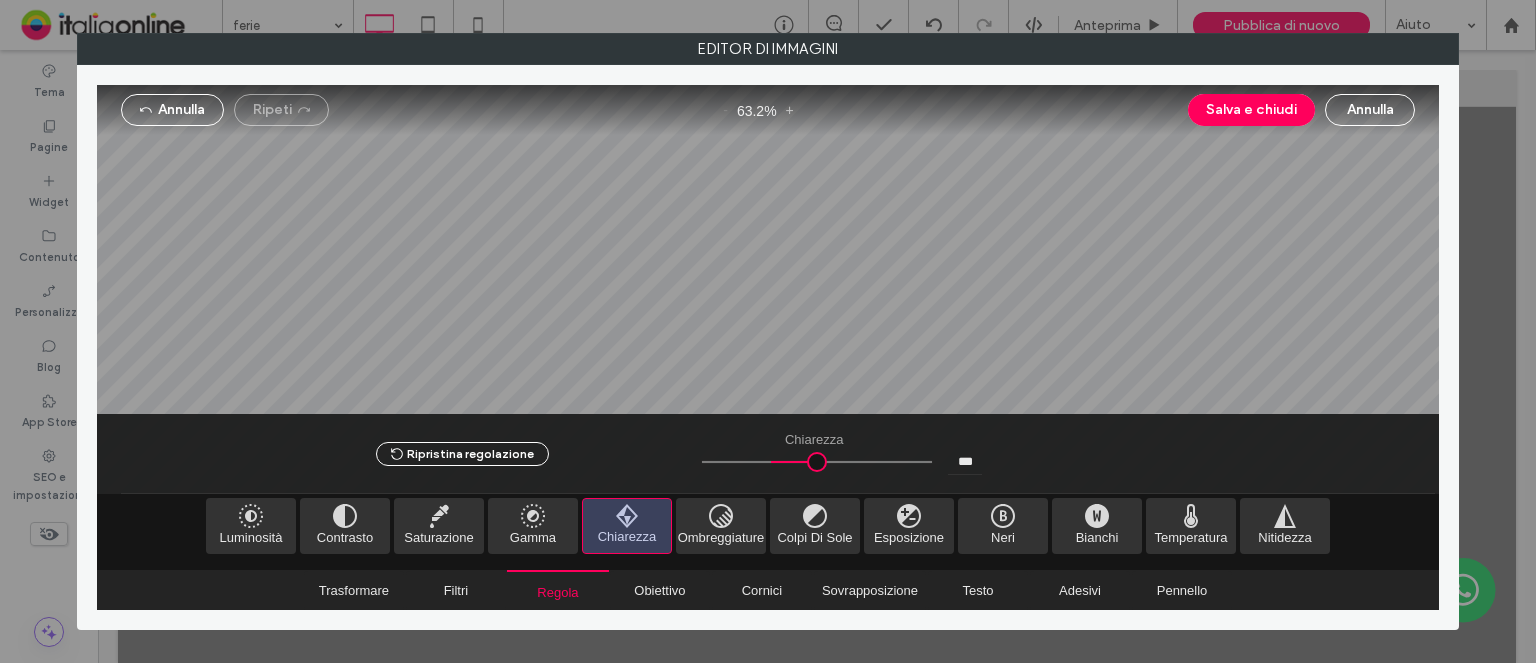 drag, startPoint x: 816, startPoint y: 461, endPoint x: 720, endPoint y: 473, distance: 96.74709 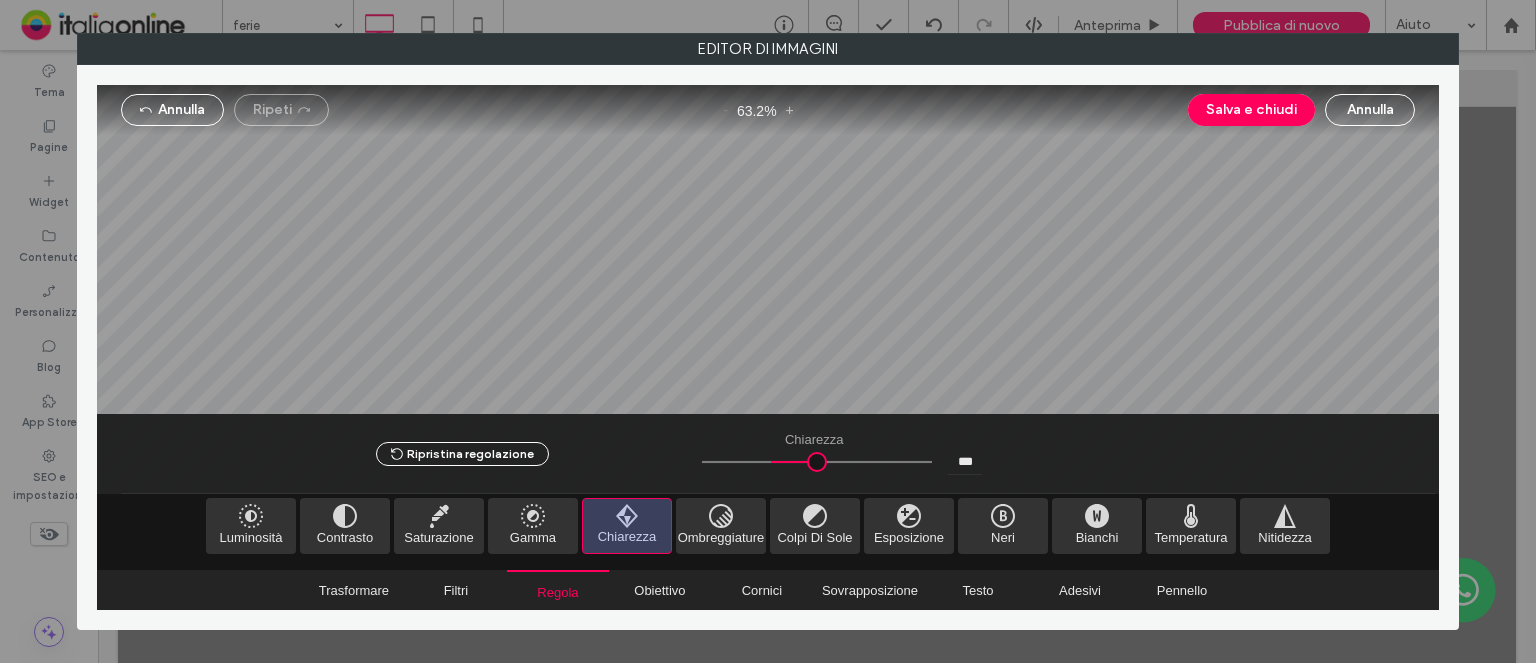 click at bounding box center [817, 462] 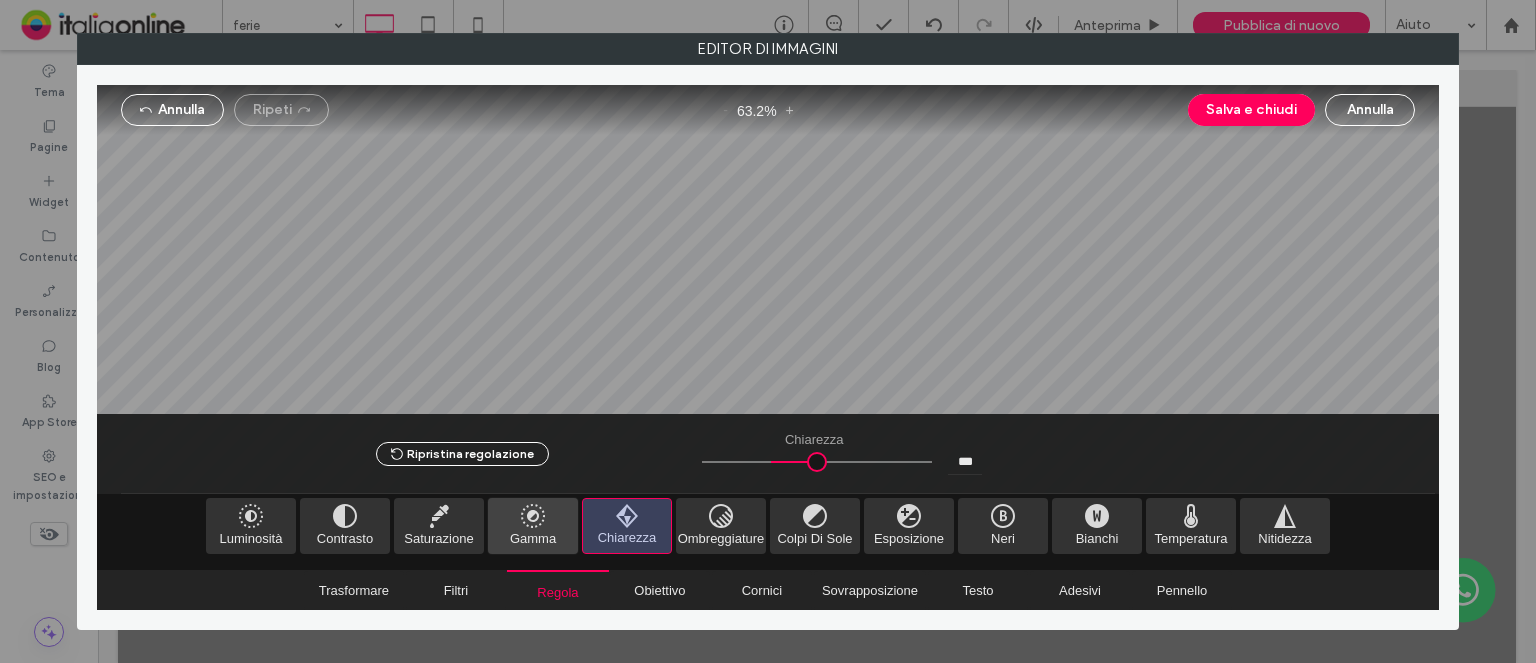 drag, startPoint x: 545, startPoint y: 519, endPoint x: 588, endPoint y: 514, distance: 43.289722 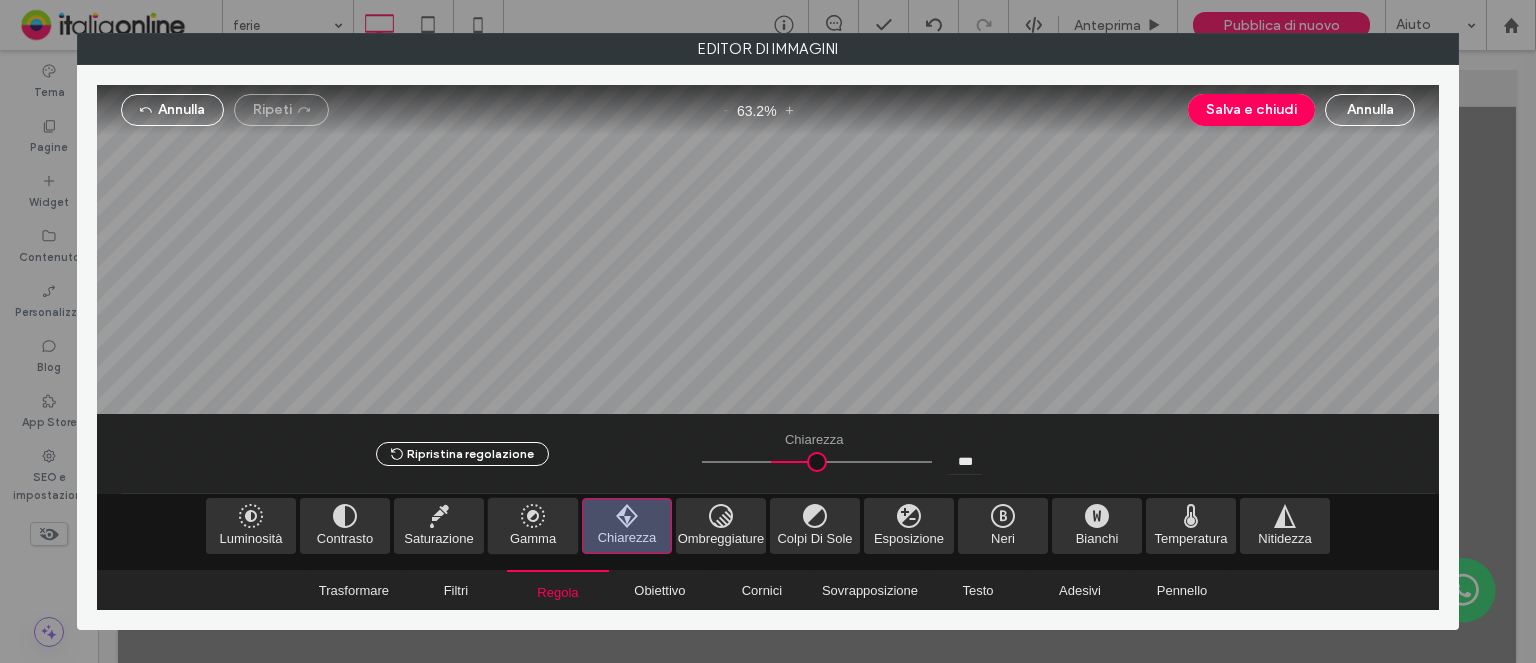 click at bounding box center (533, 526) 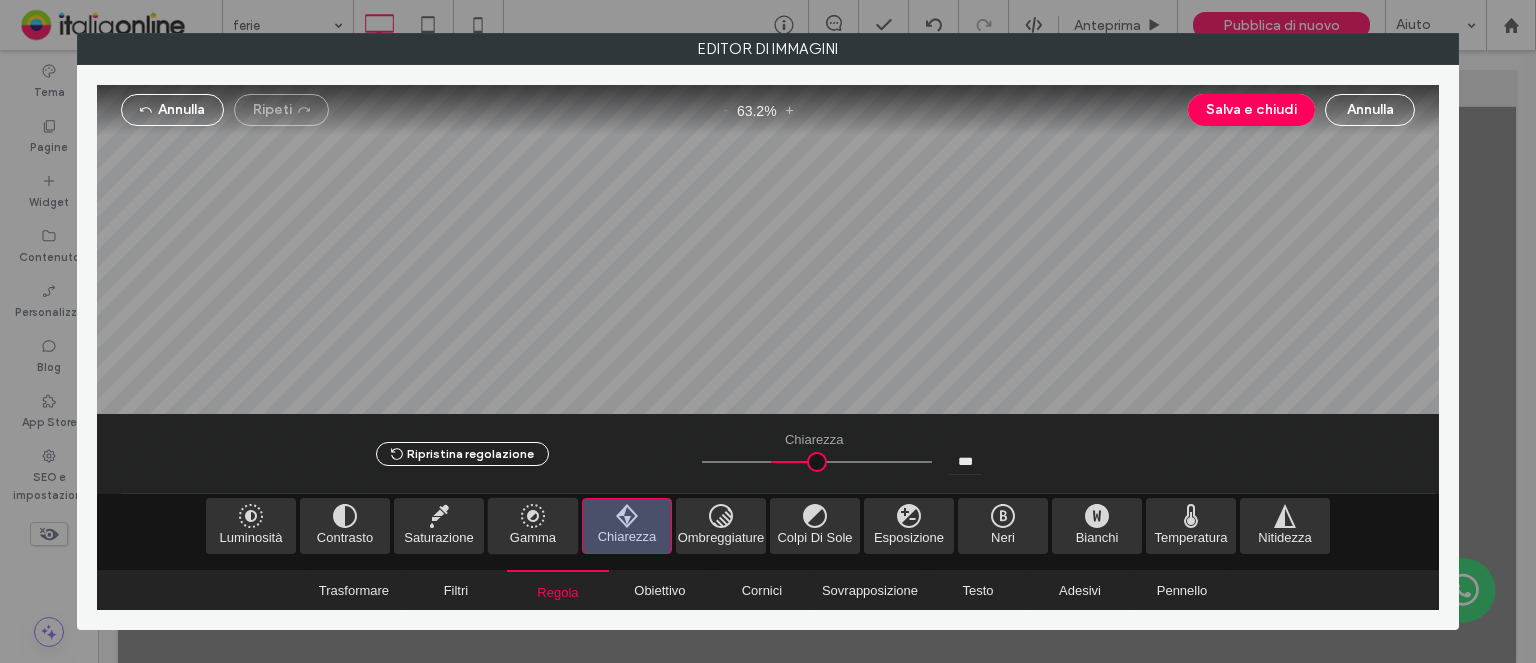 type on "*" 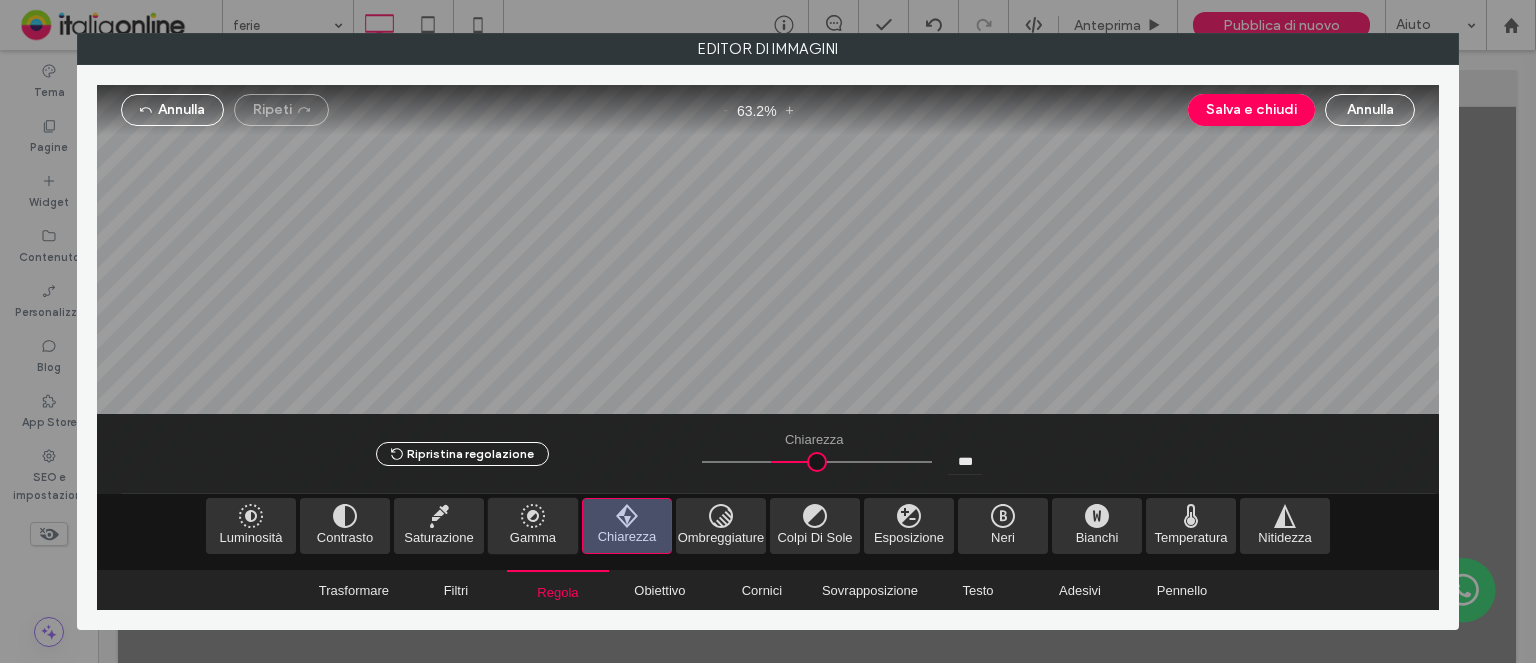 type on "*" 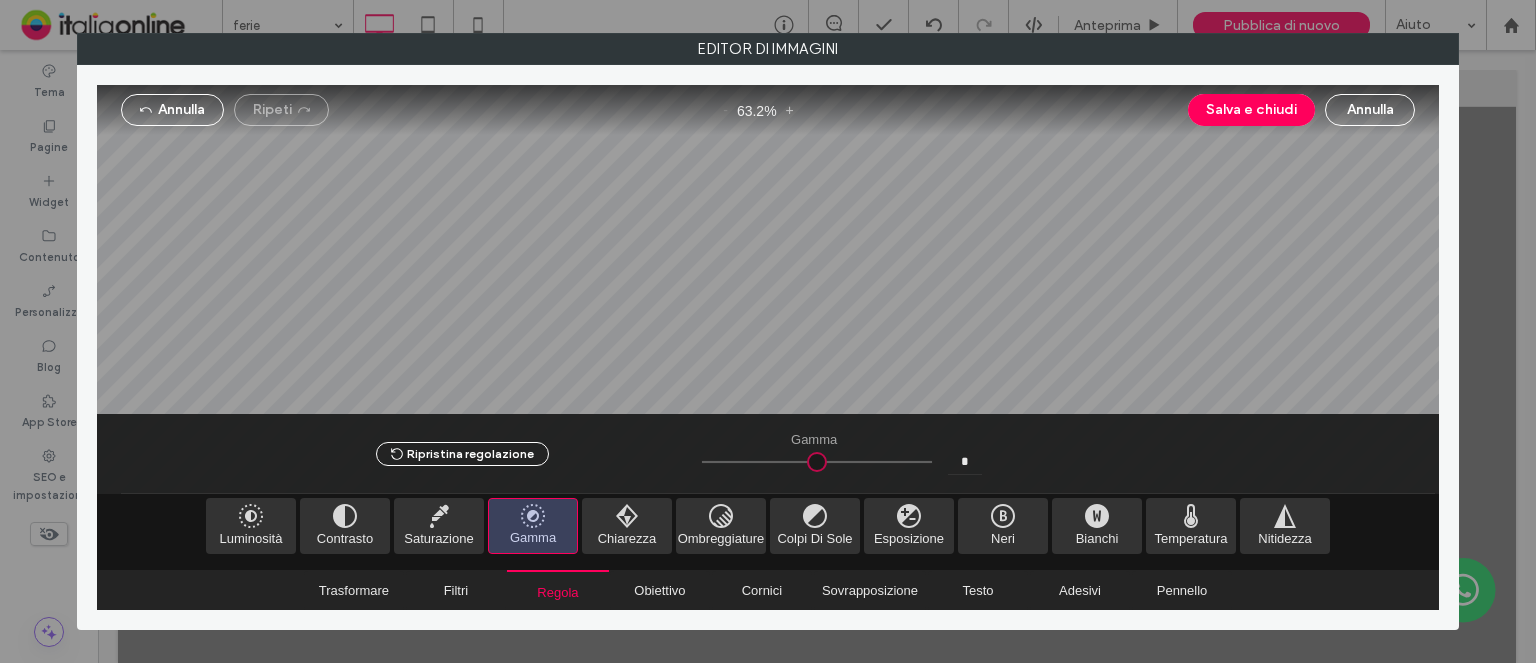 type on "****" 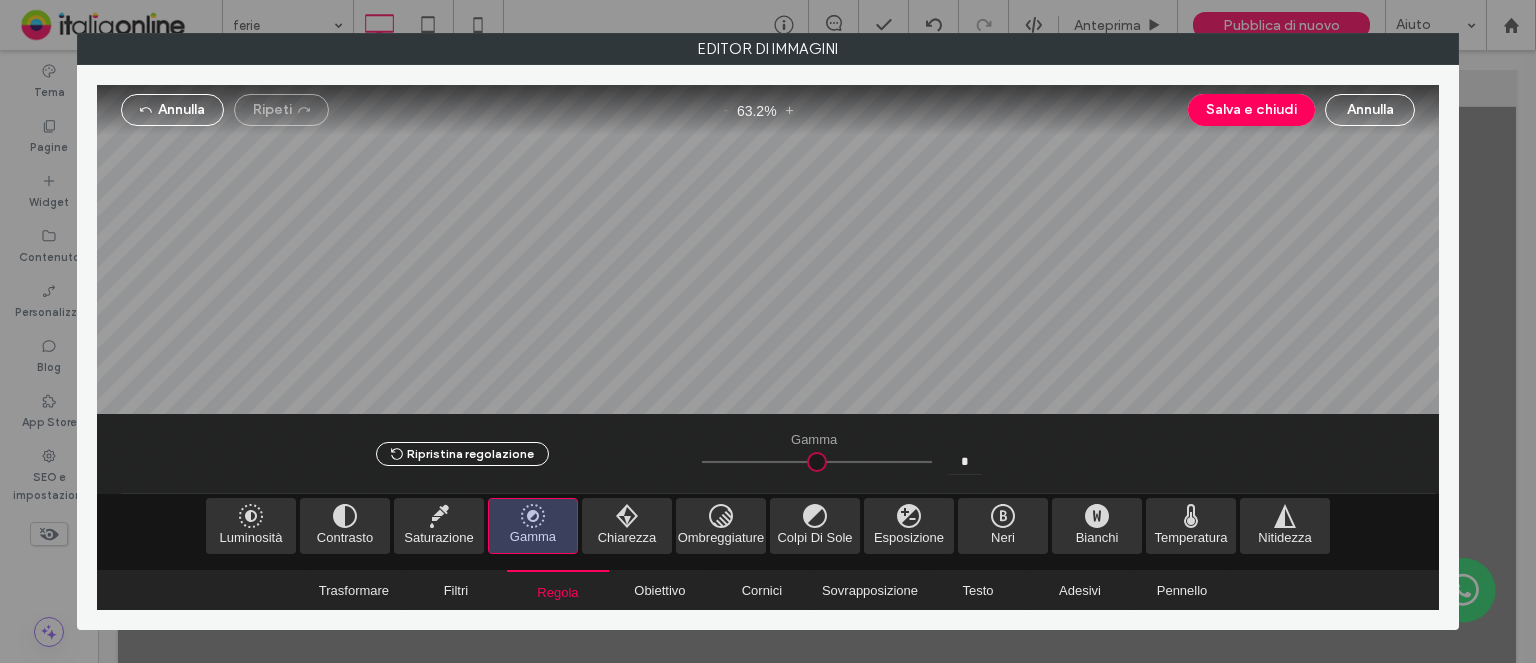 type on "****" 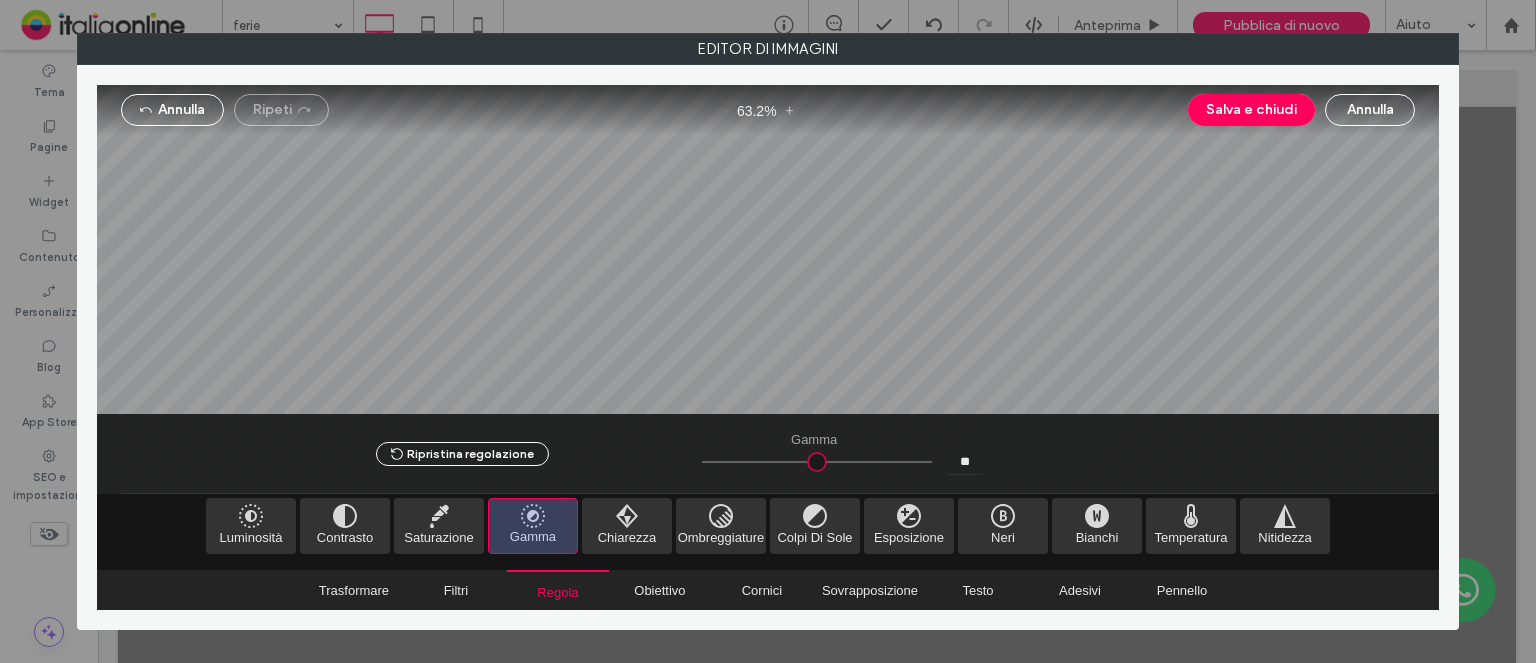 type on "****" 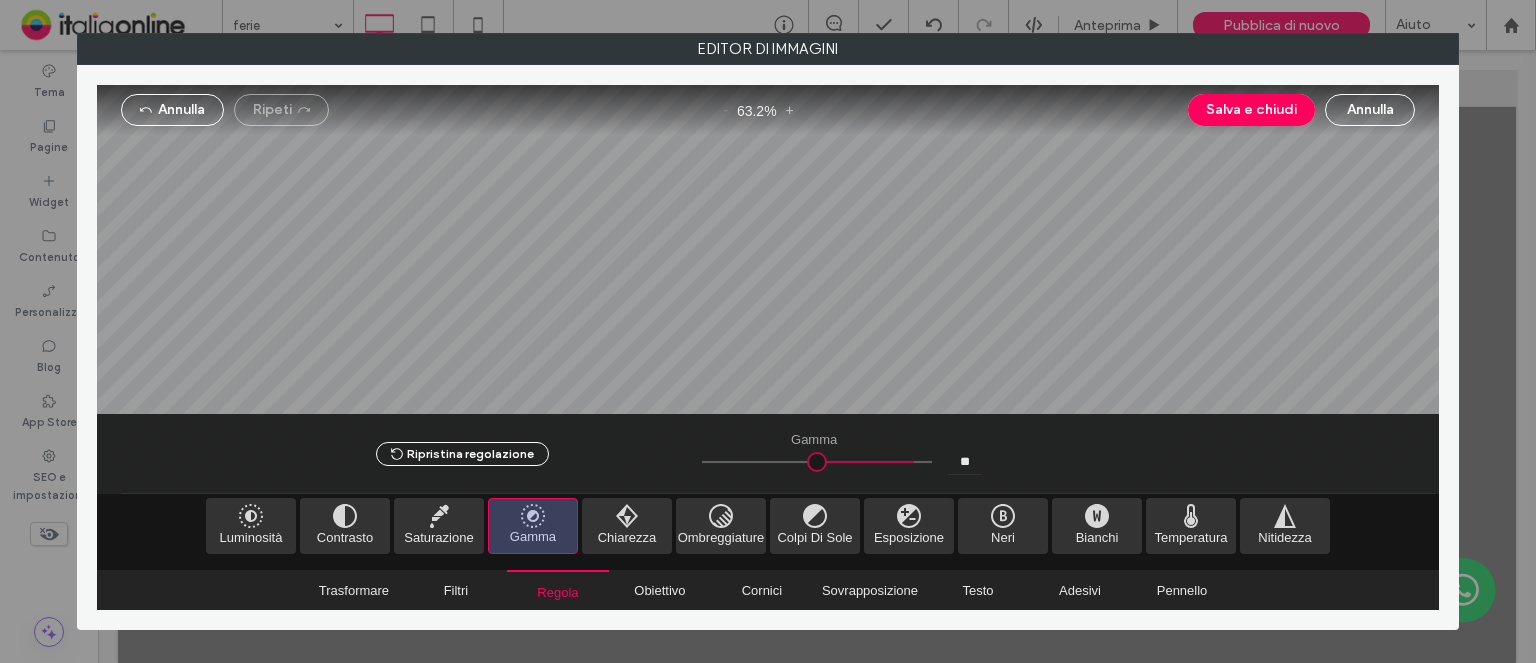 type on "****" 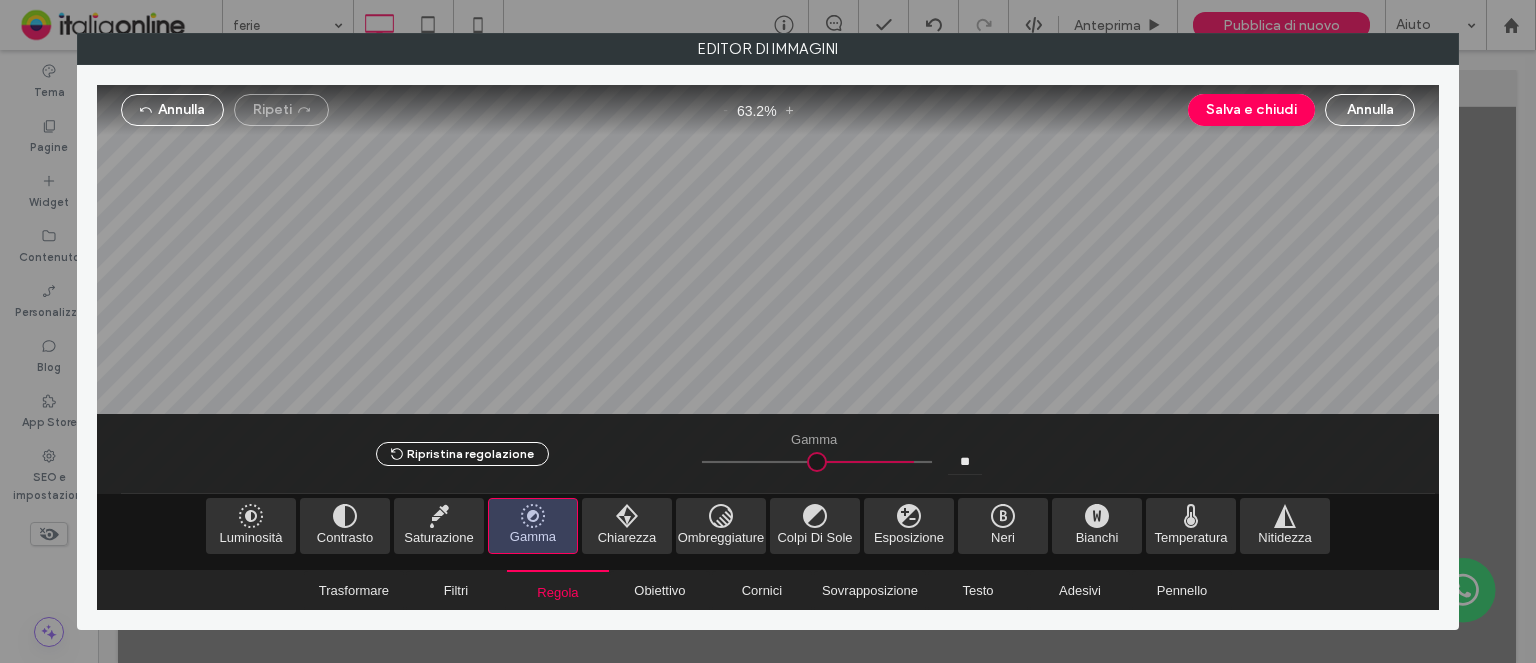 type on "**" 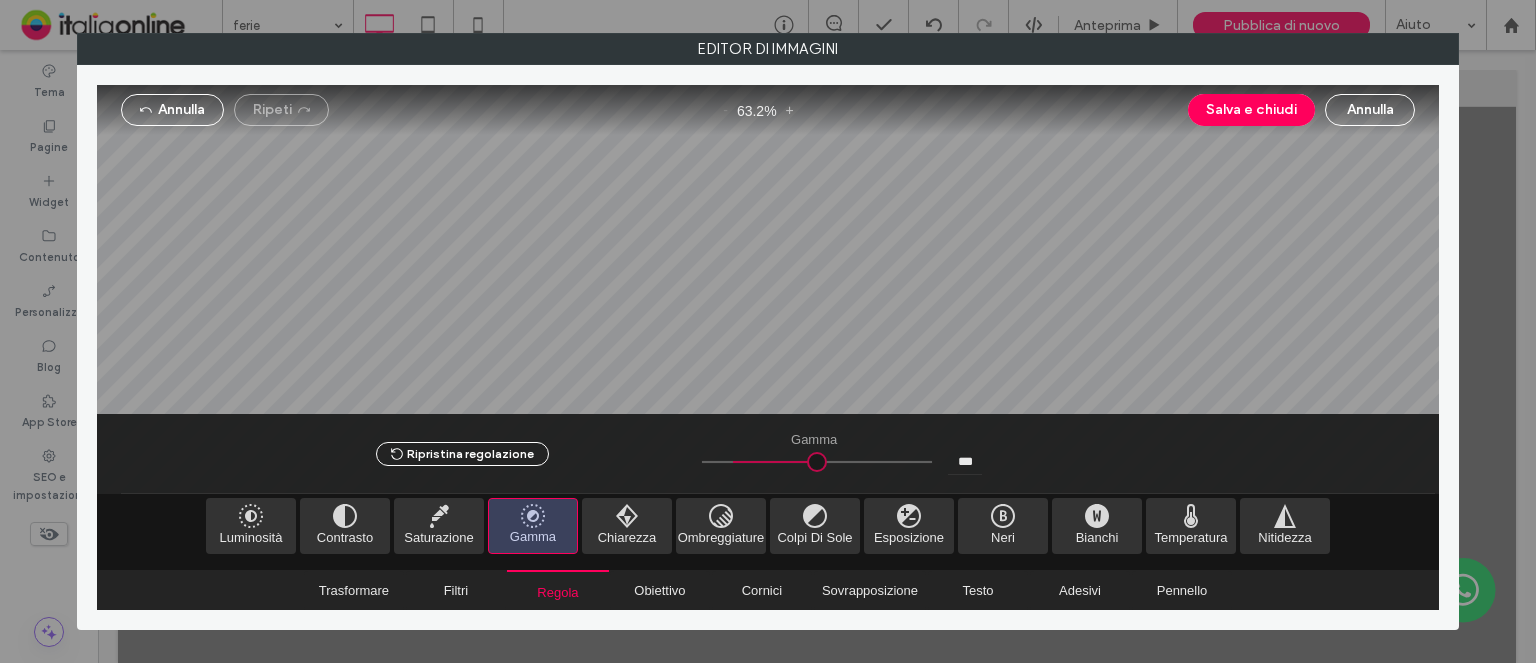 type on "*****" 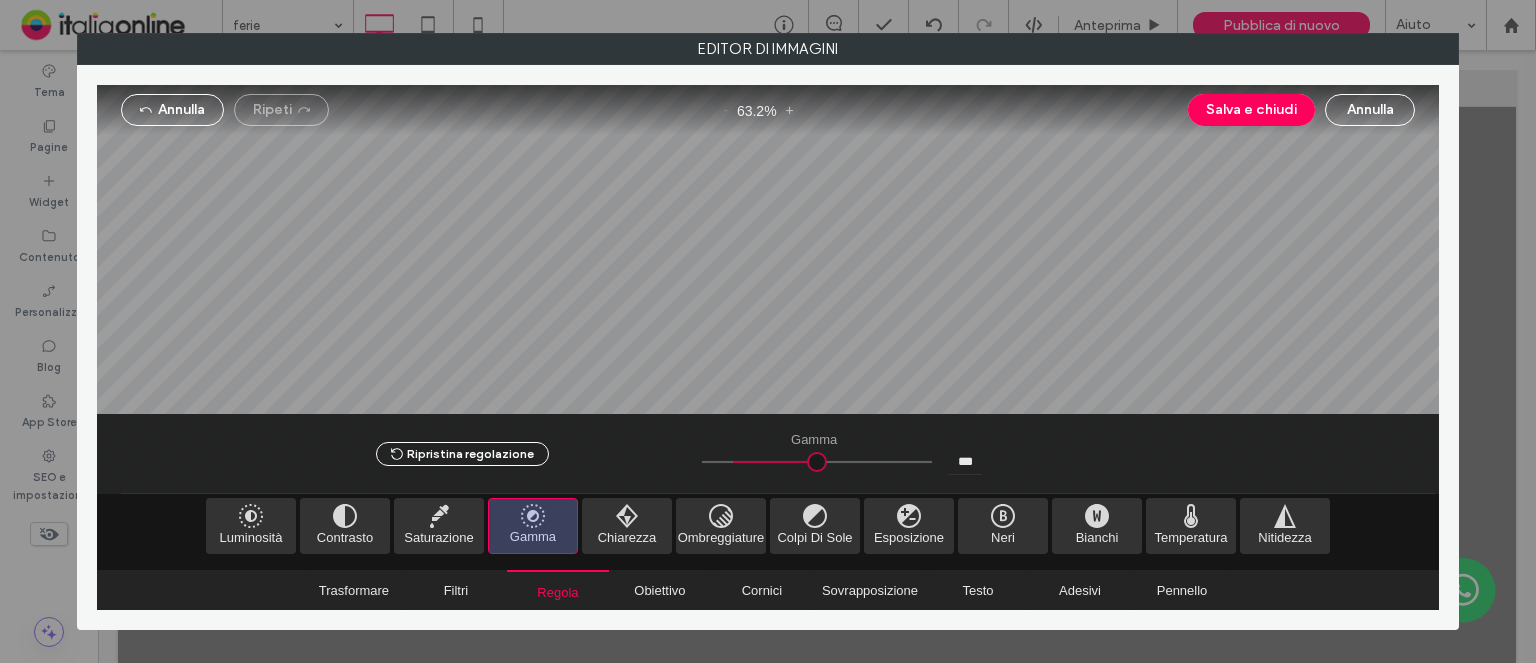 type on "***" 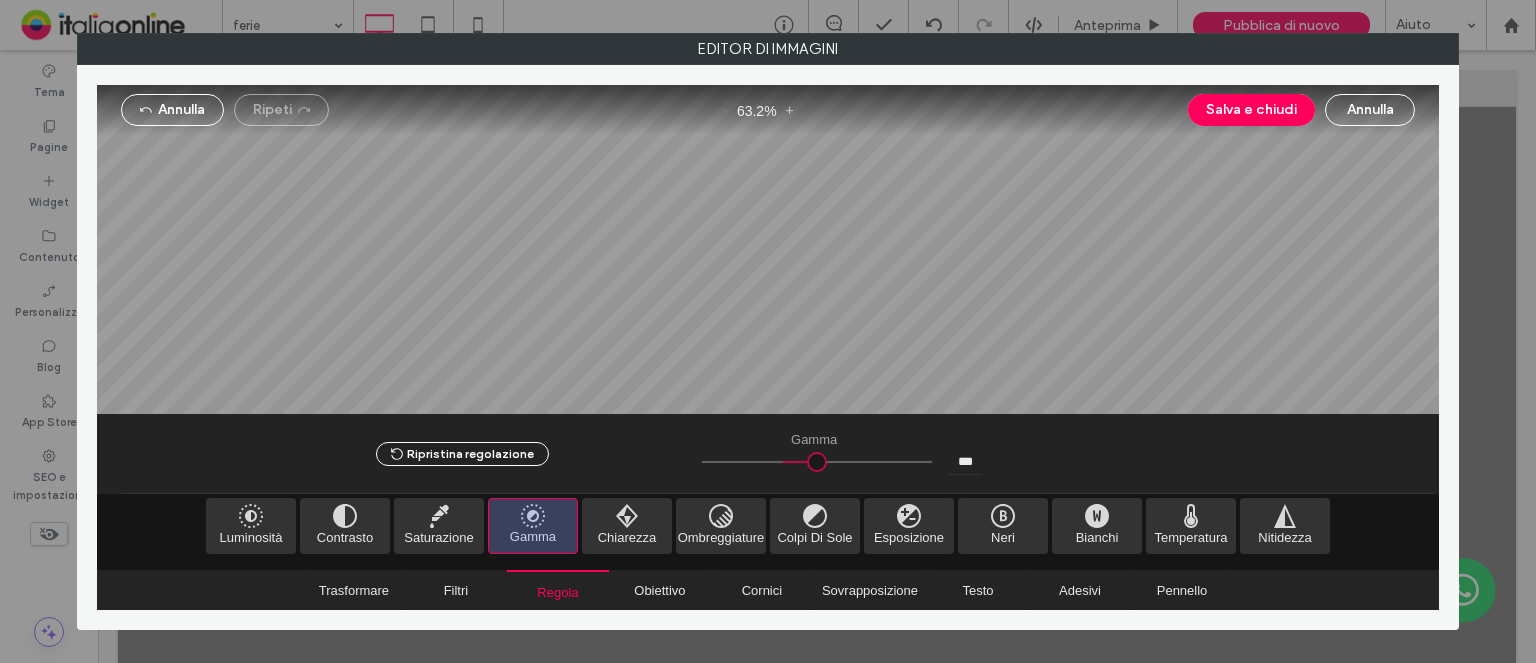 type on "*****" 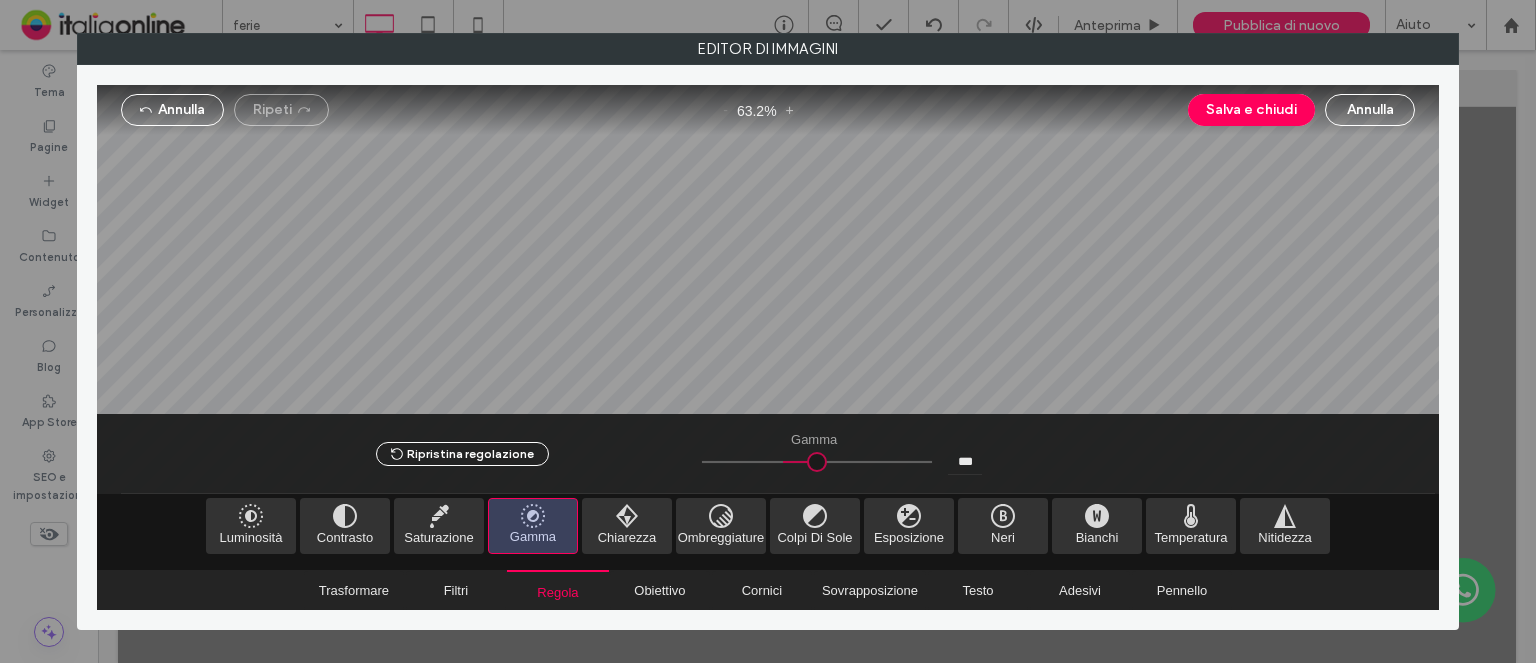 type 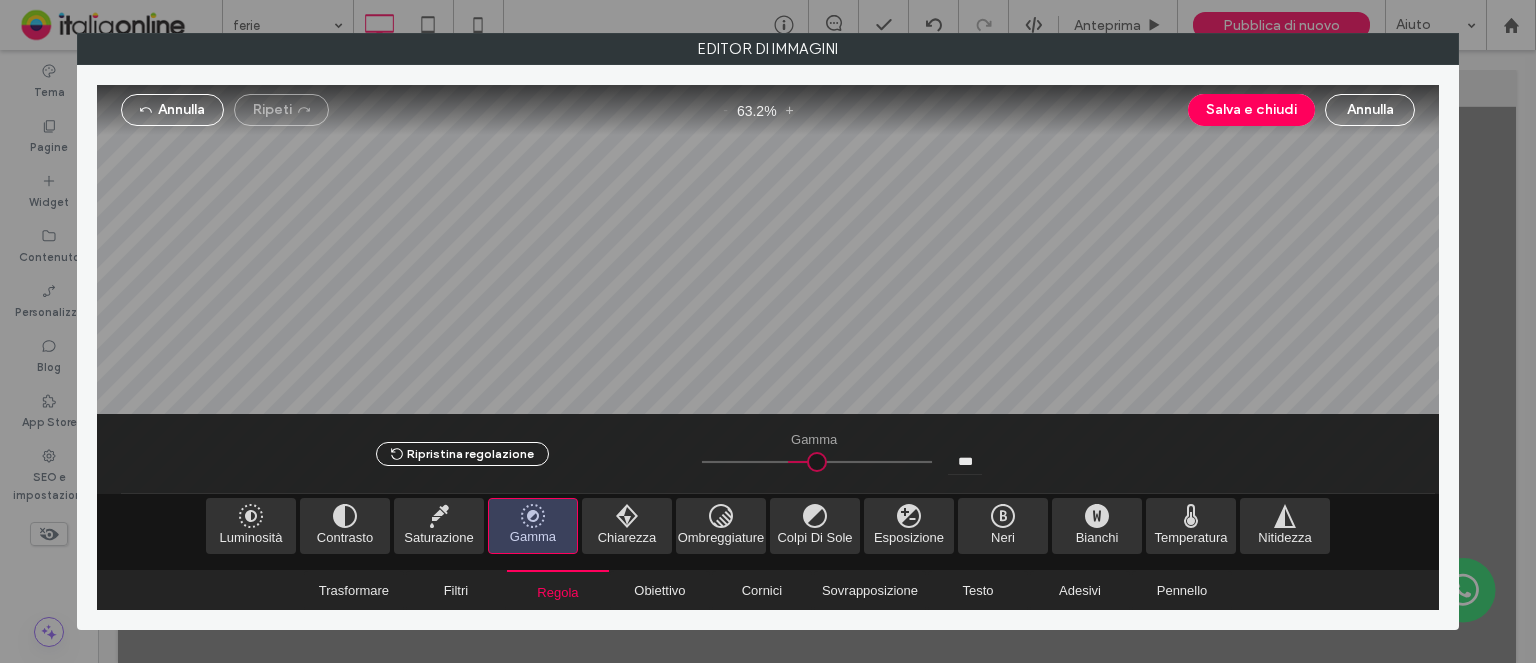 drag, startPoint x: 817, startPoint y: 458, endPoint x: 787, endPoint y: 463, distance: 30.413813 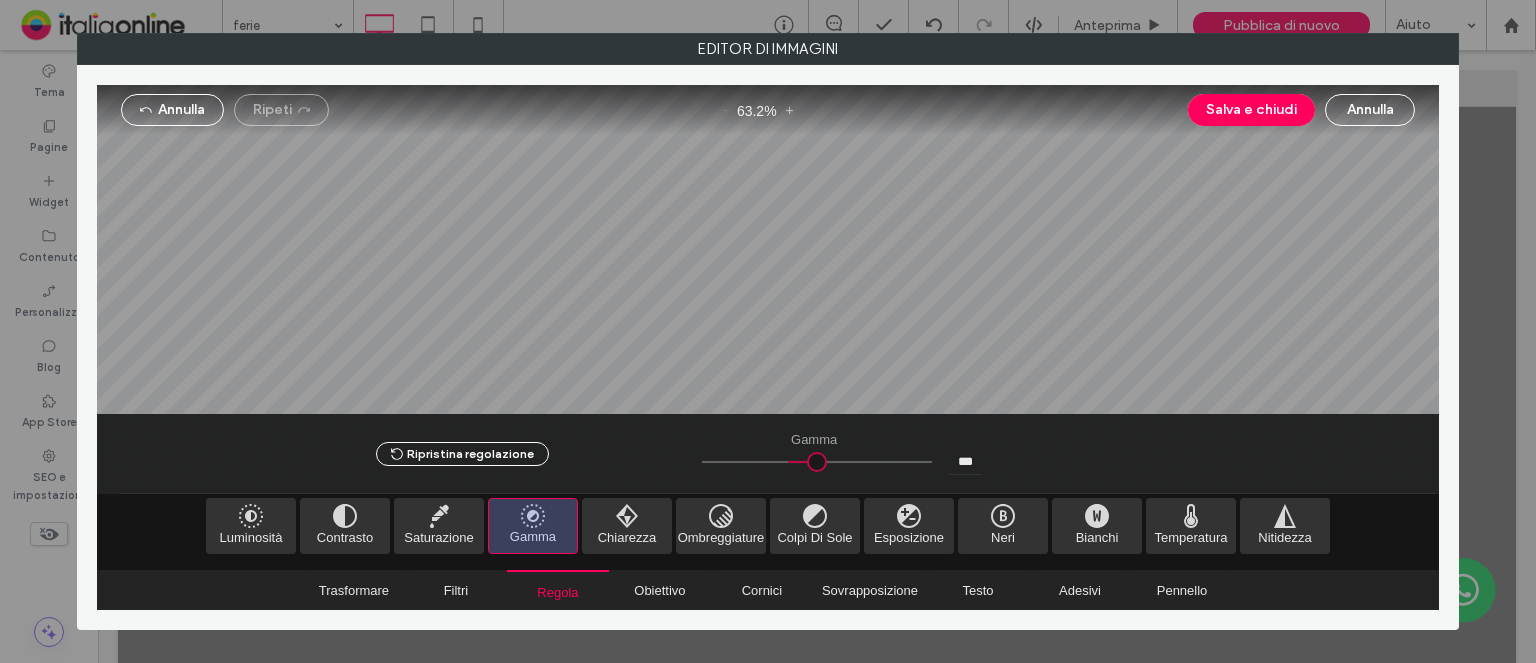 click at bounding box center (817, 462) 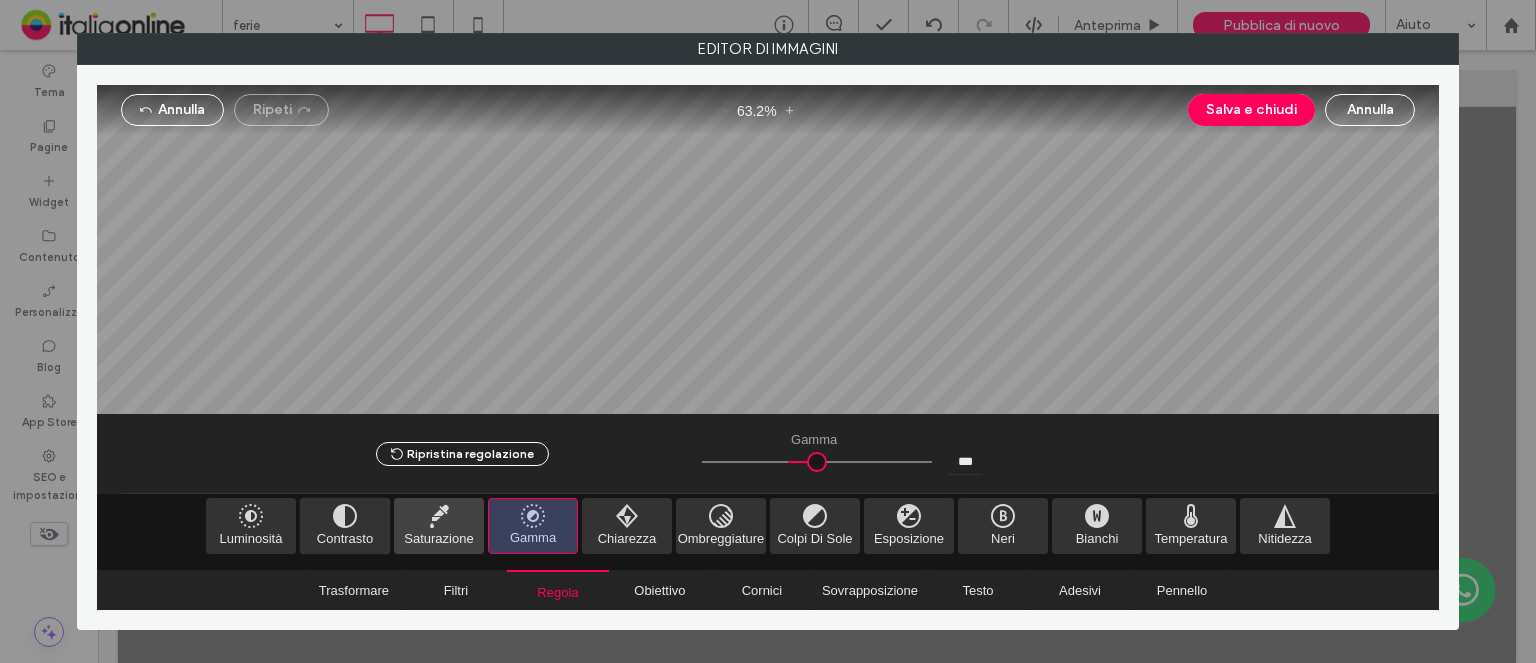 drag, startPoint x: 368, startPoint y: 524, endPoint x: 426, endPoint y: 520, distance: 58.137768 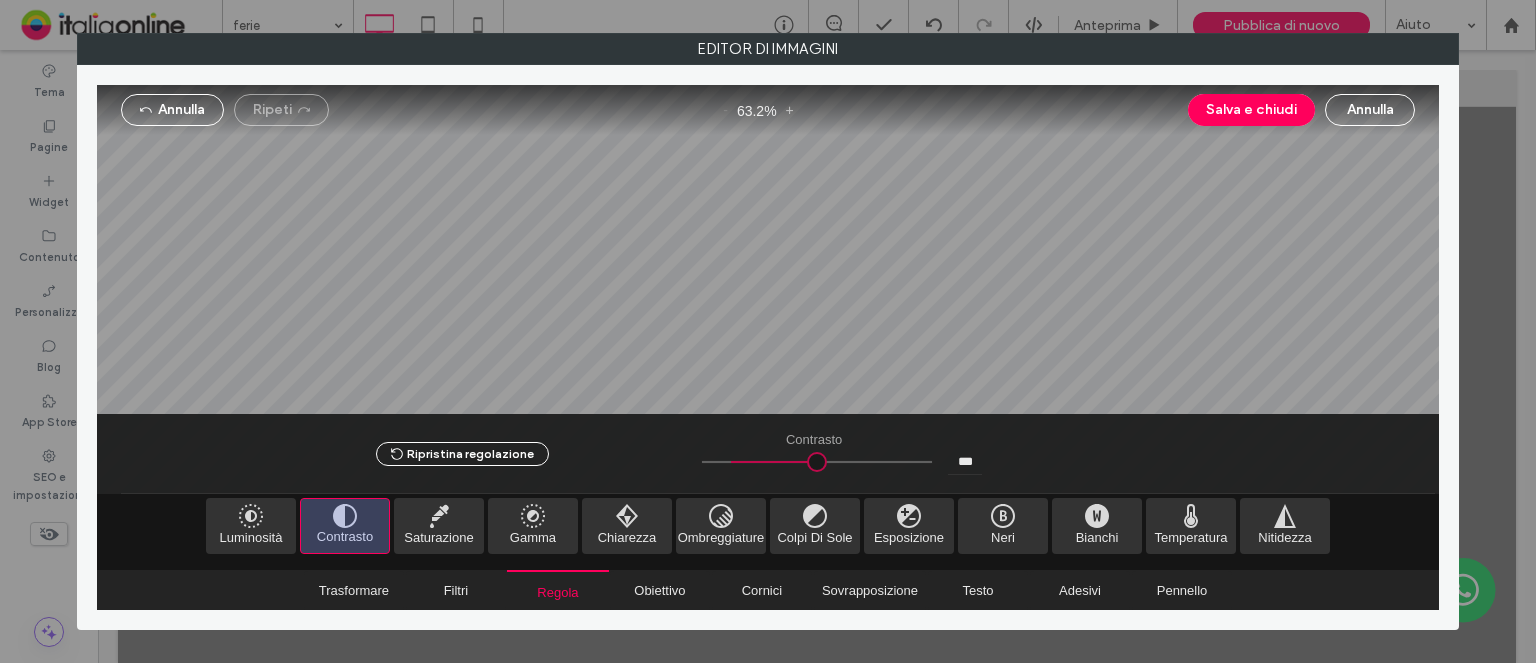 drag, startPoint x: 819, startPoint y: 456, endPoint x: 735, endPoint y: 465, distance: 84.48077 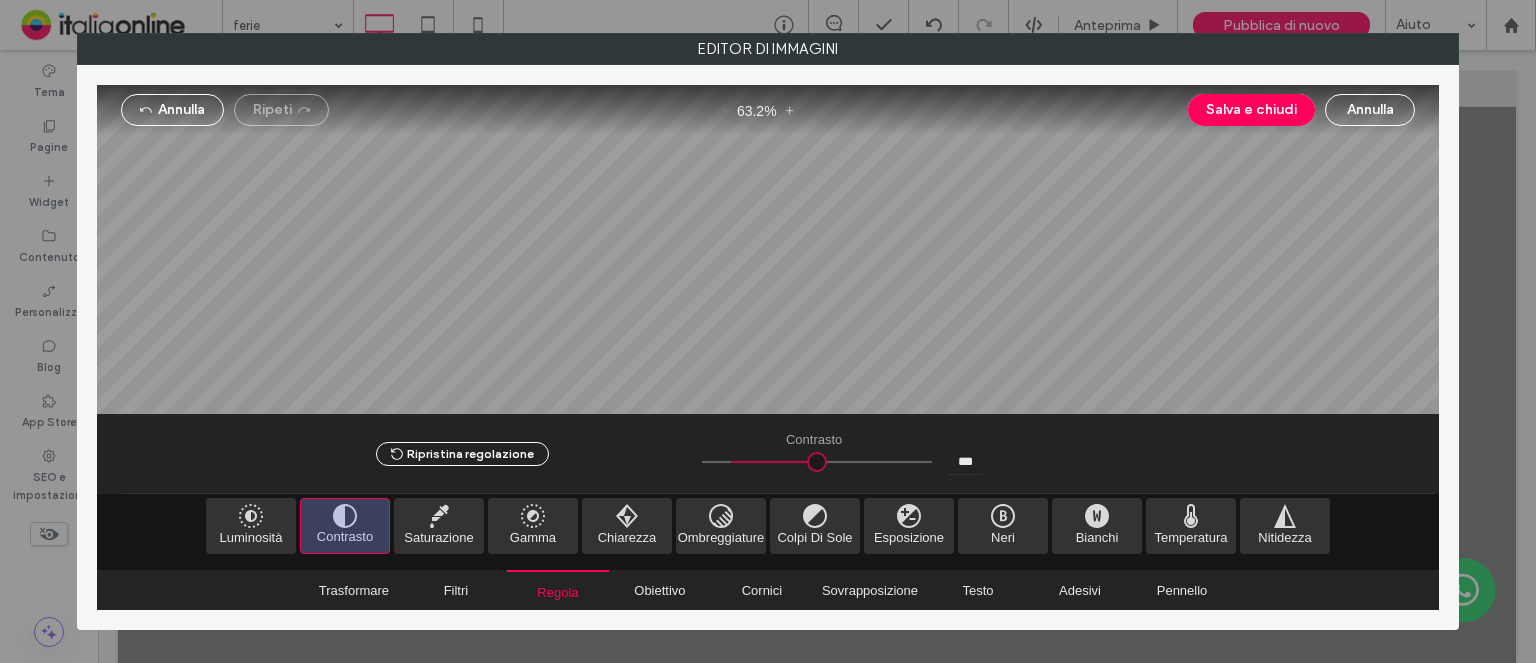 click at bounding box center (817, 462) 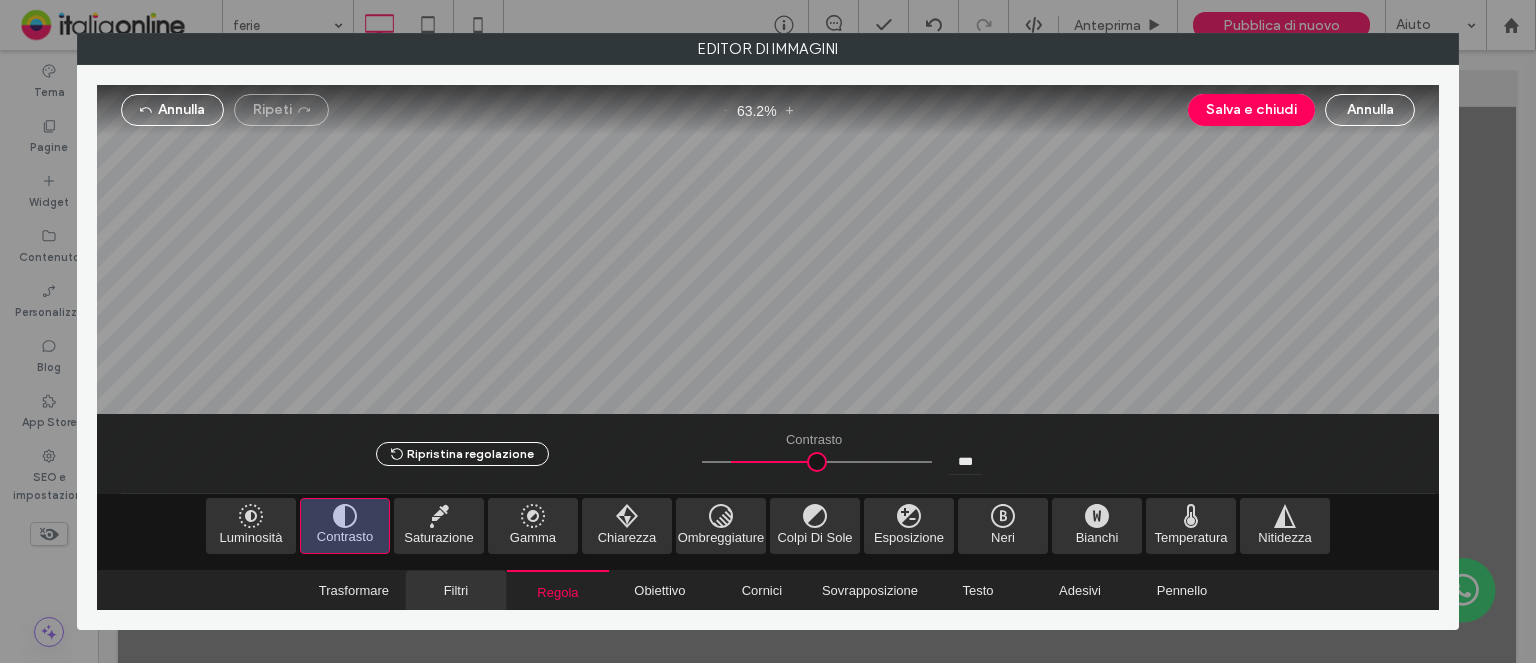 click on "Filtri" at bounding box center (456, 590) 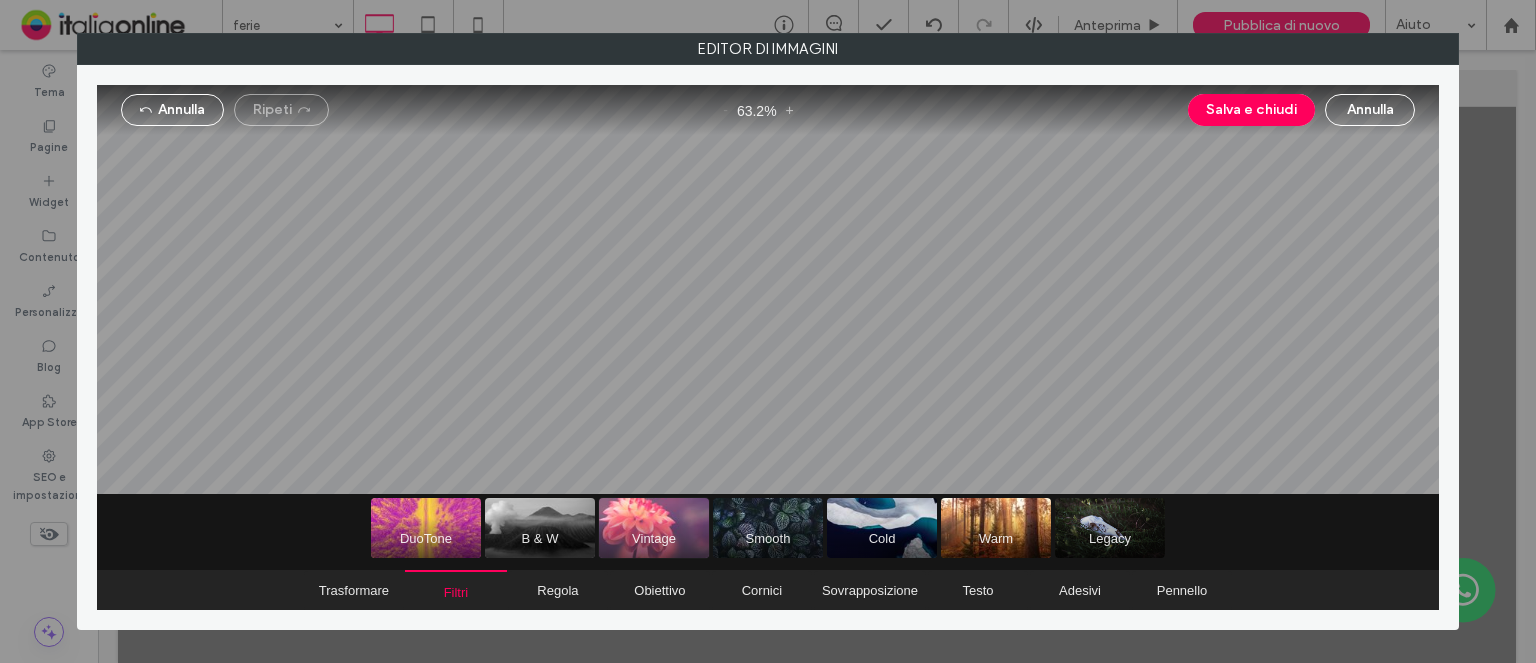 click at bounding box center [654, 528] 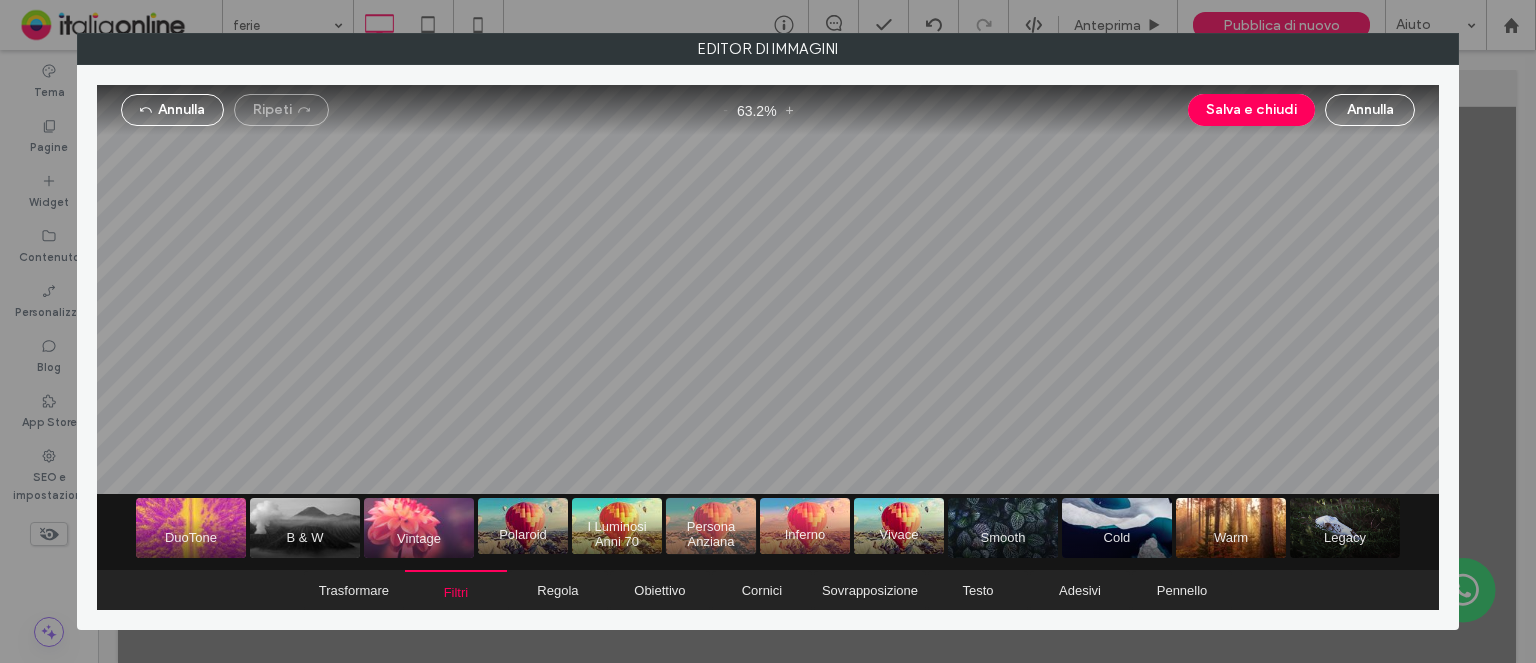 click at bounding box center [711, 526] 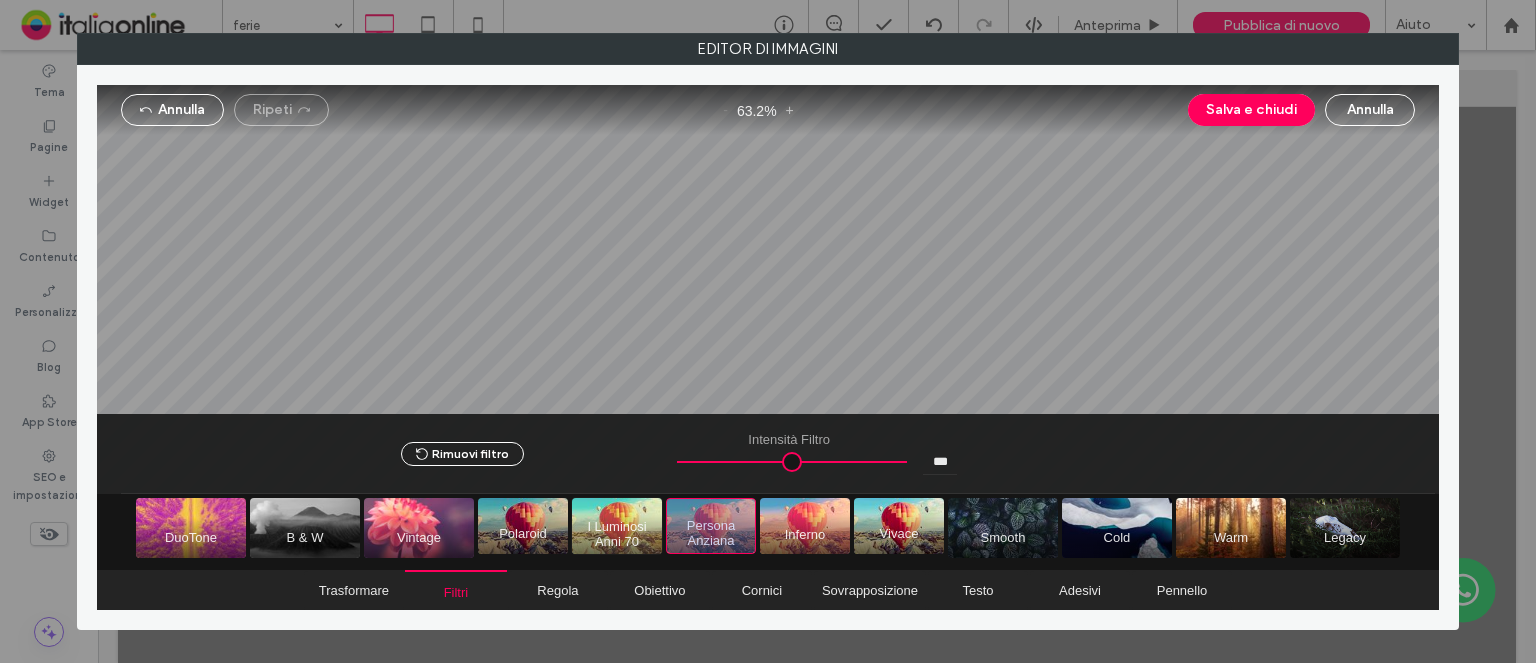 click at bounding box center [617, 526] 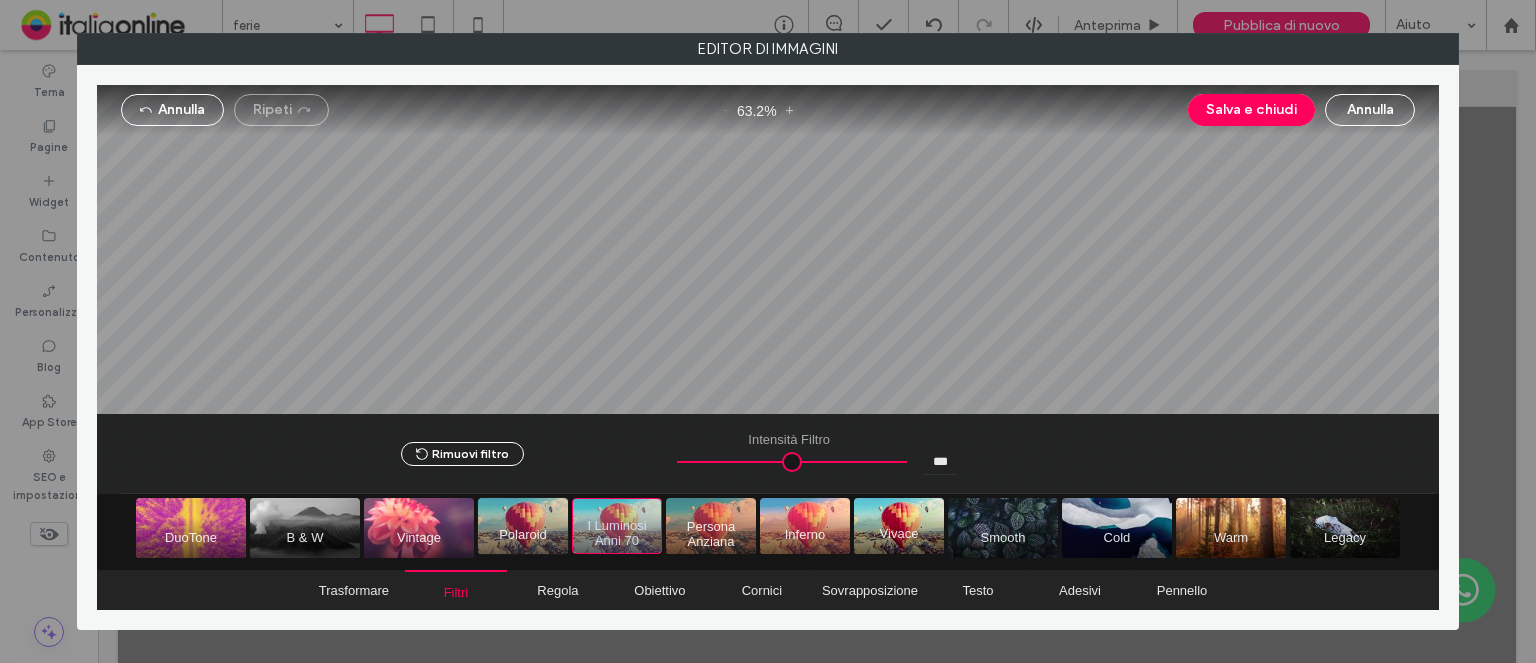 click at bounding box center [523, 526] 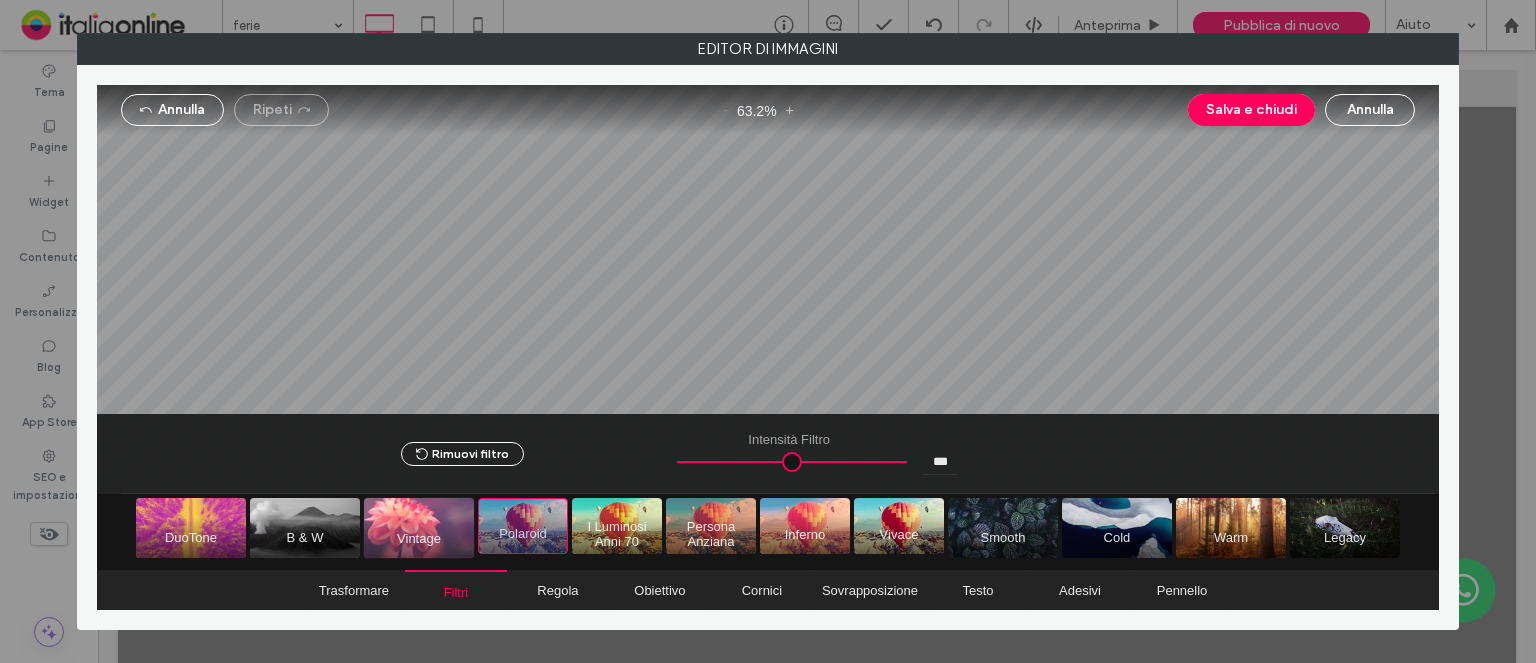 click at bounding box center [419, 528] 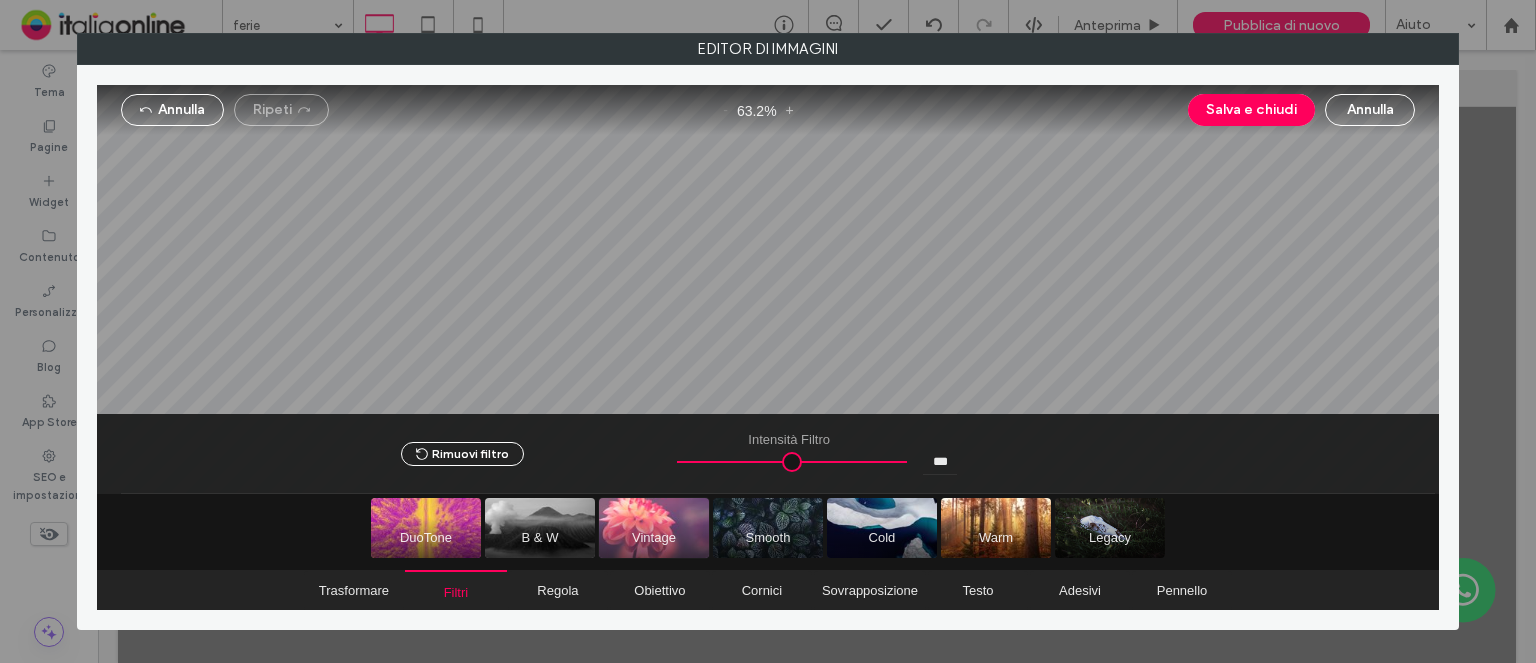 click at bounding box center (654, 528) 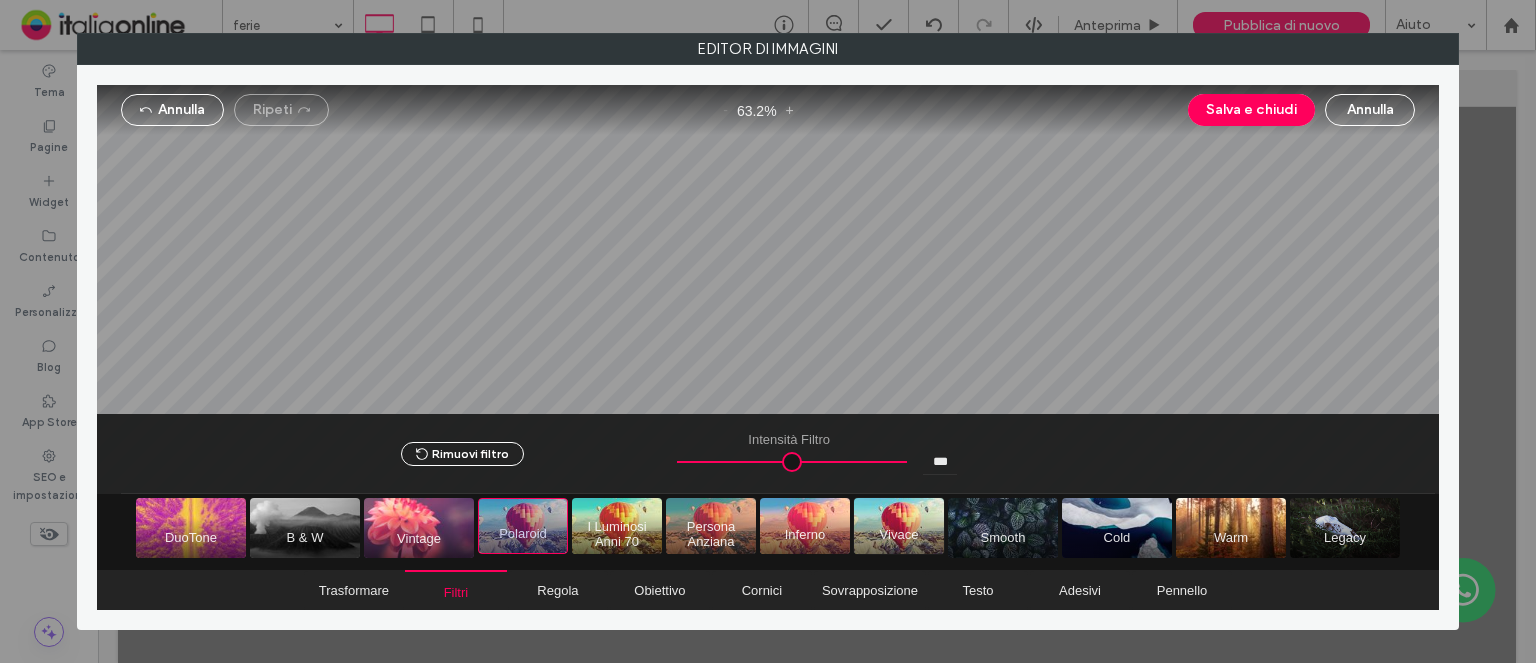 click at bounding box center [899, 526] 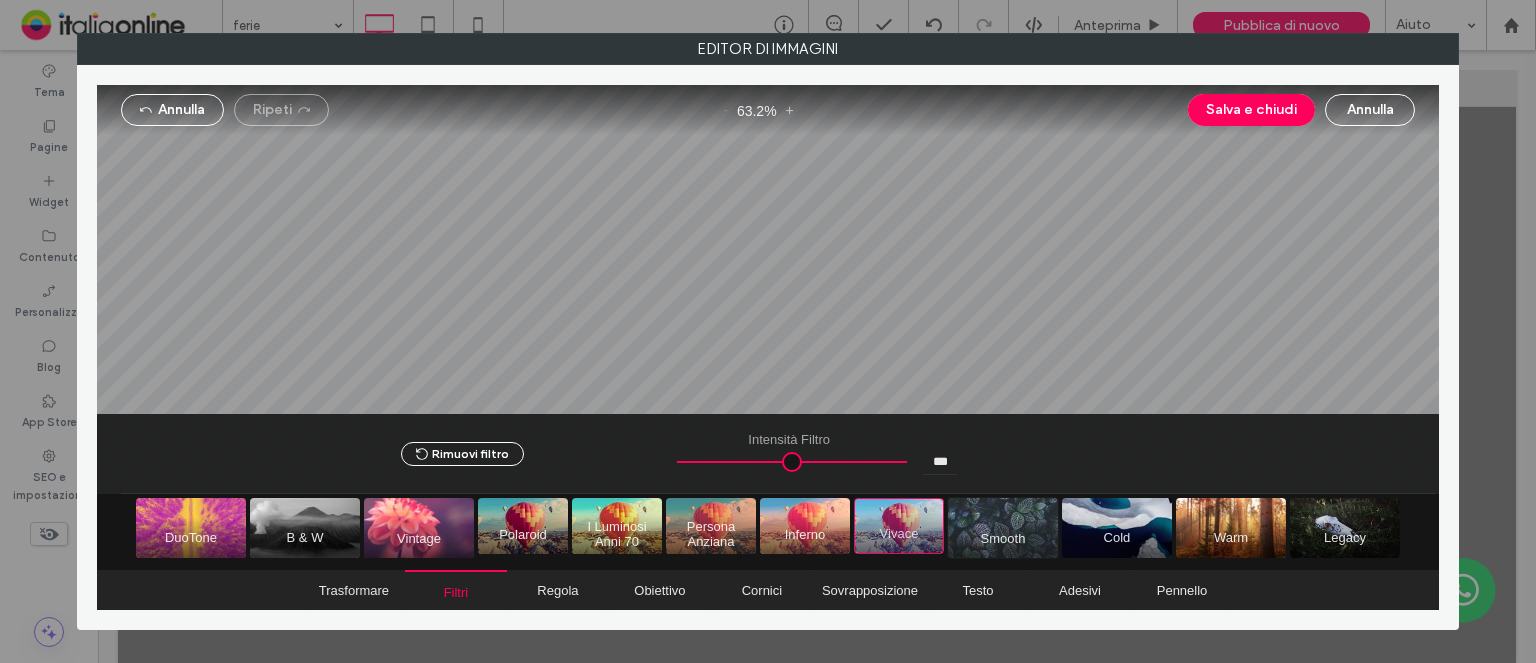 click at bounding box center [1003, 528] 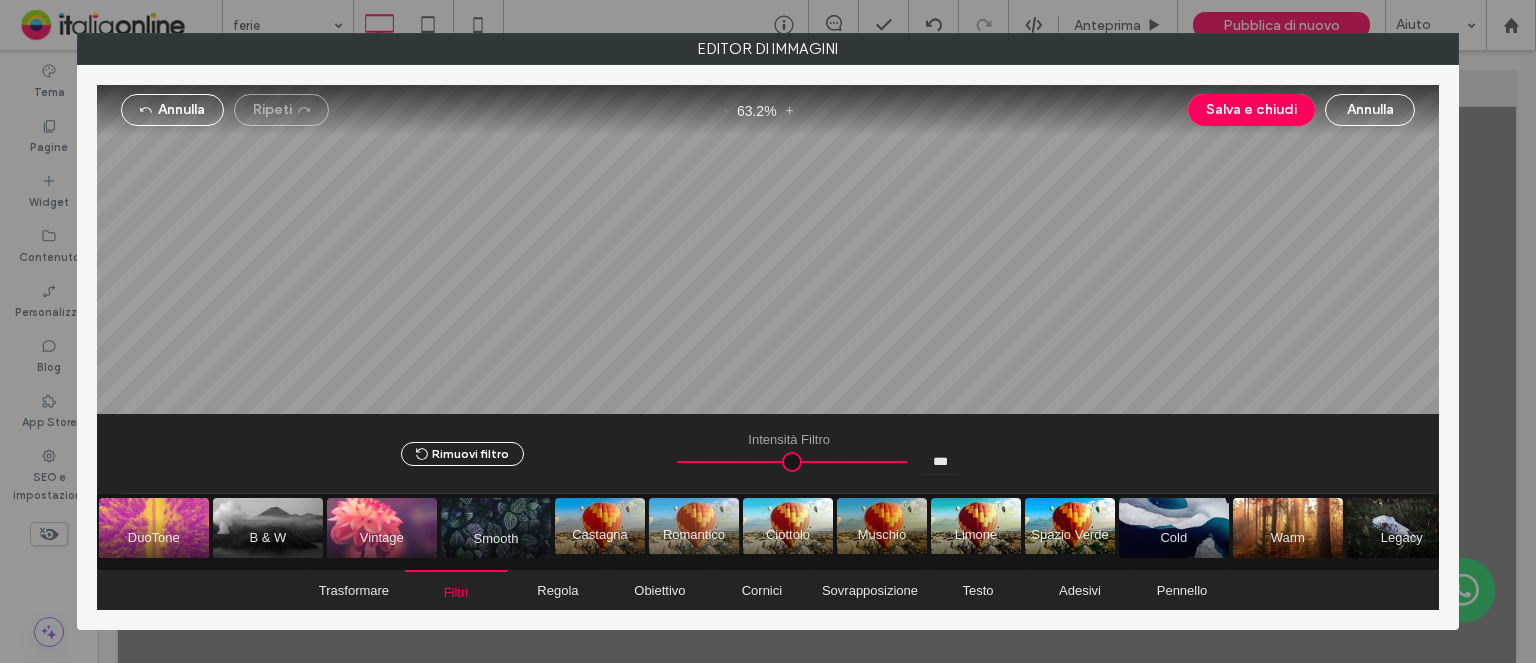 click at bounding box center (694, 526) 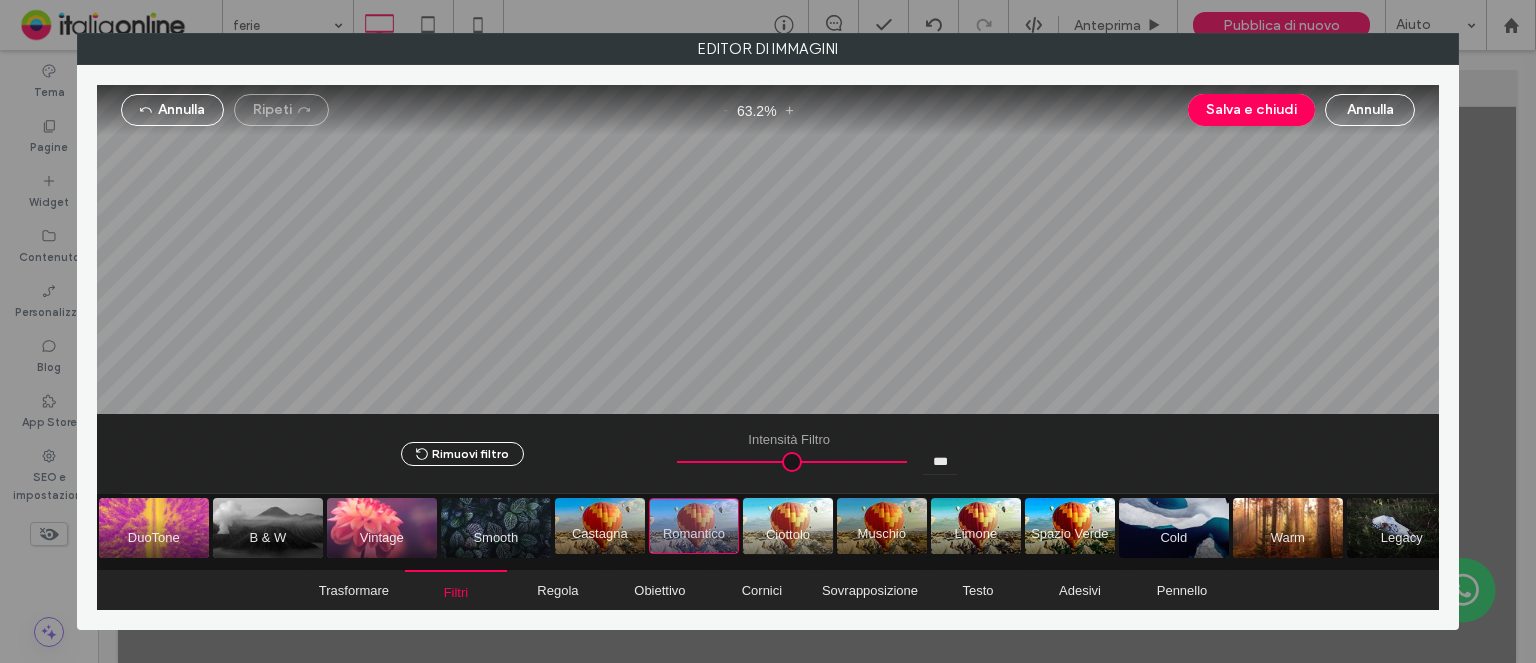 click at bounding box center (788, 526) 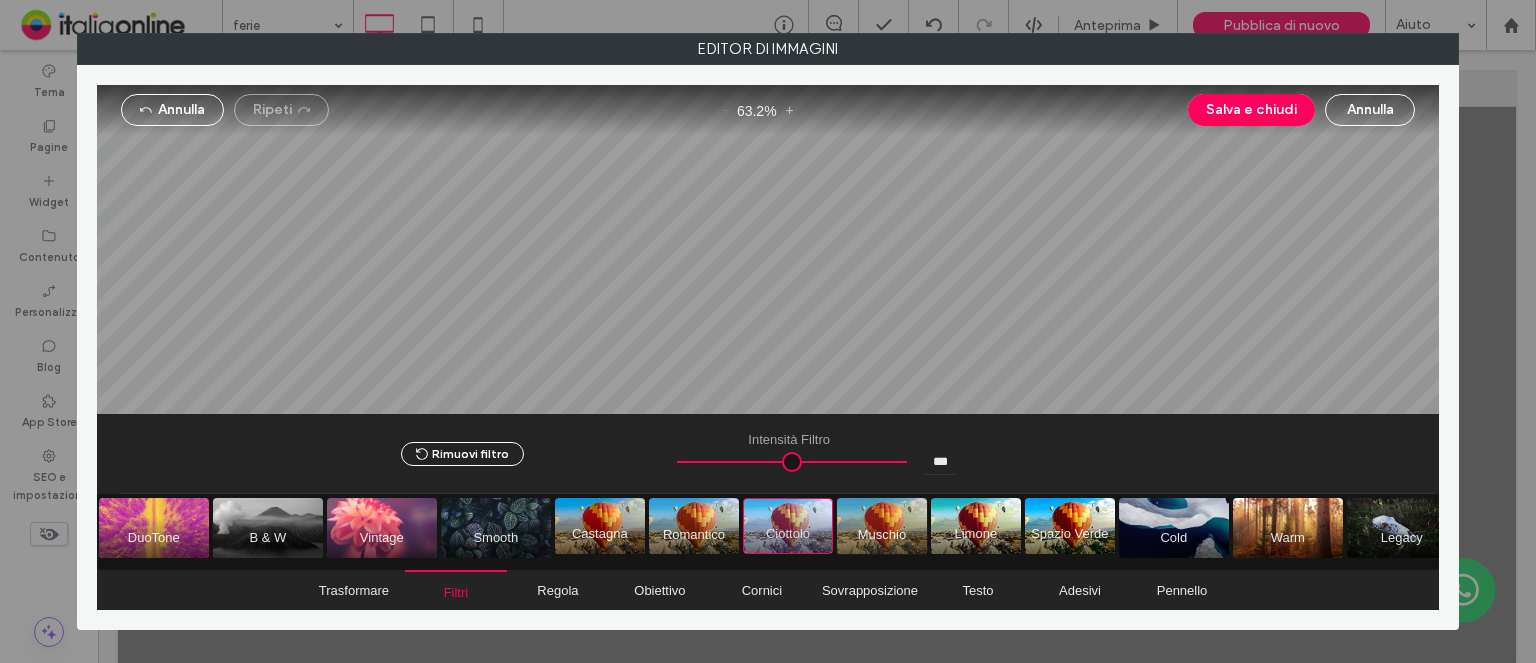 click at bounding box center (882, 526) 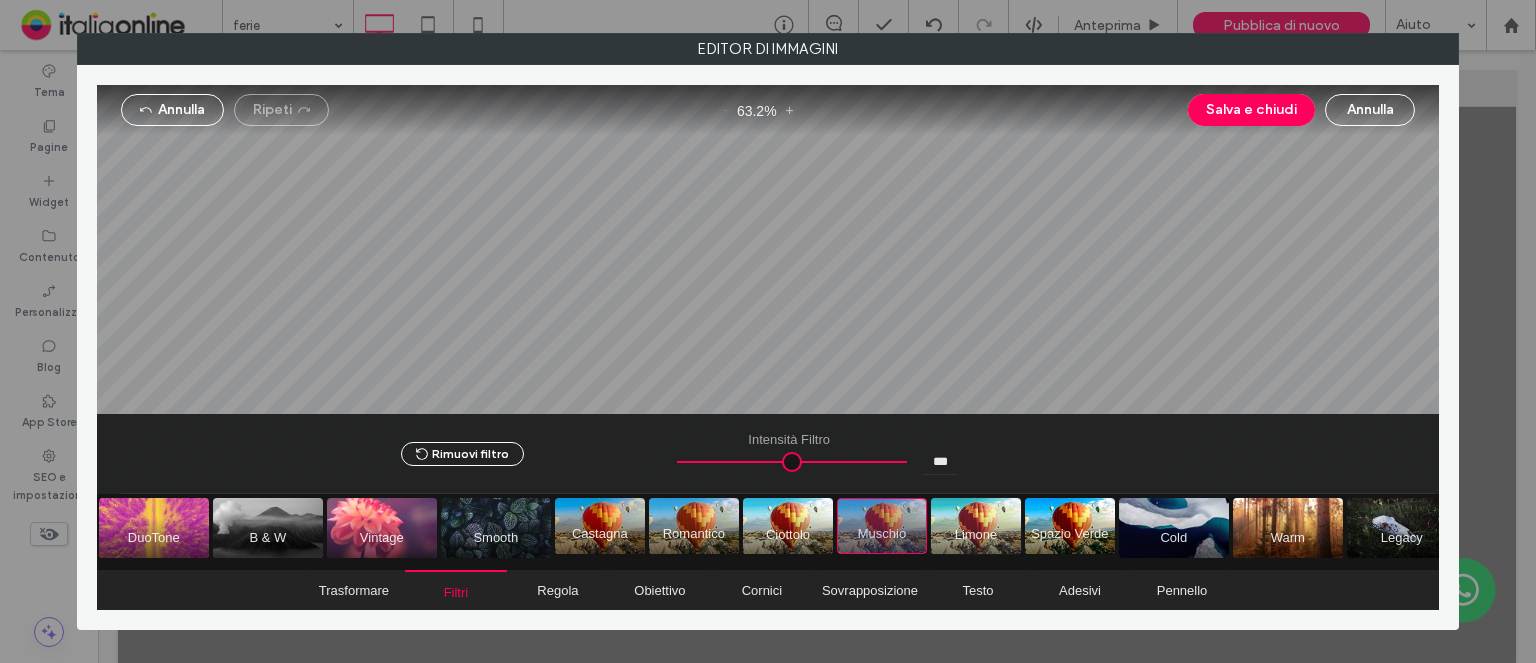 click at bounding box center [976, 526] 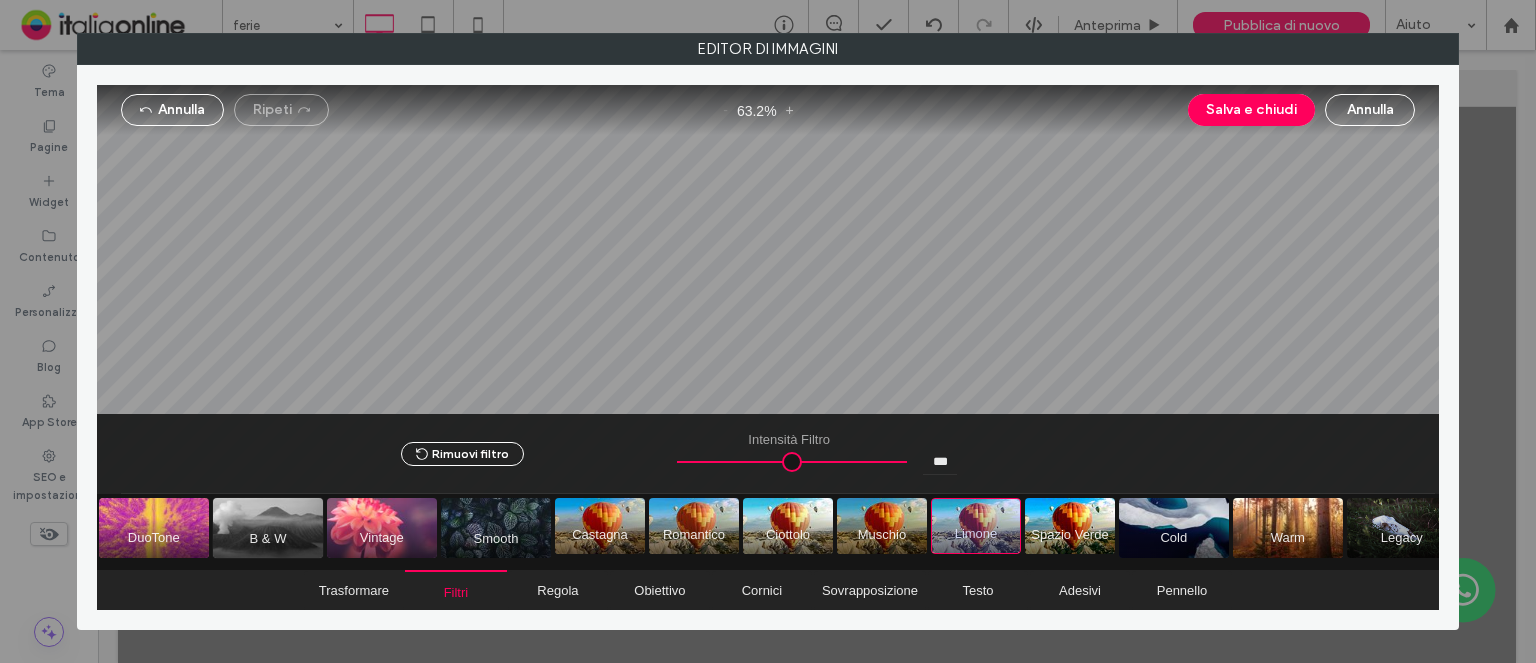 click at bounding box center [268, 528] 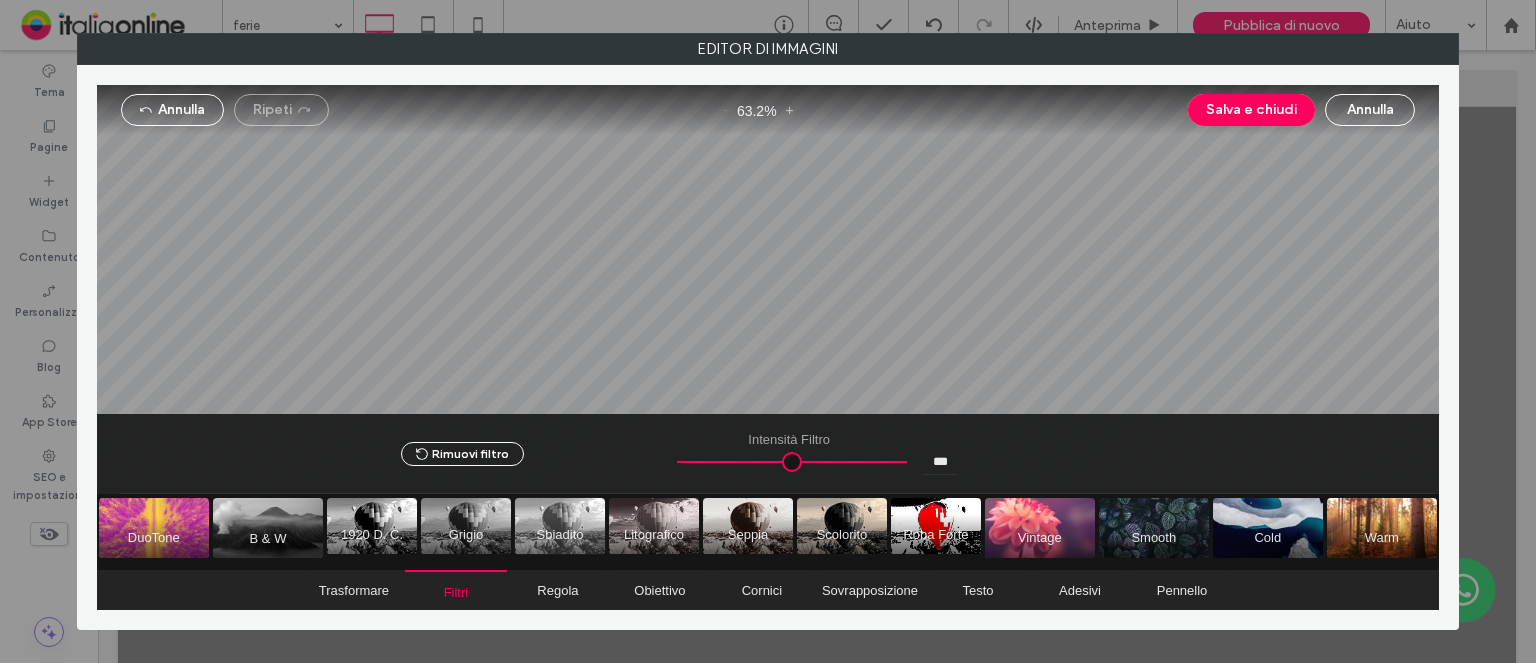 click at bounding box center (560, 526) 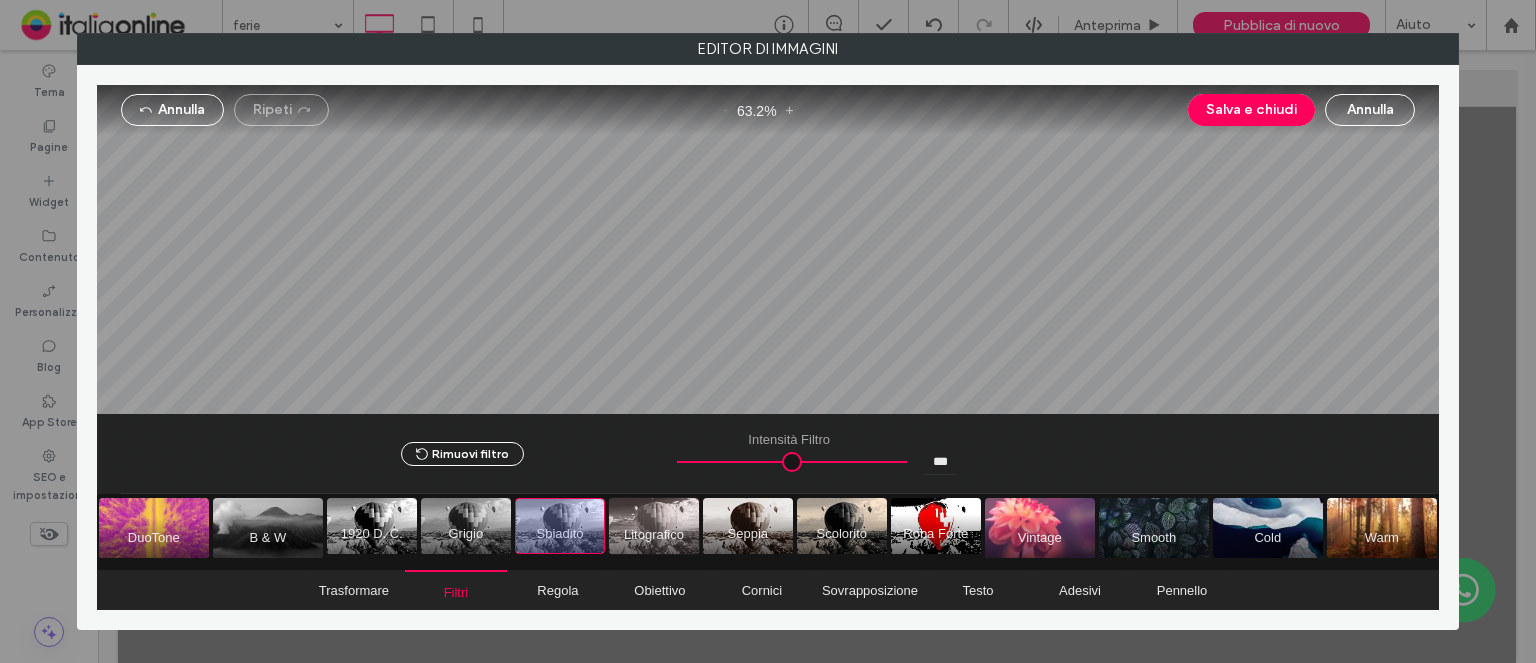 click at bounding box center [654, 526] 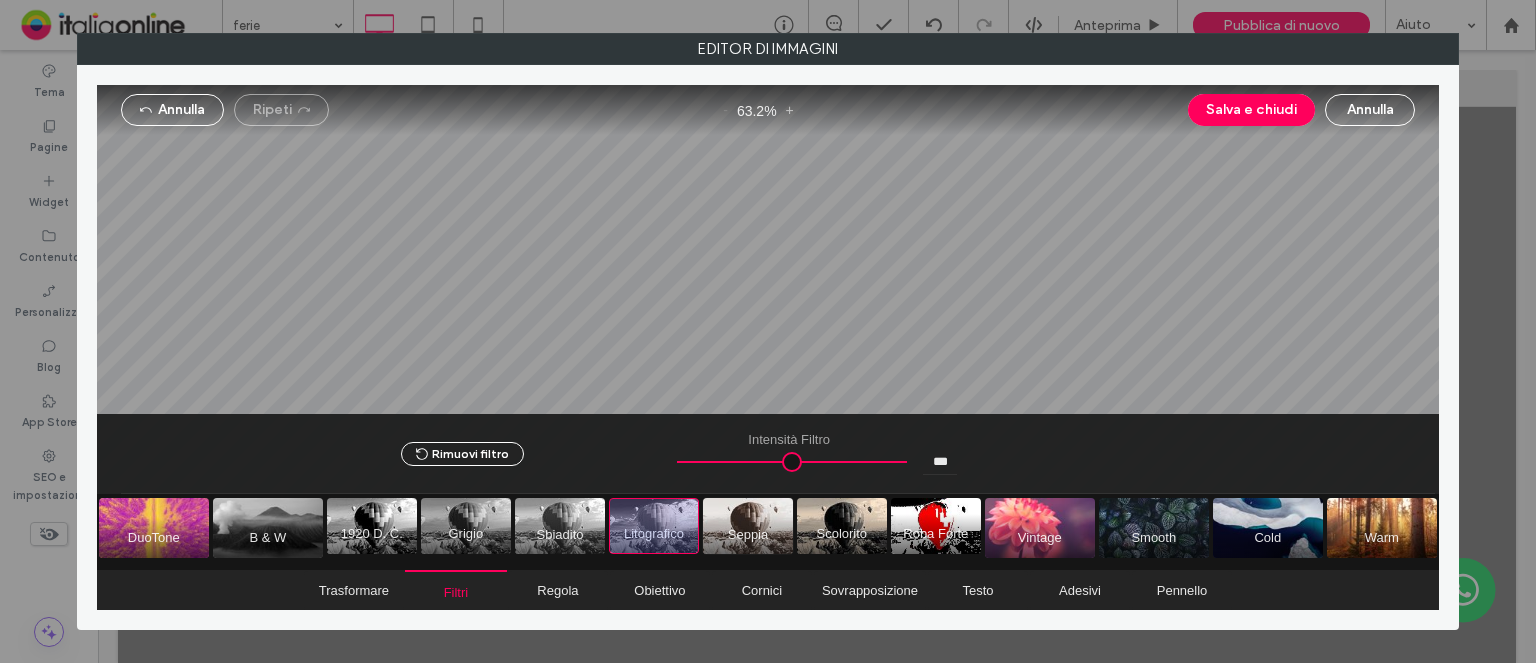 click at bounding box center [748, 526] 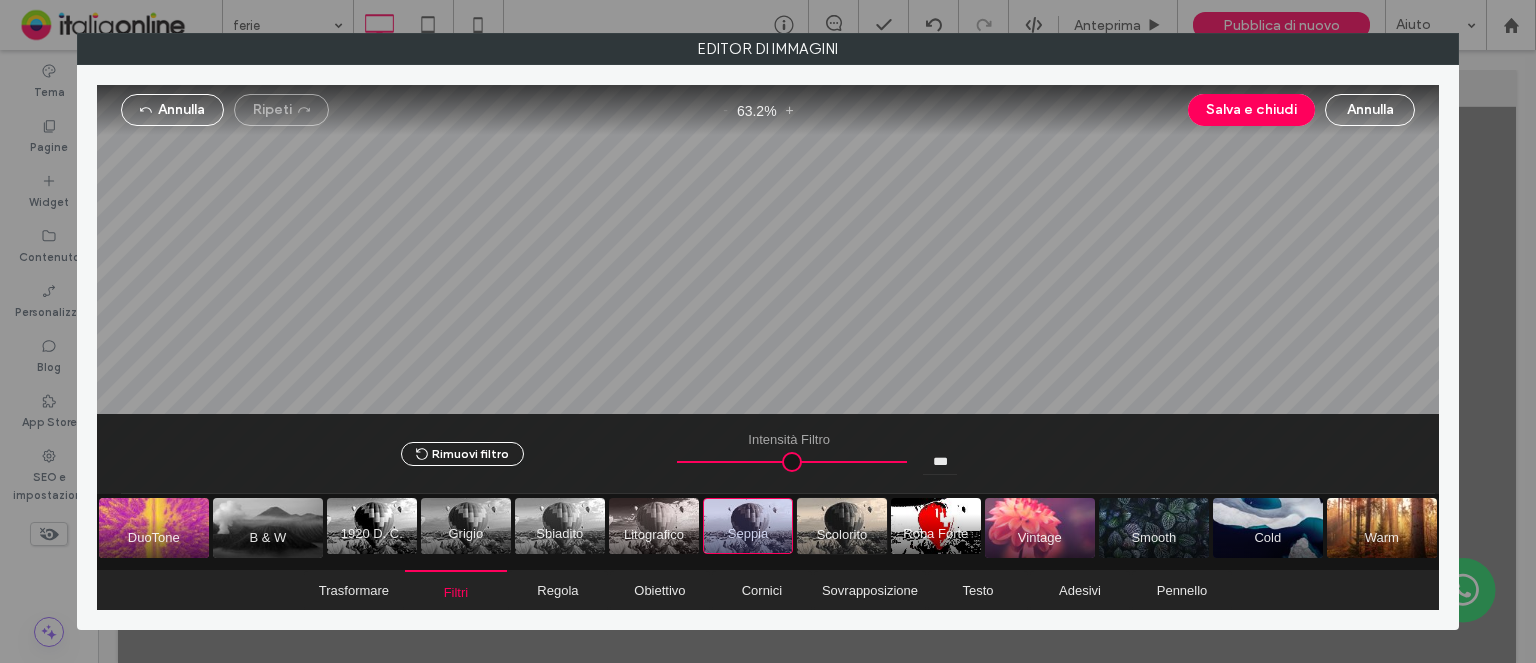 click at bounding box center [842, 526] 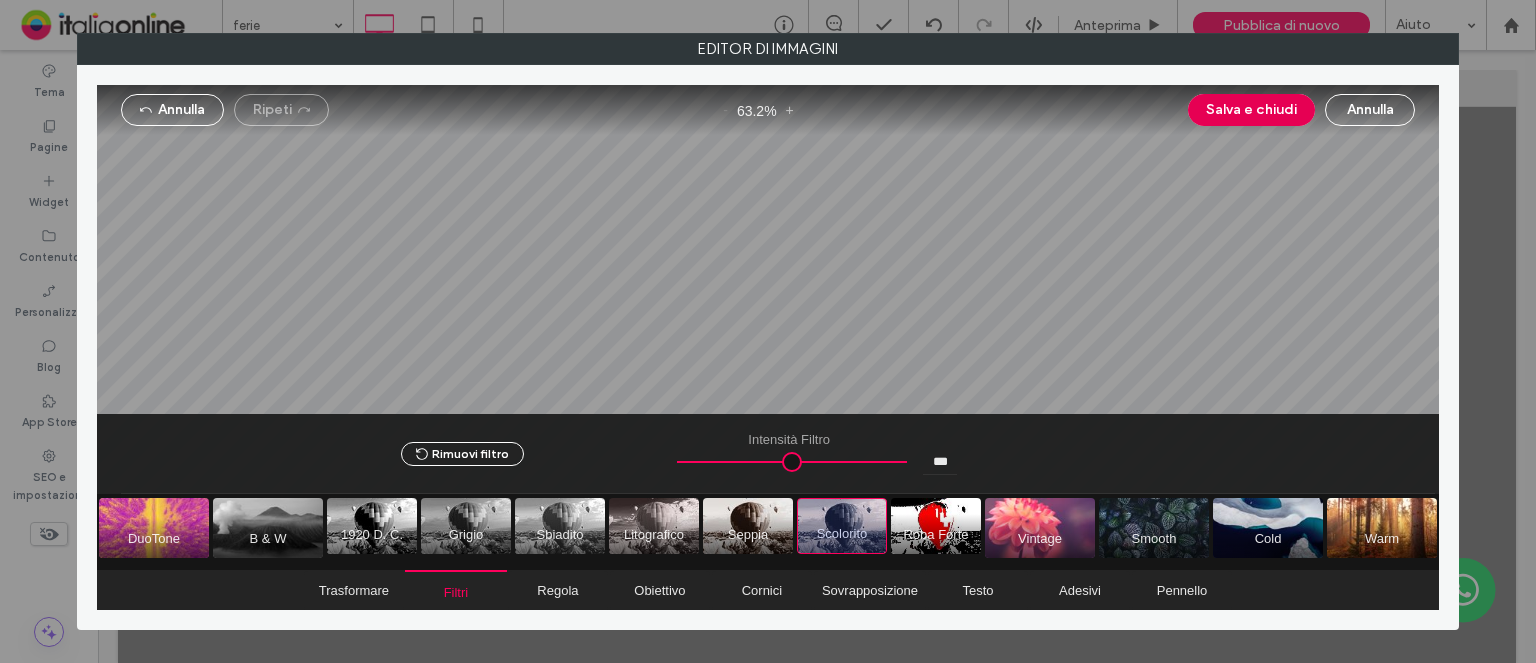 click on "Salva e chiudi" at bounding box center (1251, 110) 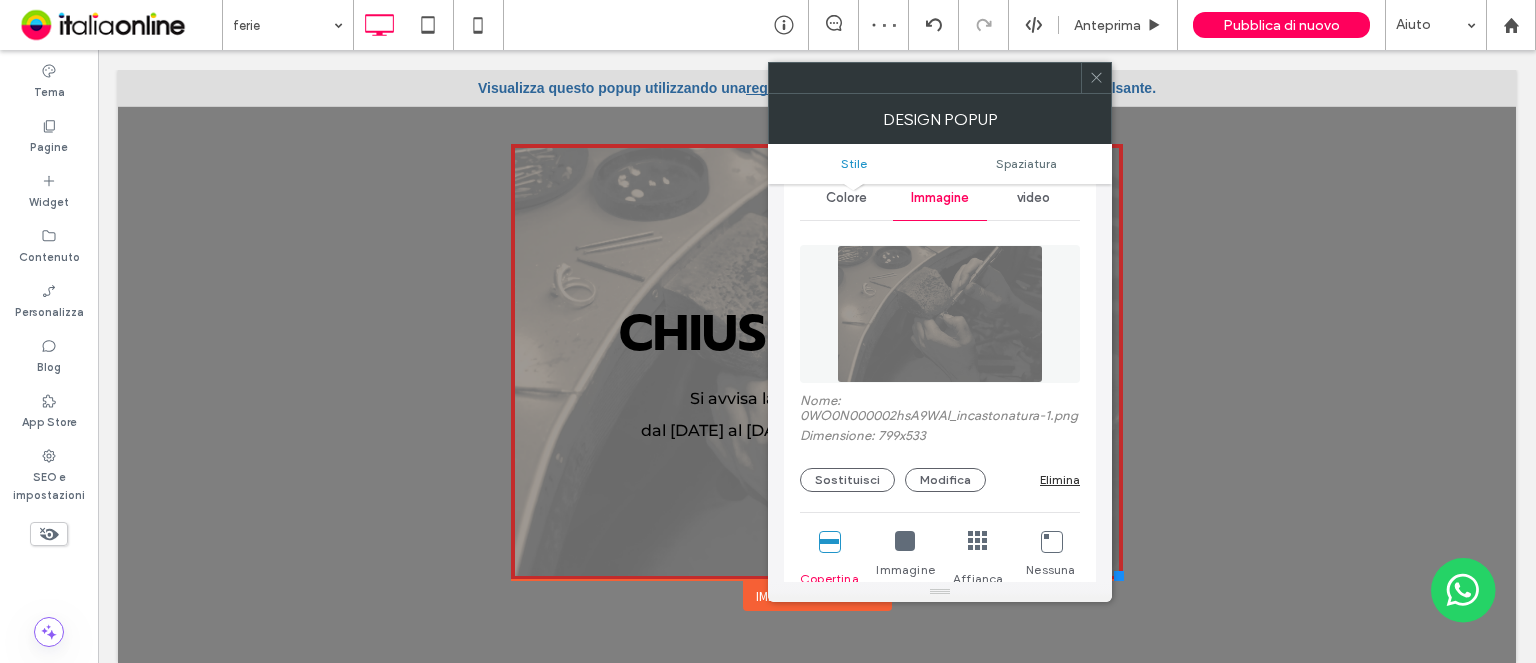 click 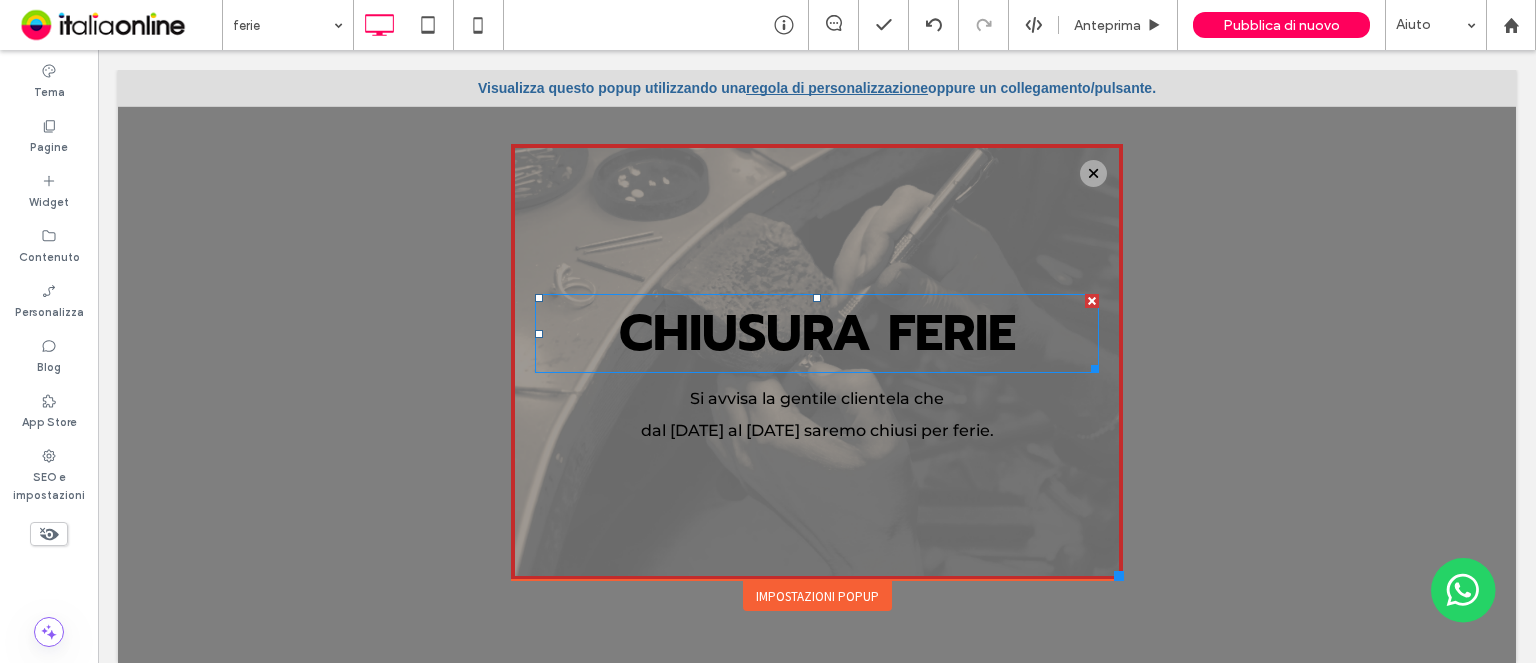 click on "CHIUSURA FERIE" at bounding box center (817, 333) 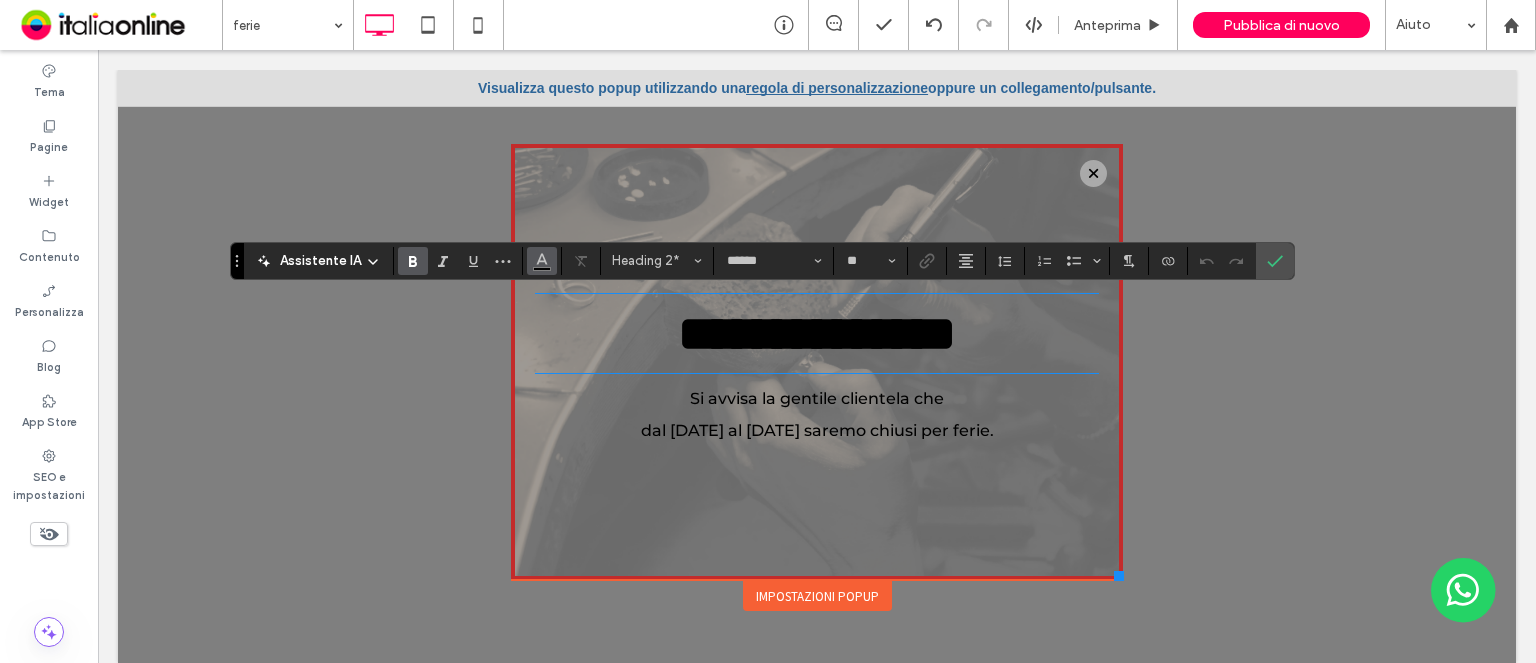 click 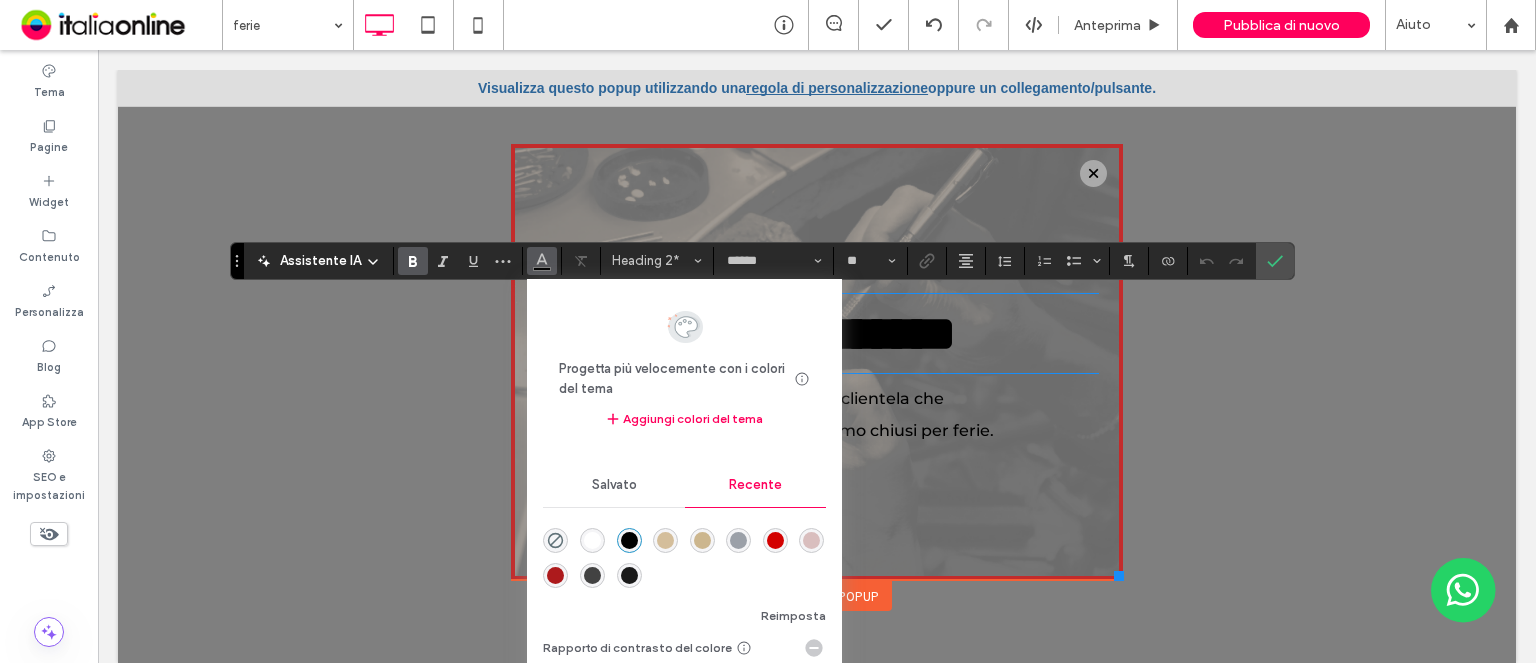 click at bounding box center (555, 575) 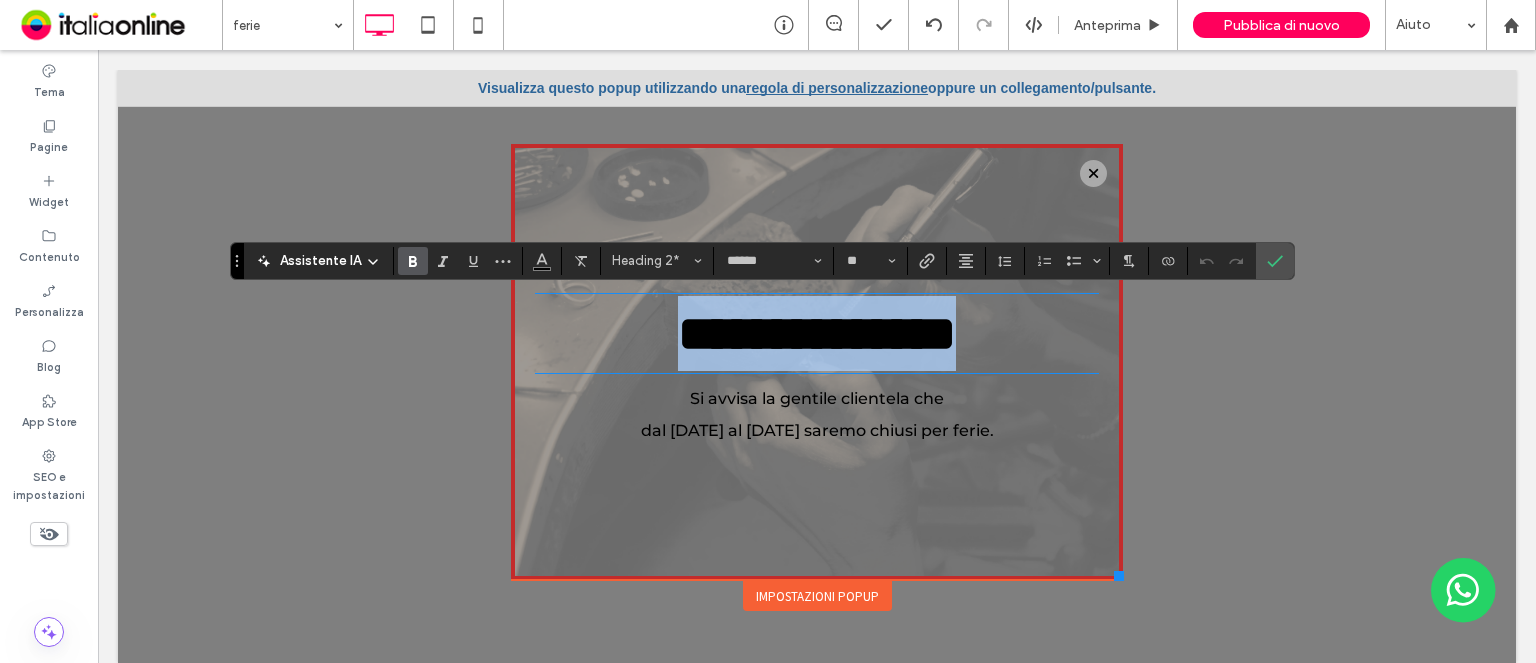 drag, startPoint x: 1020, startPoint y: 331, endPoint x: 598, endPoint y: 337, distance: 422.04266 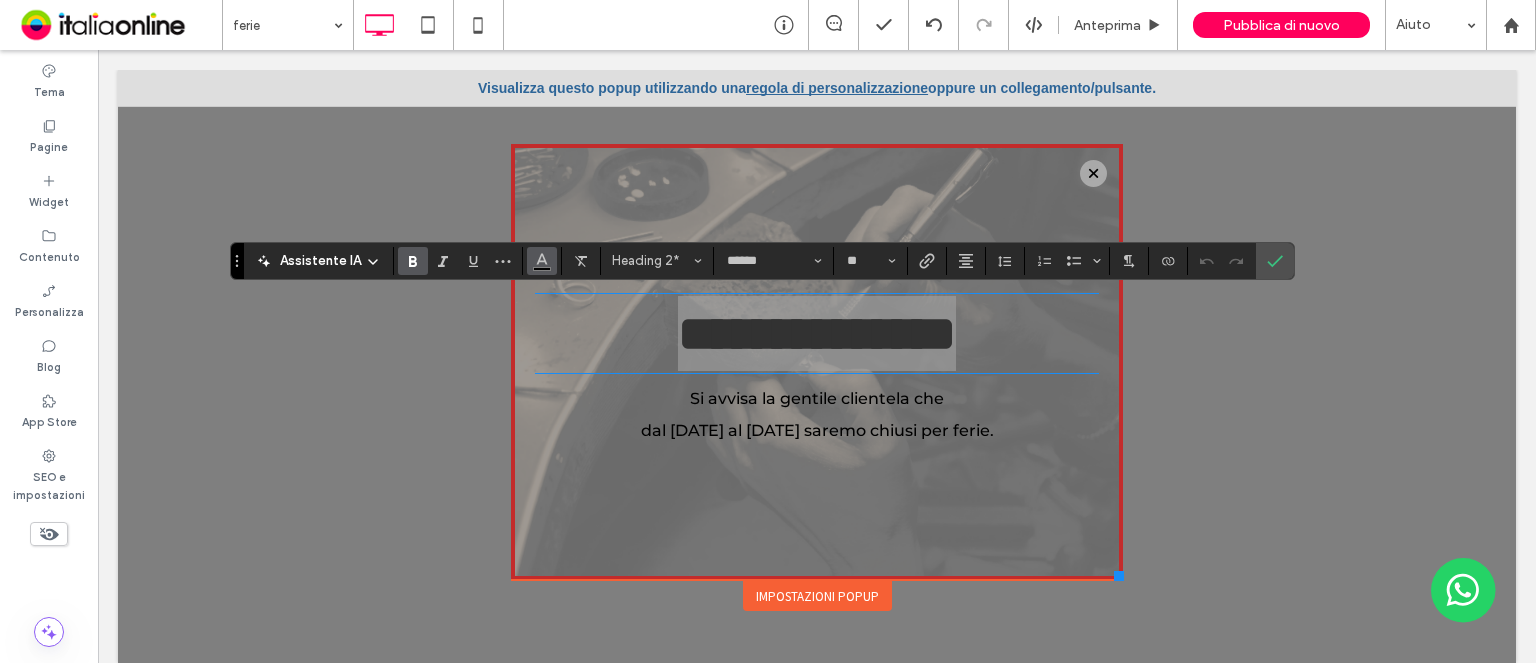 click 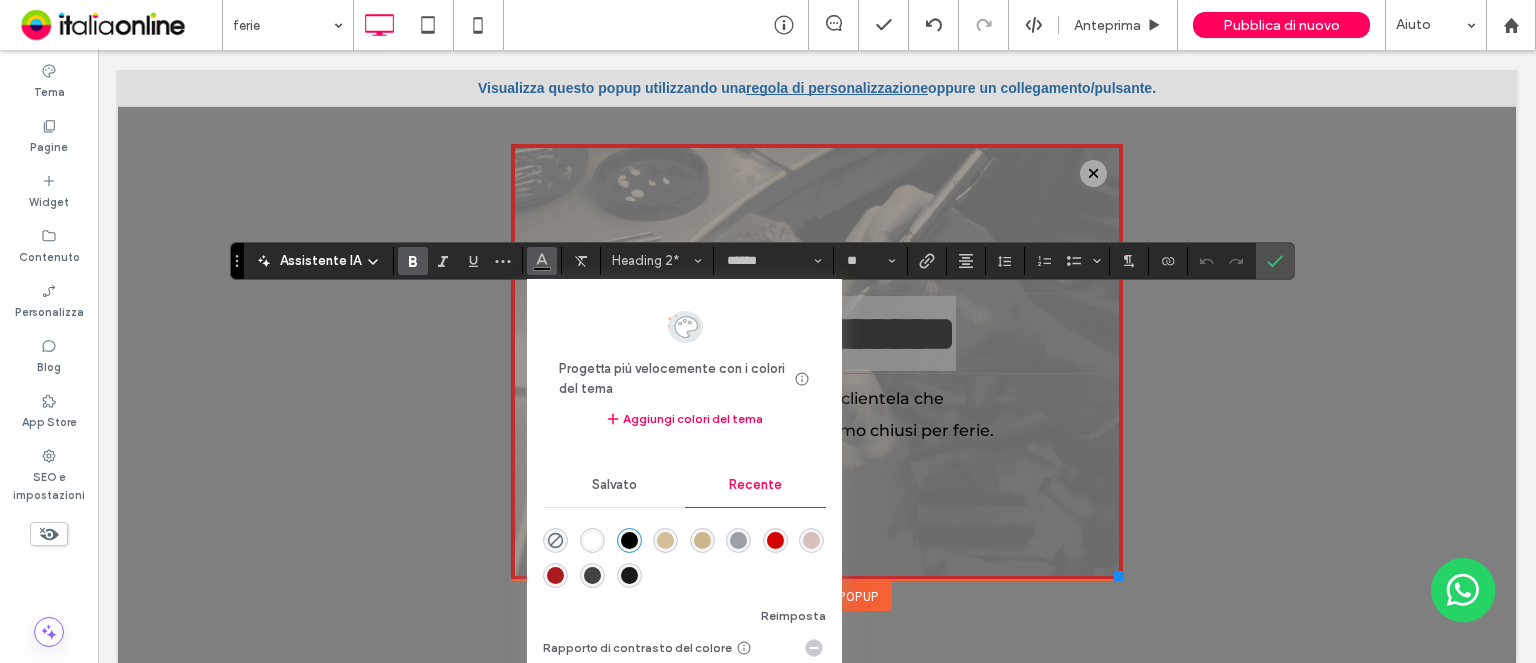 click at bounding box center [555, 575] 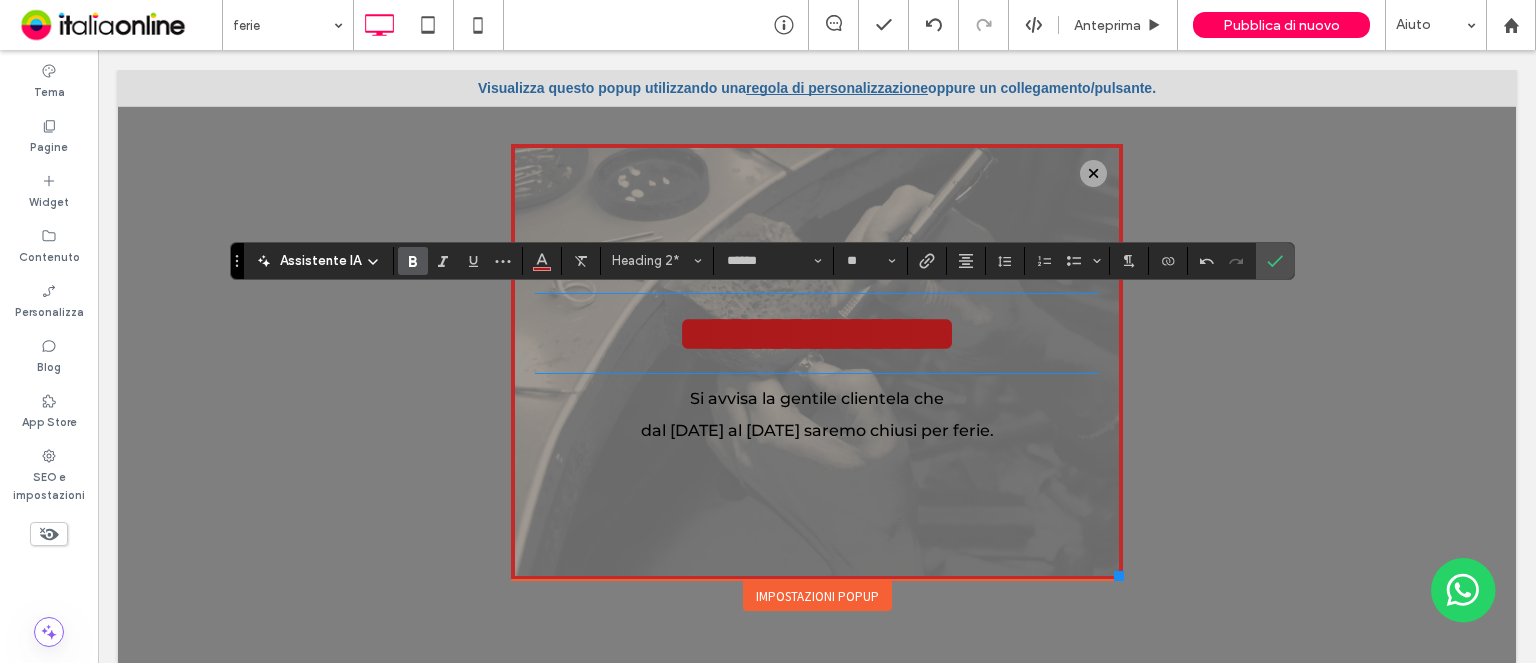 click on "**********" at bounding box center [817, 365] 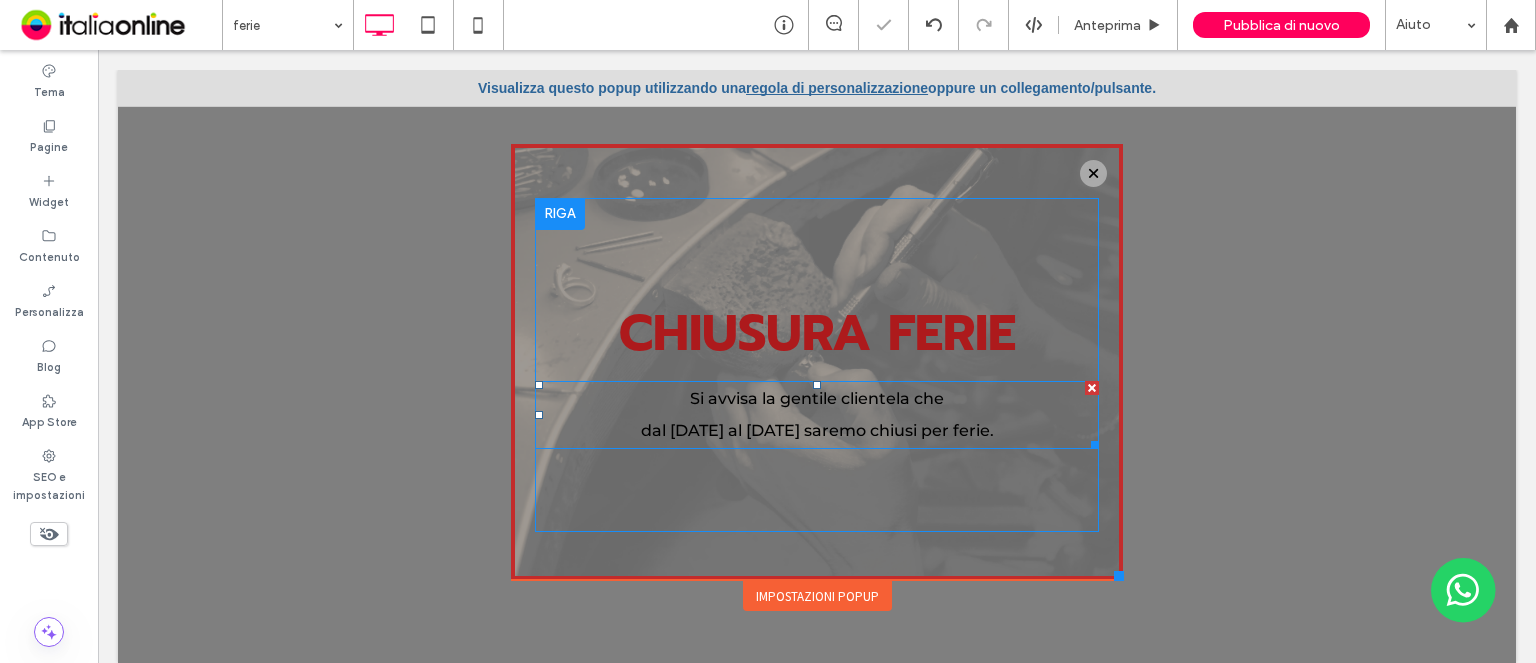 click on "dal 12 al 18 Agosto saremo chiusi per ferie." at bounding box center [817, 431] 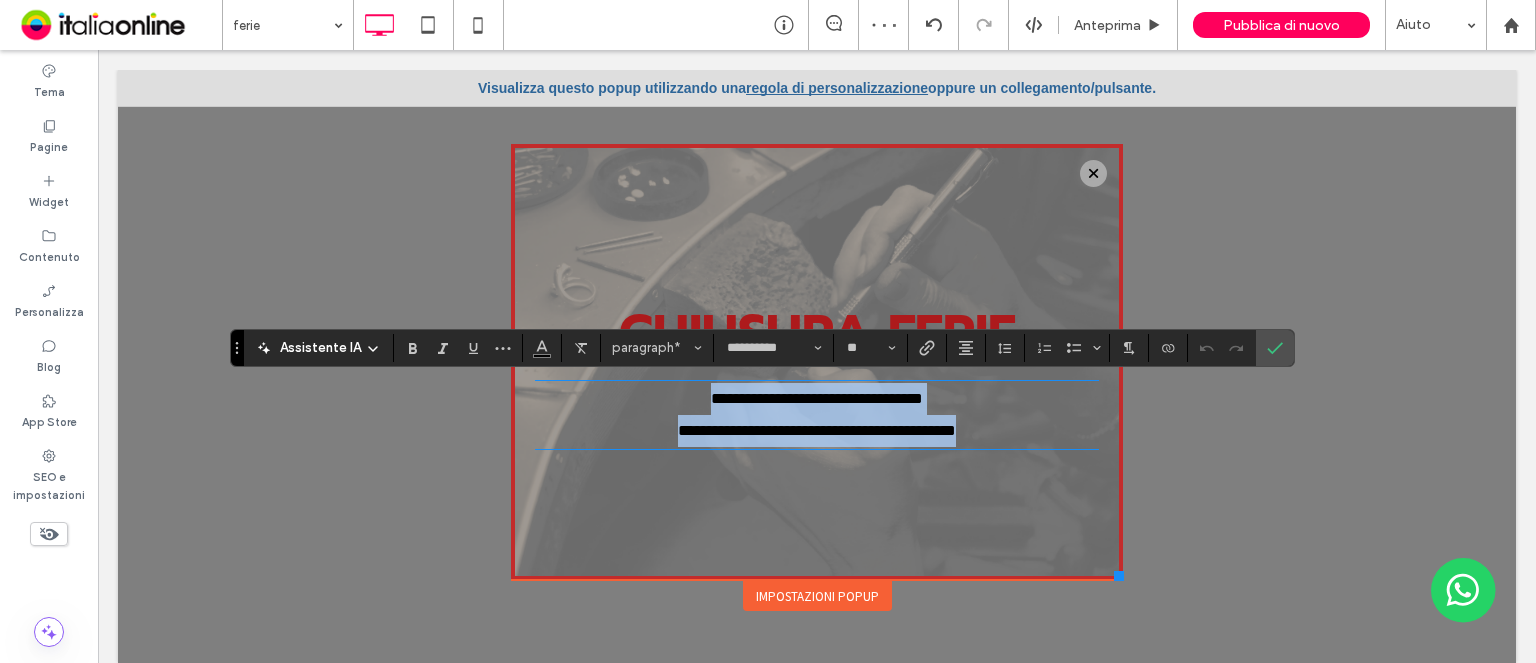 drag, startPoint x: 972, startPoint y: 434, endPoint x: 628, endPoint y: 398, distance: 345.8786 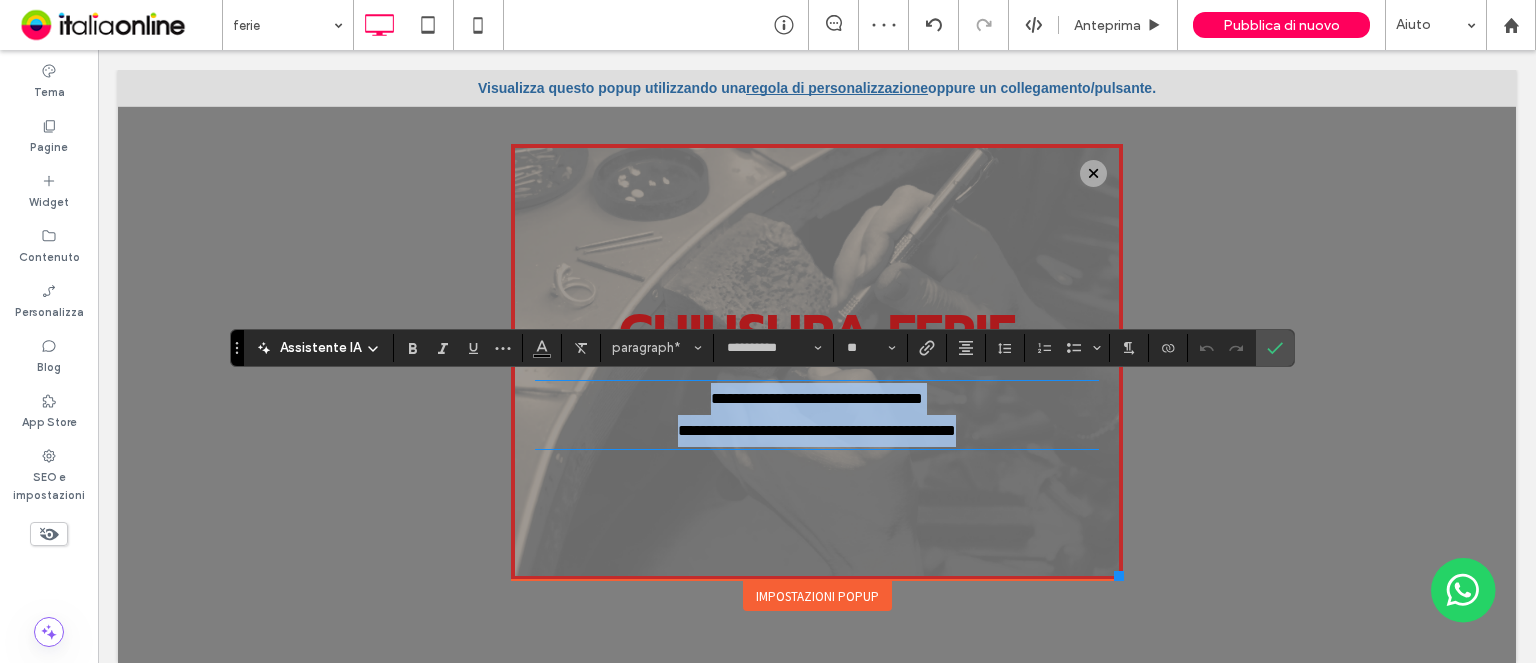 click on "**********" at bounding box center [817, 415] 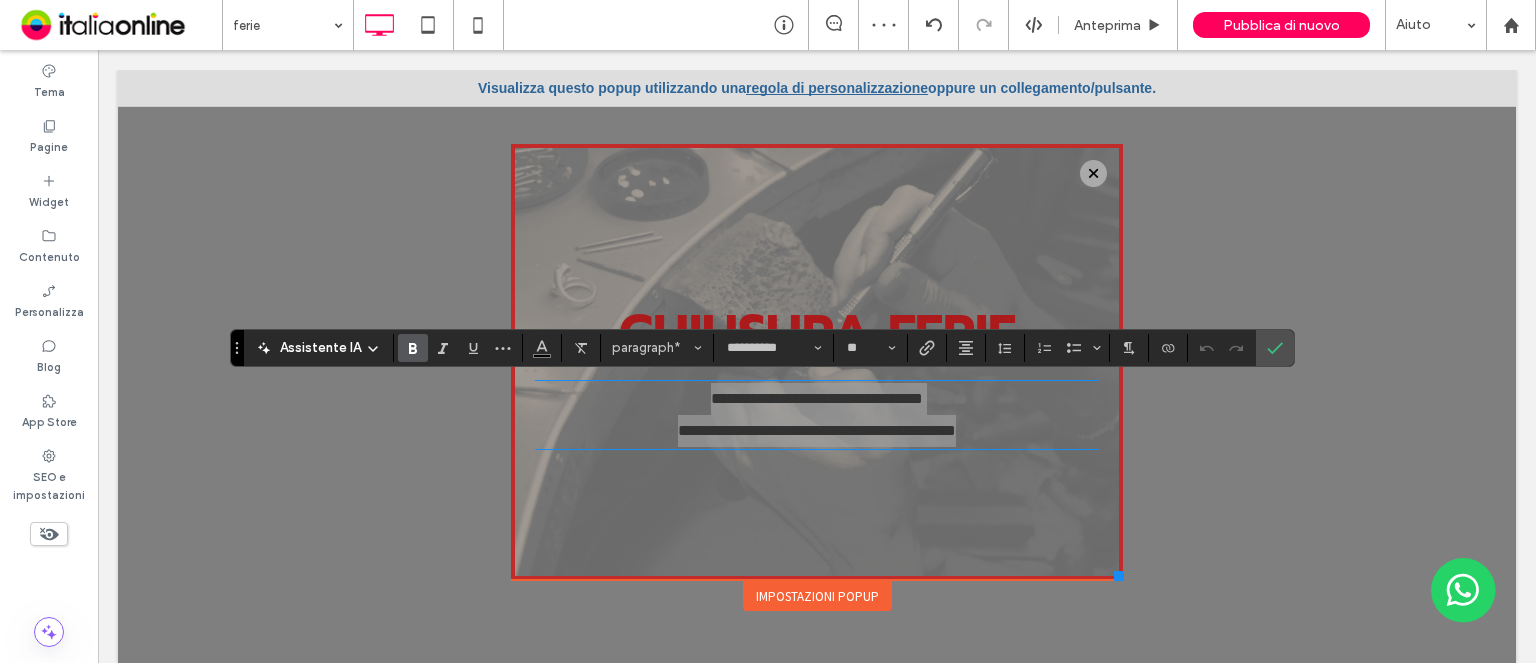 drag, startPoint x: 410, startPoint y: 354, endPoint x: 422, endPoint y: 353, distance: 12.0415945 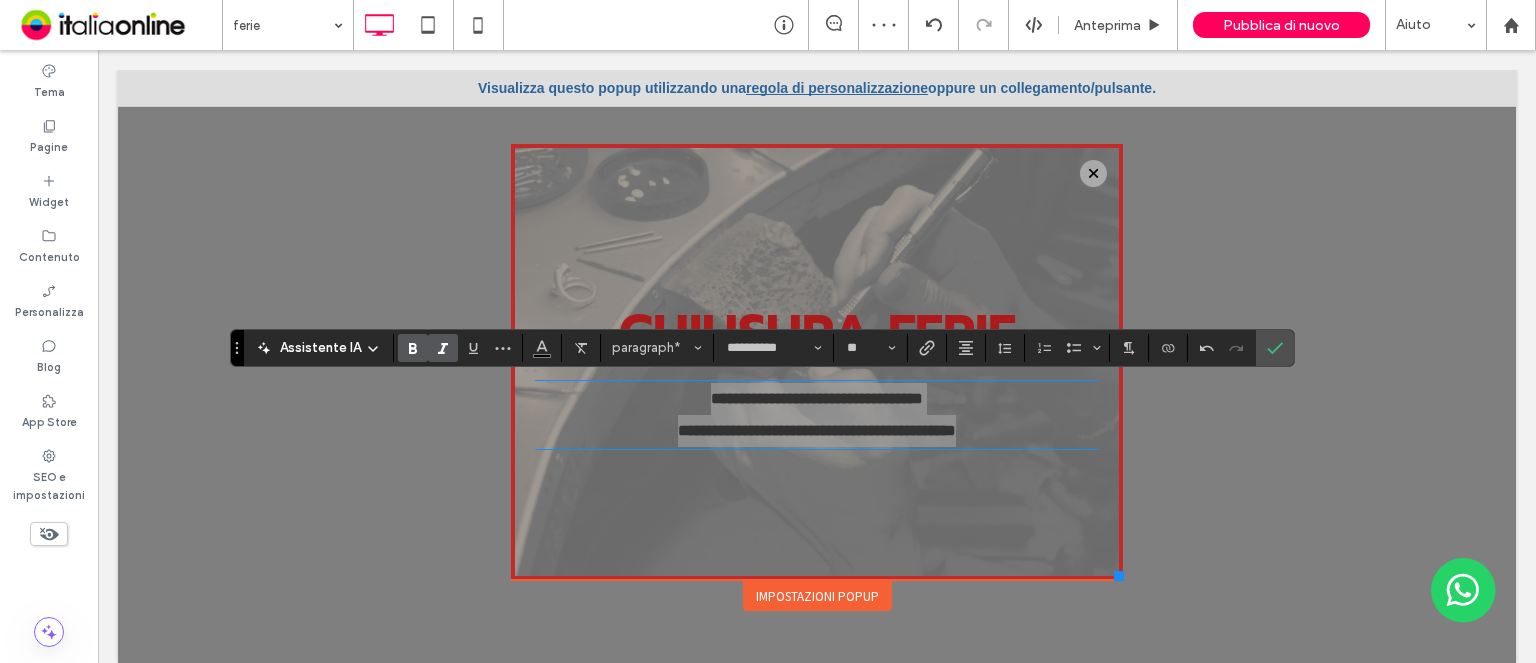 click 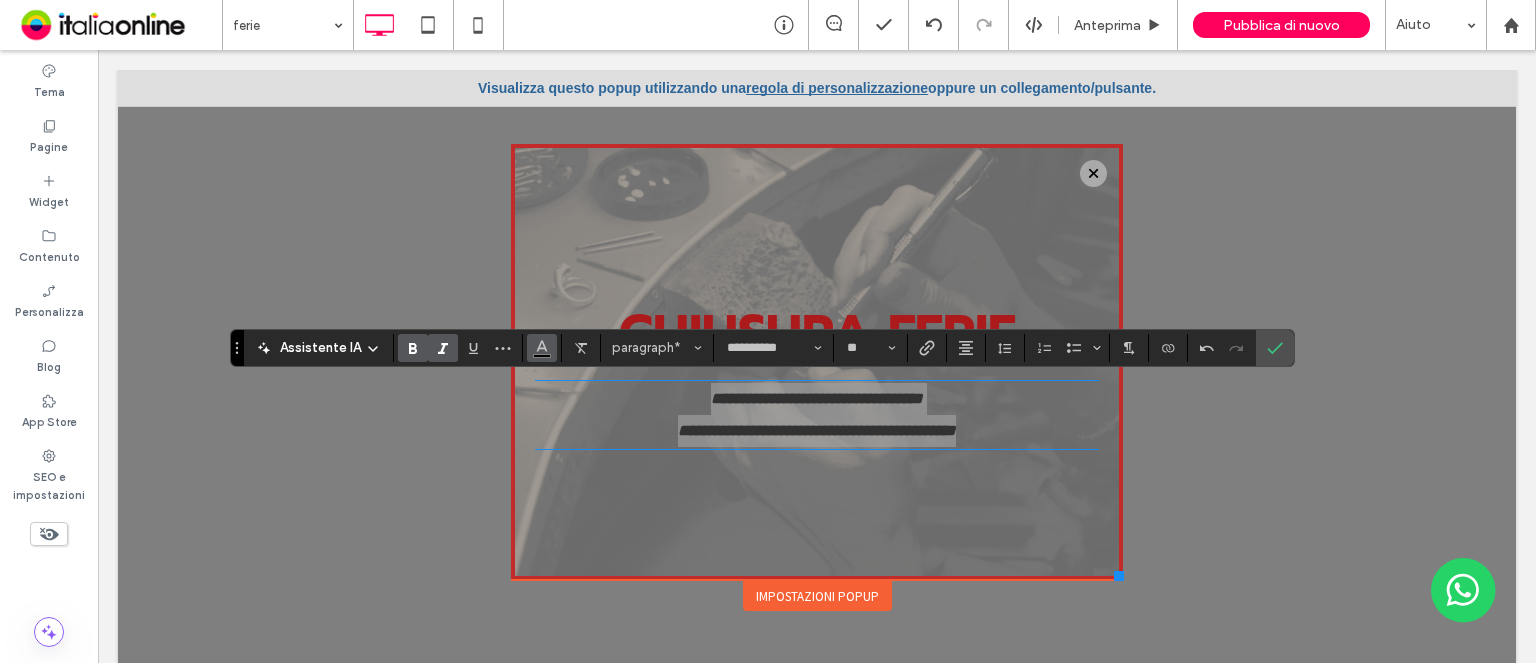 click 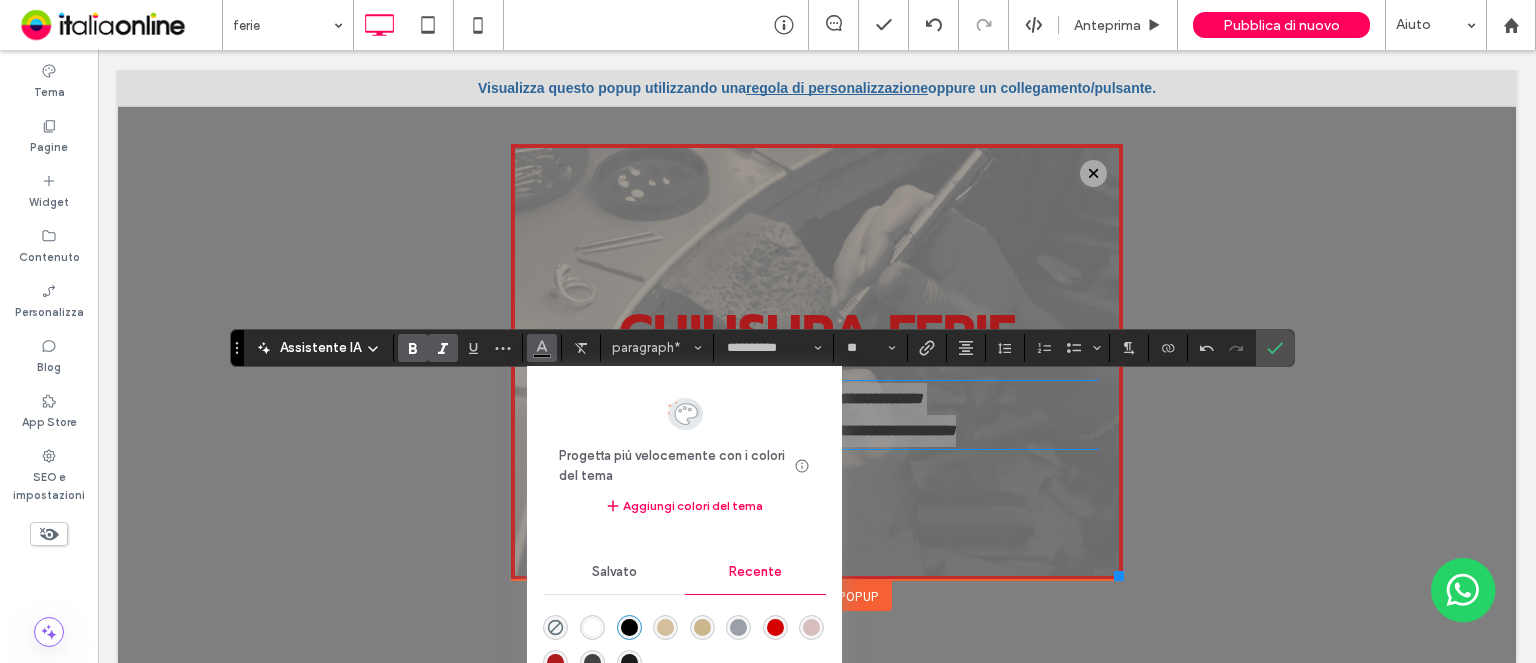 click at bounding box center (592, 627) 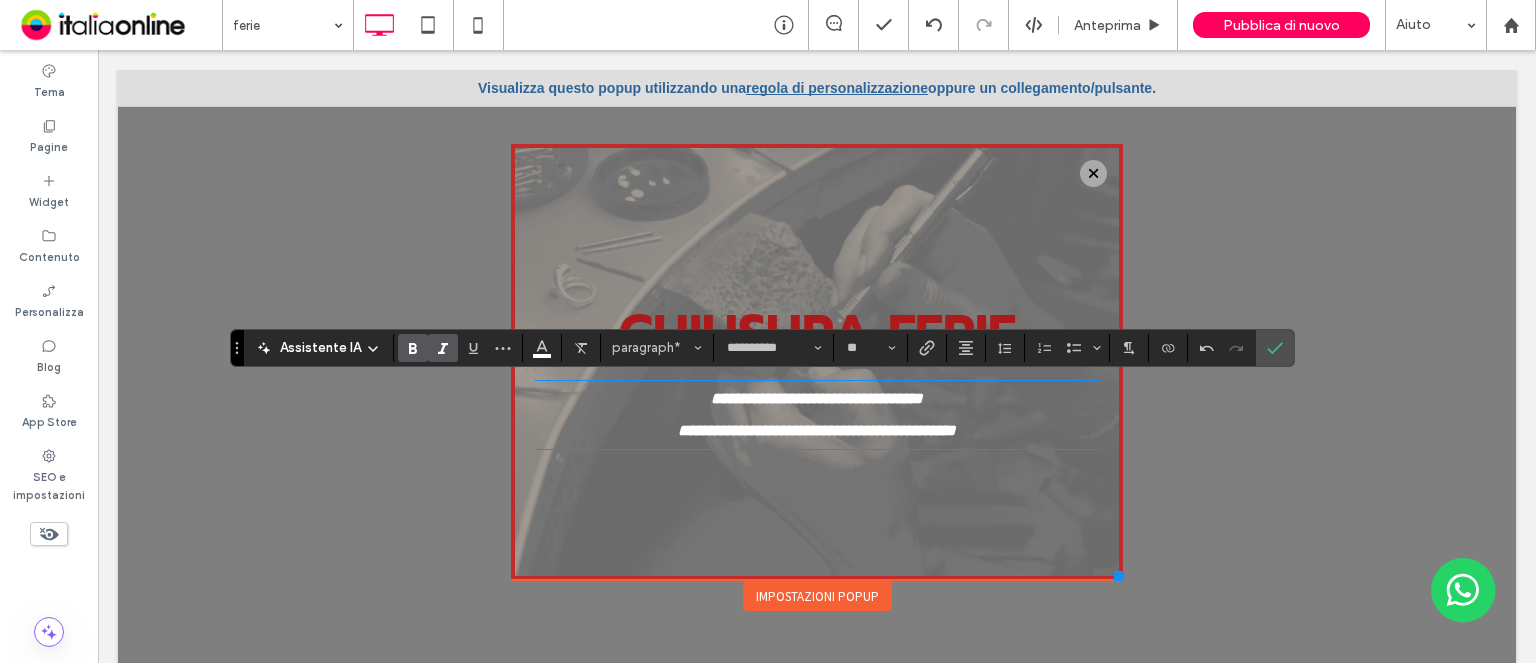 click on "**********" at bounding box center (817, 365) 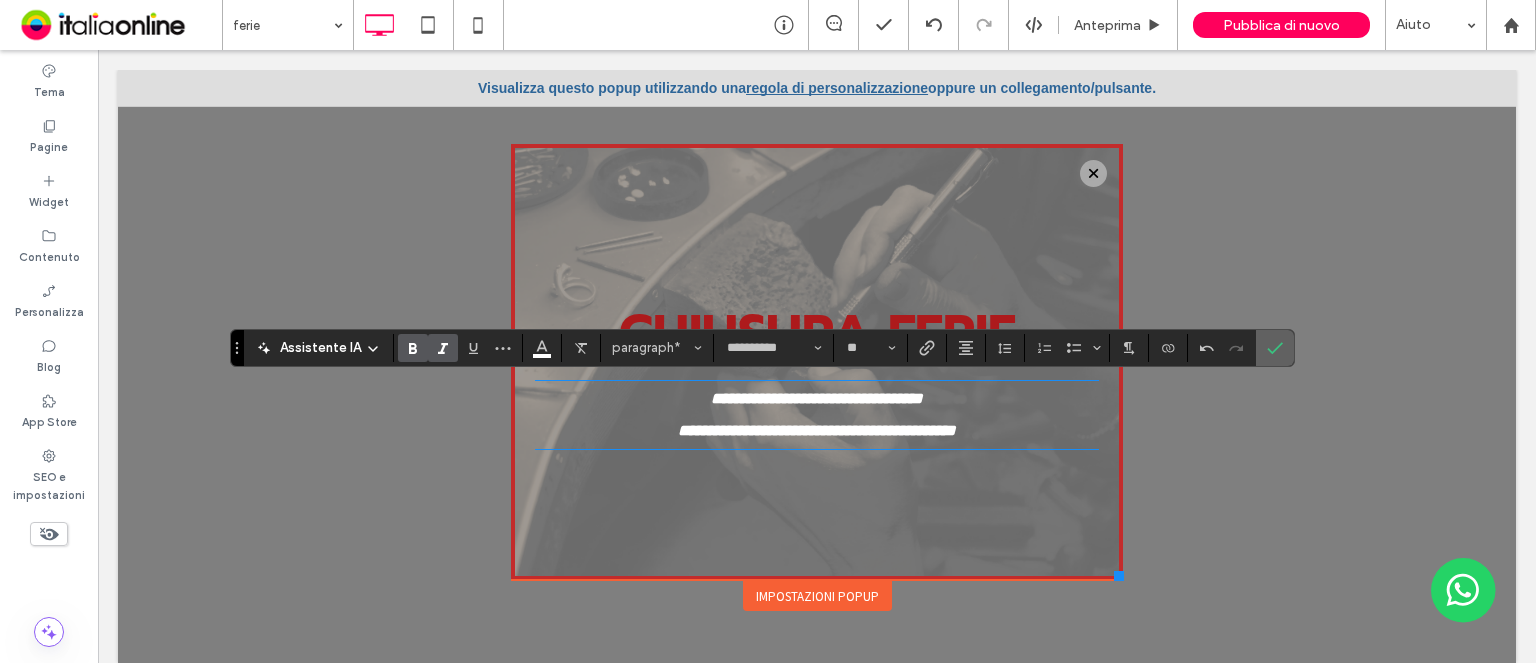 drag, startPoint x: 1165, startPoint y: 295, endPoint x: 1267, endPoint y: 345, distance: 113.59577 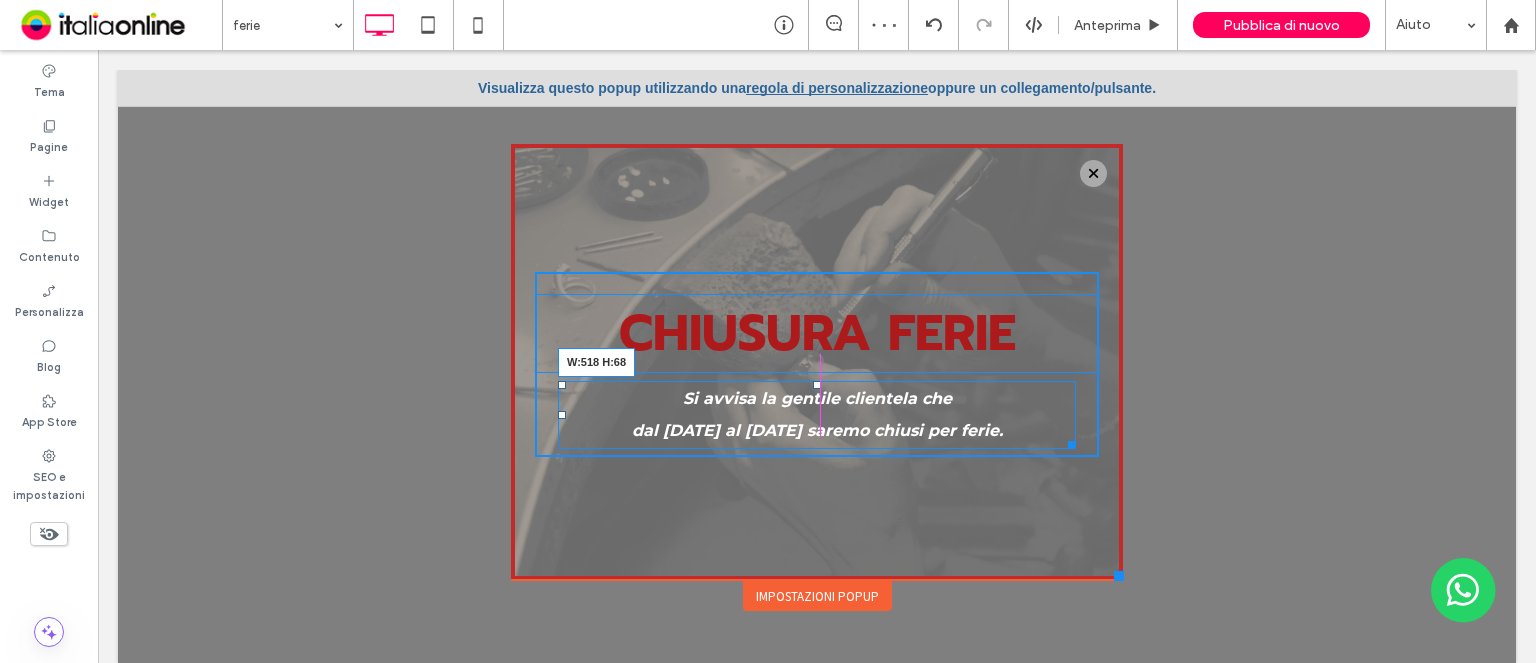 drag, startPoint x: 1076, startPoint y: 446, endPoint x: 1053, endPoint y: 446, distance: 23 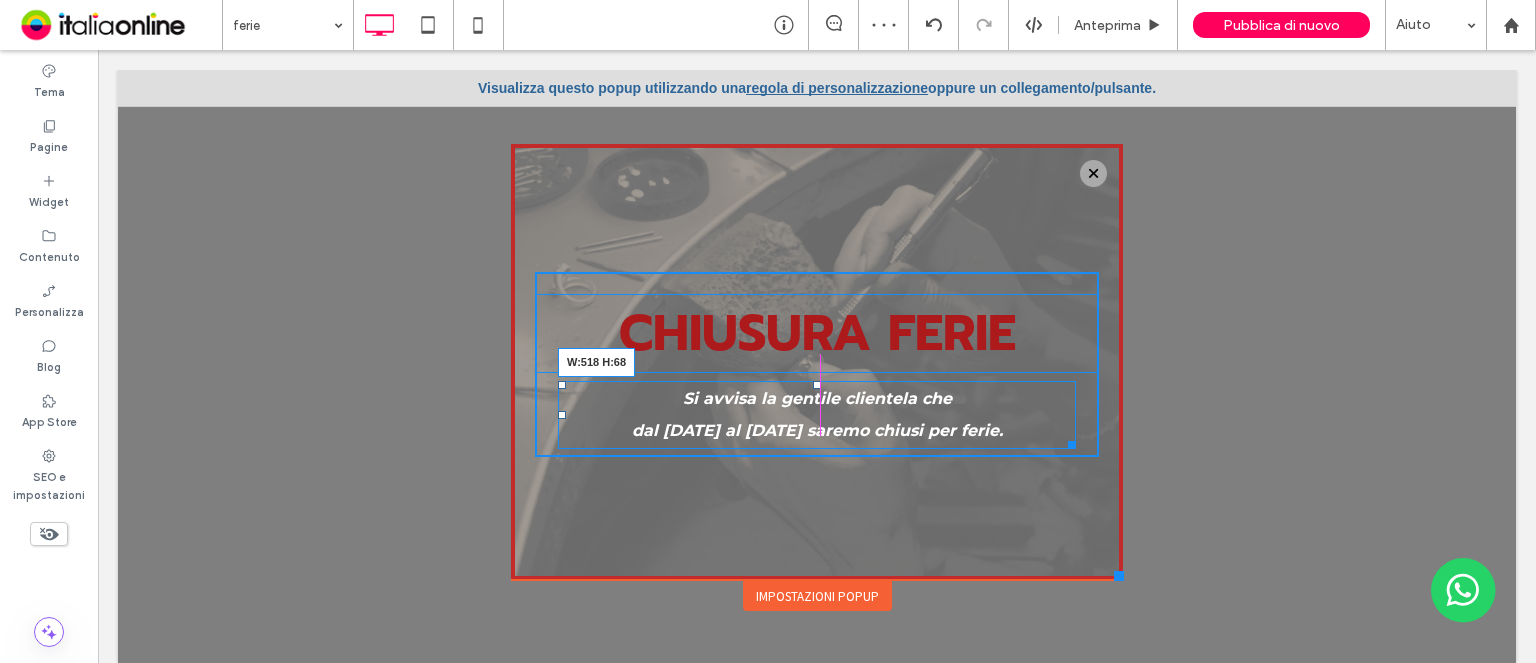 click at bounding box center [1068, 441] 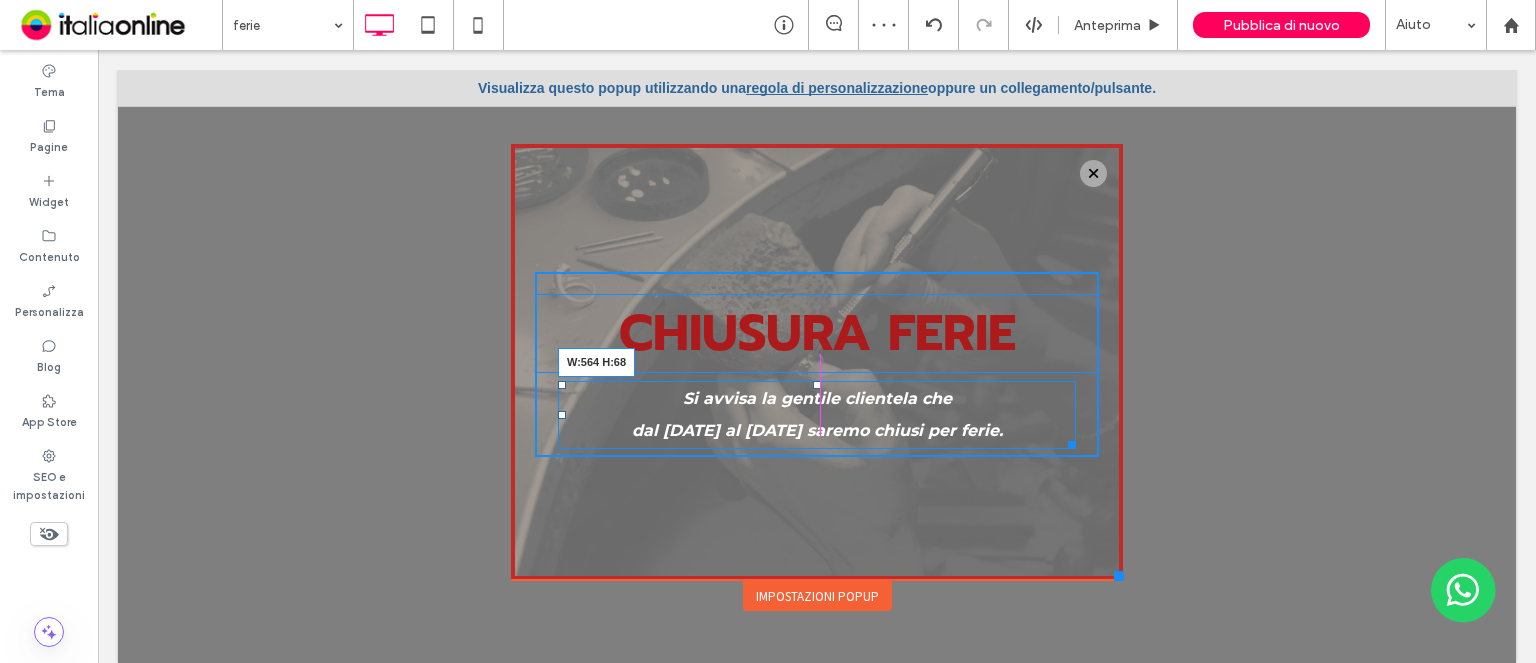 drag, startPoint x: 1054, startPoint y: 447, endPoint x: 1088, endPoint y: 447, distance: 34 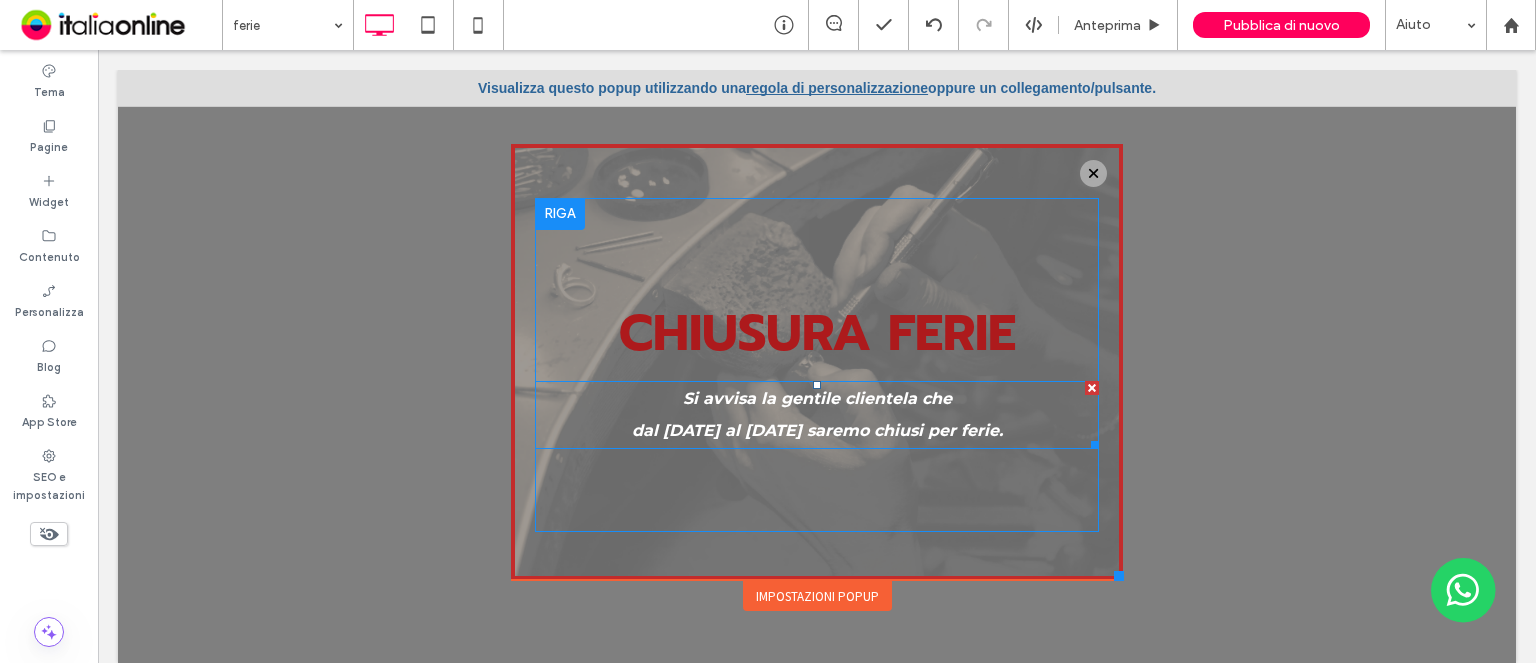 click on "dal 12 al 18 Agosto saremo chiusi per ferie." at bounding box center [817, 431] 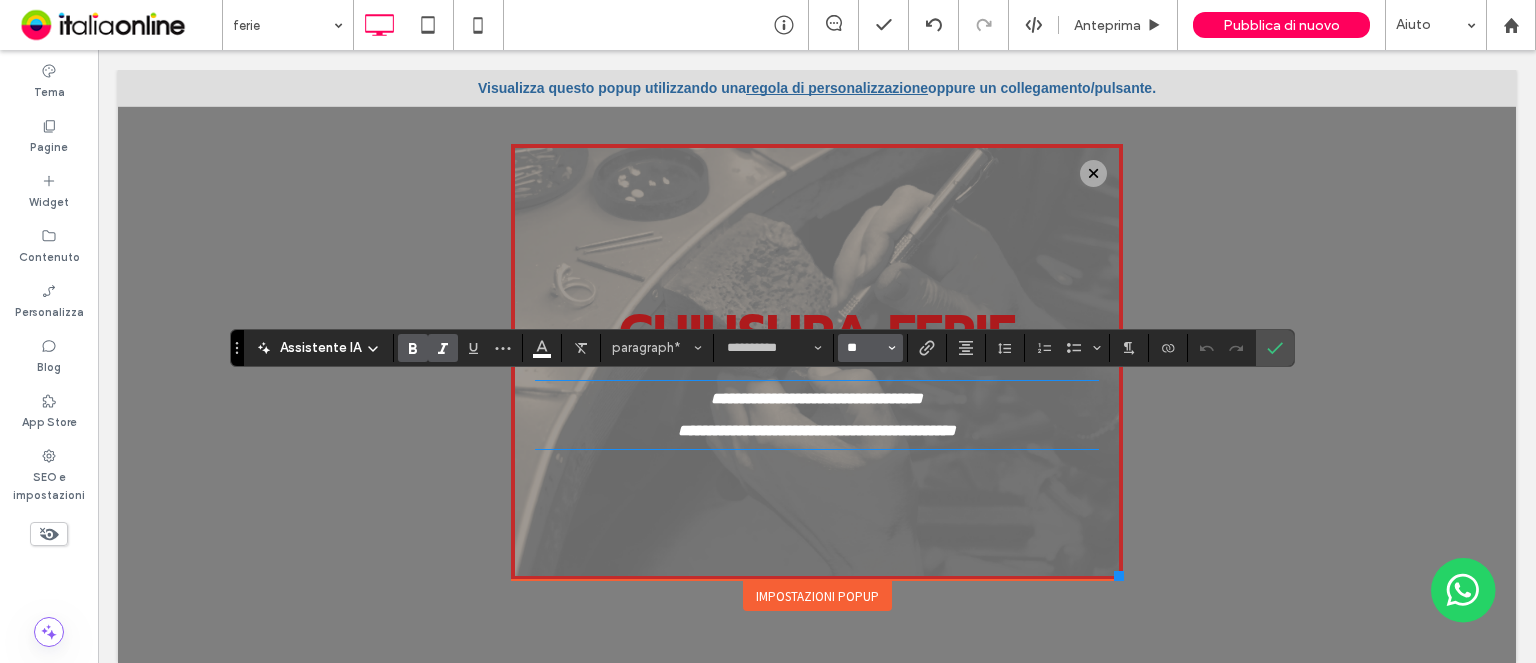 click on "**" at bounding box center [864, 348] 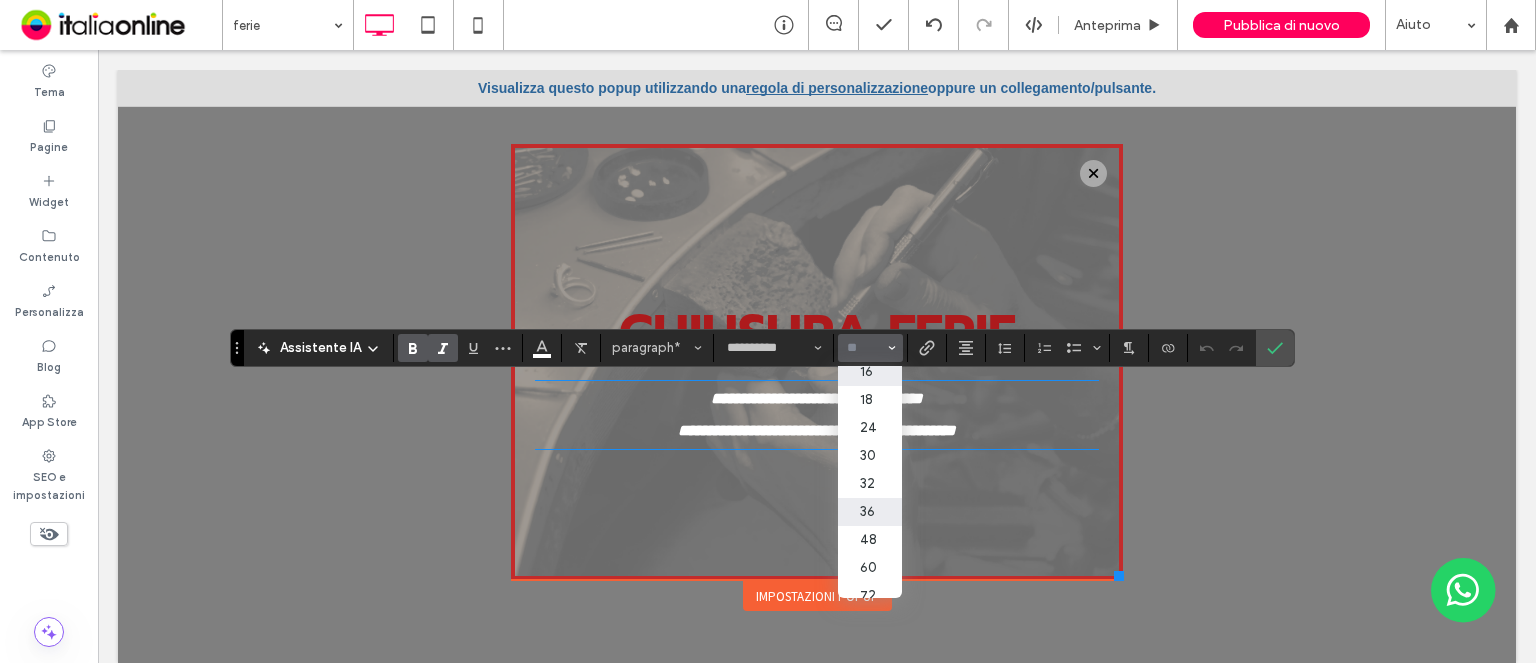 scroll, scrollTop: 200, scrollLeft: 0, axis: vertical 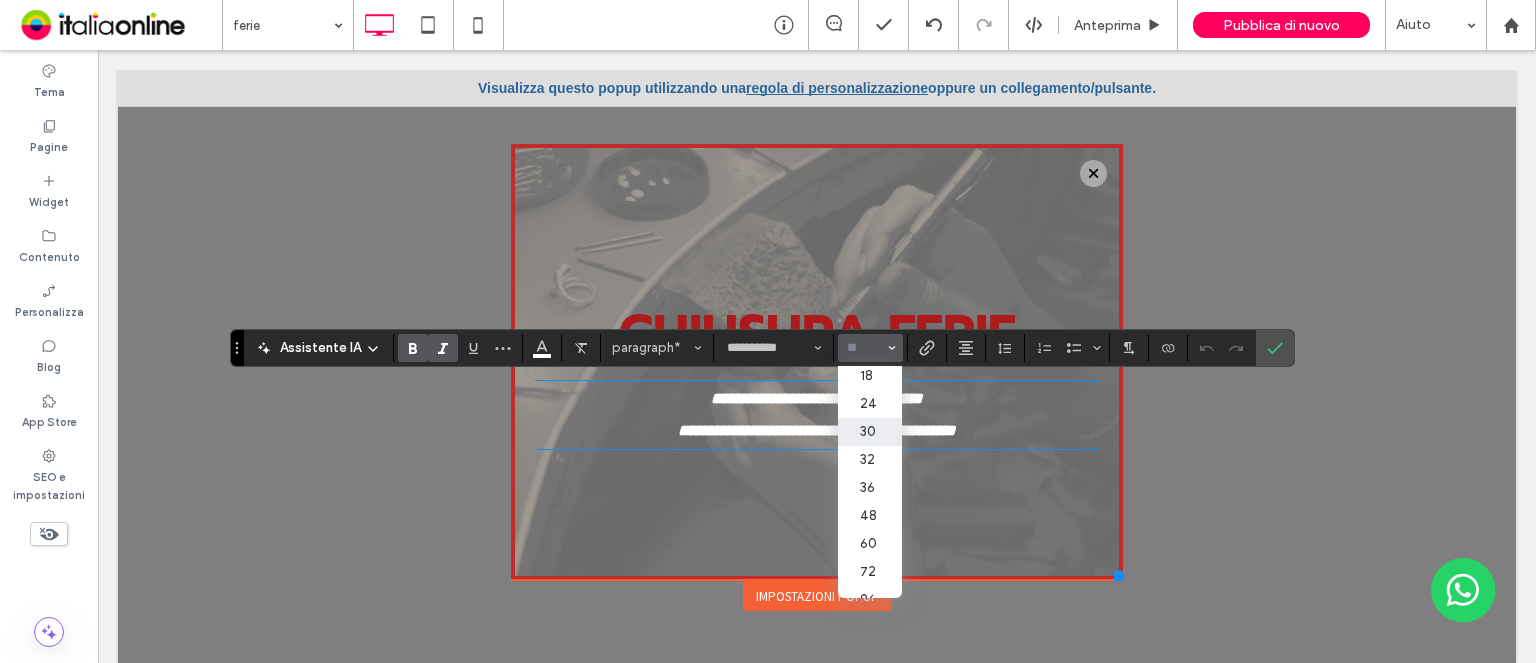 click on "30" at bounding box center (870, 432) 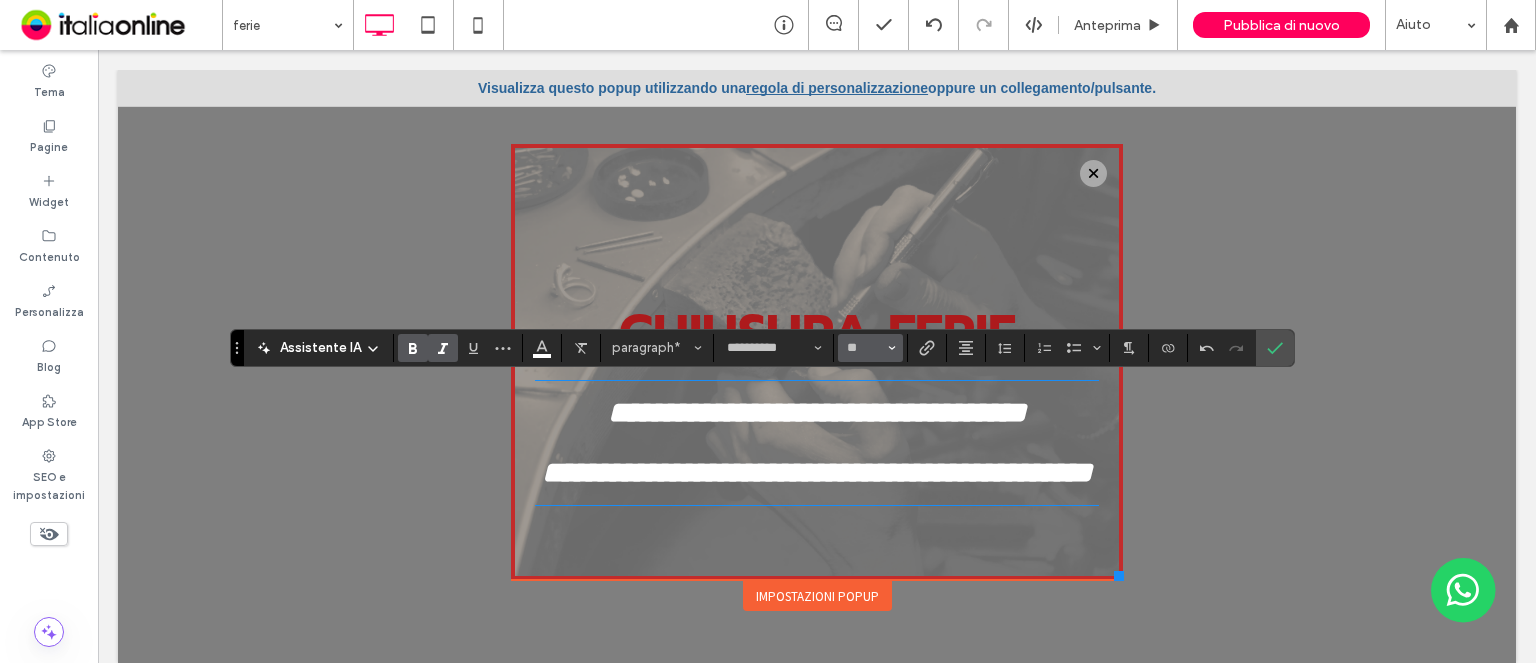 click 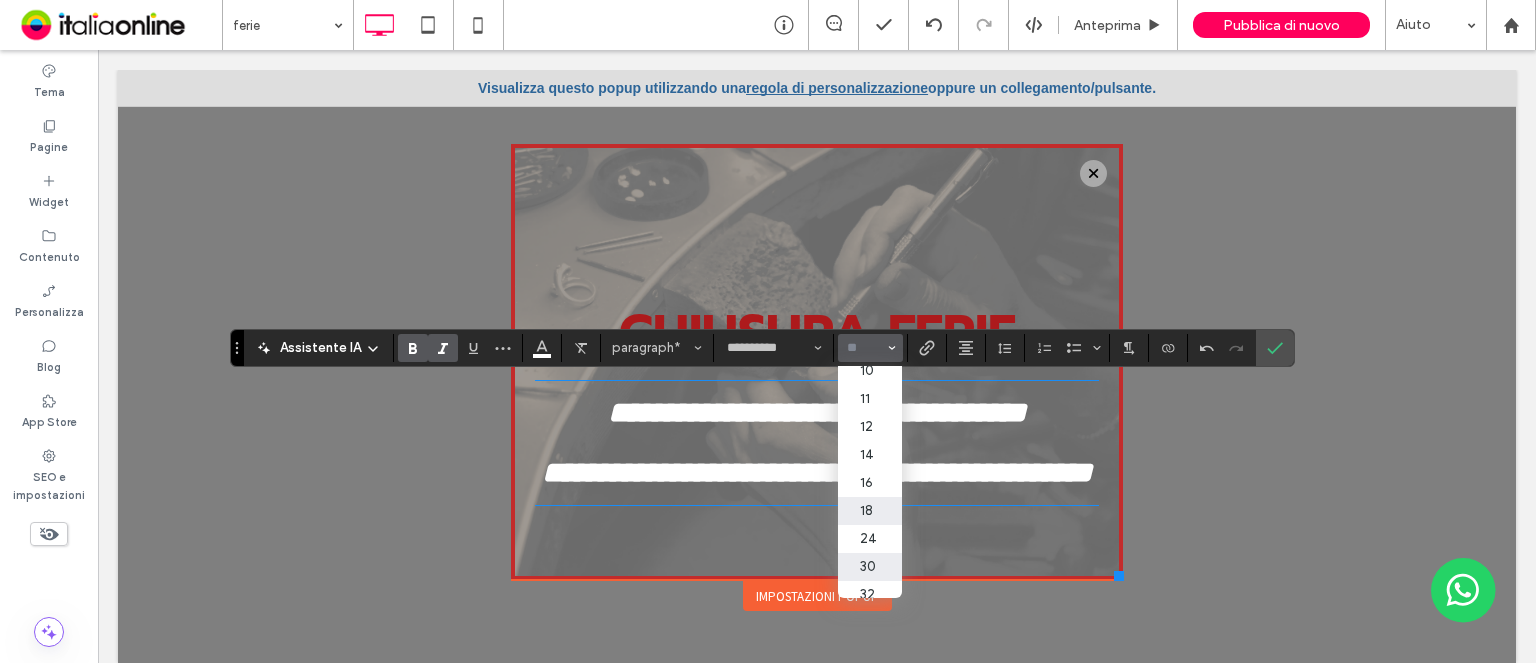 scroll, scrollTop: 100, scrollLeft: 0, axis: vertical 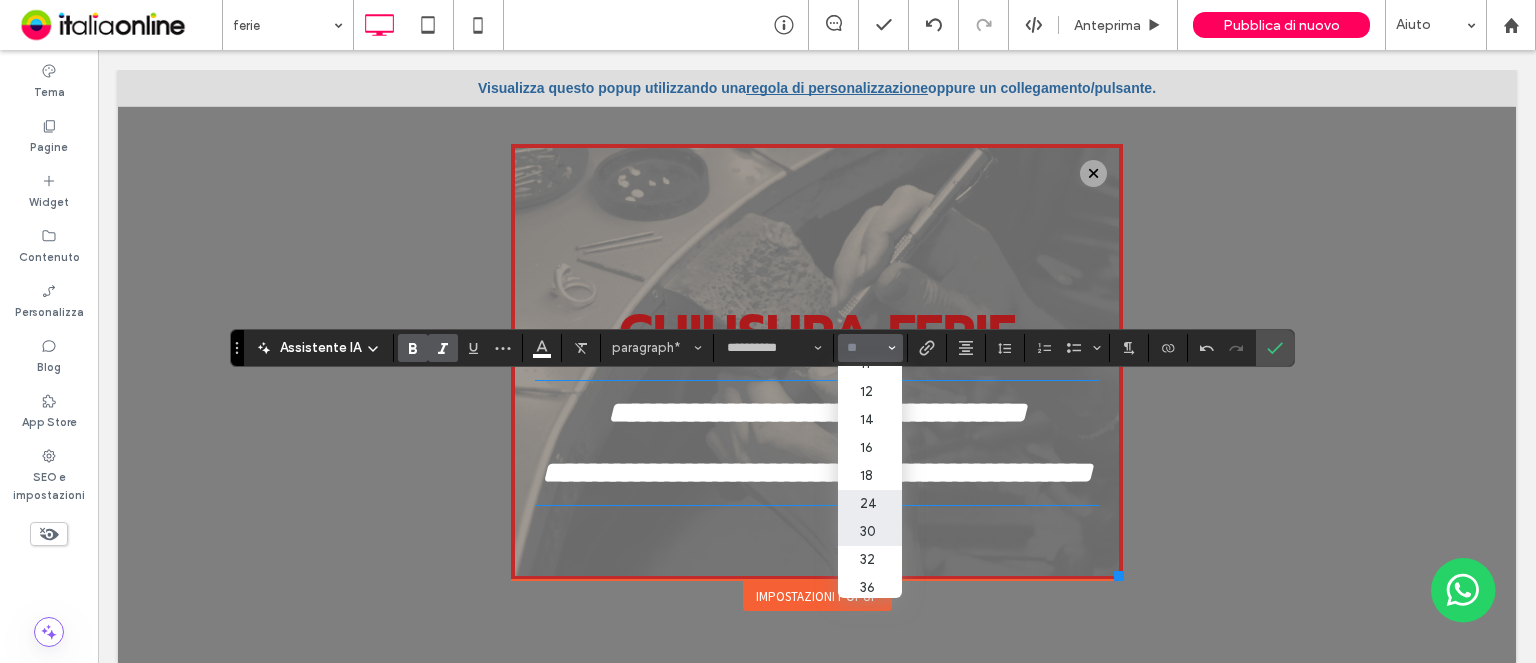 click on "24" at bounding box center (870, 504) 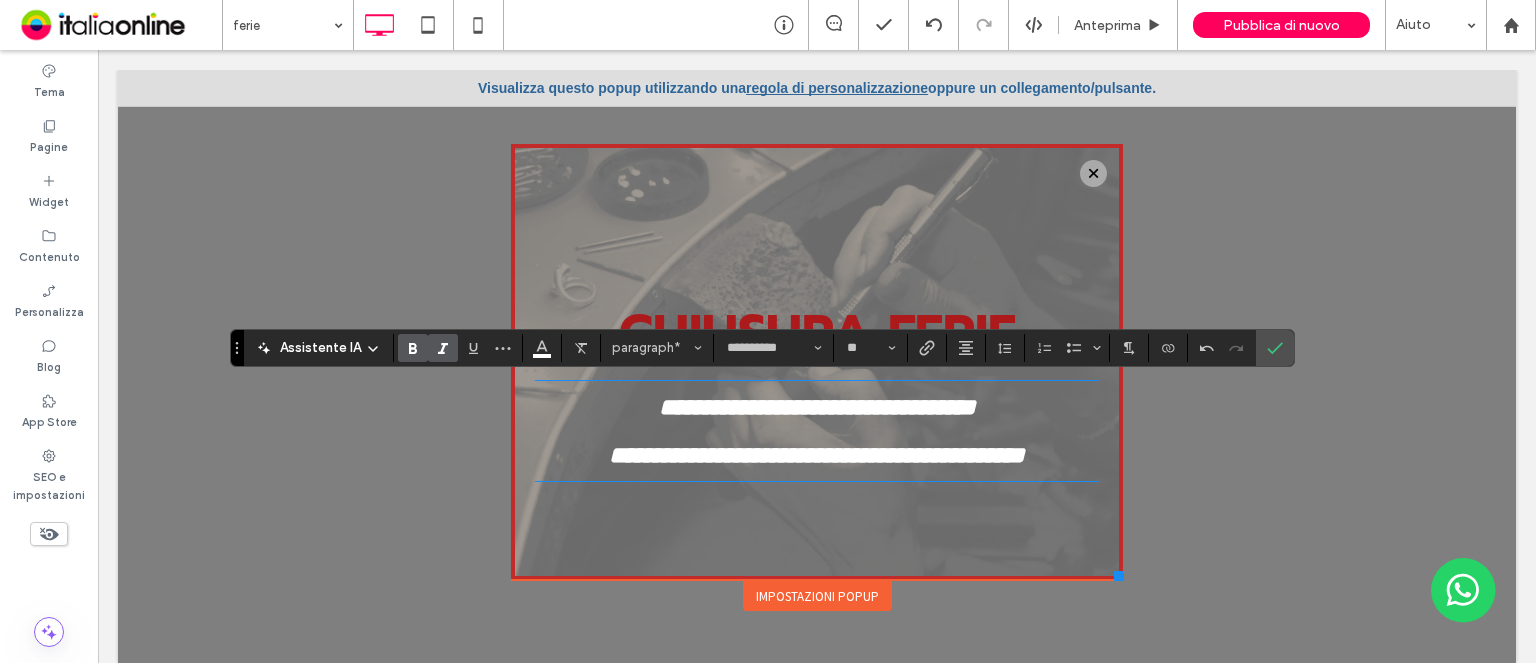 click on "**********" at bounding box center [817, 381] 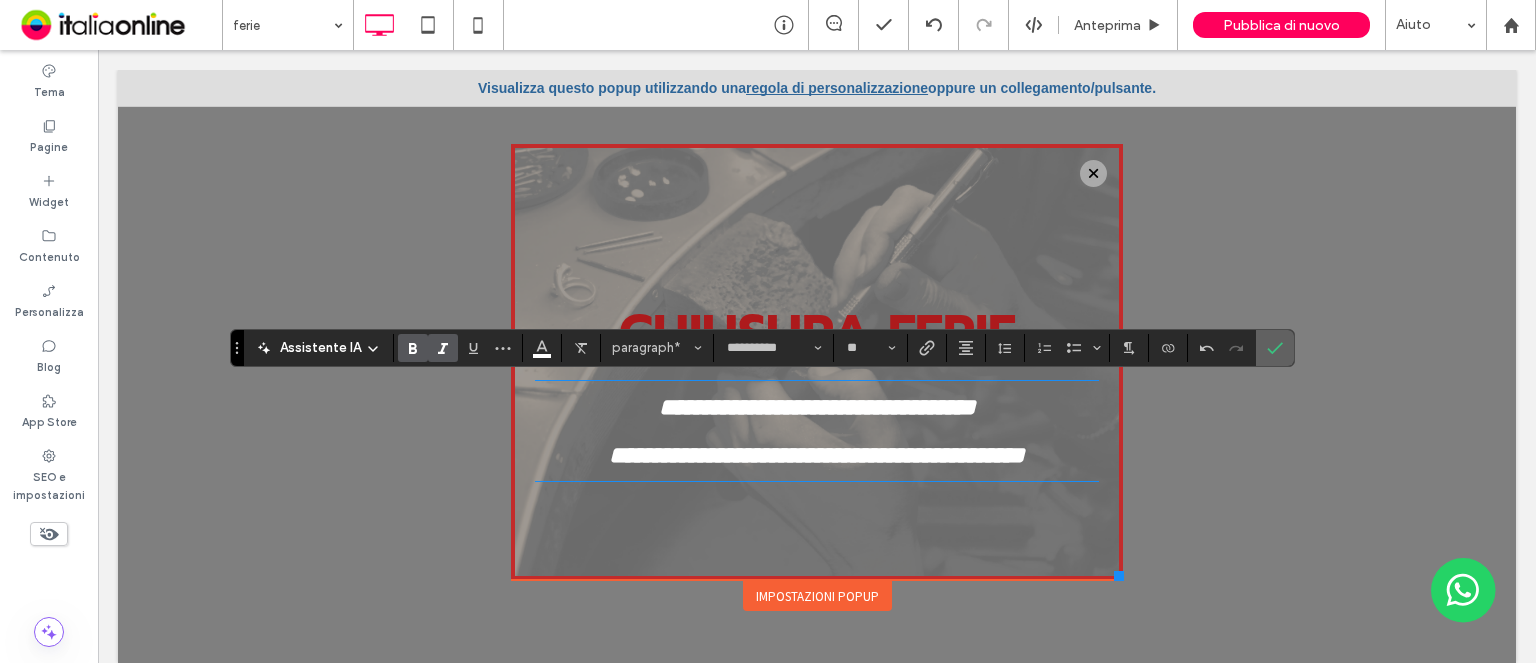 click 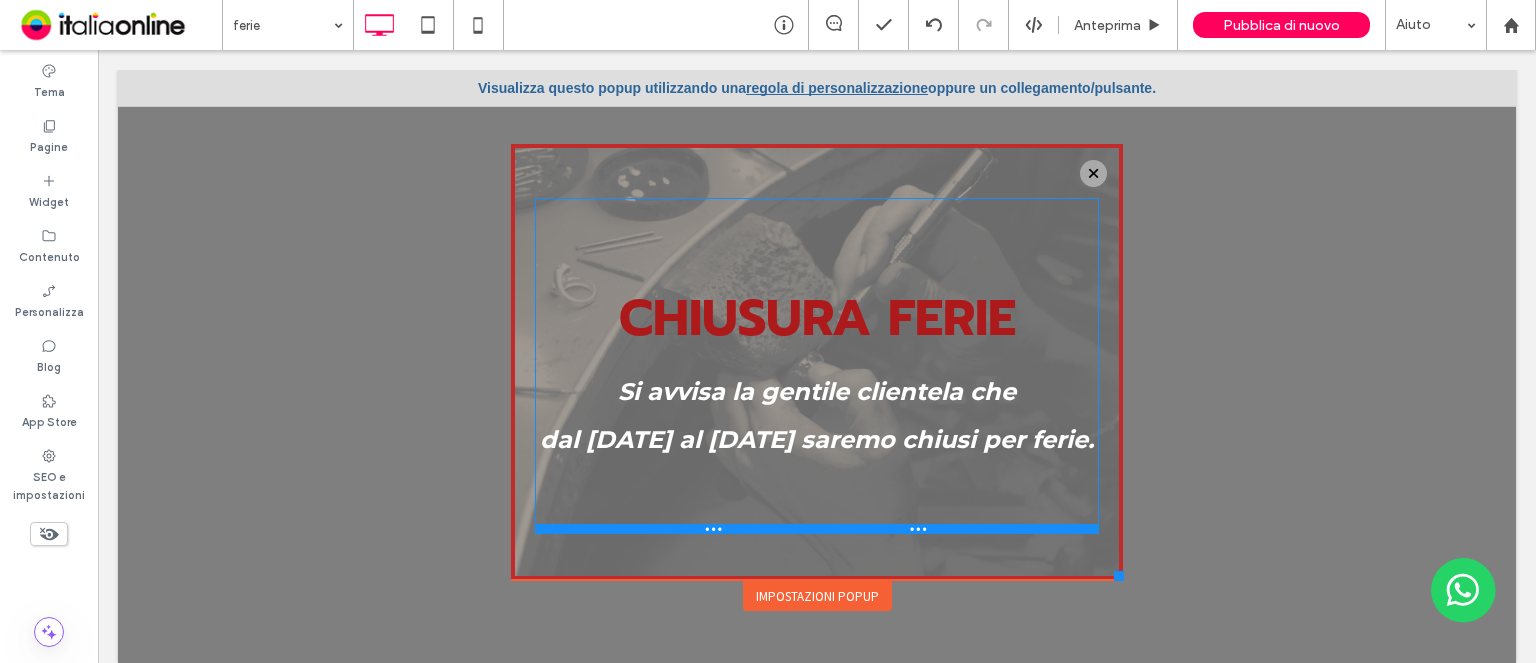 scroll, scrollTop: 0, scrollLeft: 0, axis: both 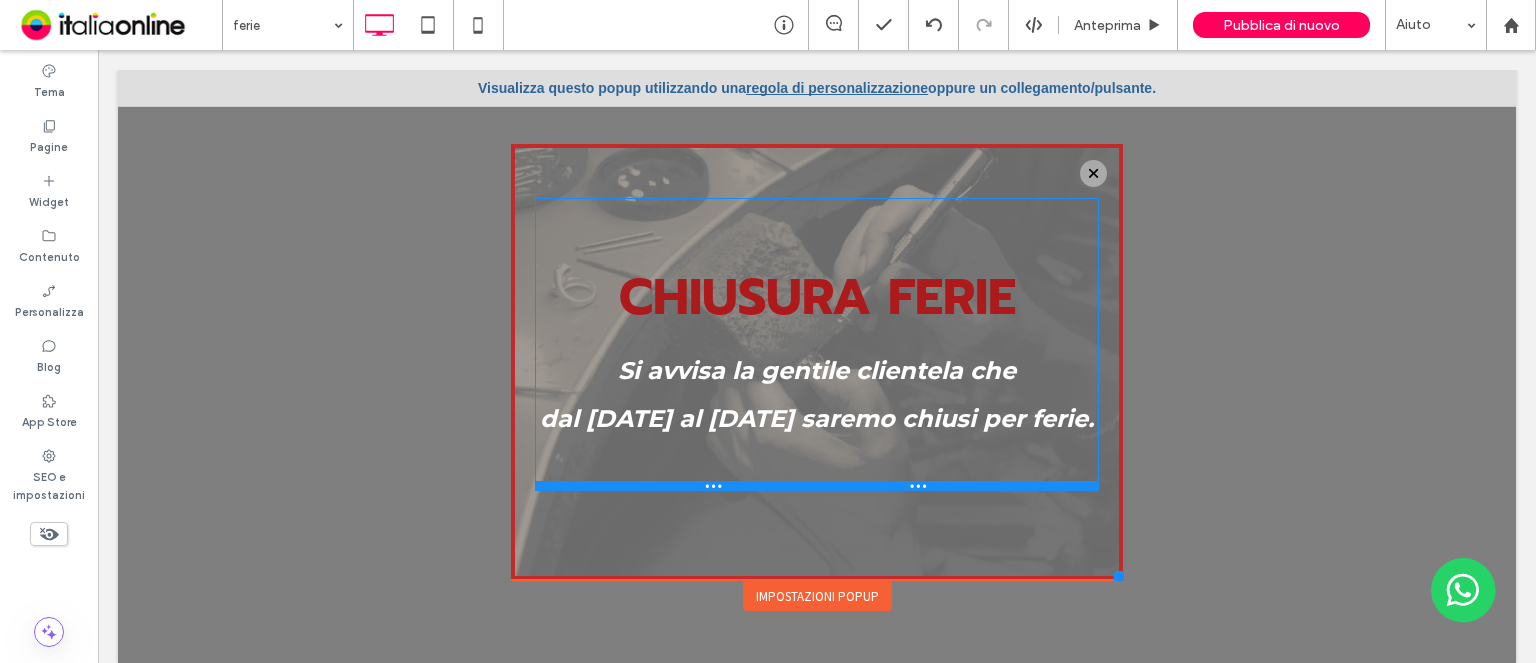 drag, startPoint x: 800, startPoint y: 535, endPoint x: 811, endPoint y: 463, distance: 72.835434 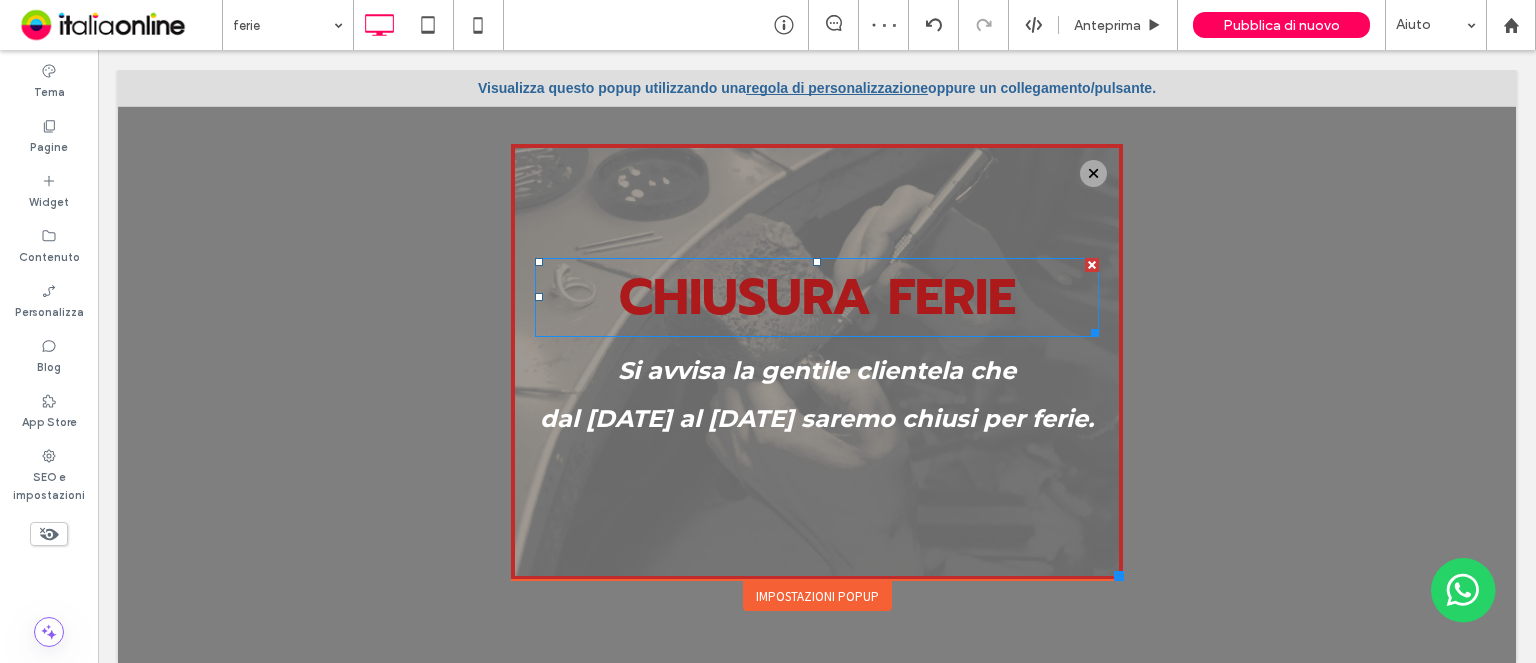 click on "CHIUSURA FERIE ﻿" at bounding box center (817, 297) 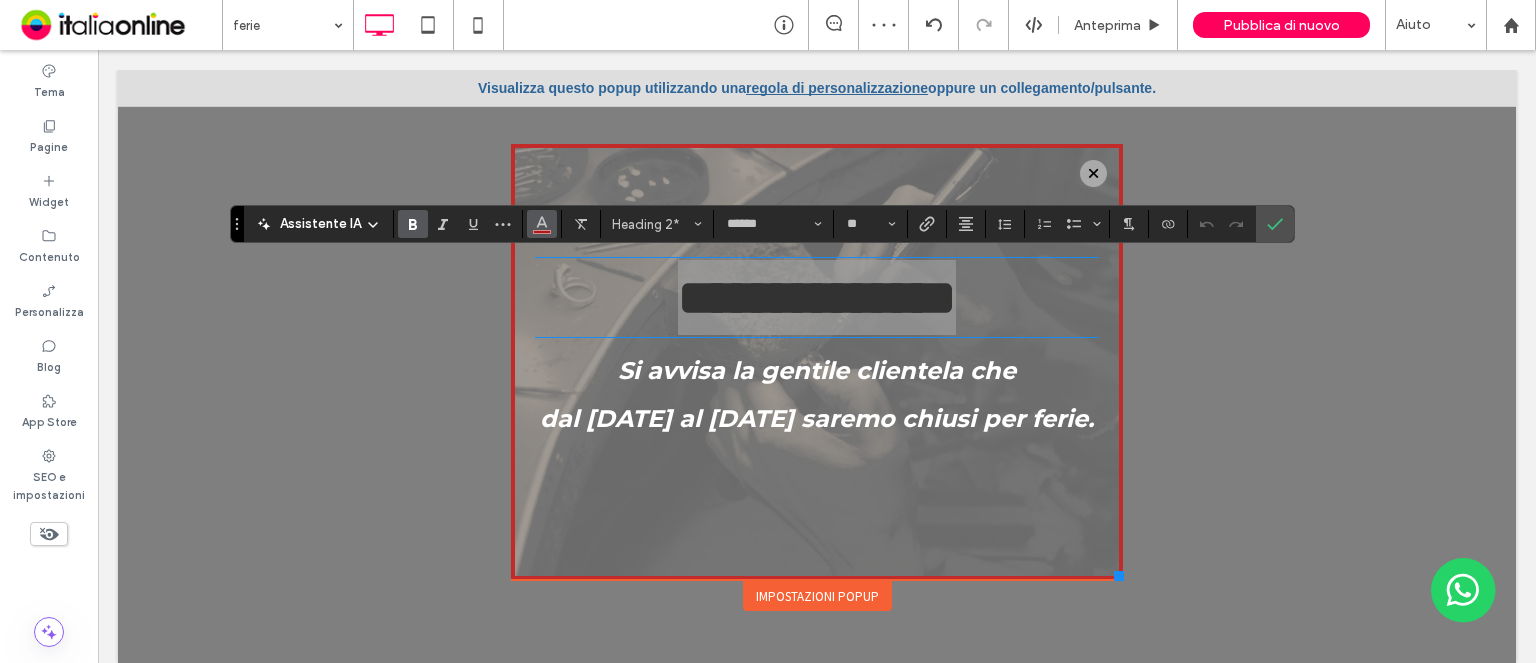 click 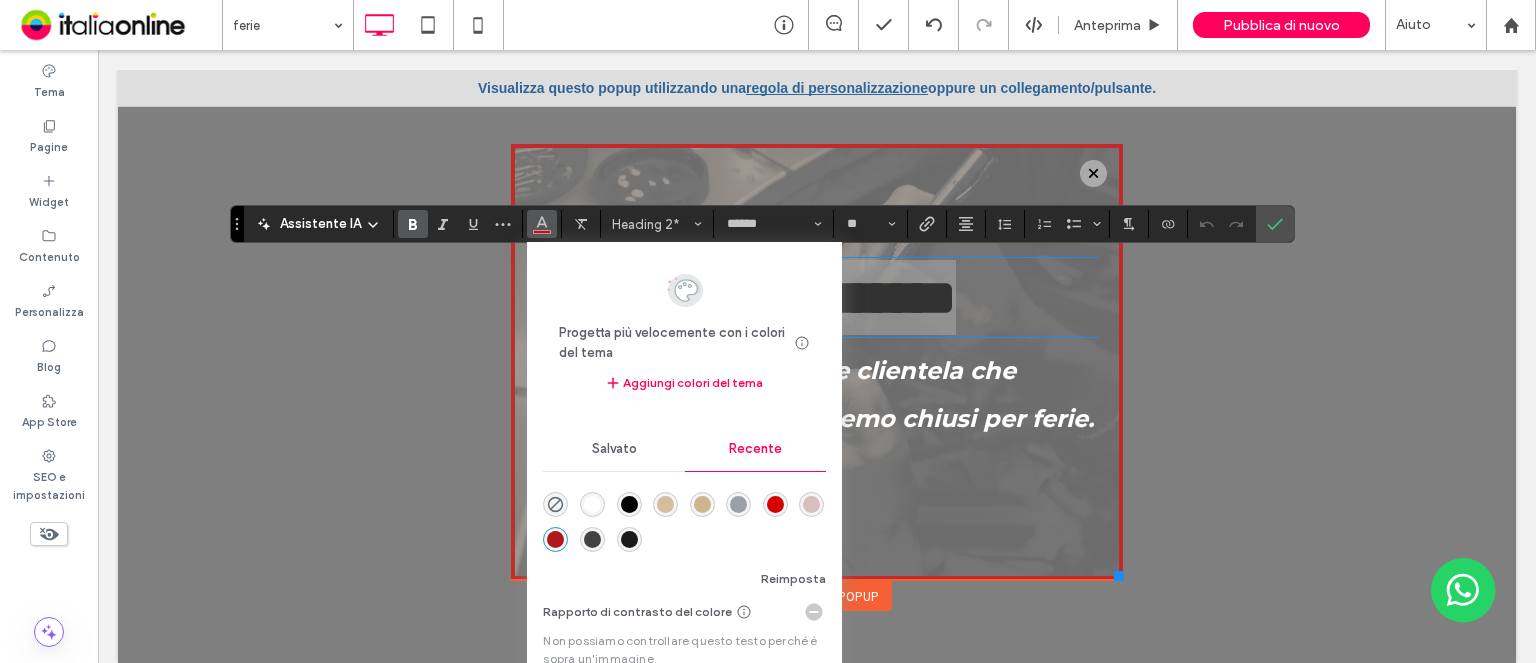 click on "Salvato" at bounding box center (614, 449) 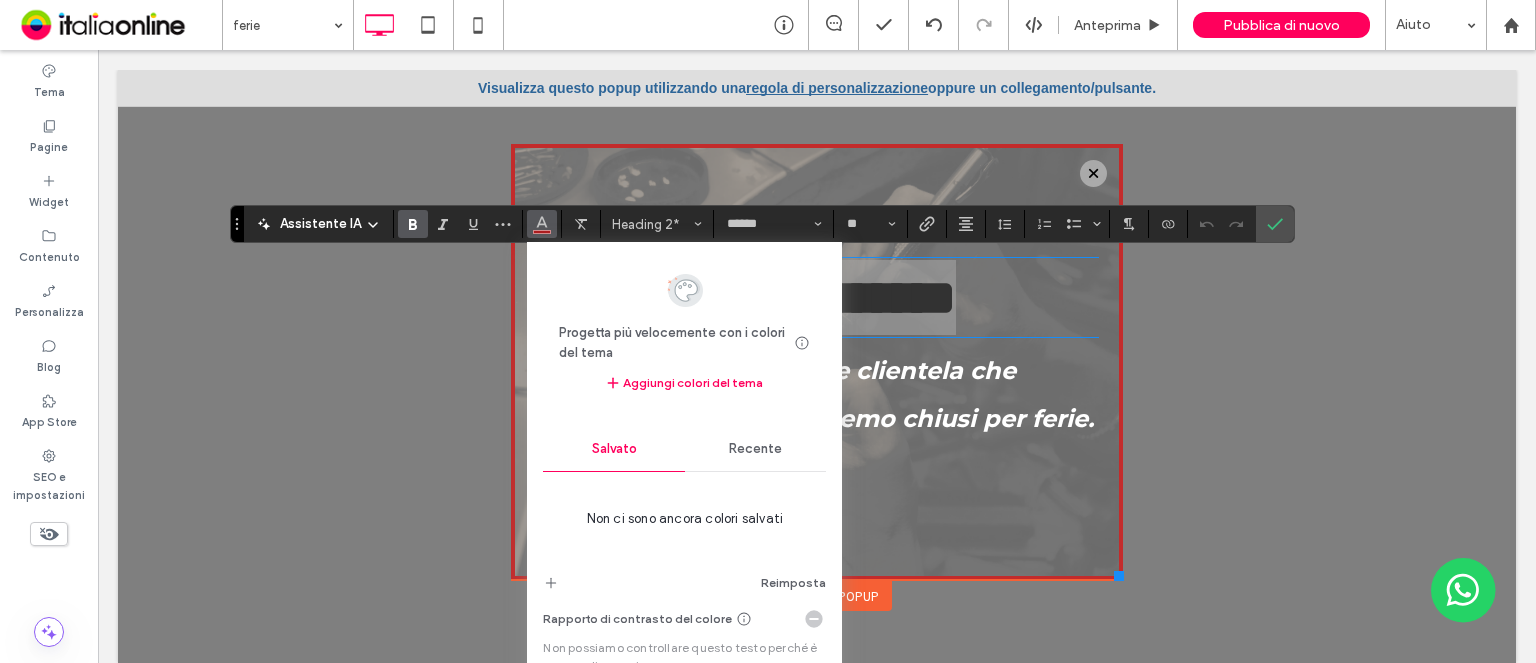 click on "Recente" at bounding box center (755, 449) 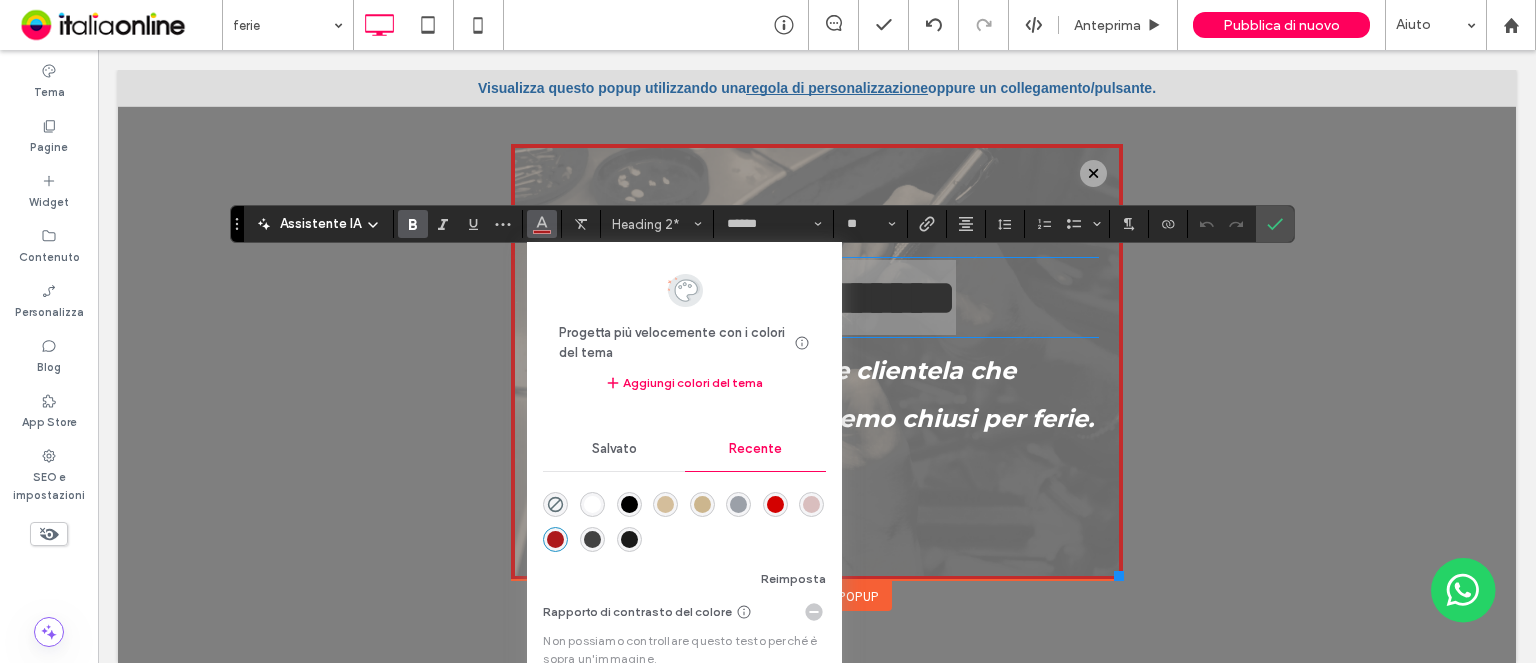 click at bounding box center (811, 504) 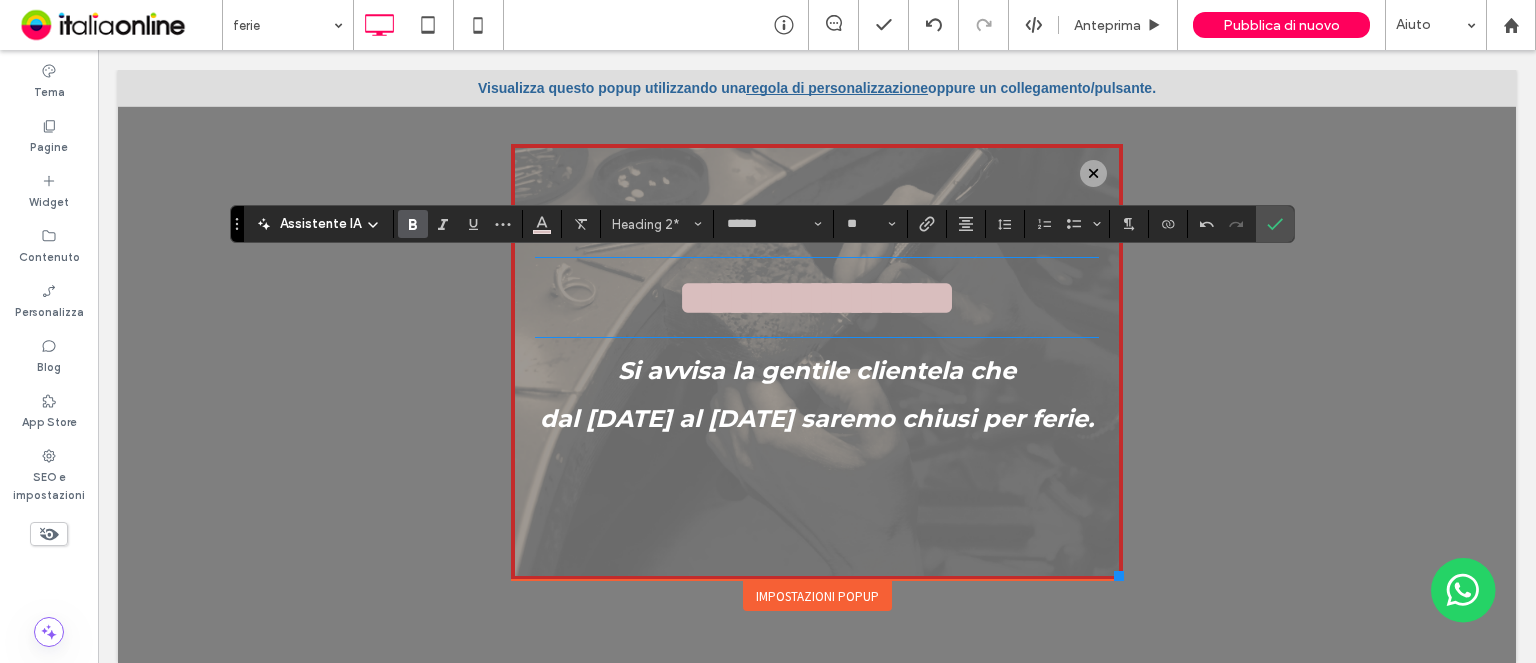 click on "**********" at bounding box center [817, 367] 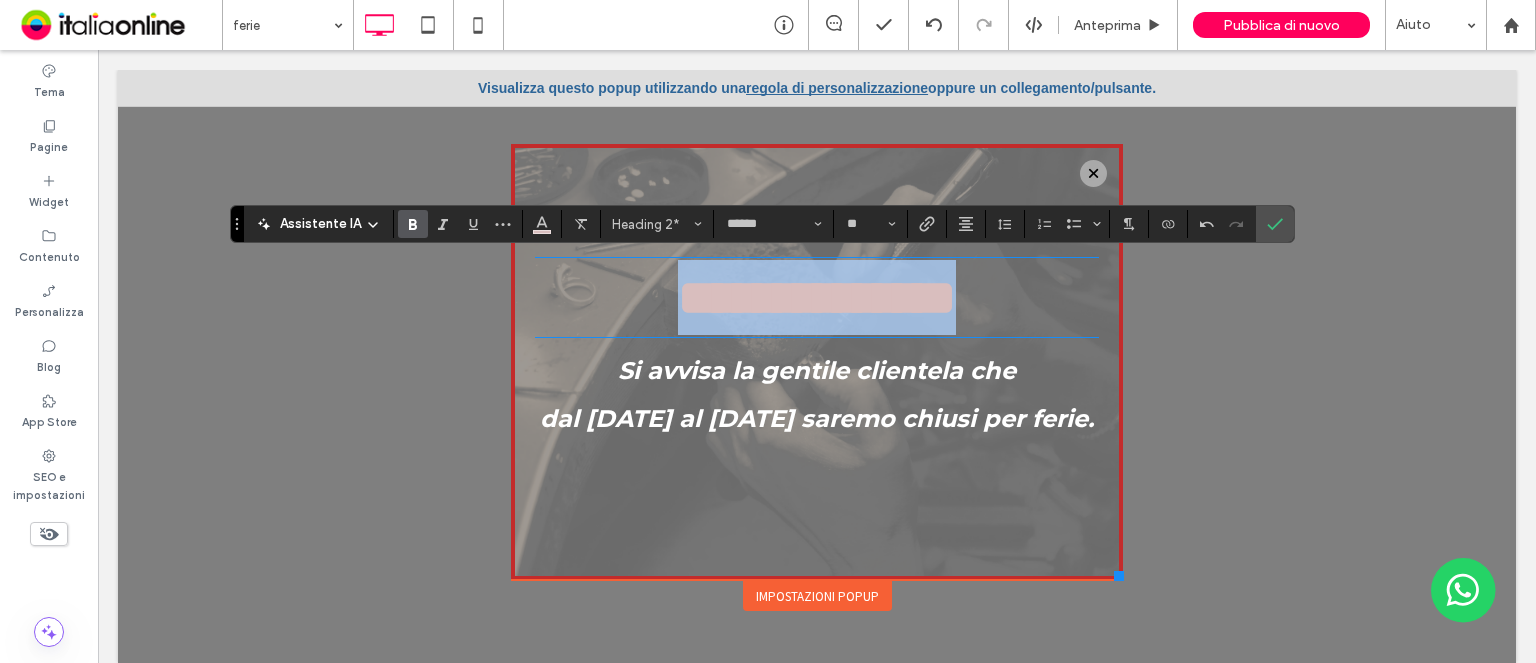 drag, startPoint x: 1012, startPoint y: 295, endPoint x: 584, endPoint y: 295, distance: 428 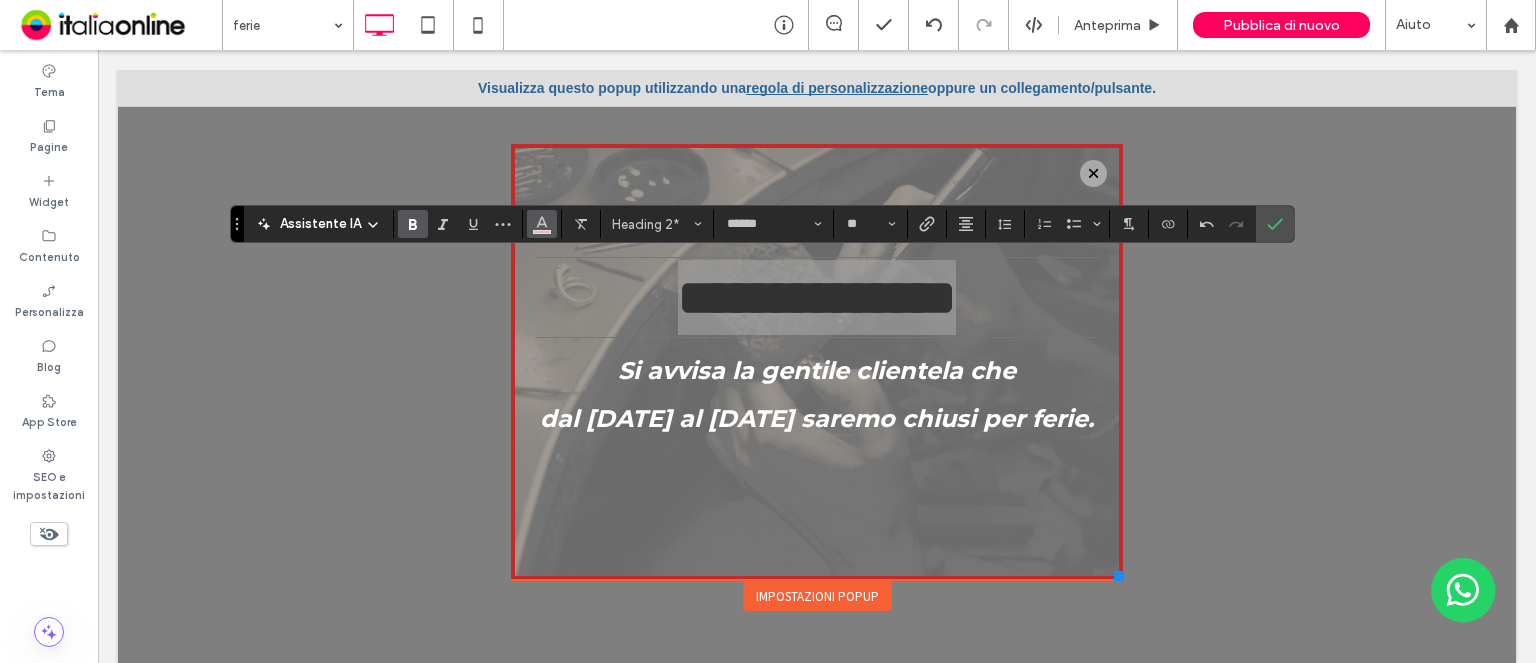click 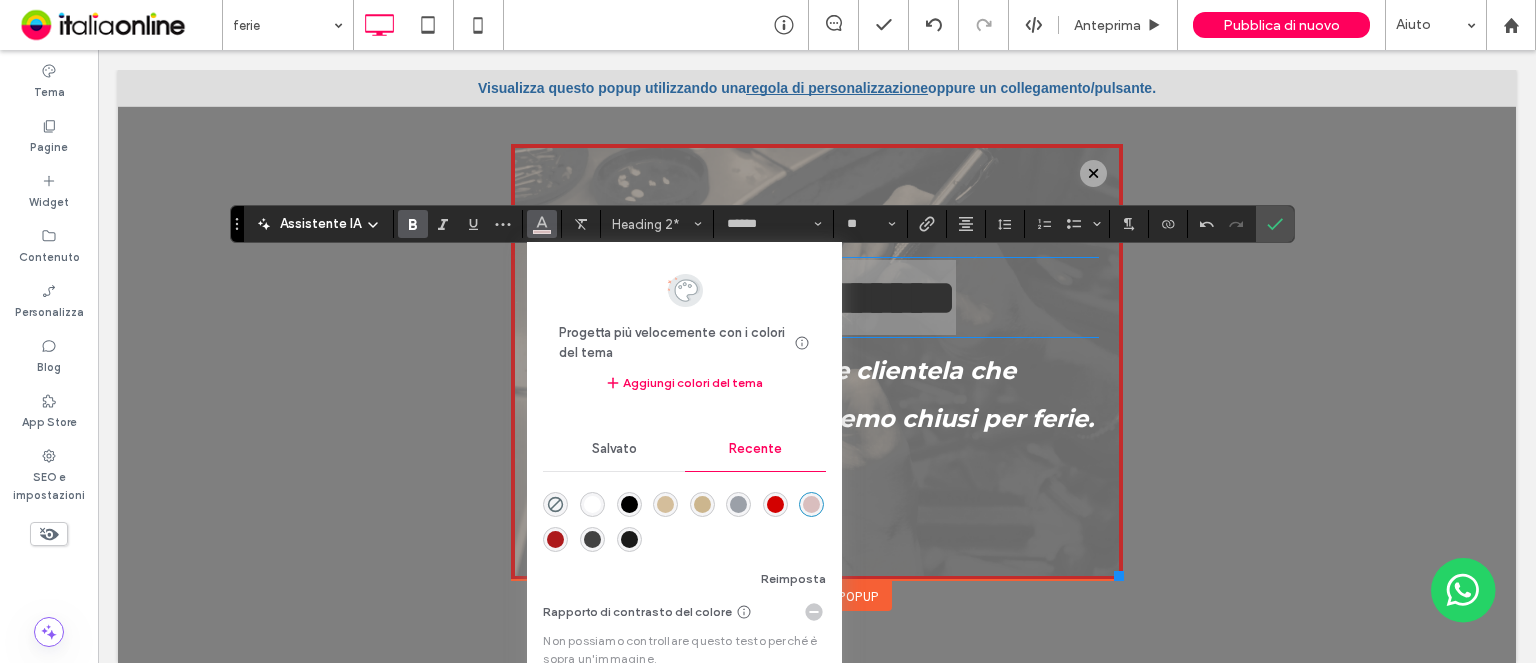 click at bounding box center [665, 504] 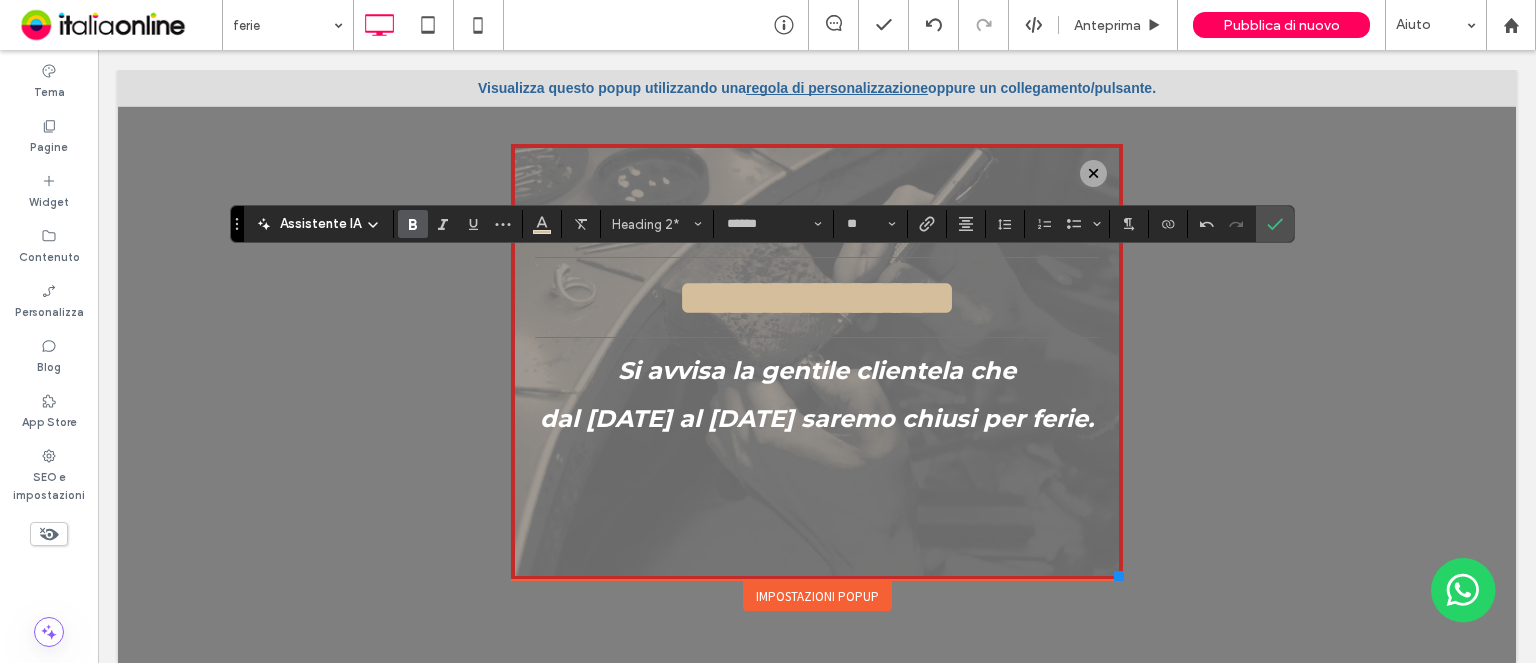 click on "**********" at bounding box center (817, 367) 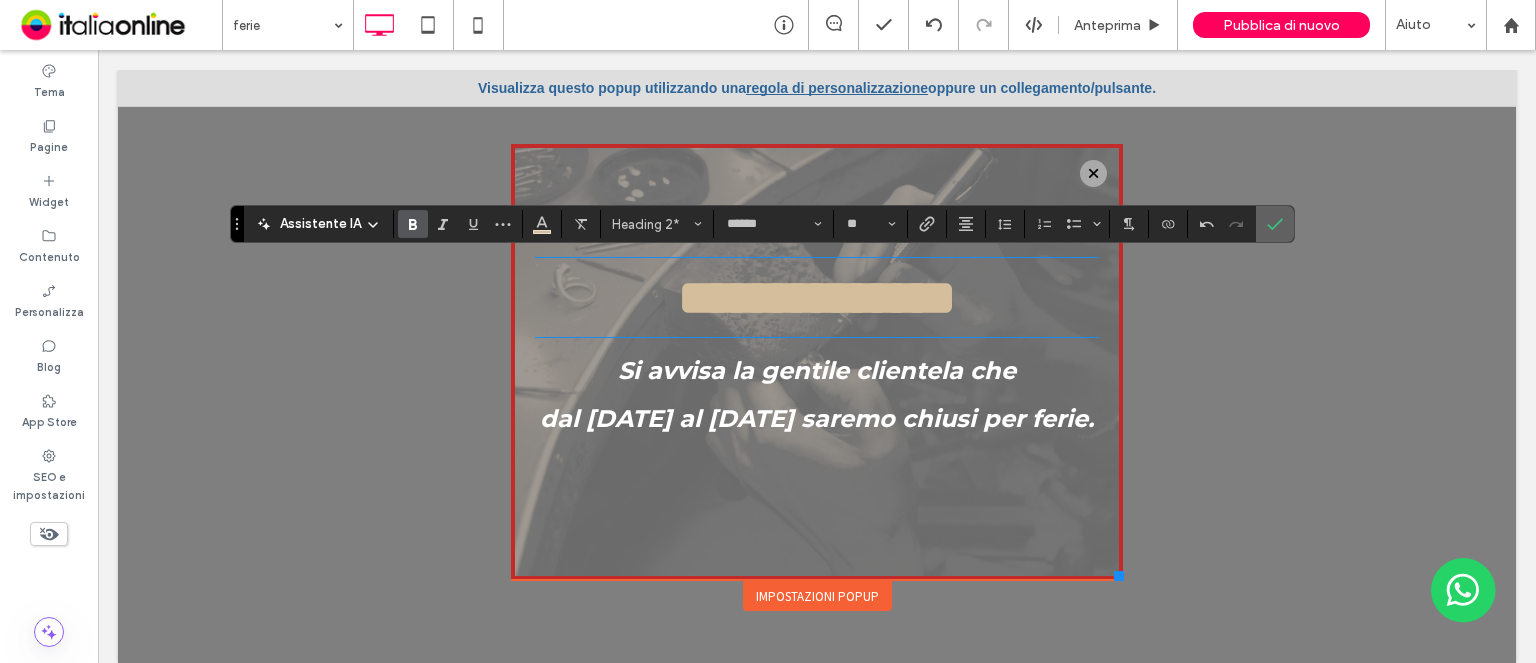 click 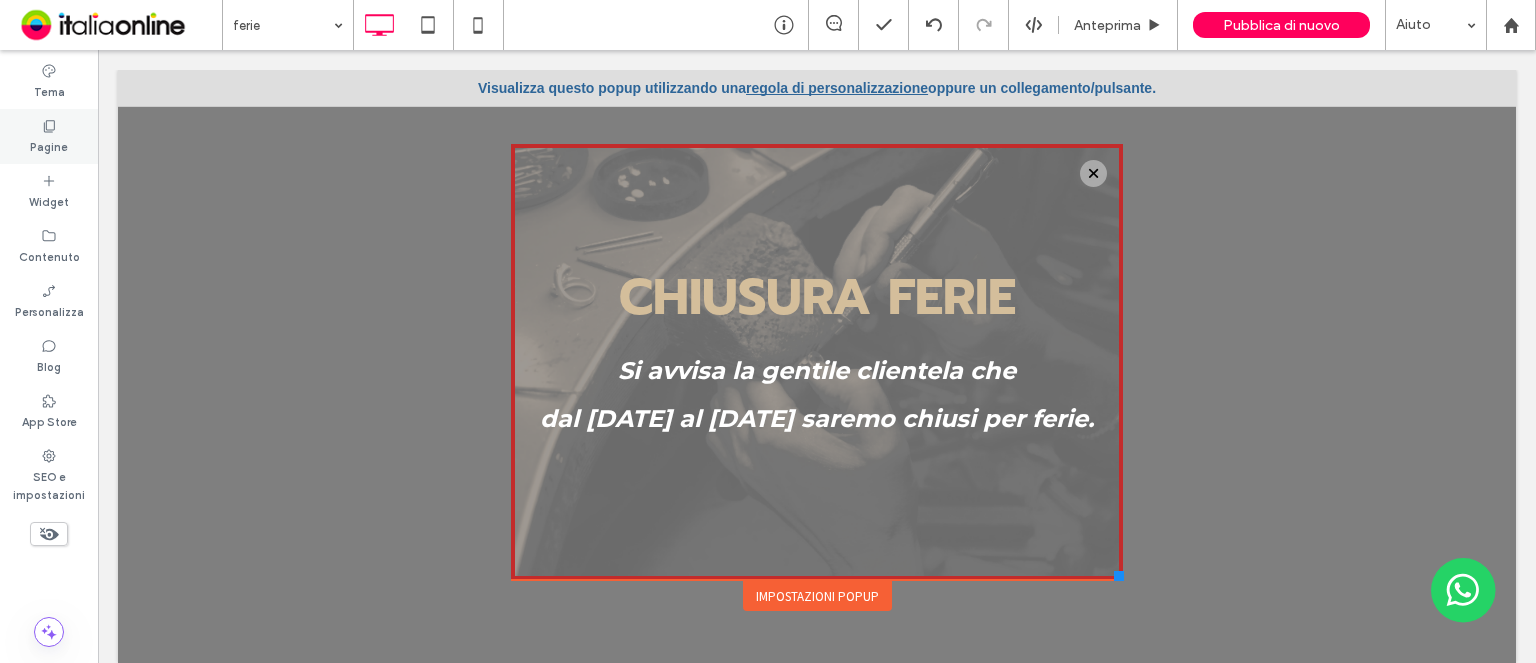 click on "Pagine" at bounding box center [49, 136] 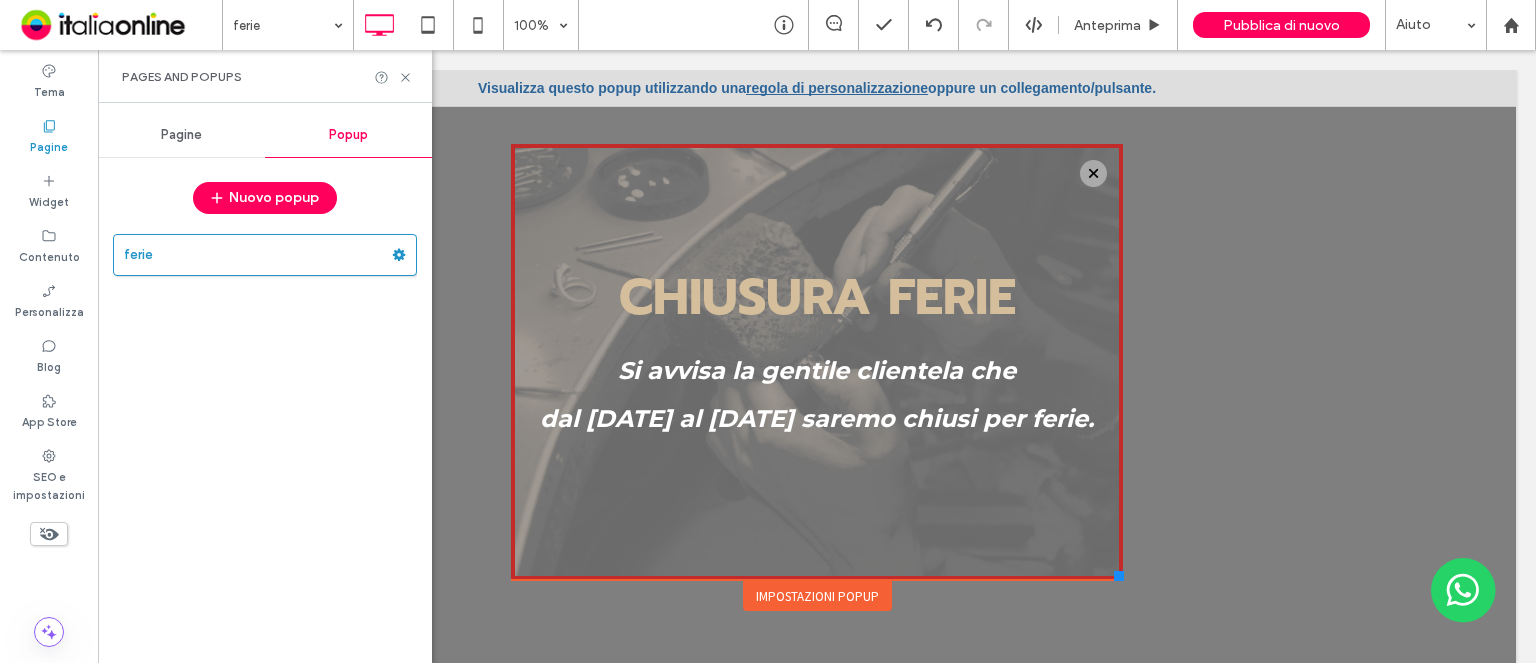 click on "Popup" at bounding box center (348, 135) 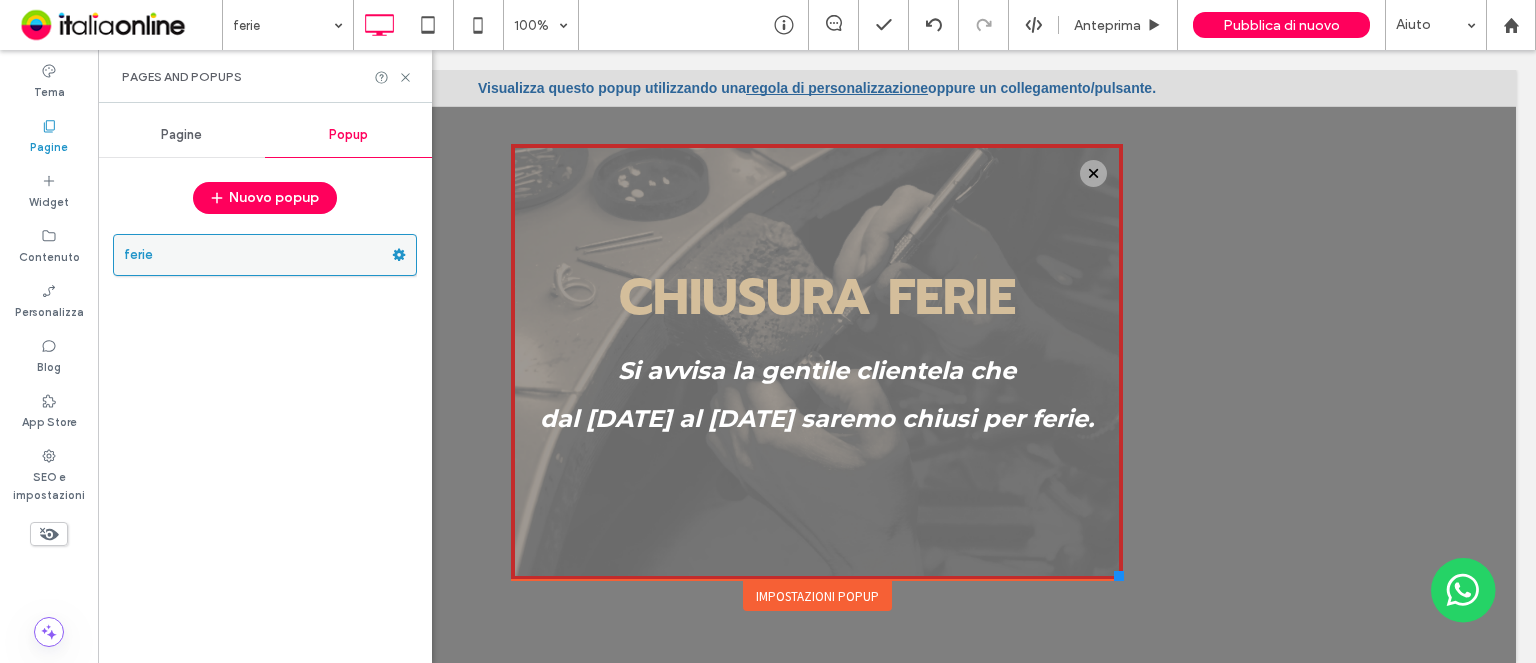 click on "ferie" at bounding box center (258, 255) 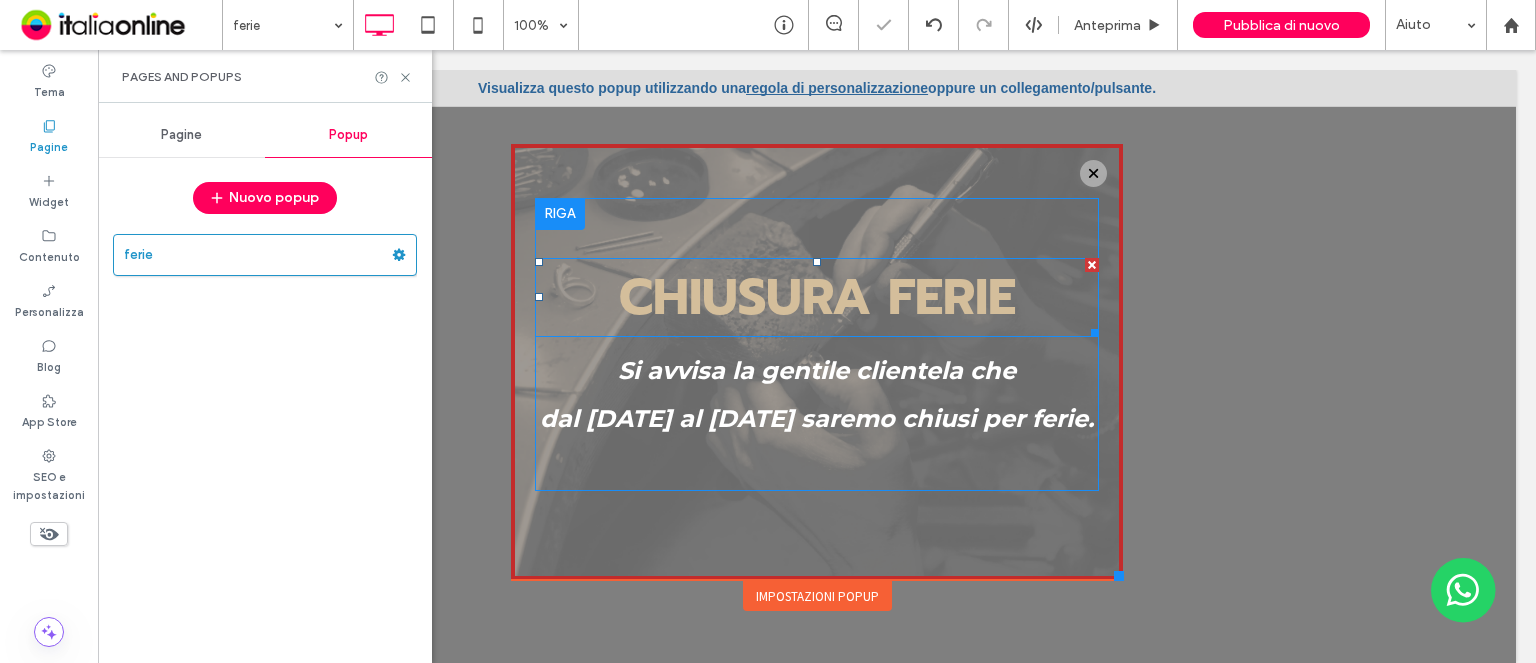 scroll, scrollTop: 0, scrollLeft: 0, axis: both 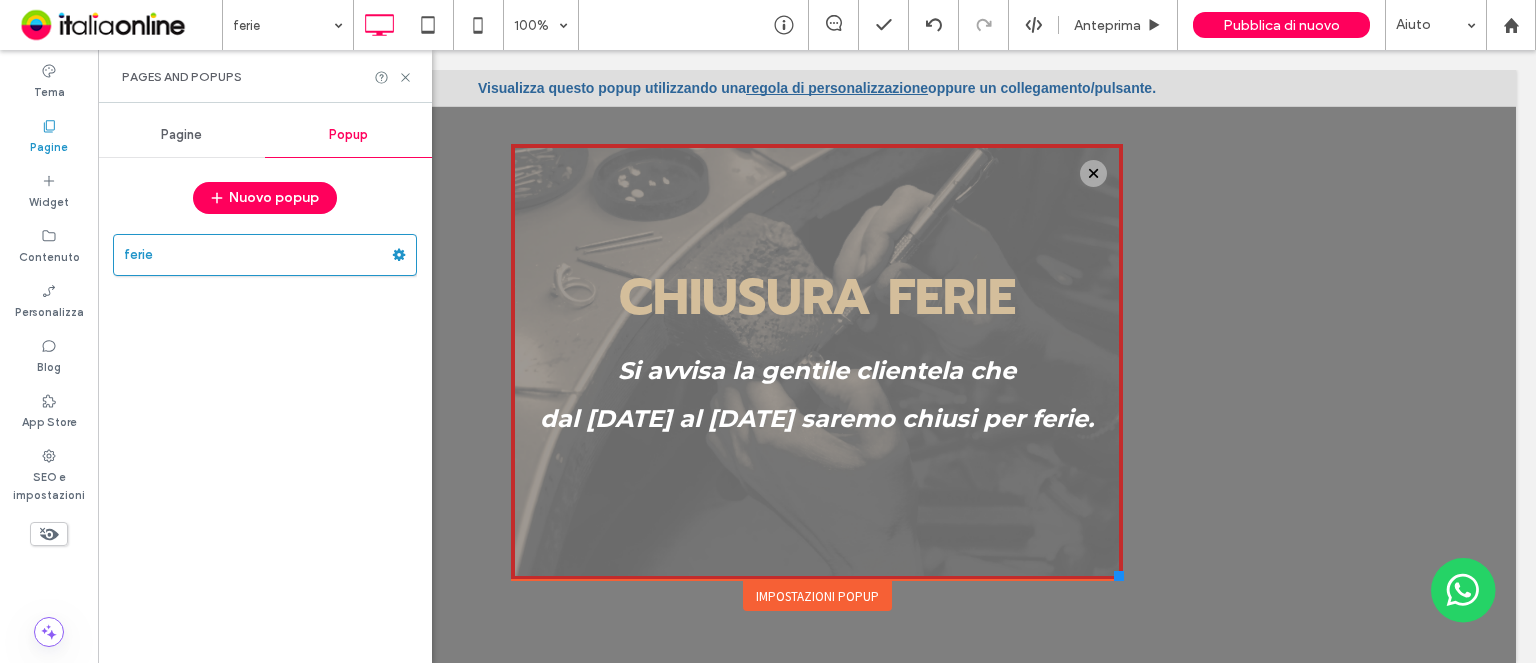 click on "Impostazioni popup" at bounding box center [817, 596] 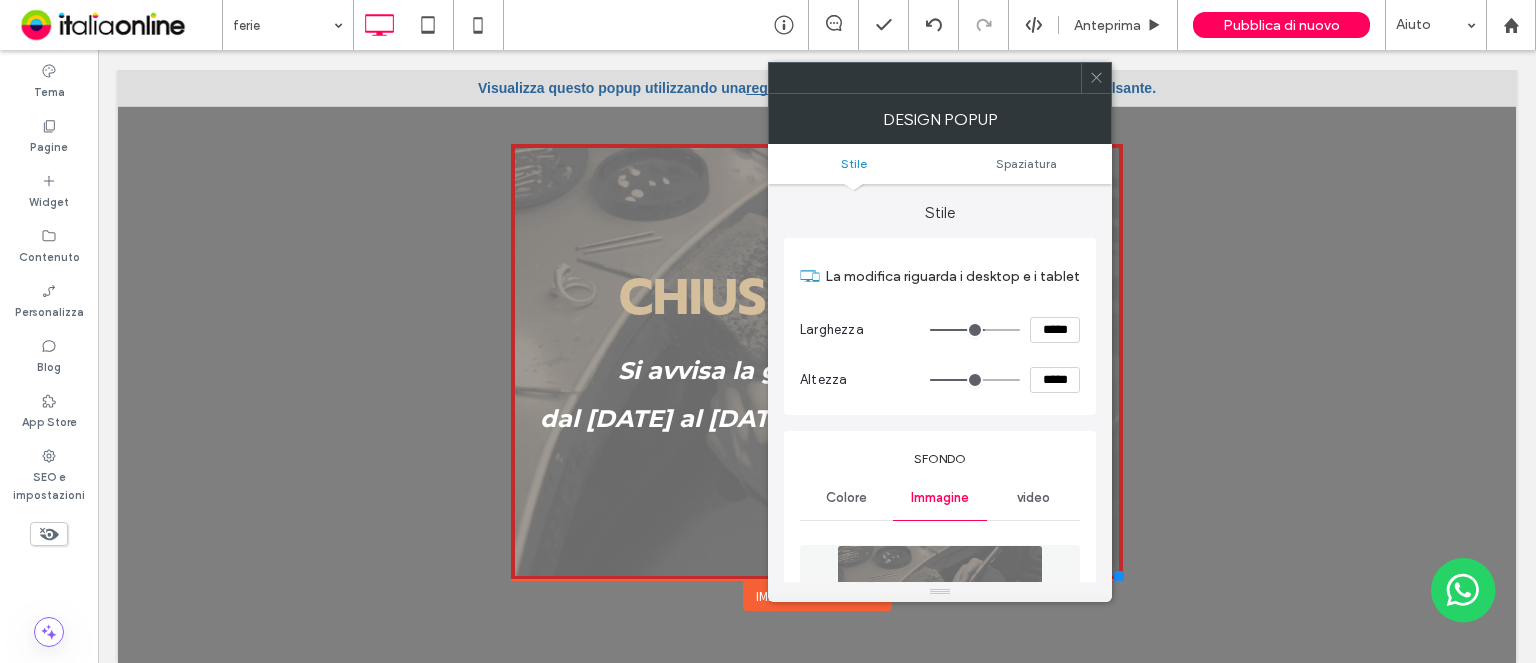 click at bounding box center (1096, 78) 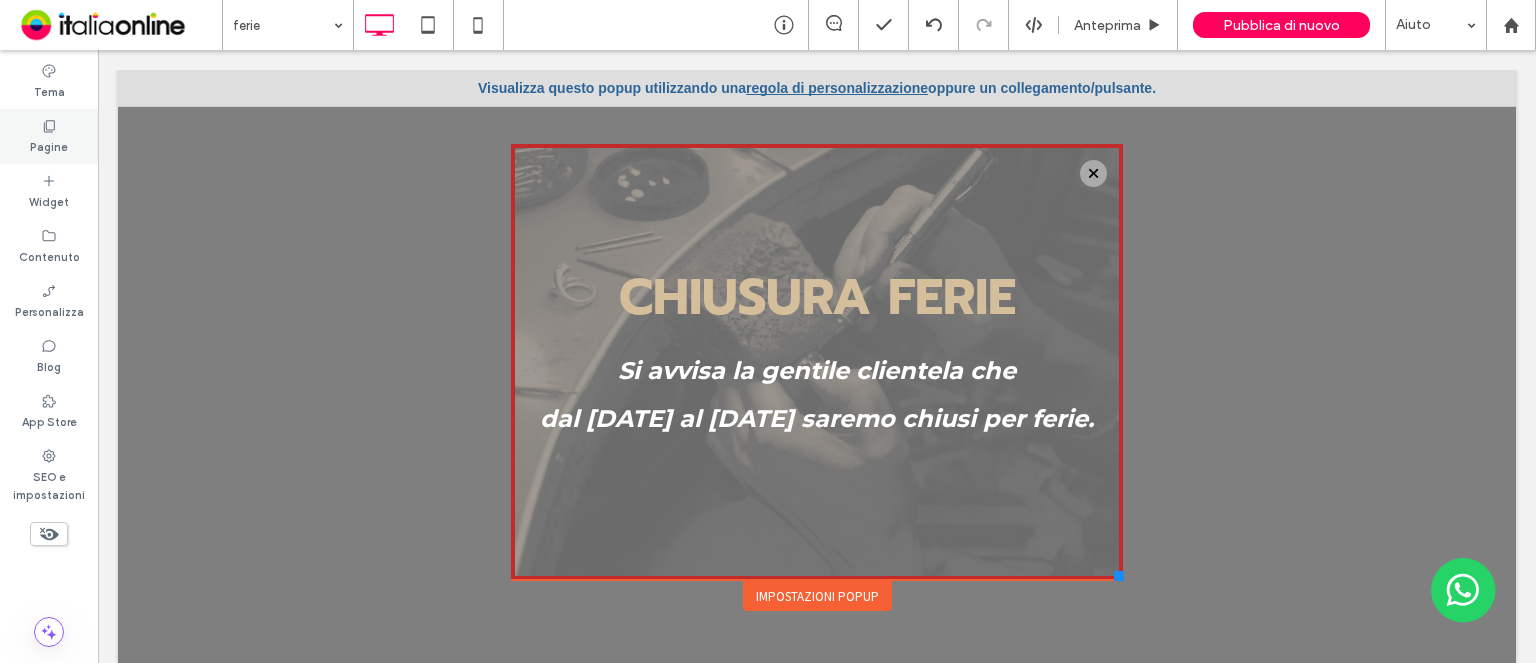 click on "Pagine" at bounding box center [49, 145] 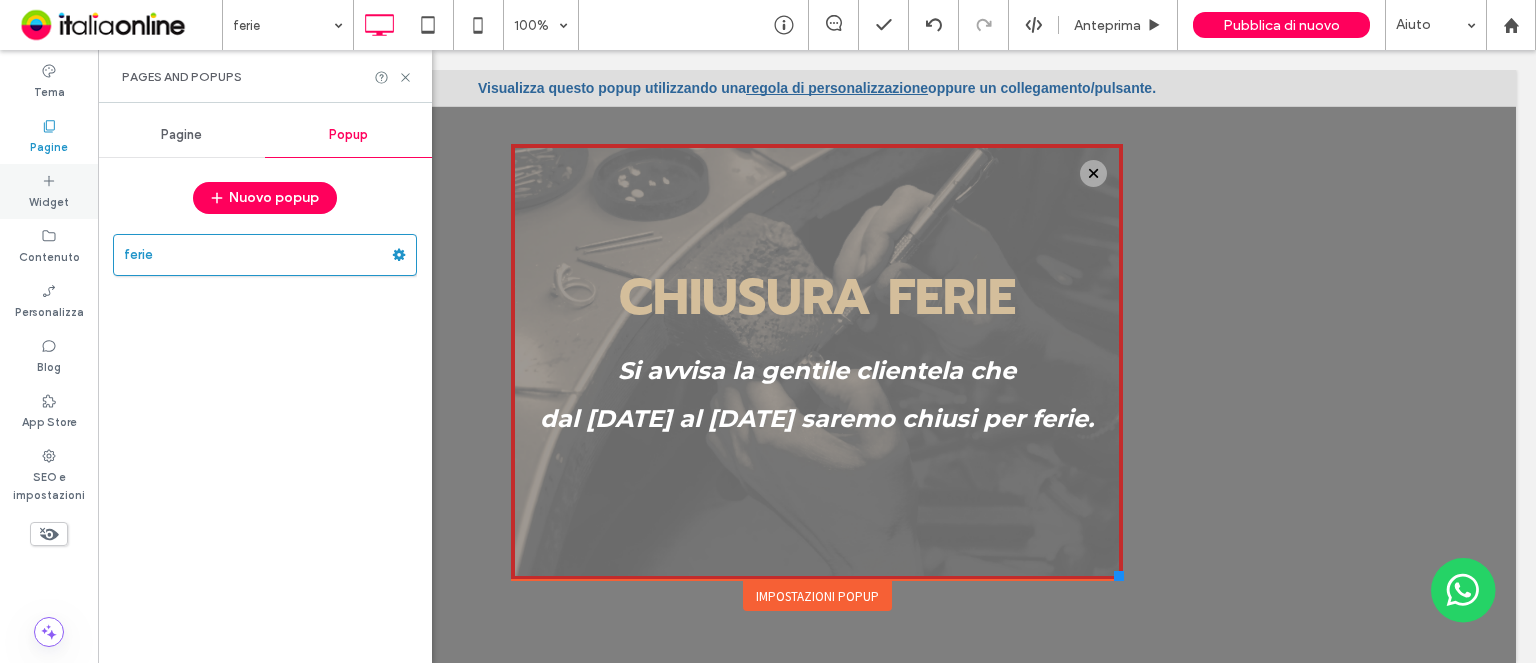 click on "Widget" at bounding box center [49, 200] 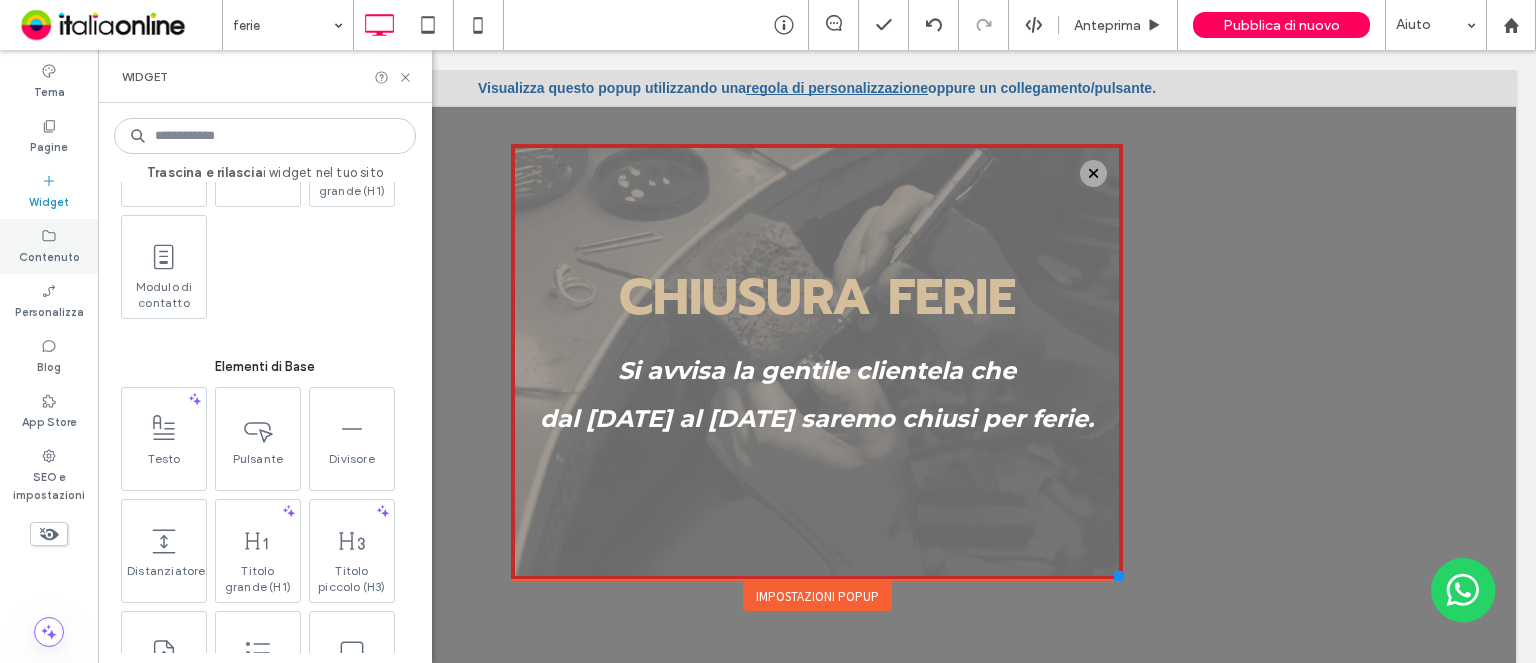 scroll, scrollTop: 500, scrollLeft: 0, axis: vertical 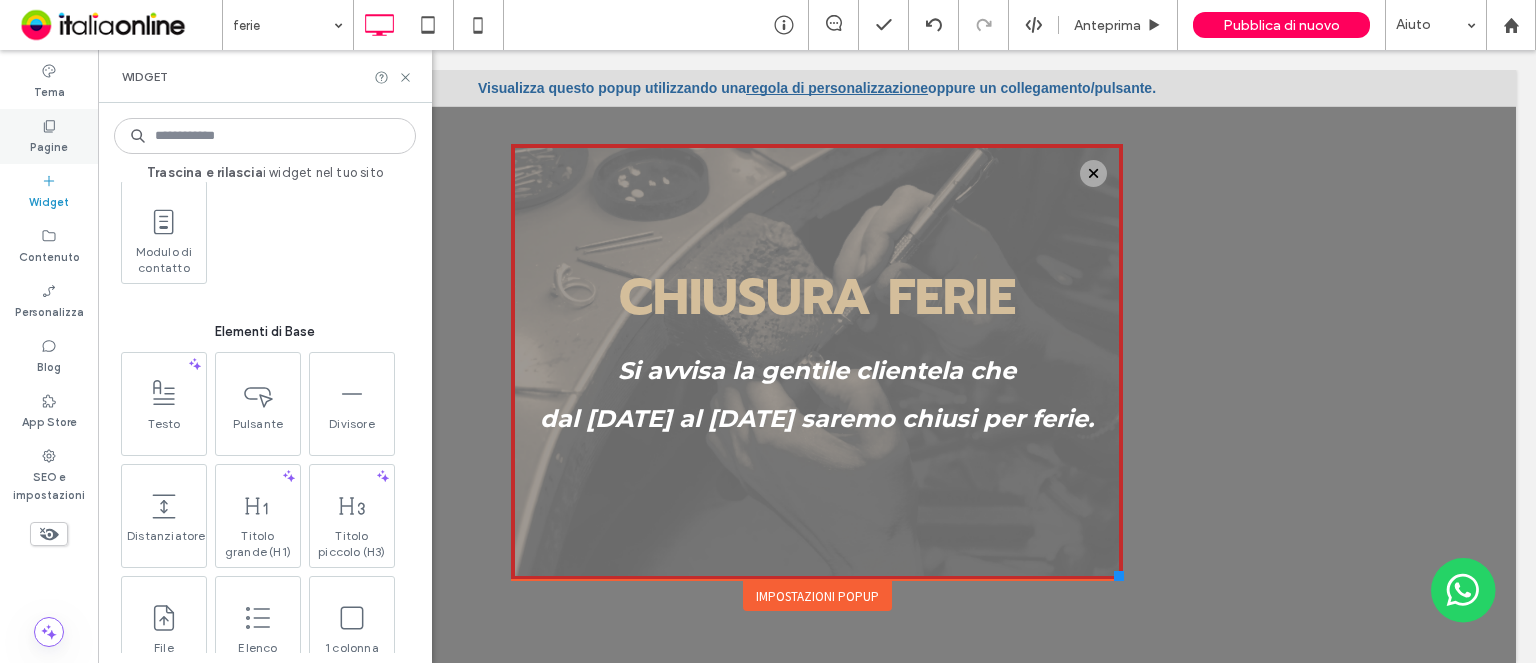 click on "Pagine" at bounding box center (49, 145) 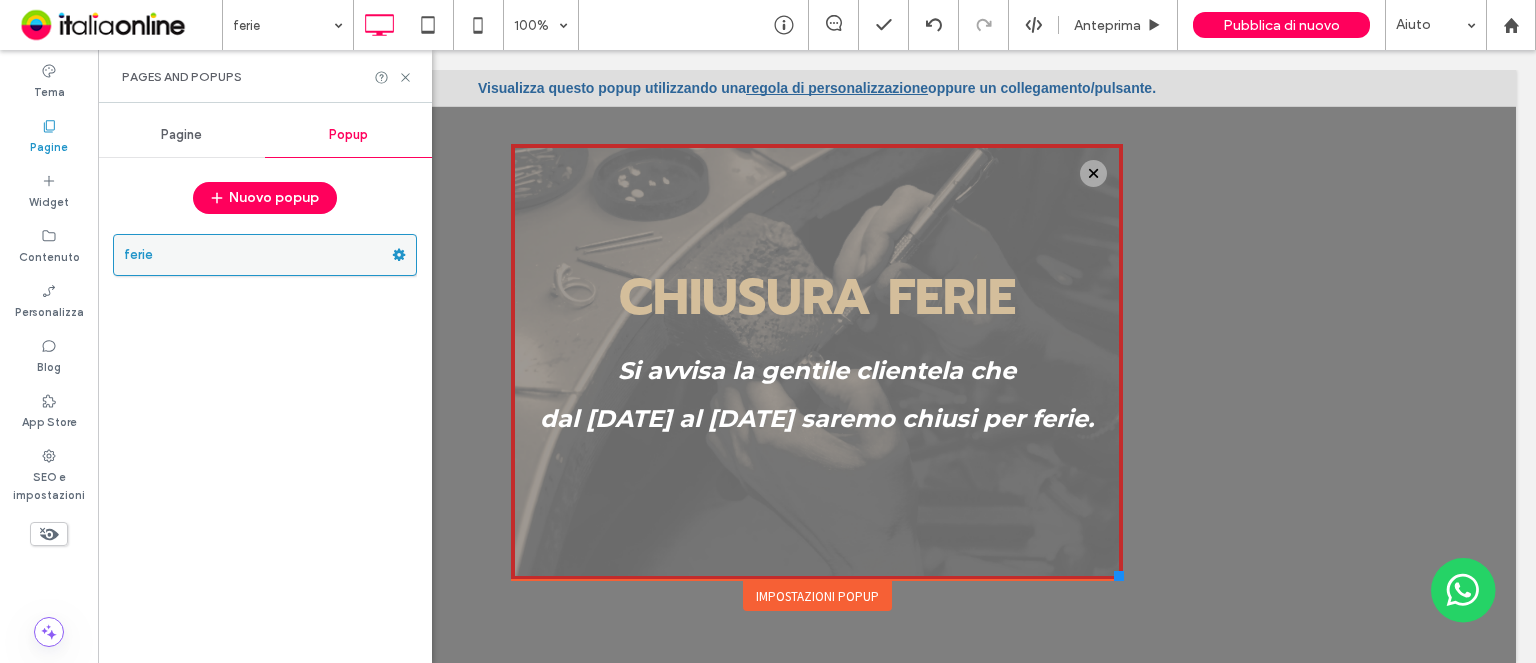 click 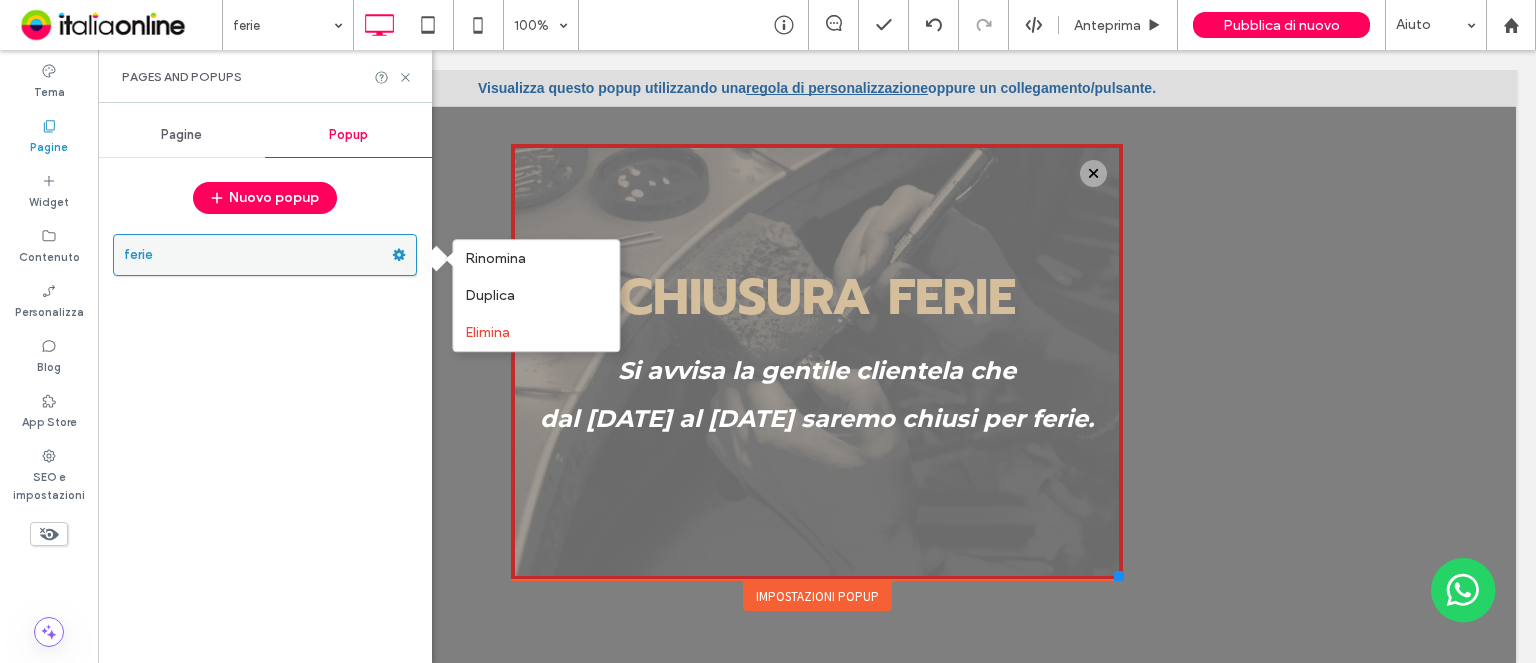 click 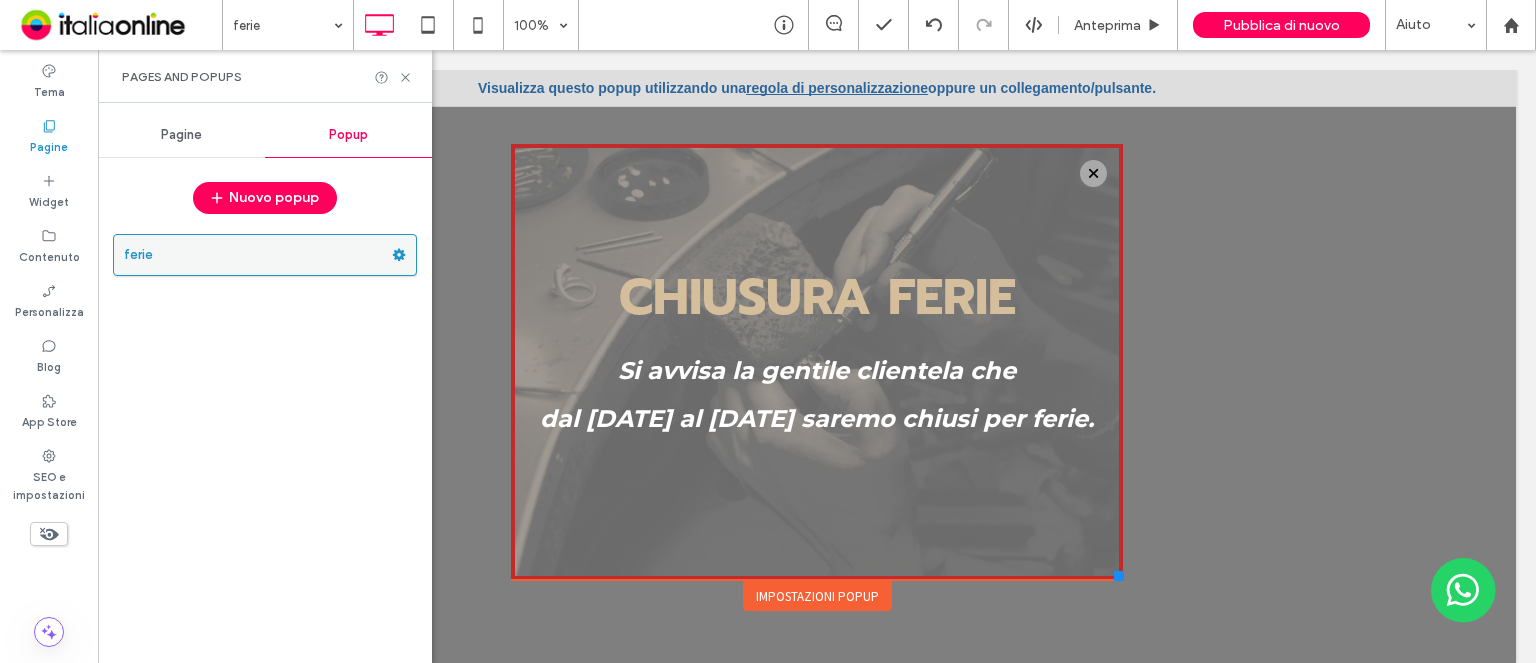 click on "ferie" at bounding box center [258, 255] 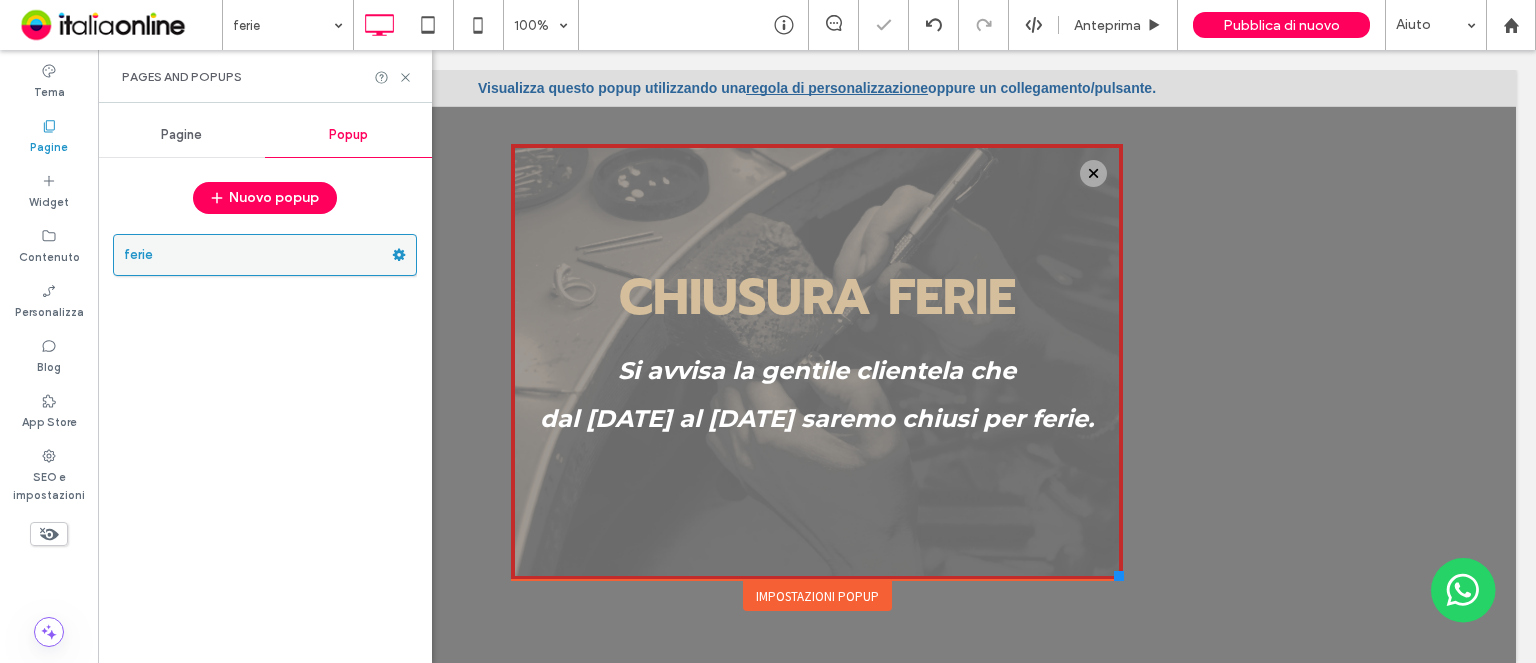 scroll, scrollTop: 0, scrollLeft: 0, axis: both 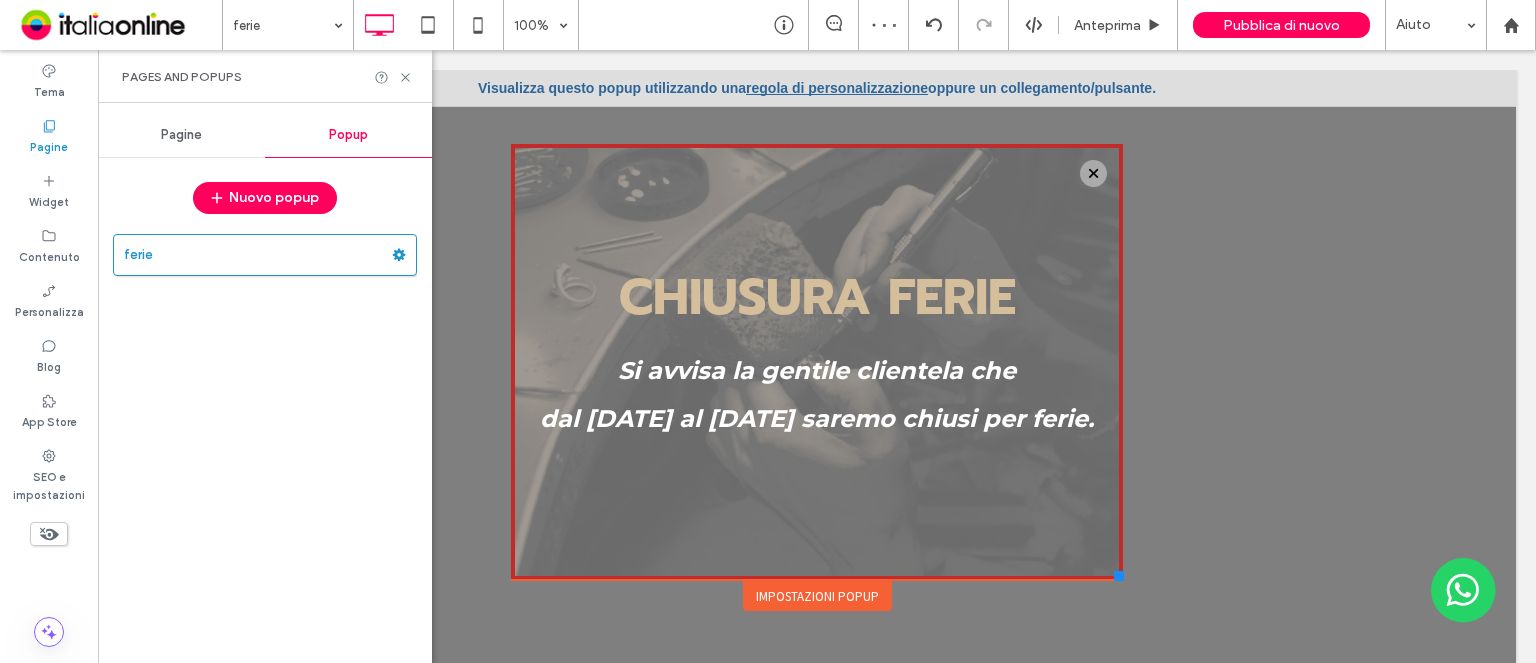 click on "Pagine" at bounding box center [181, 135] 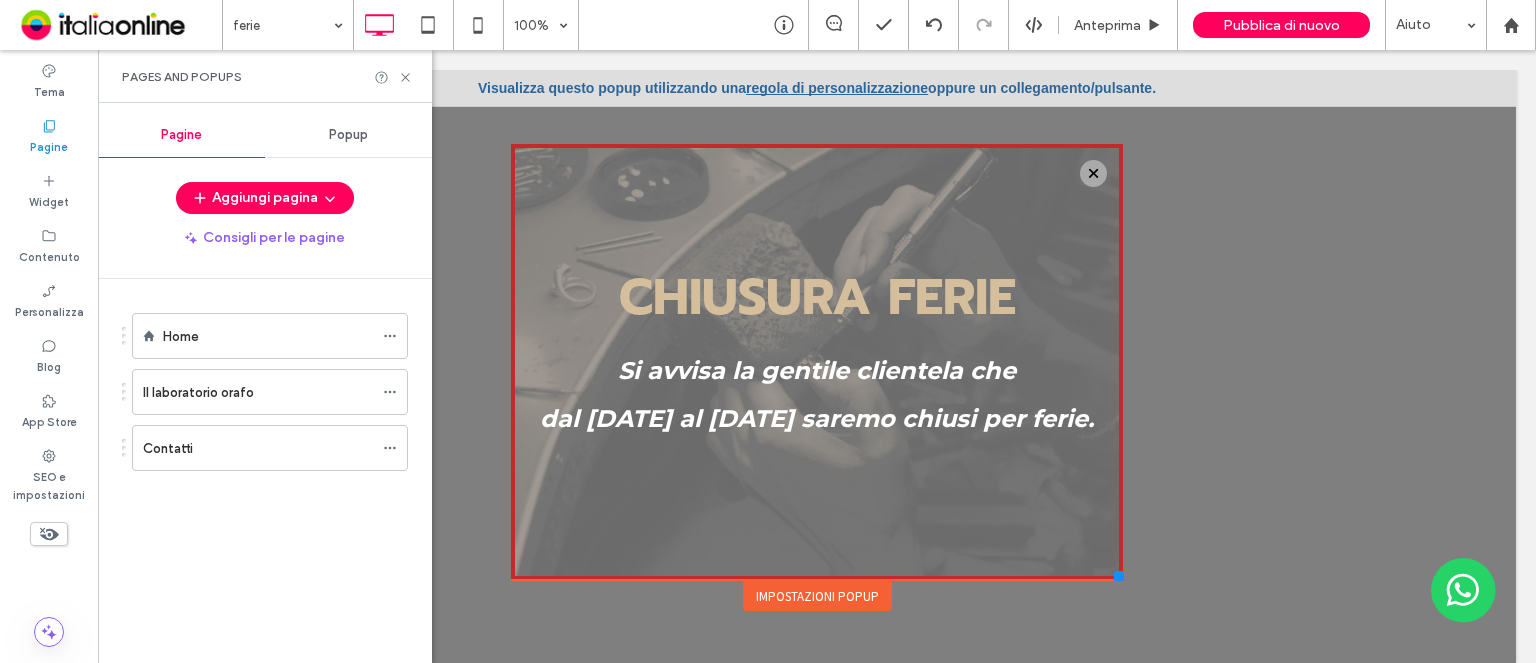 click on "Popup" at bounding box center [348, 135] 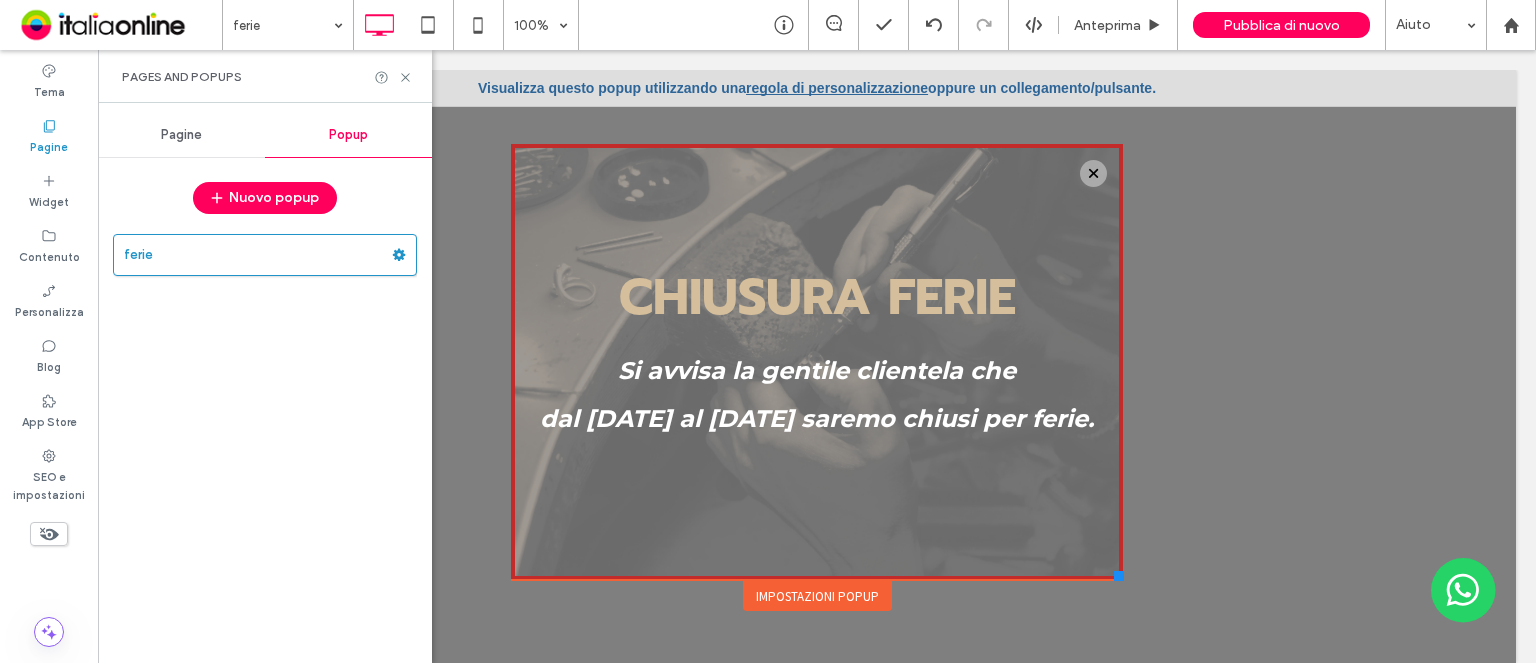 click on "Pagine" at bounding box center [181, 135] 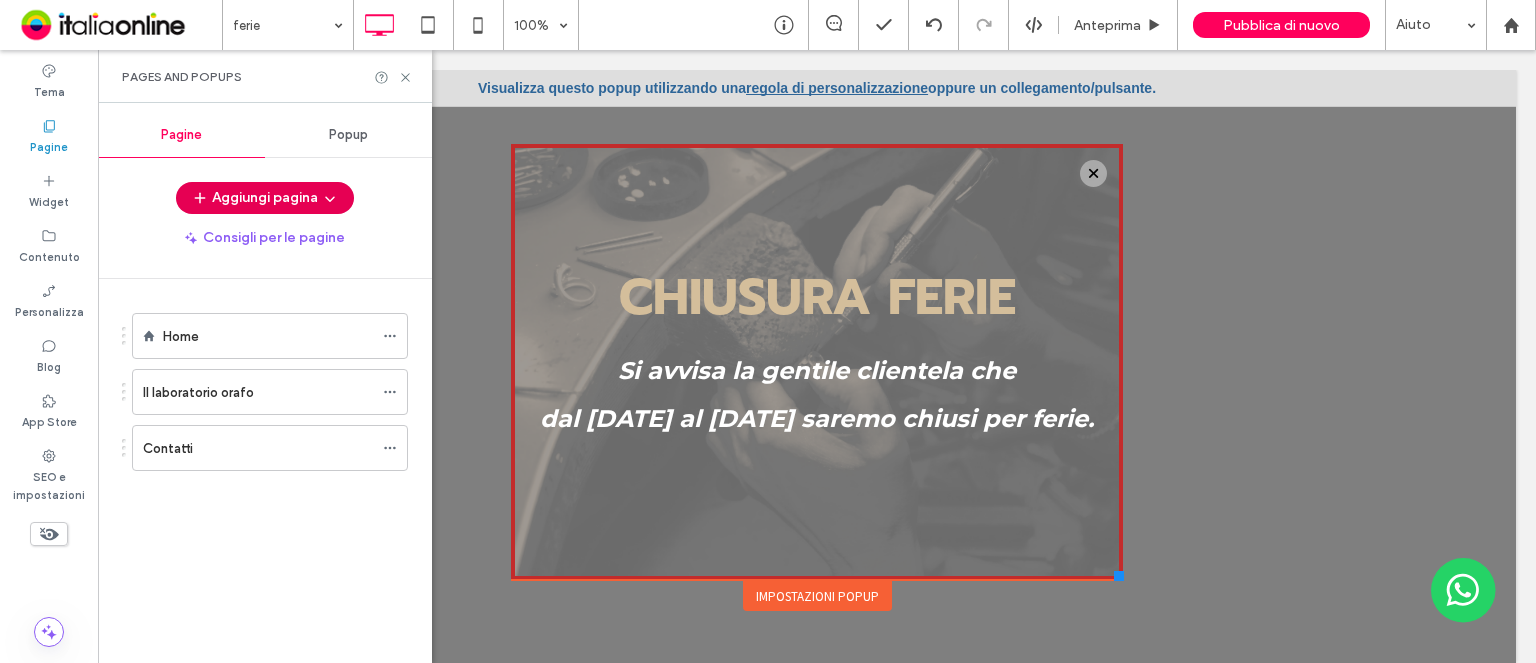 click on "Aggiungi pagina" at bounding box center (265, 198) 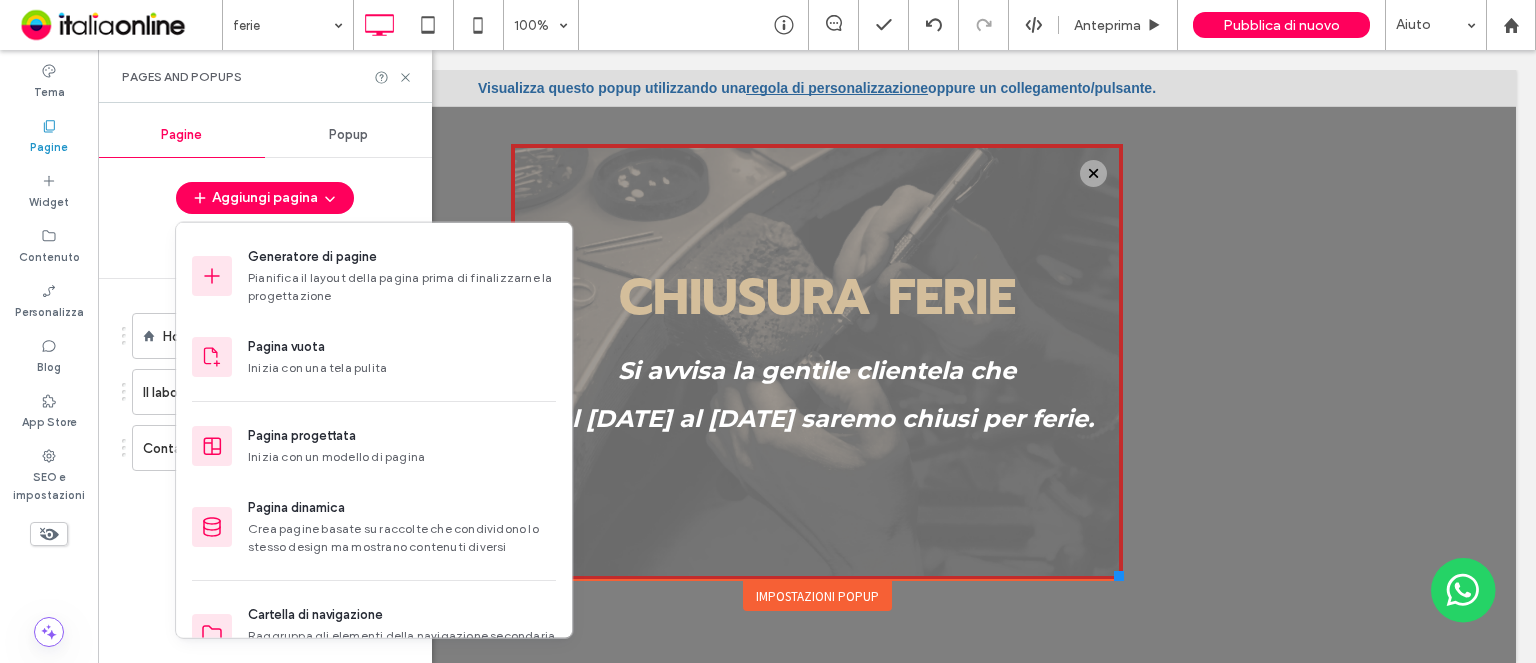 click on "Popup" at bounding box center [348, 135] 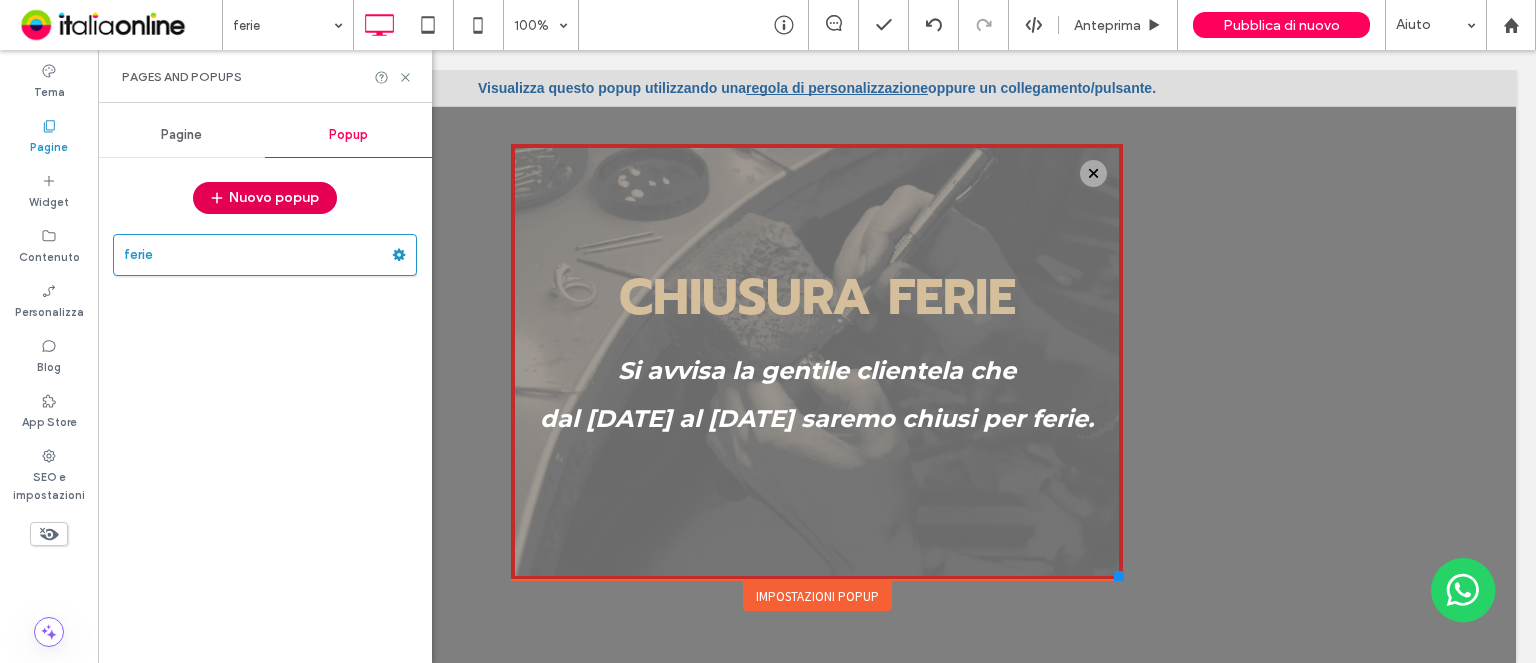 click on "Nuovo popup" at bounding box center [265, 198] 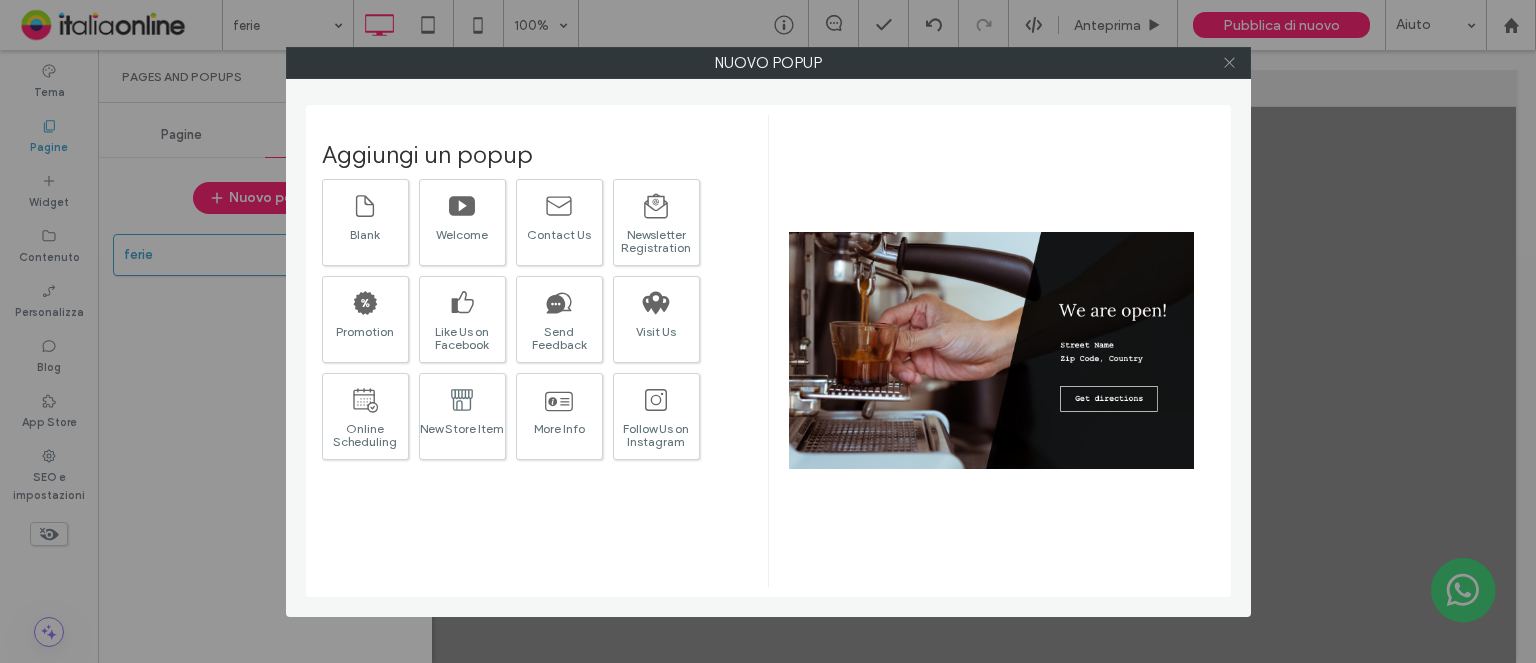 click 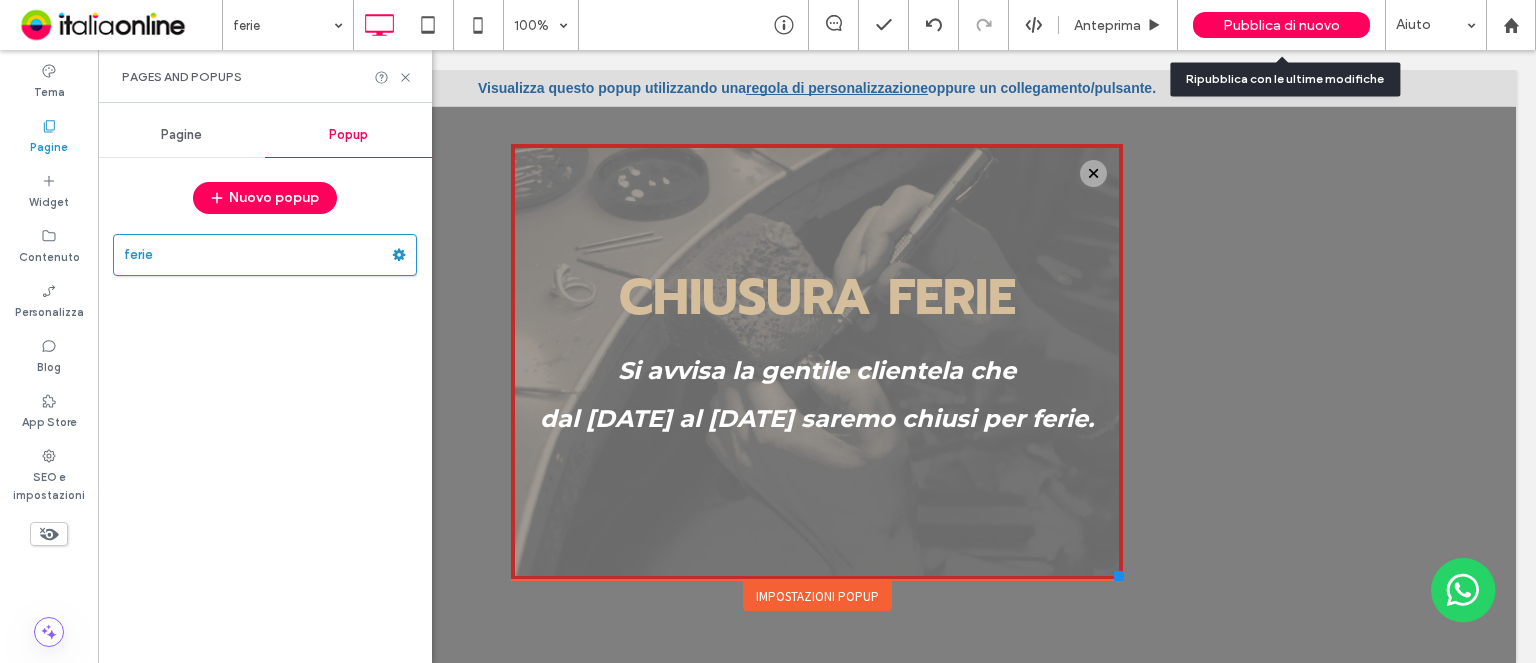click on "Pubblica di nuovo" at bounding box center (1281, 25) 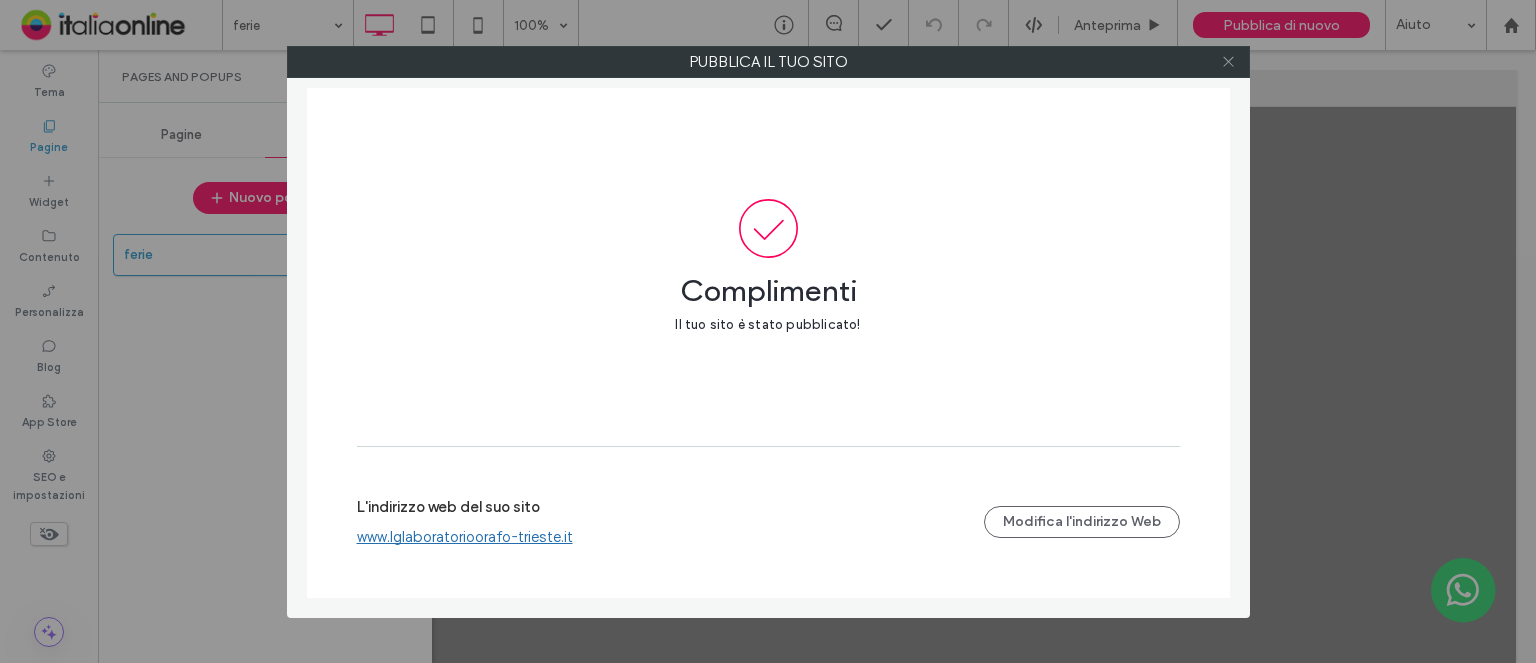click 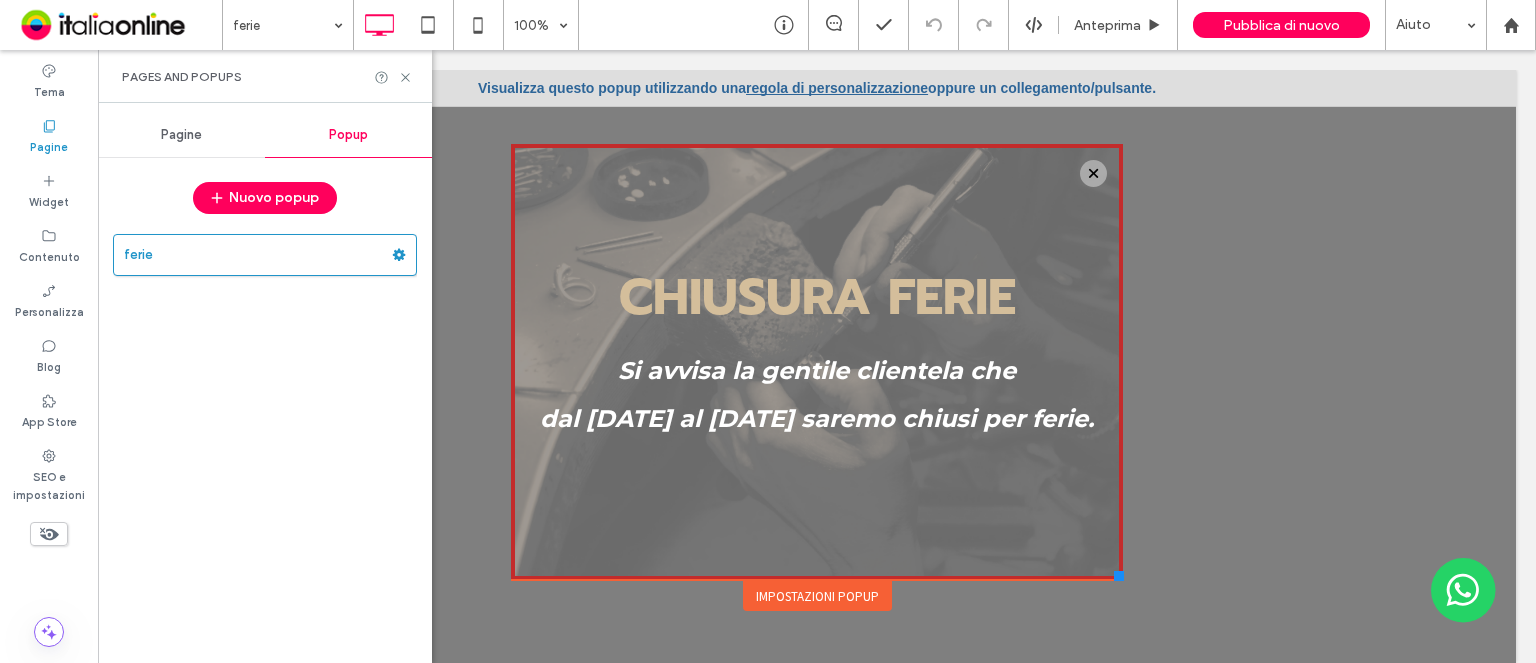 click on "Impostazioni popup" at bounding box center (817, 596) 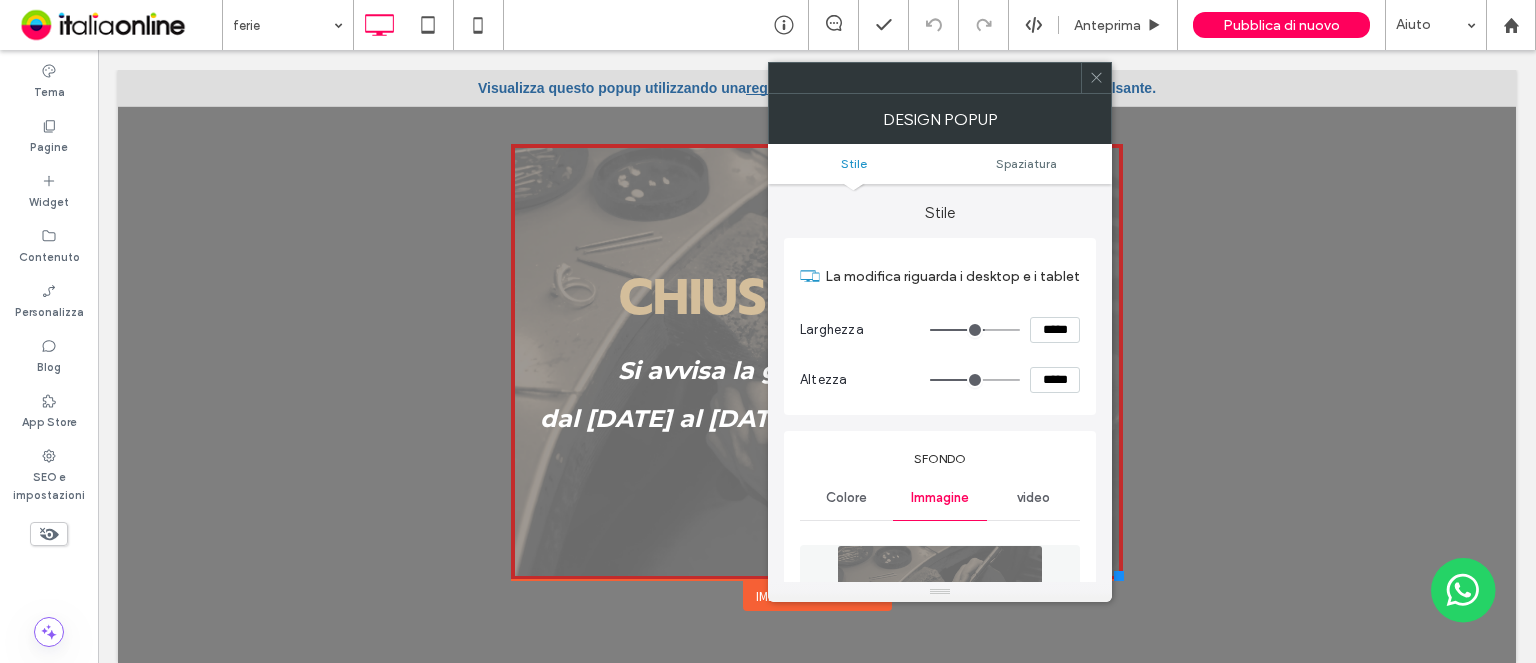 click 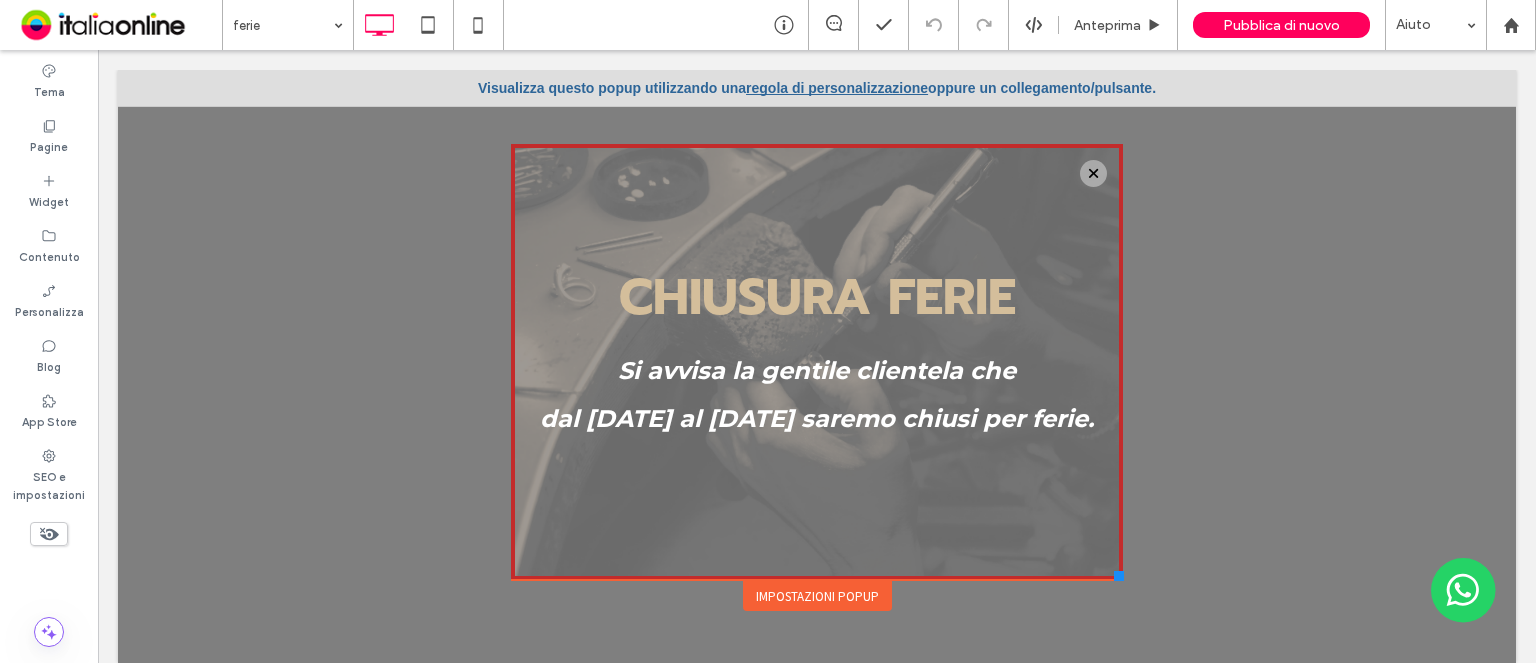 click on "regola di personalizzazione" at bounding box center (837, 88) 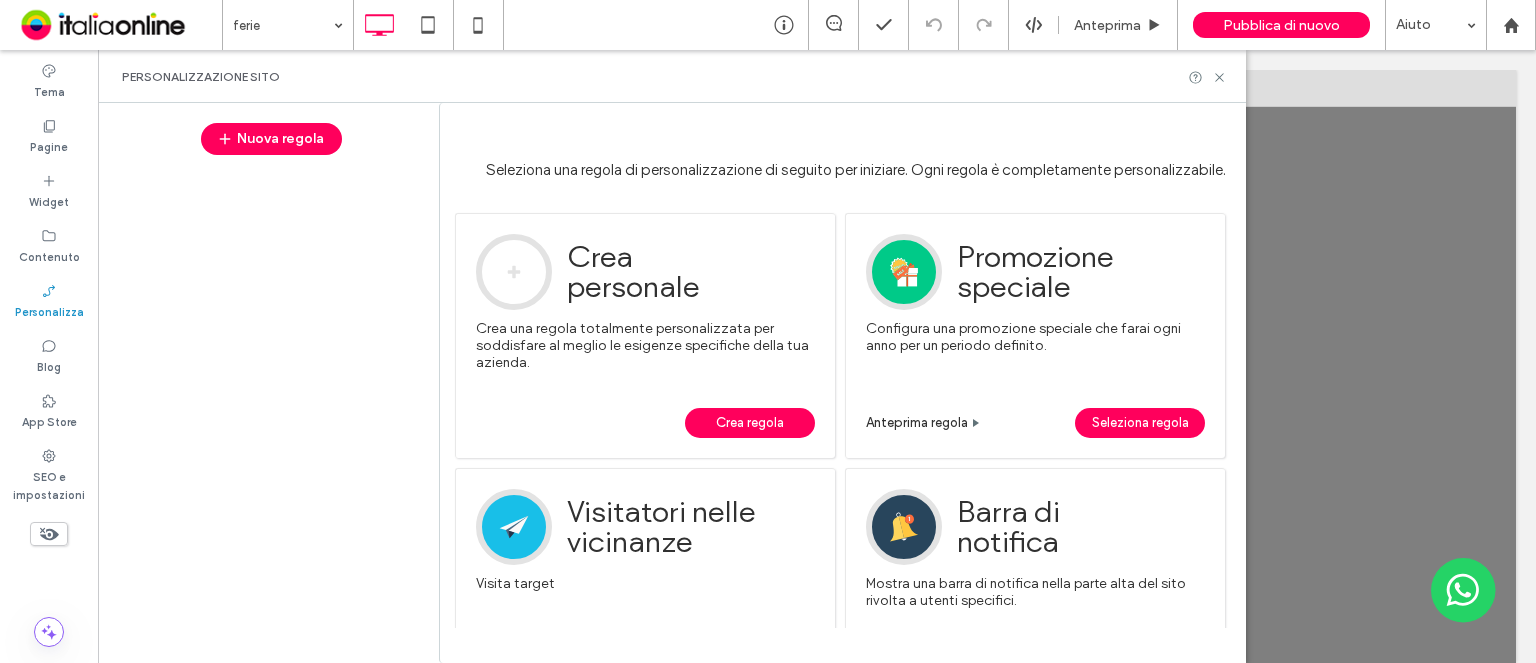 click on "Crea regola" at bounding box center [750, 423] 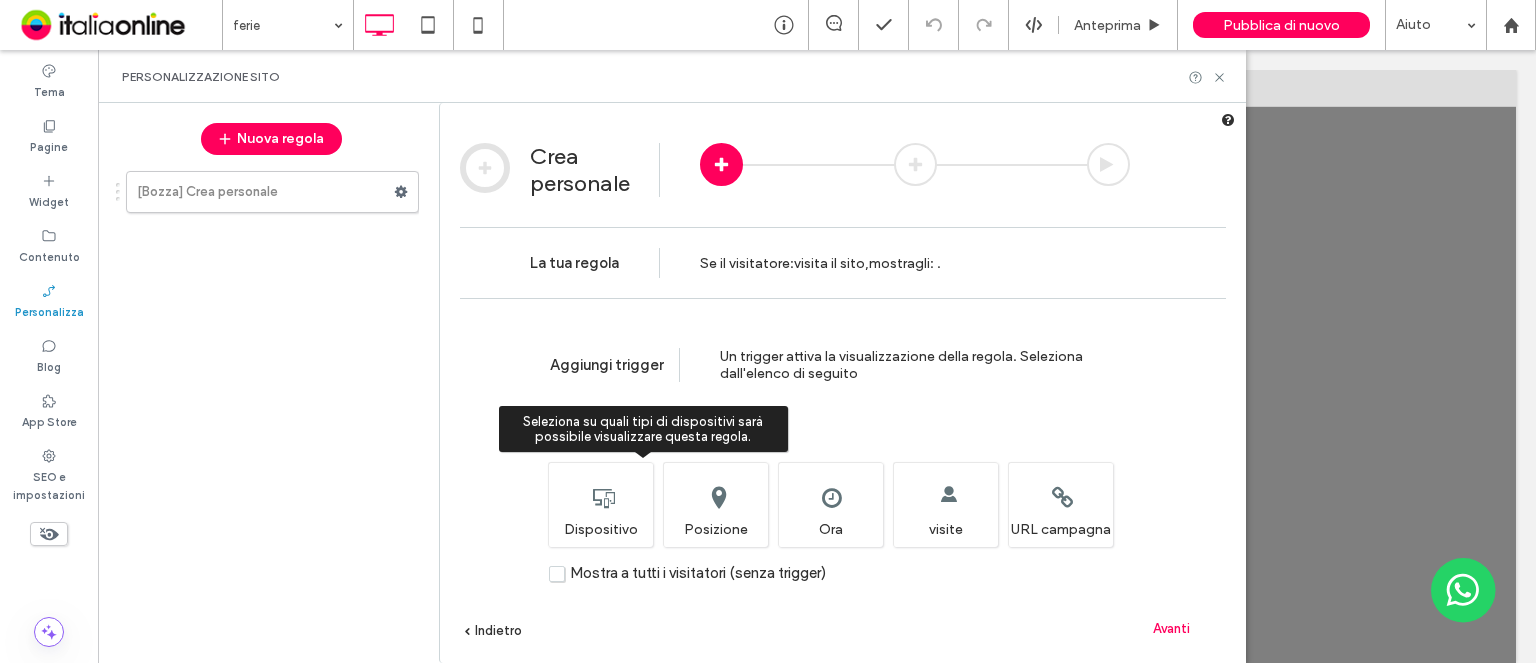 click on "Seleziona su quali tipi di dispositivi sarà possibile visualizzare questa regola.
Dispositivo" at bounding box center (600, 504) 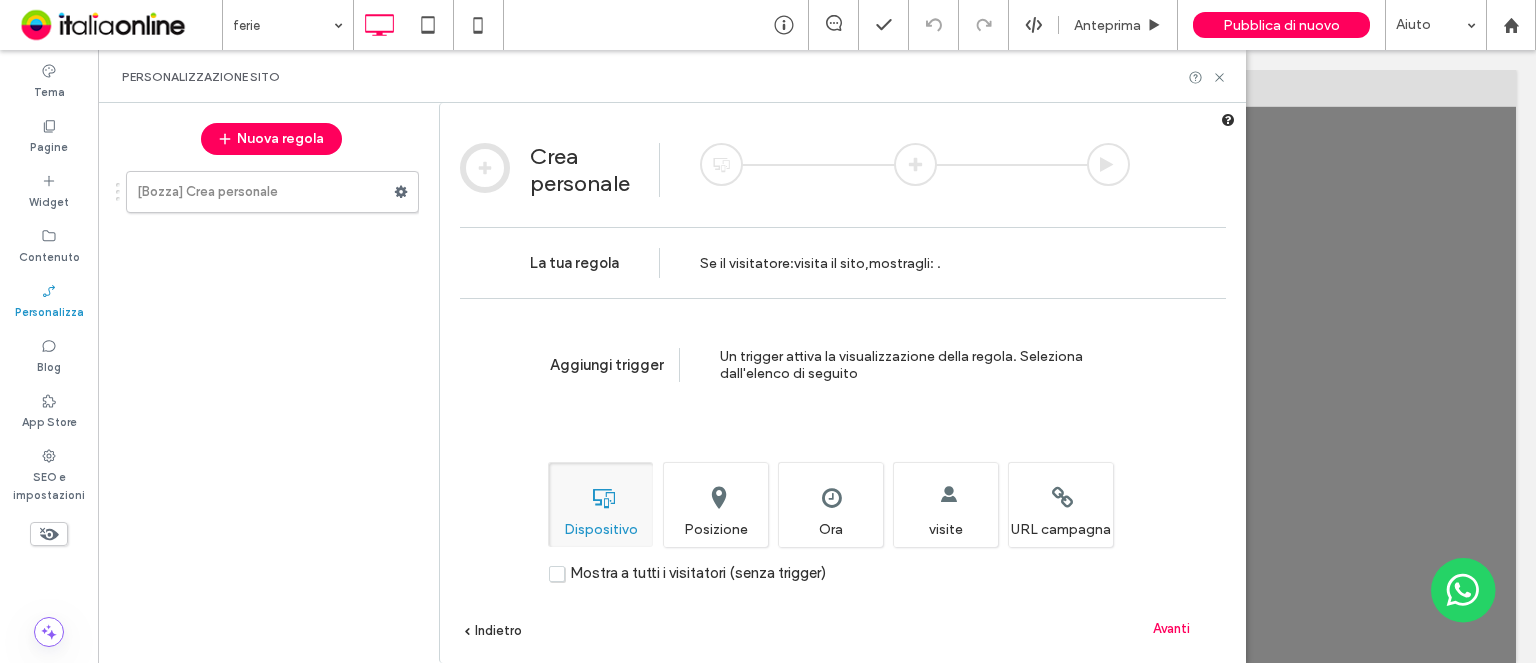 click on "Avanti" at bounding box center [1171, 628] 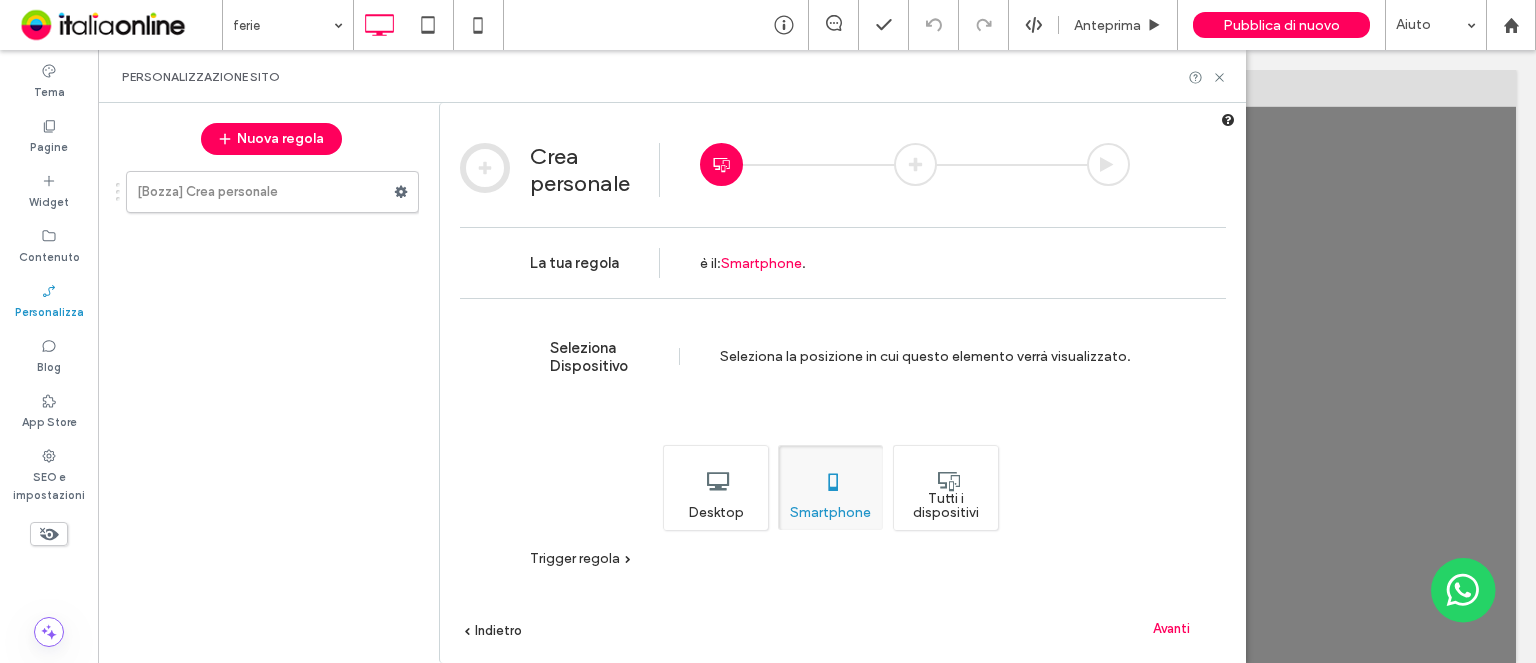 click on "Tutti i dispositivi" at bounding box center (945, 487) 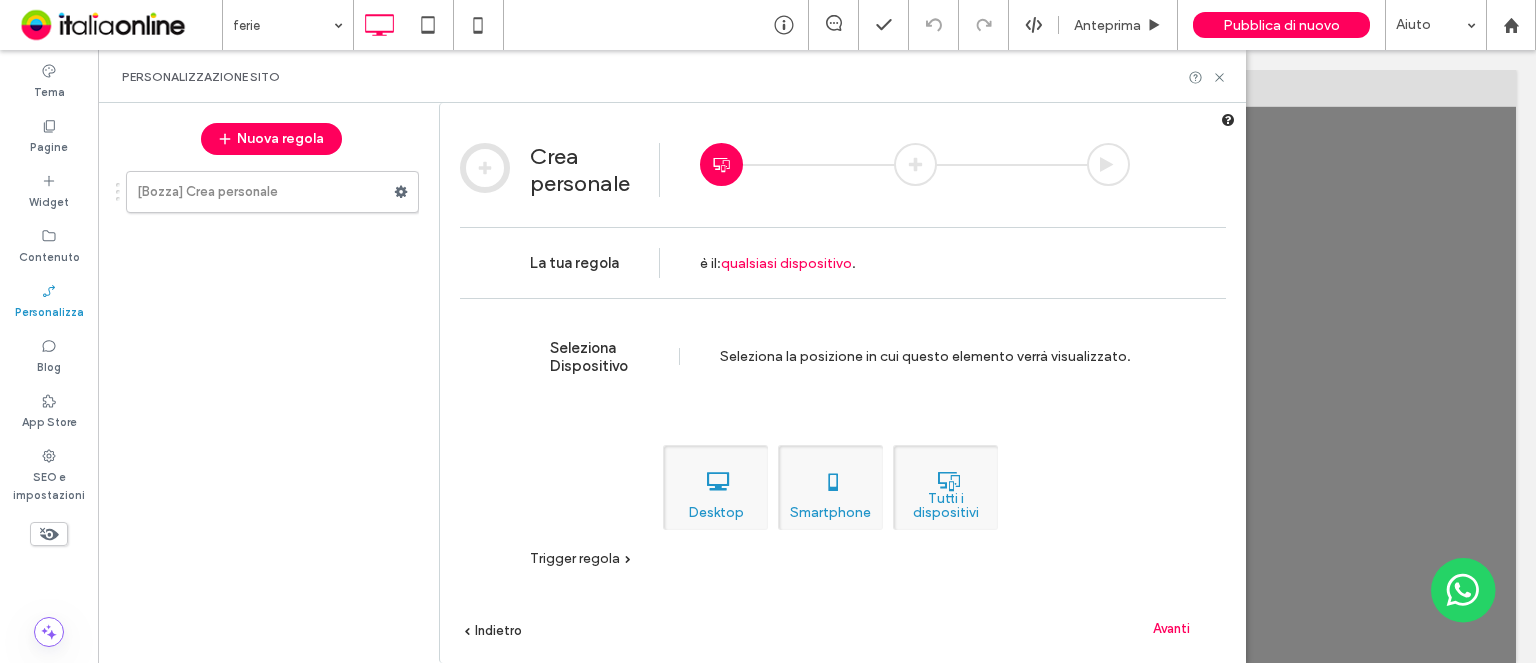 click on "Avanti" at bounding box center (1171, 628) 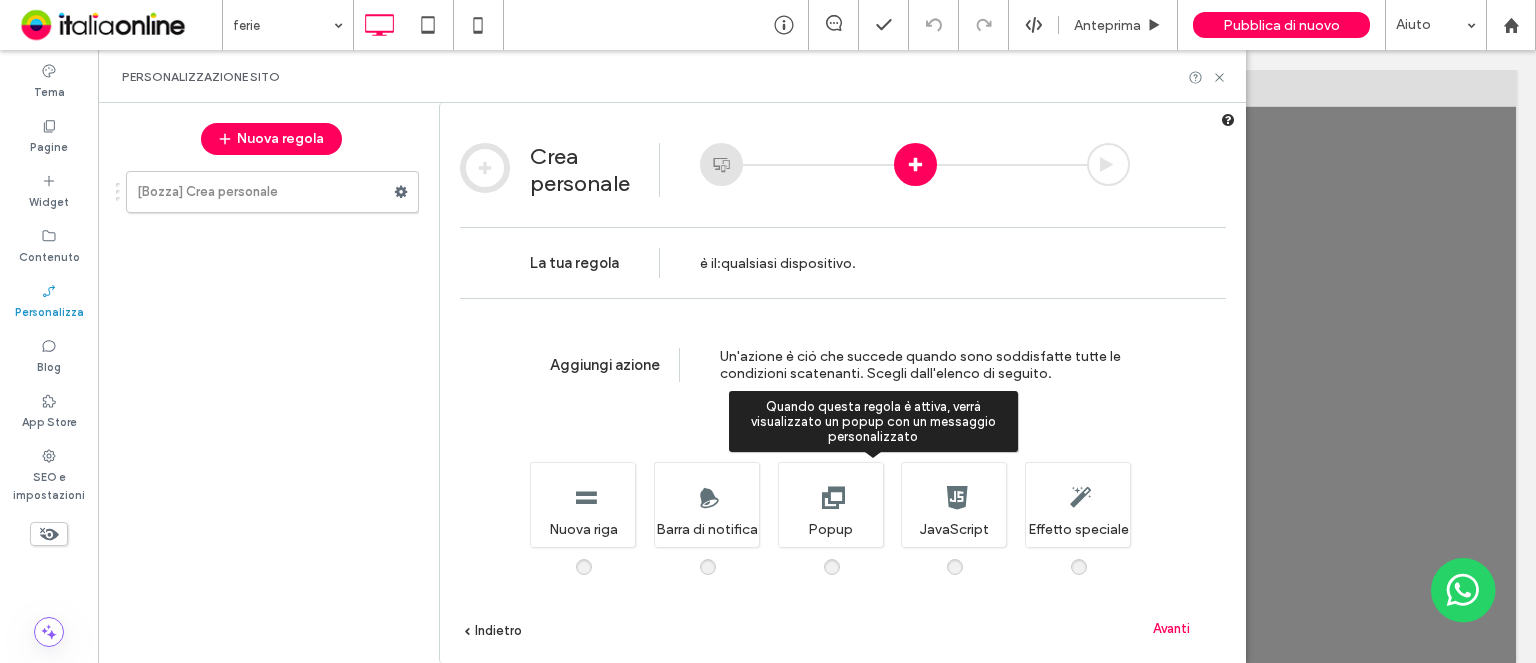 click at bounding box center [844, 557] 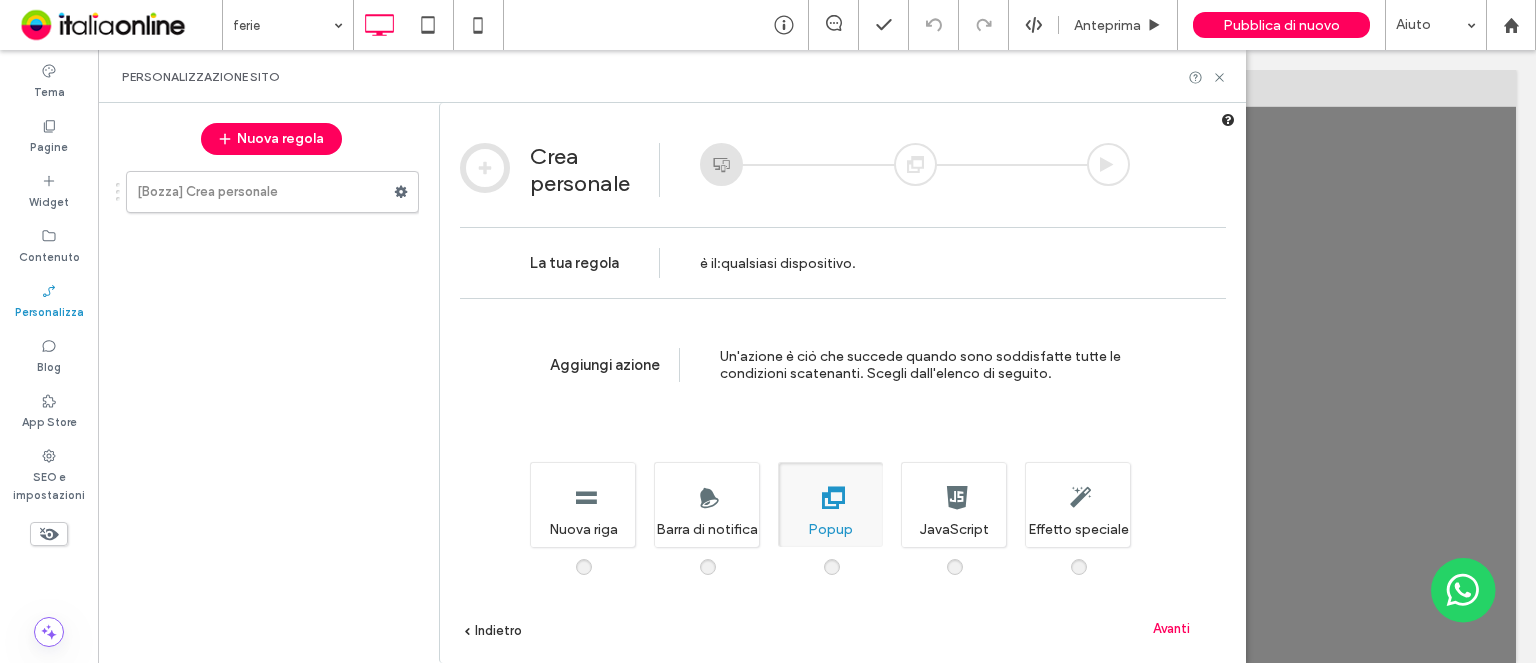 click on "Avanti" at bounding box center (1171, 628) 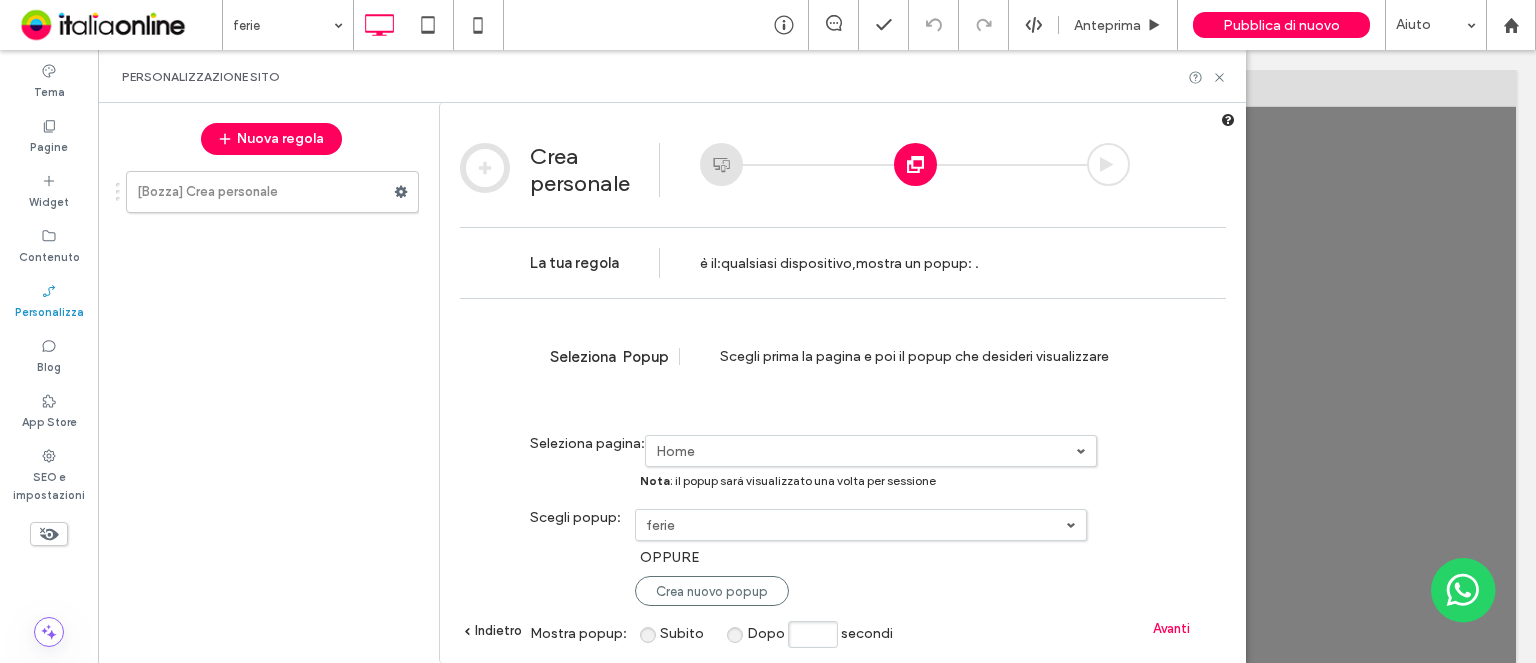 click on "ferie" at bounding box center [866, 451] 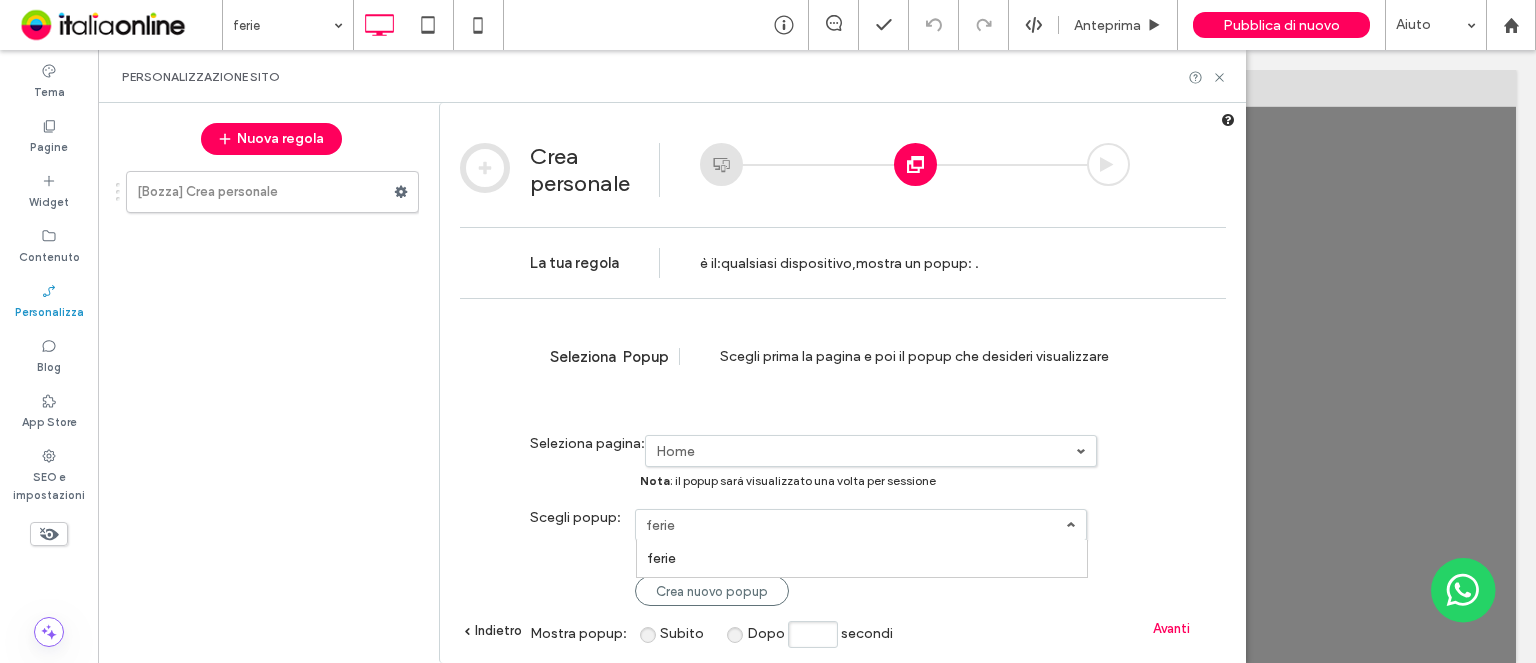 click on "ferie" at bounding box center (856, 525) 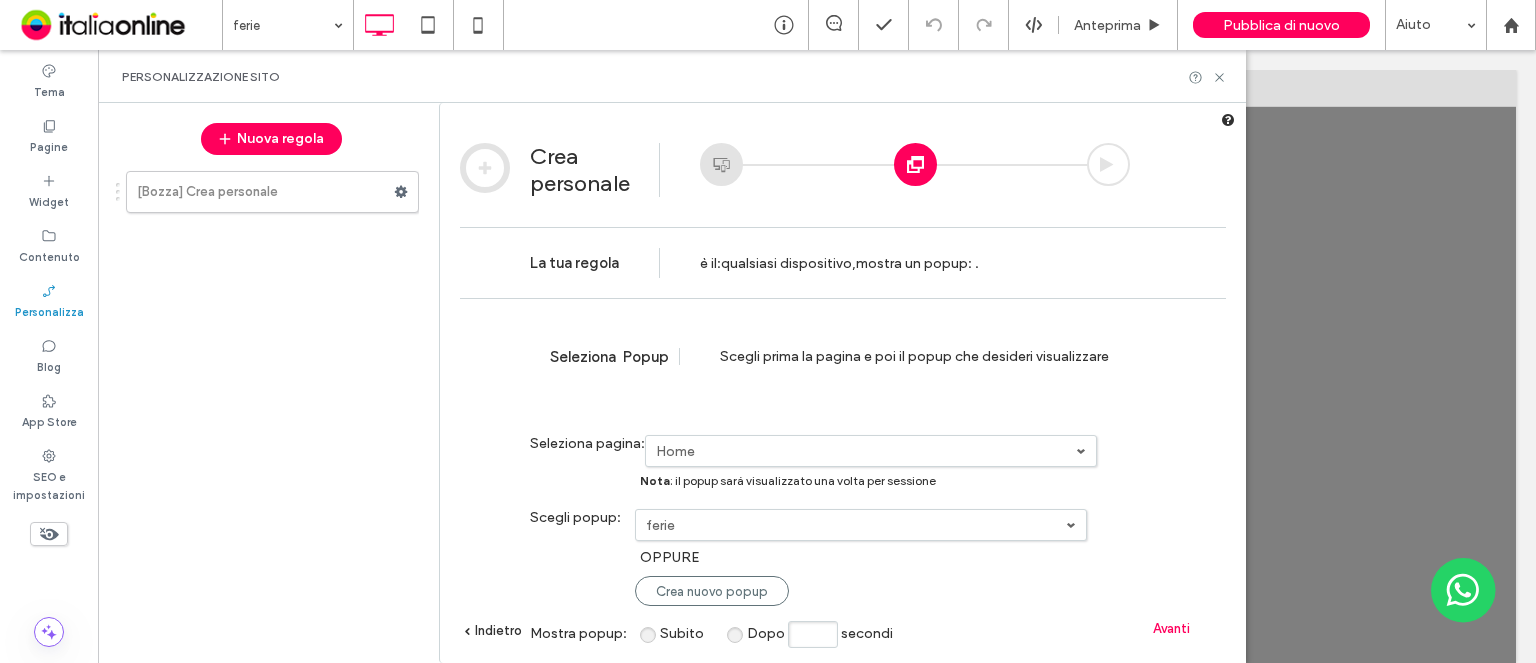 click on "ferie" at bounding box center [866, 451] 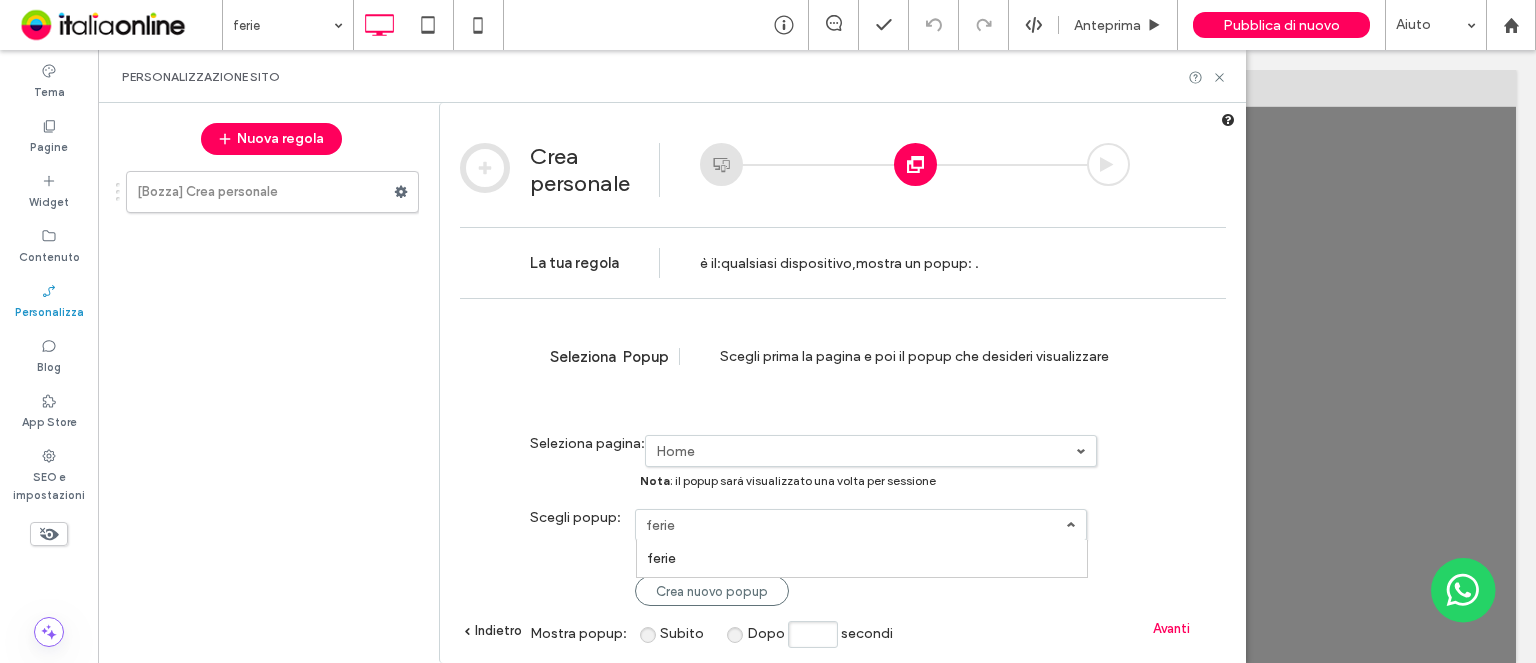 click on "ferie" at bounding box center [0, 0] 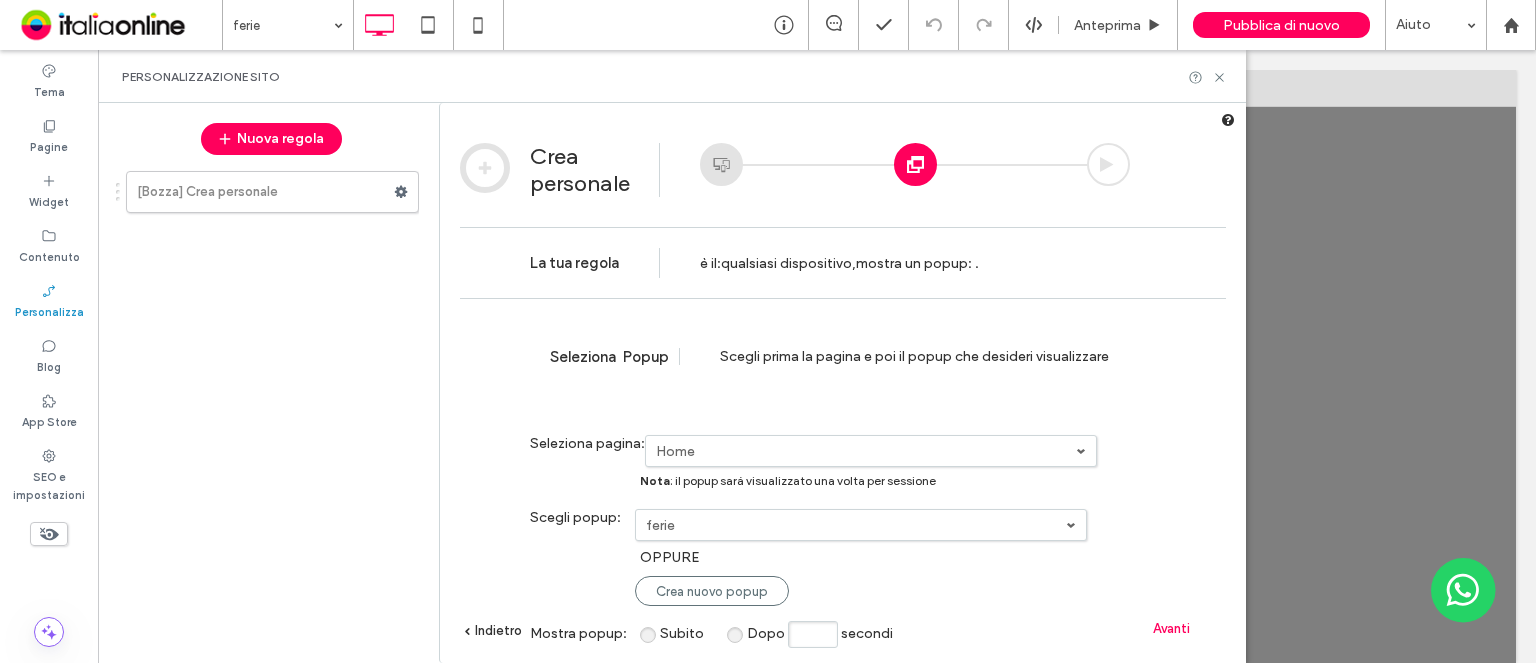 click on "Avanti" at bounding box center [1171, 628] 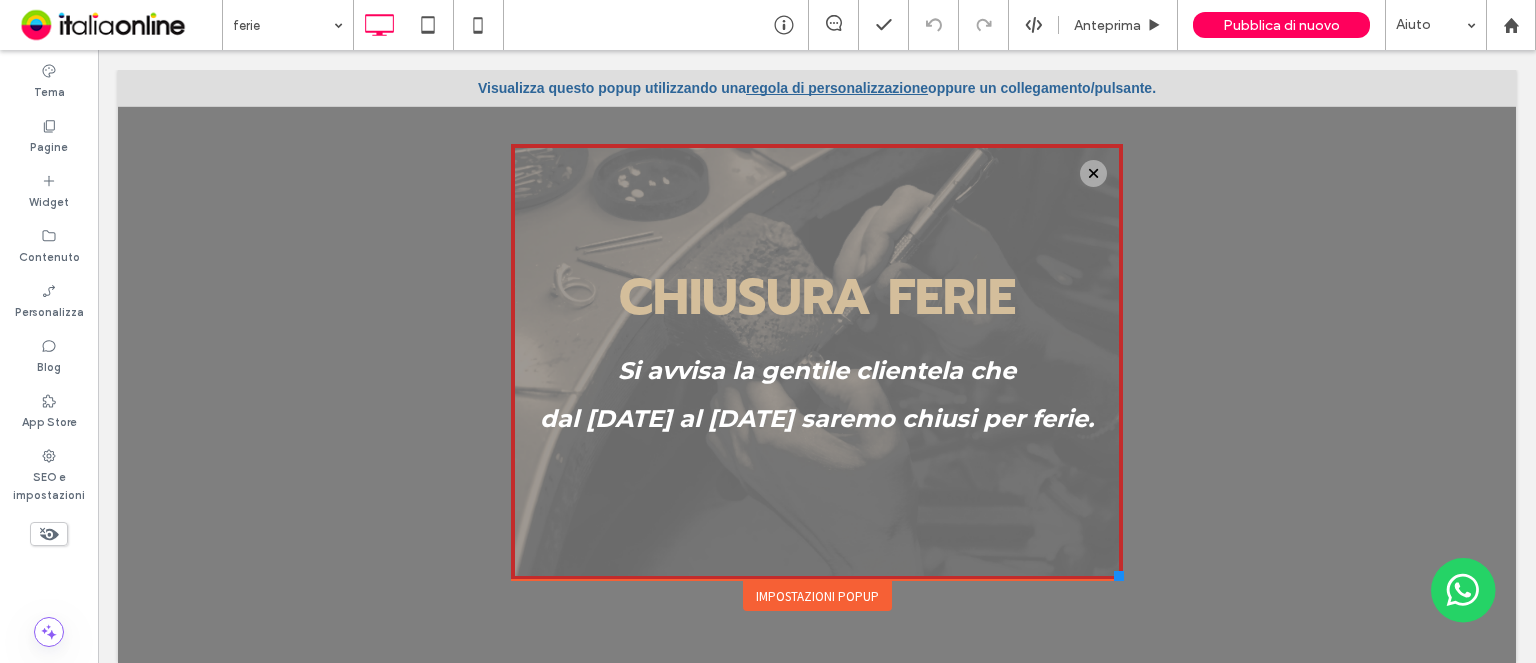 scroll, scrollTop: 0, scrollLeft: 0, axis: both 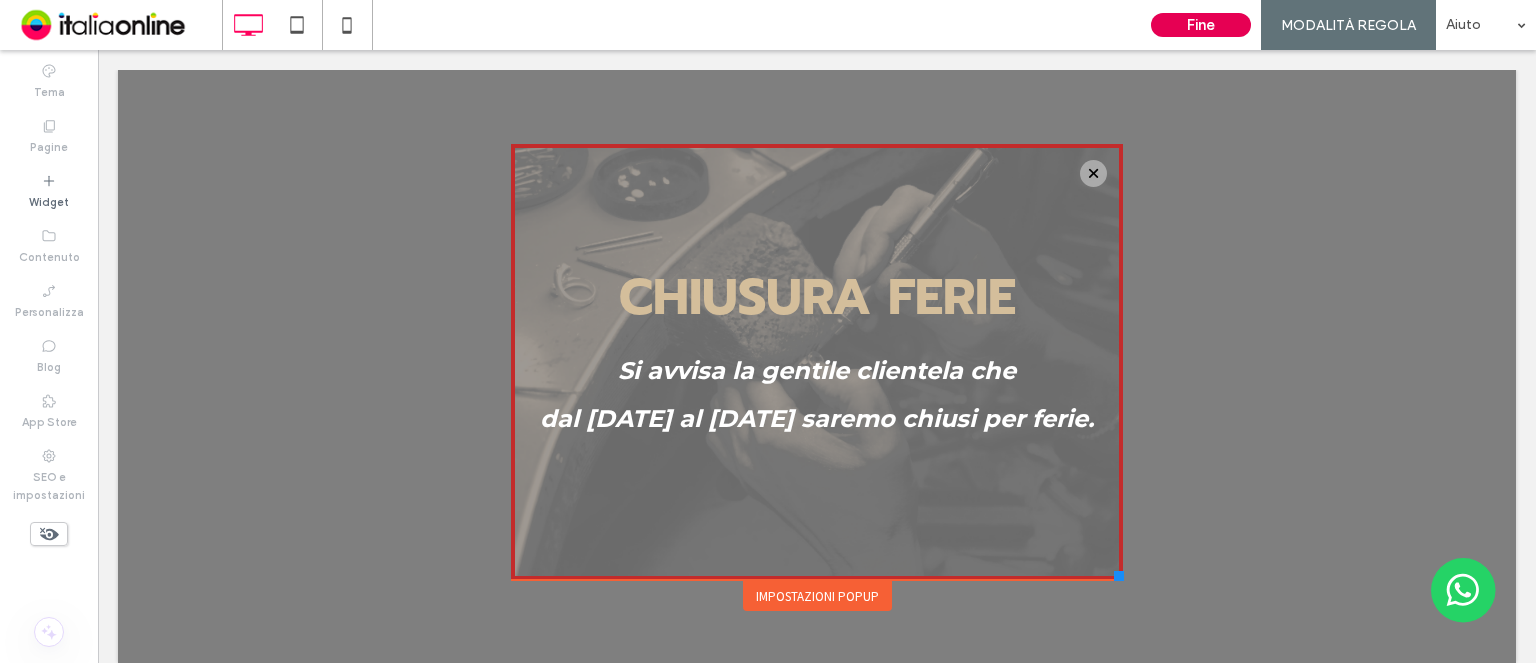 click on "Fine" at bounding box center [1201, 25] 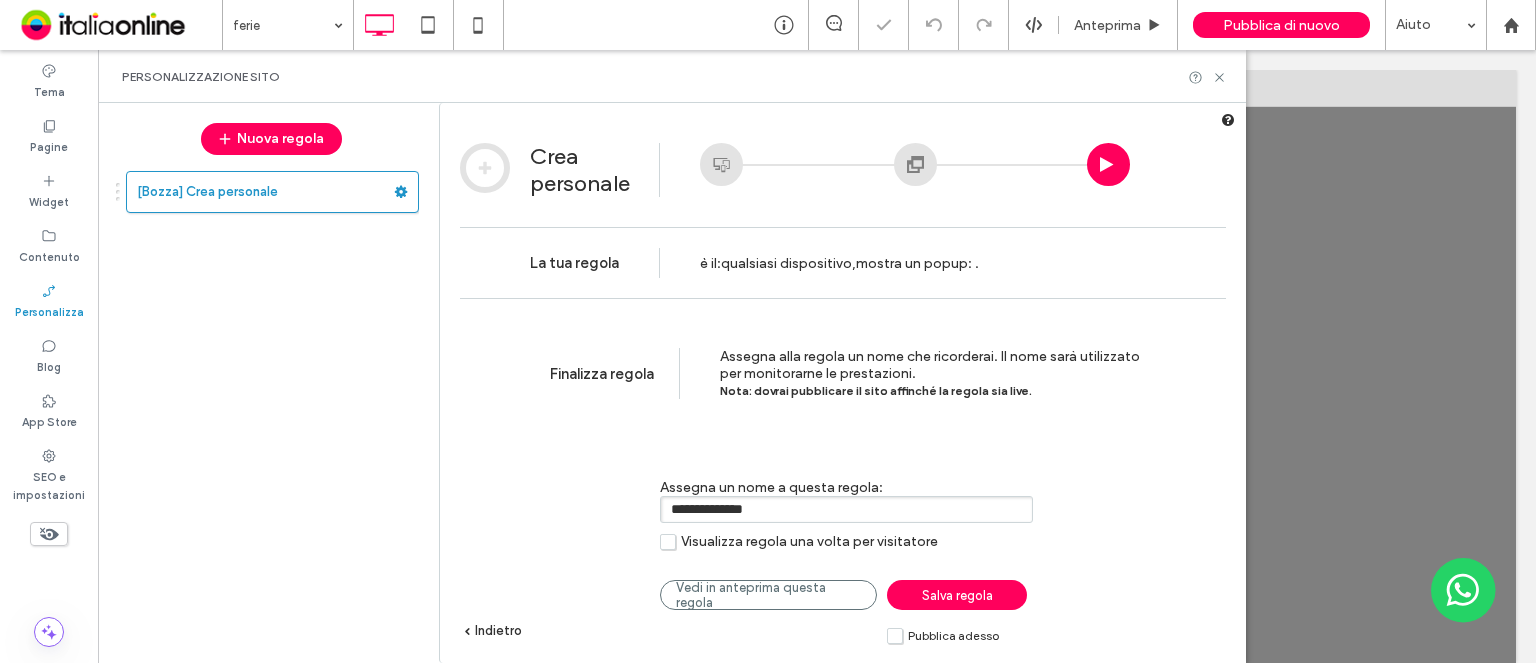 click on "Pubblica adesso" at bounding box center (943, 635) 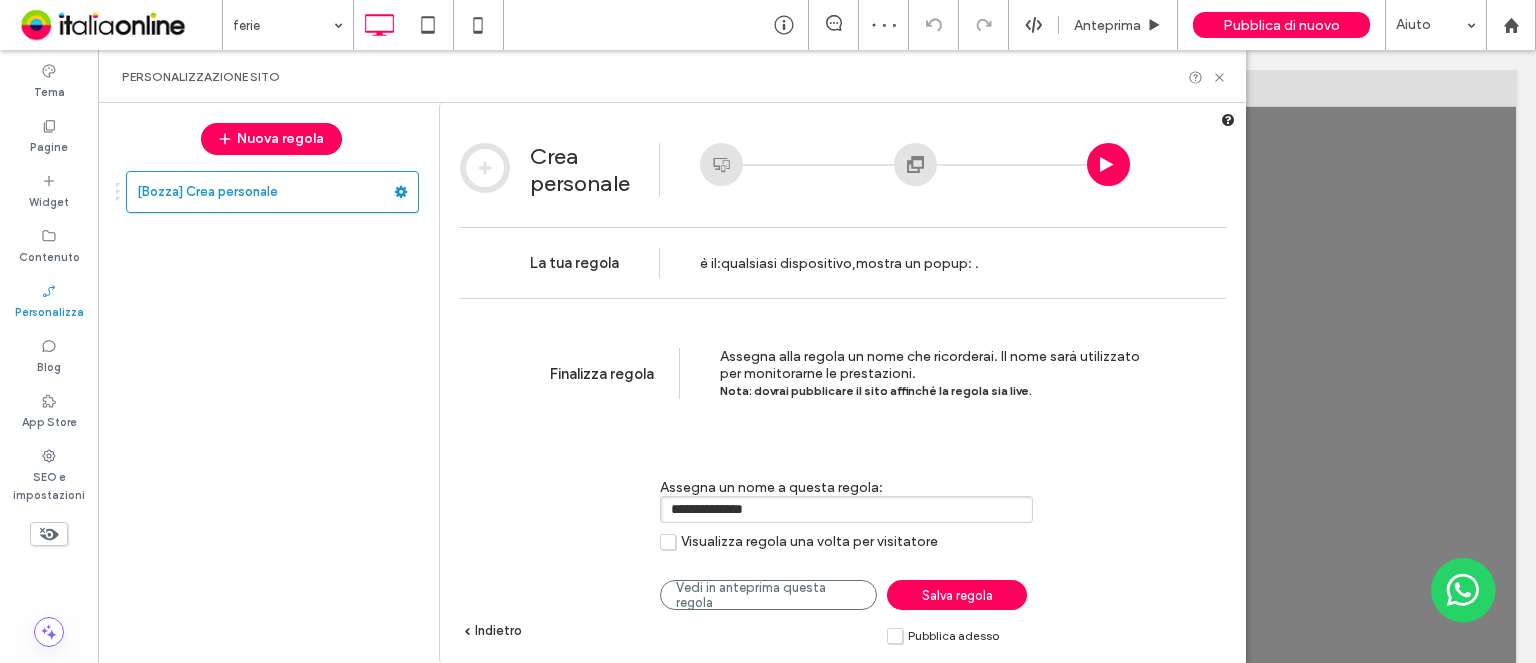 click on "Salva regola" at bounding box center (957, 595) 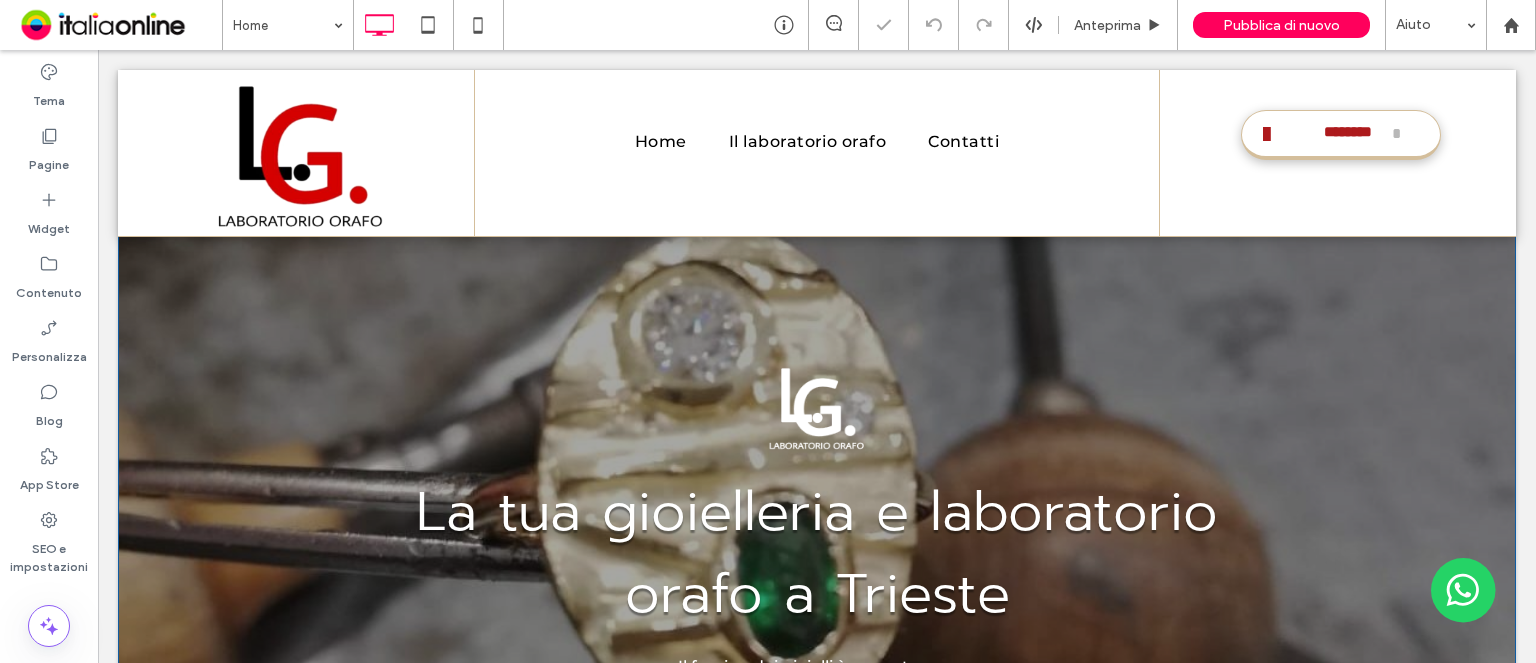 scroll, scrollTop: 0, scrollLeft: 0, axis: both 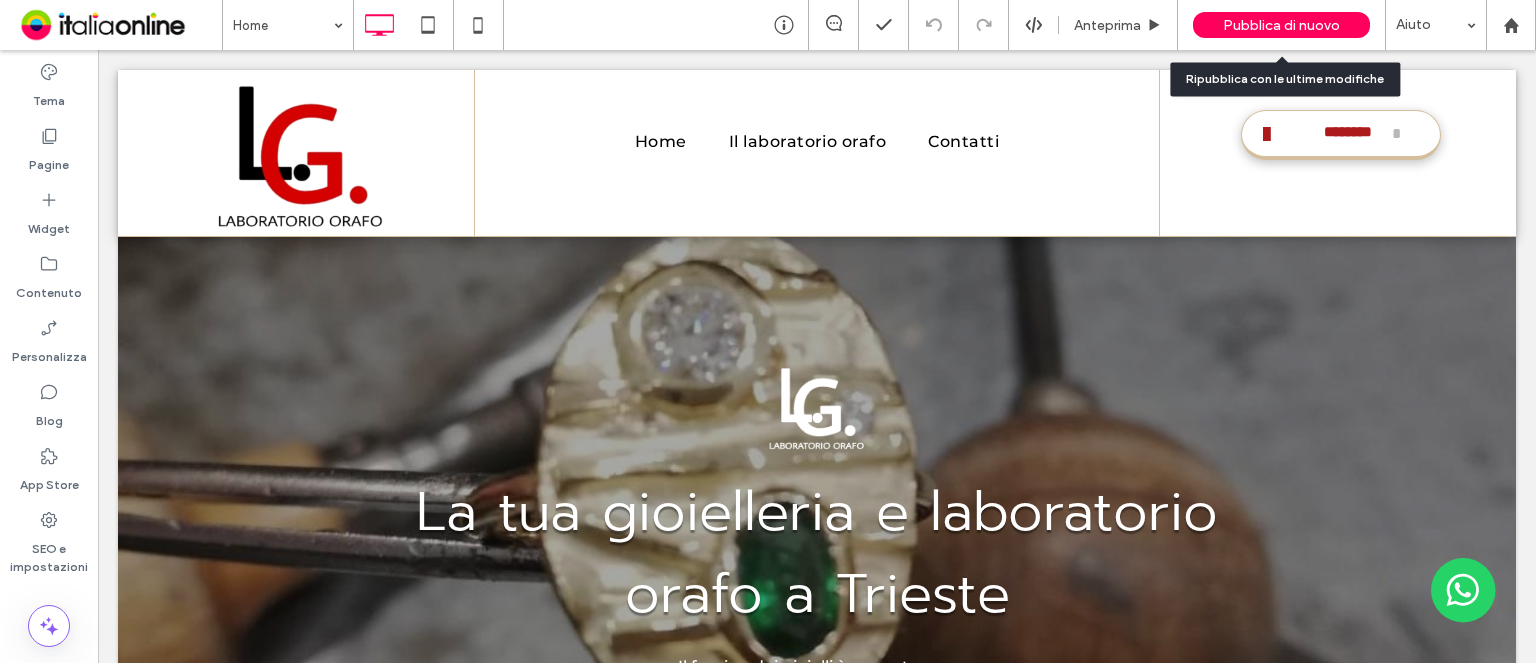 click on "Pubblica di nuovo" at bounding box center [1281, 25] 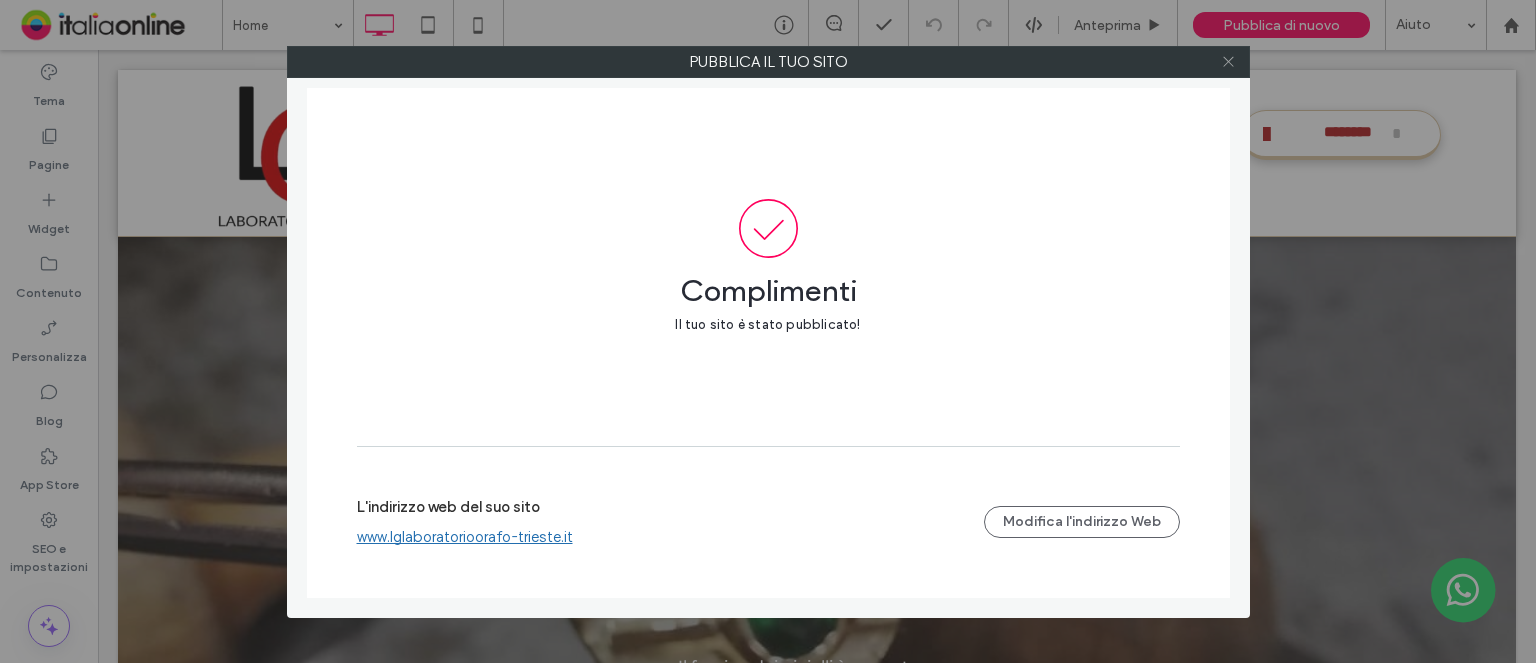 click 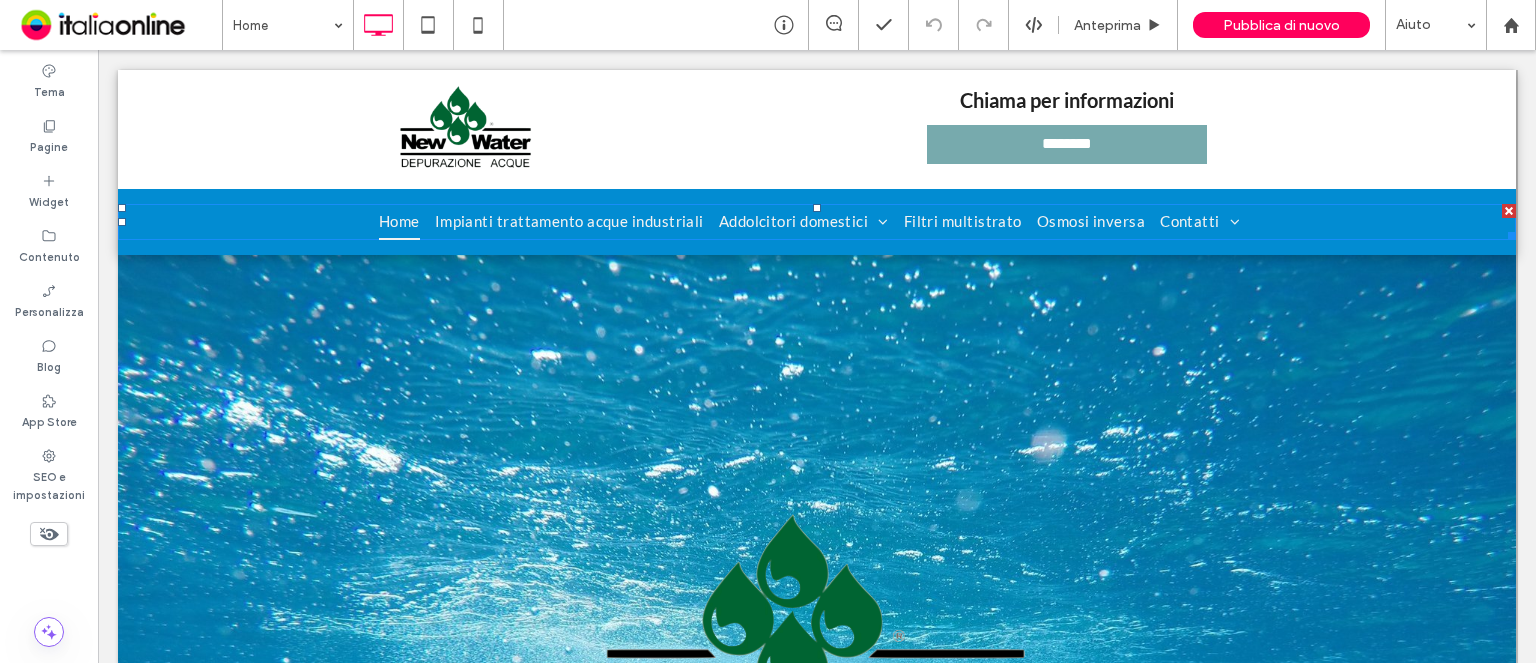 scroll, scrollTop: 0, scrollLeft: 0, axis: both 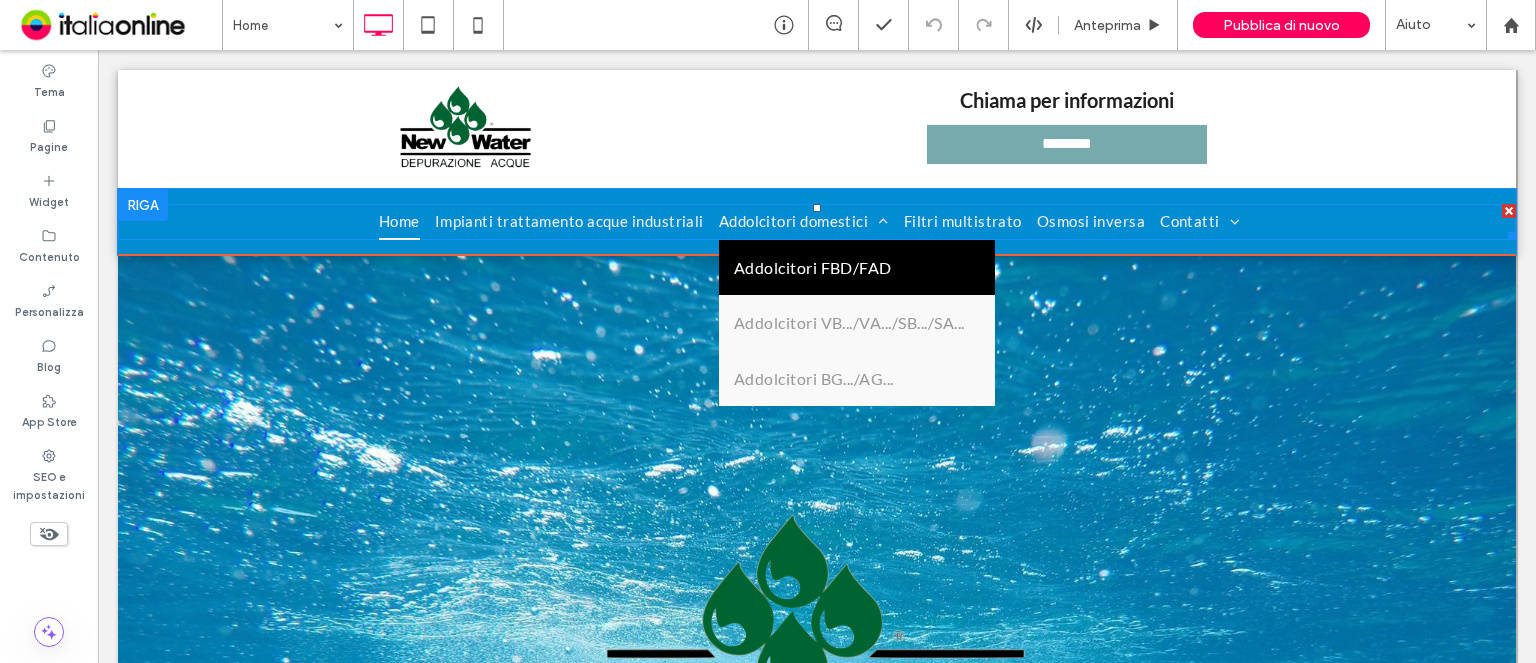 click on "Addolcitori FBD/FAD" at bounding box center [813, 268] 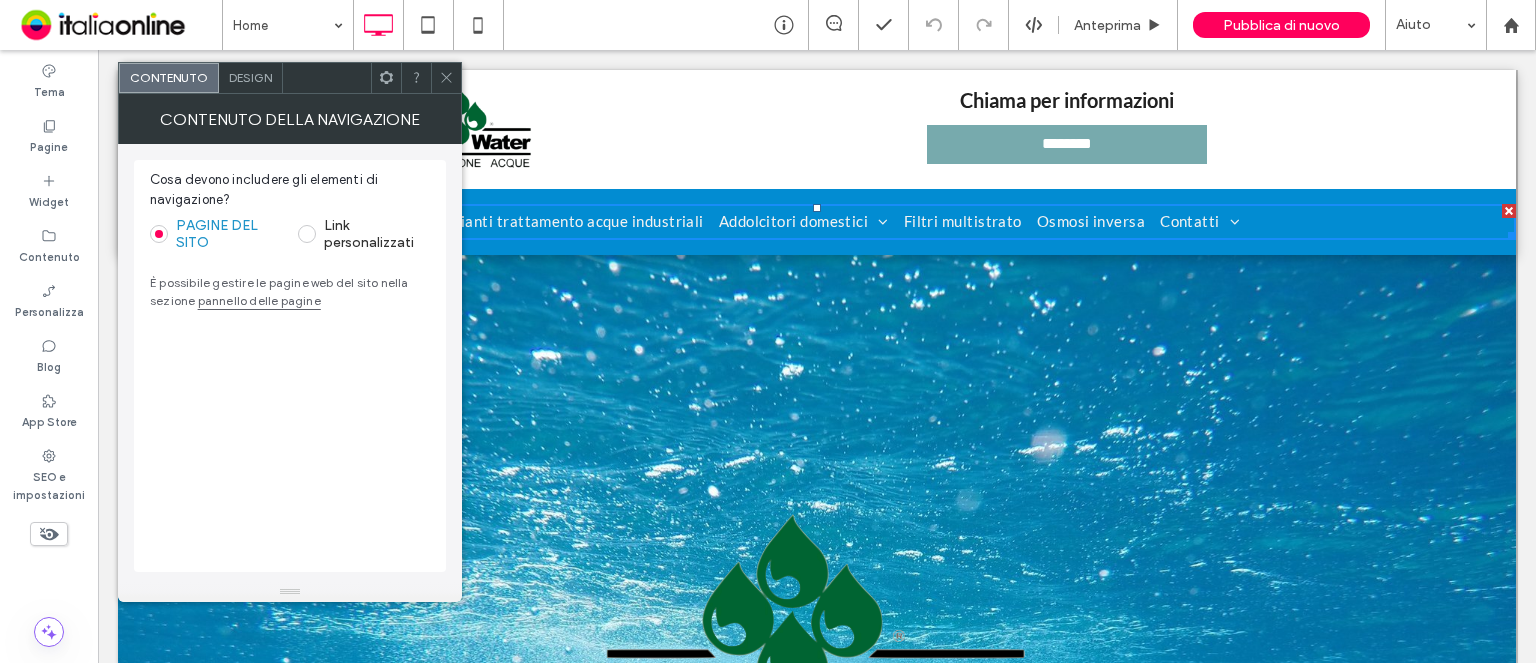 click on "È possibile gestire le pagine web del sito nella sezione   pannello delle pagine" at bounding box center [290, 292] 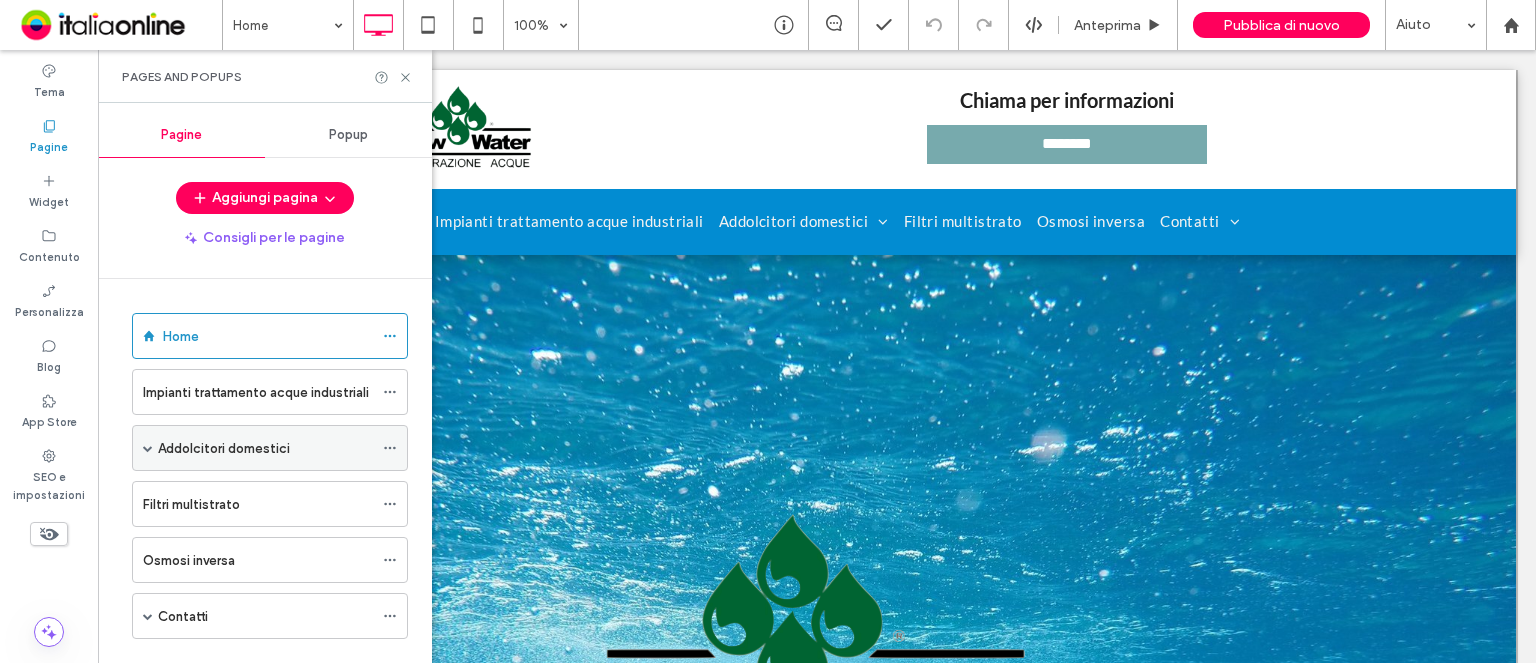 click on "Addolcitori domestici" at bounding box center (224, 448) 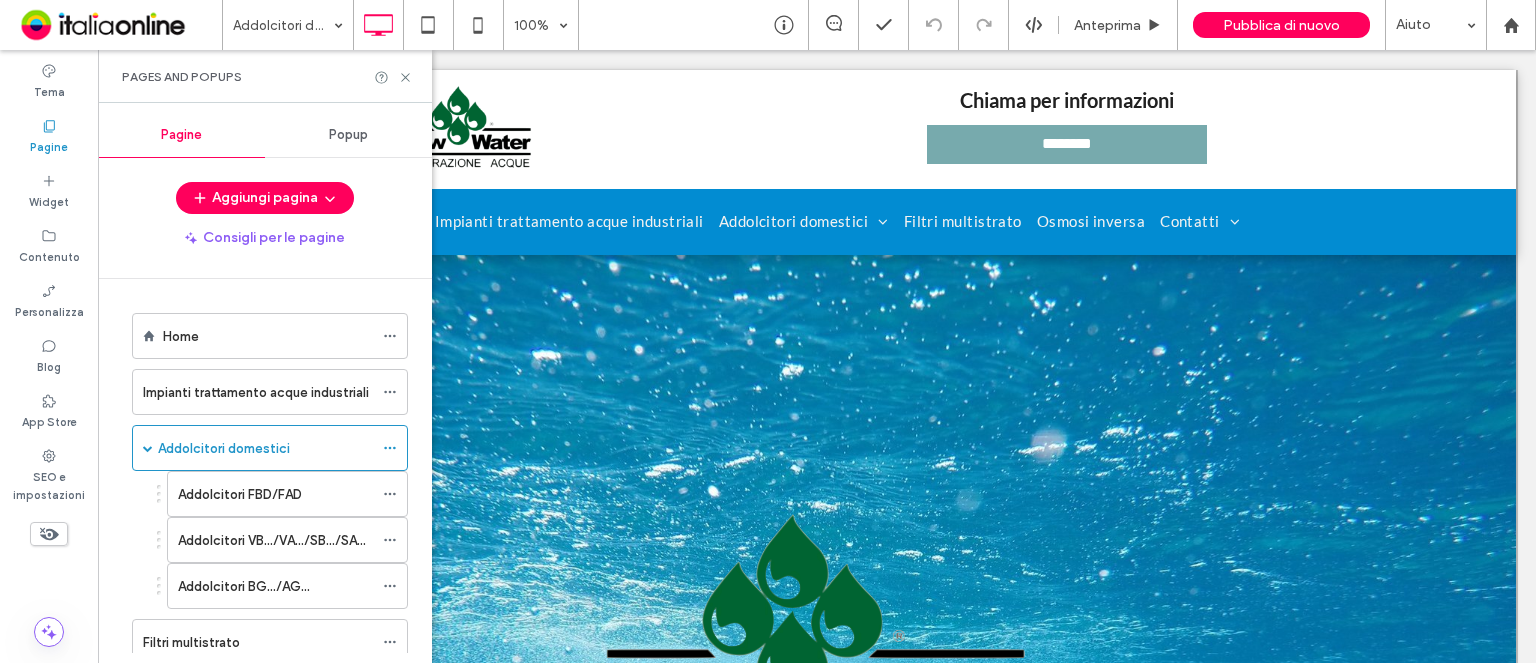 click at bounding box center [768, 331] 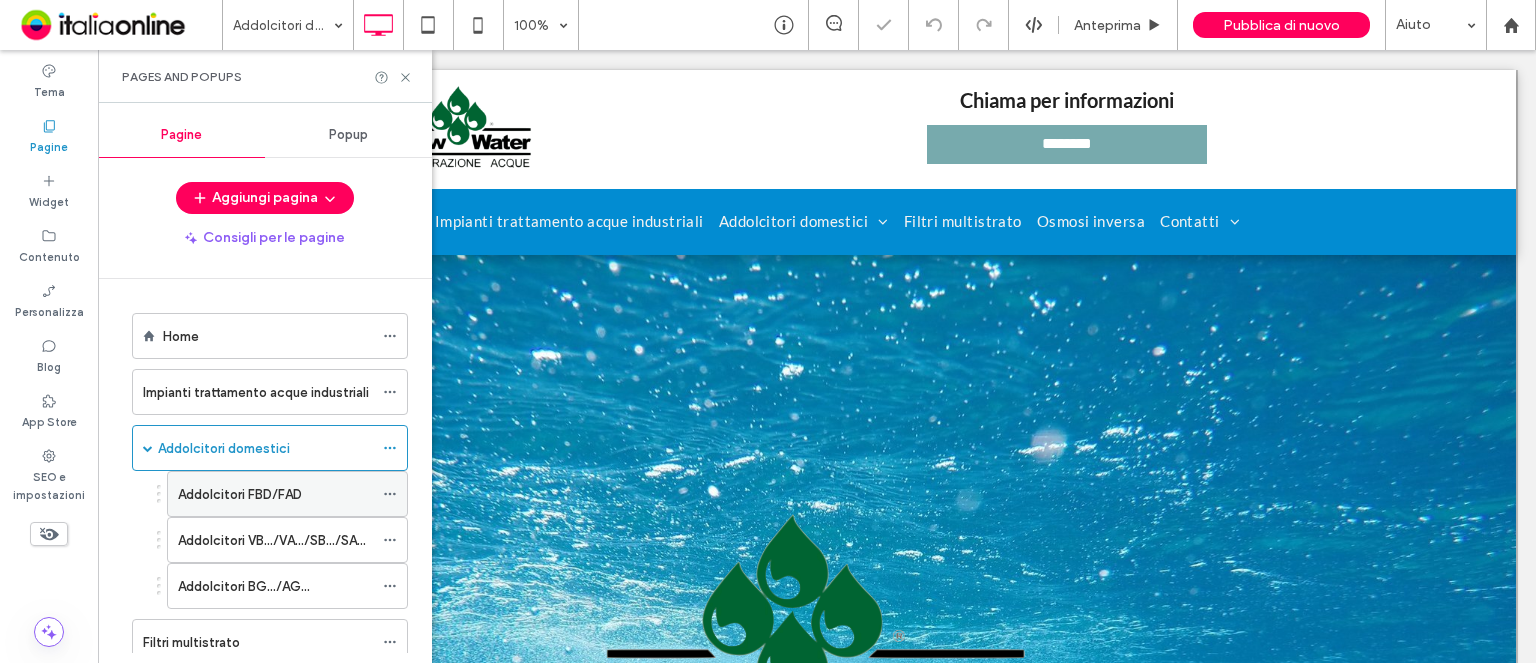 click on "Addolcitori FBD/FAD" at bounding box center [240, 494] 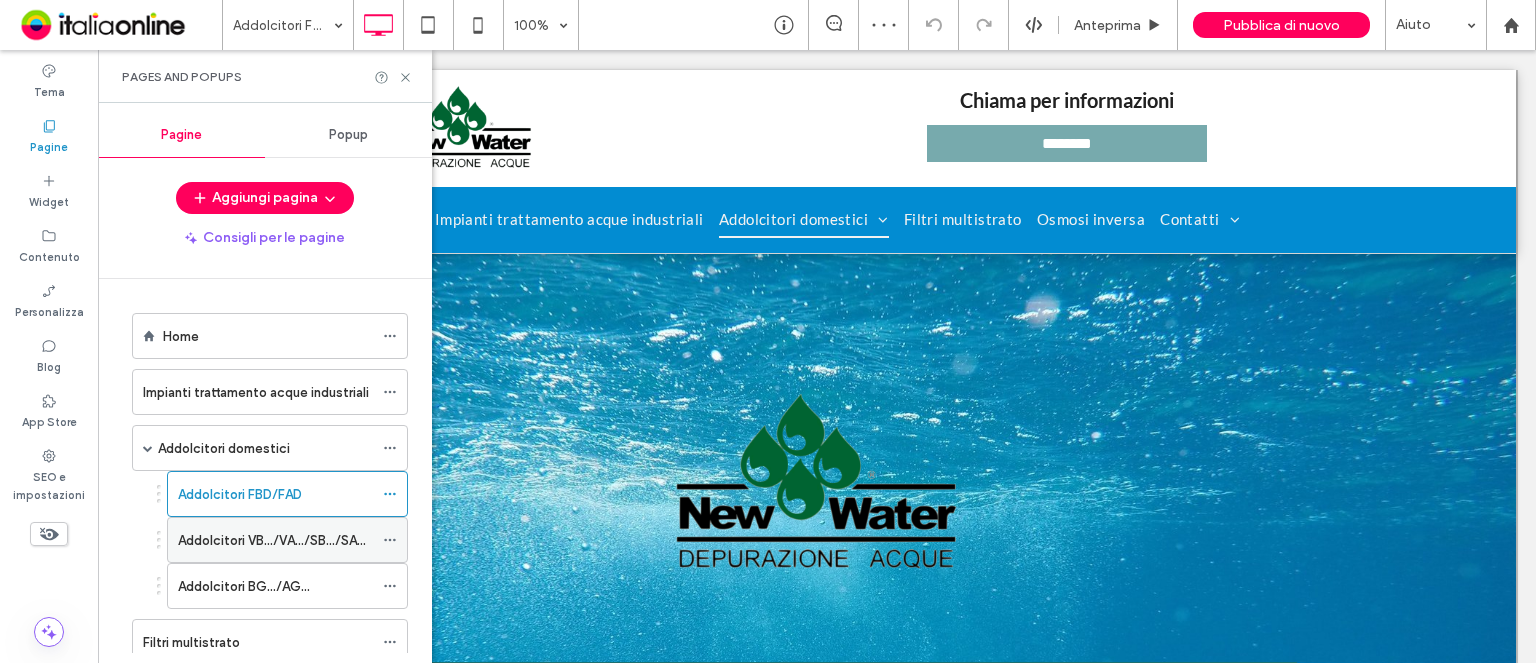 scroll, scrollTop: 0, scrollLeft: 0, axis: both 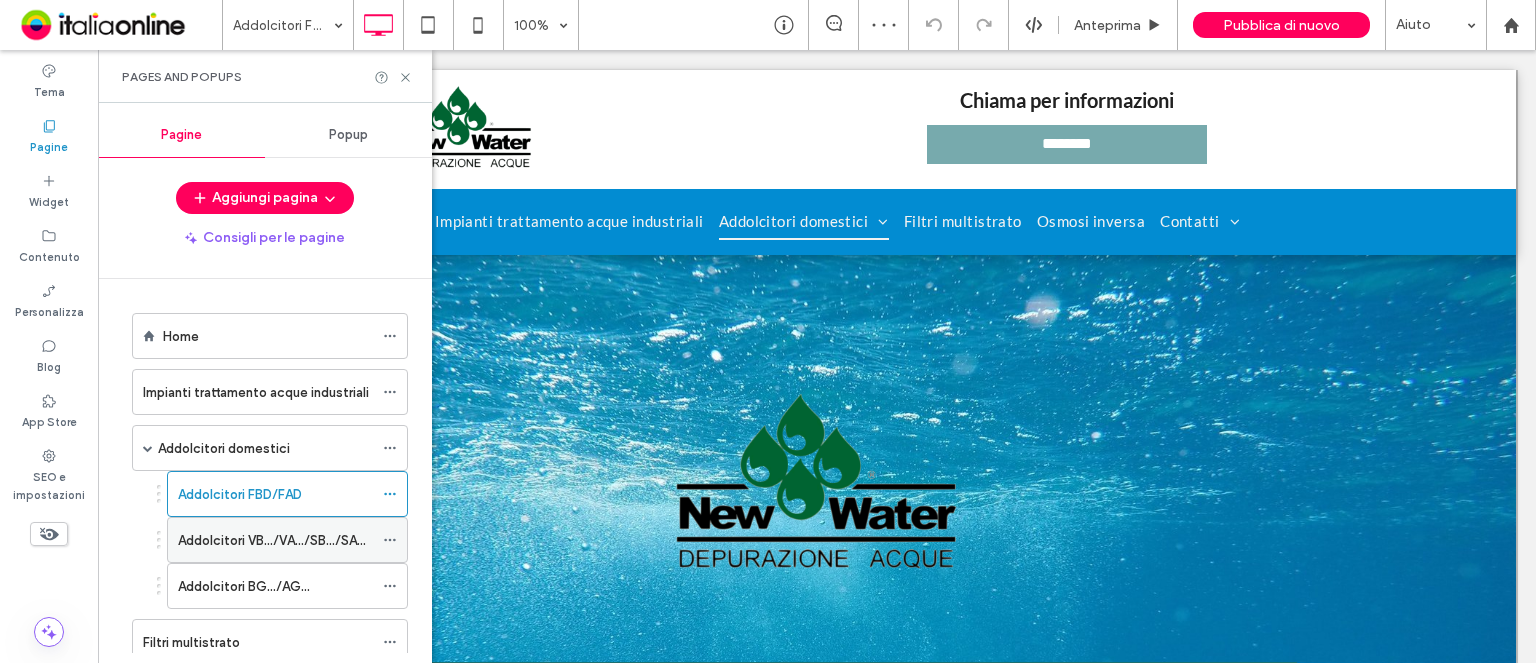 click on "Addolcitori VB.../VA.../SB.../SA..." at bounding box center [272, 540] 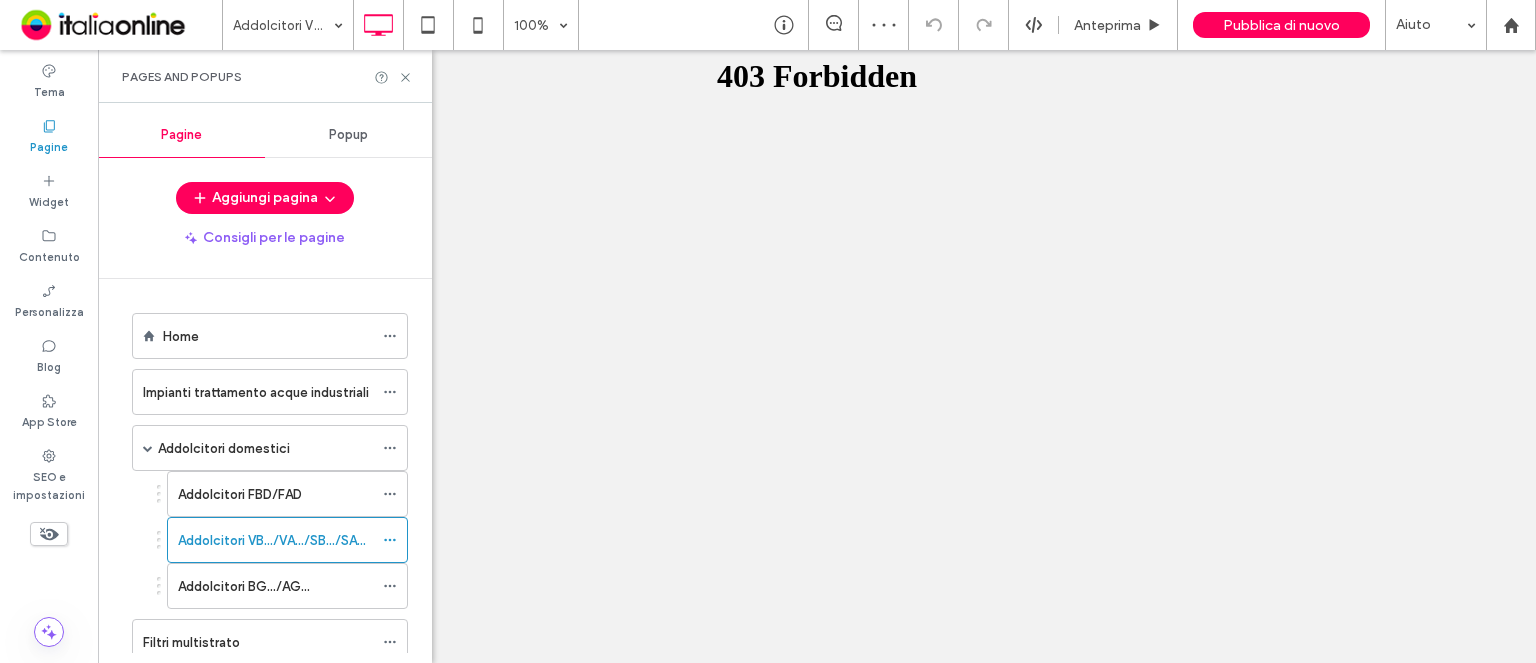 scroll, scrollTop: 0, scrollLeft: 0, axis: both 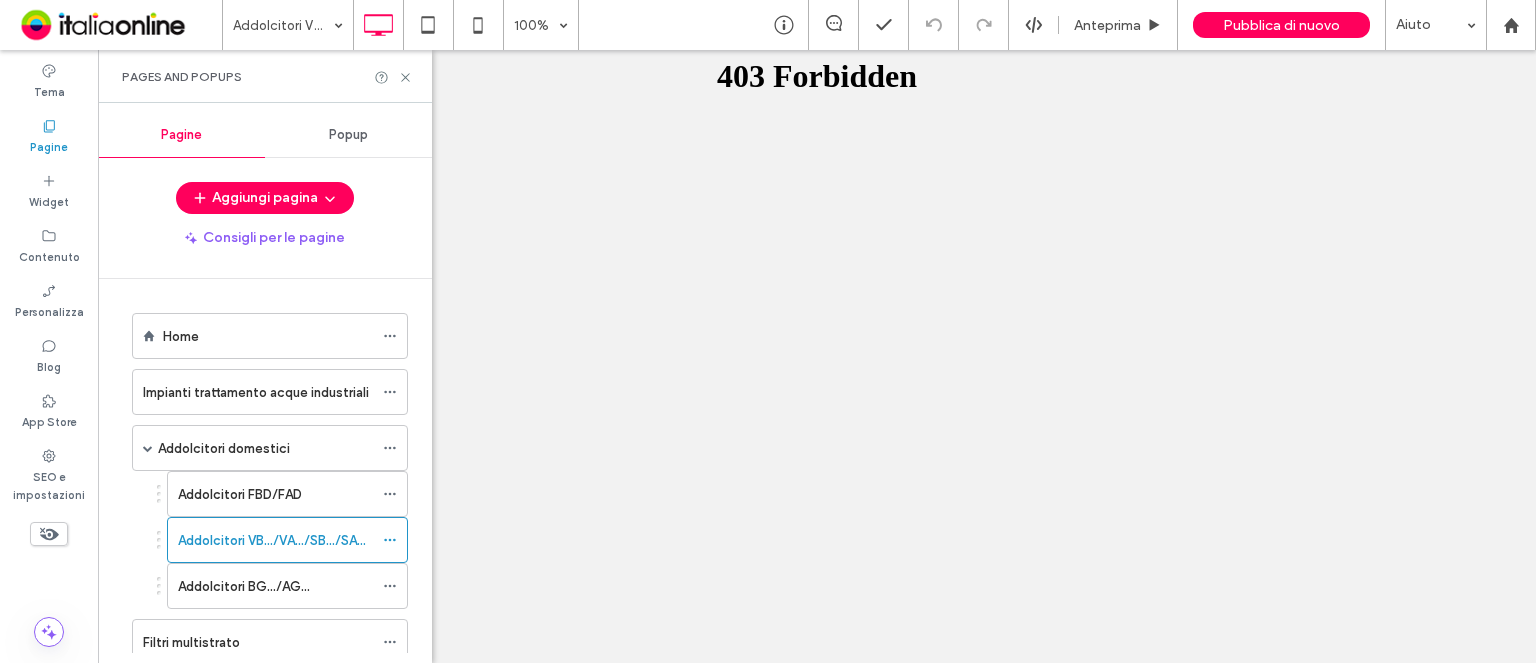 click at bounding box center [768, 331] 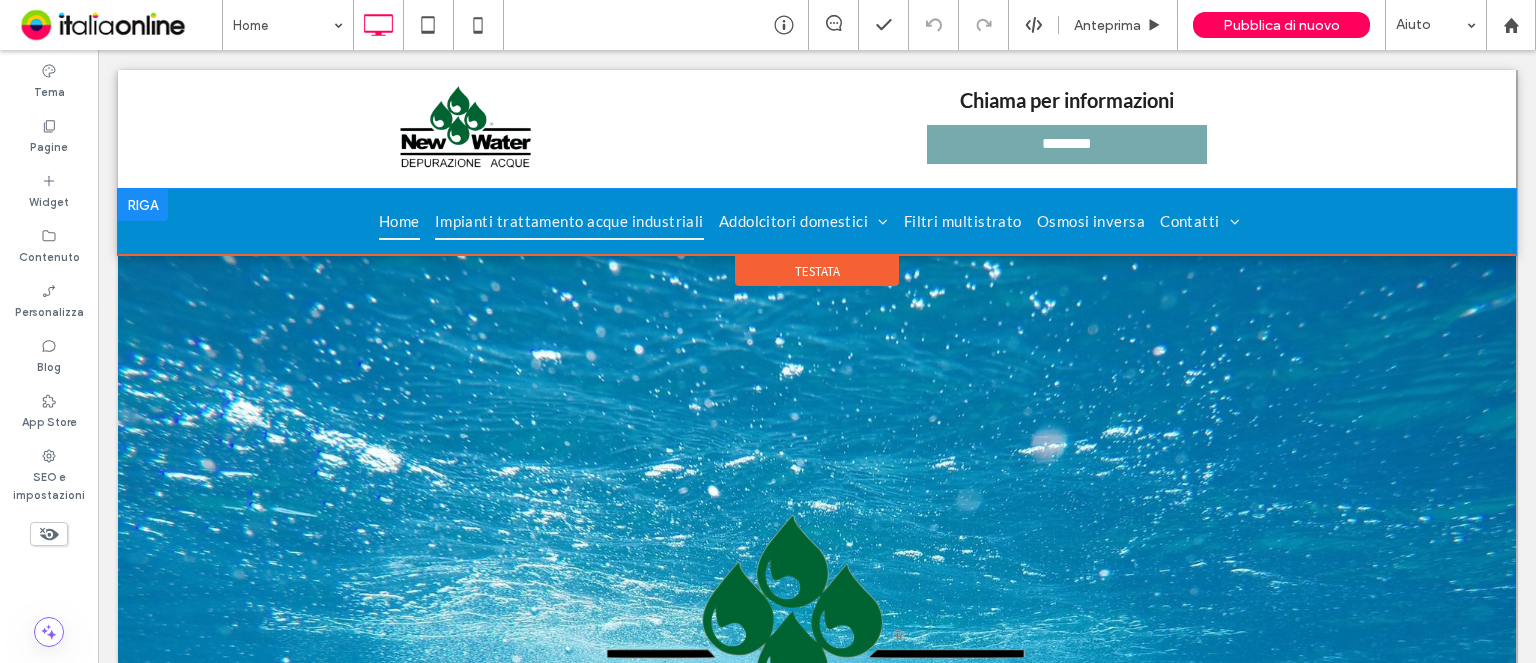 scroll, scrollTop: 0, scrollLeft: 0, axis: both 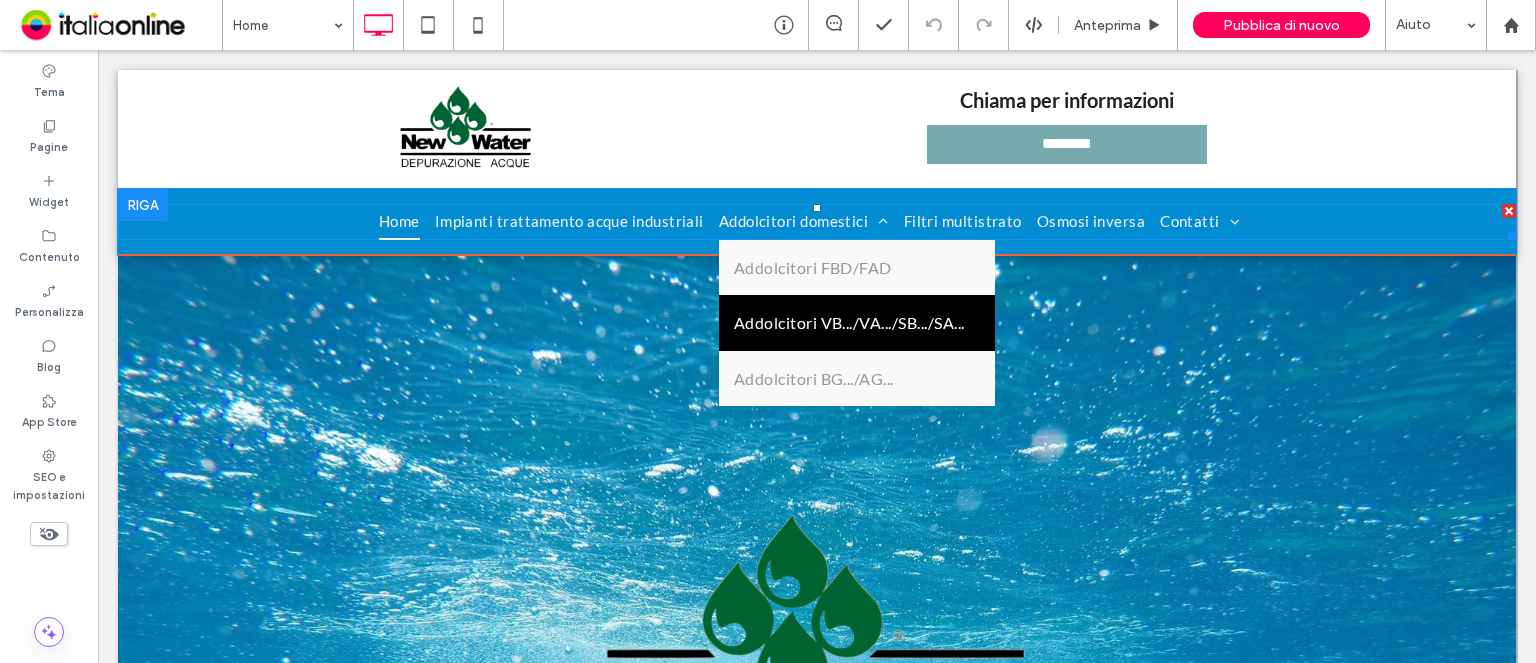 click on "Addolcitori domestici" at bounding box center [804, 222] 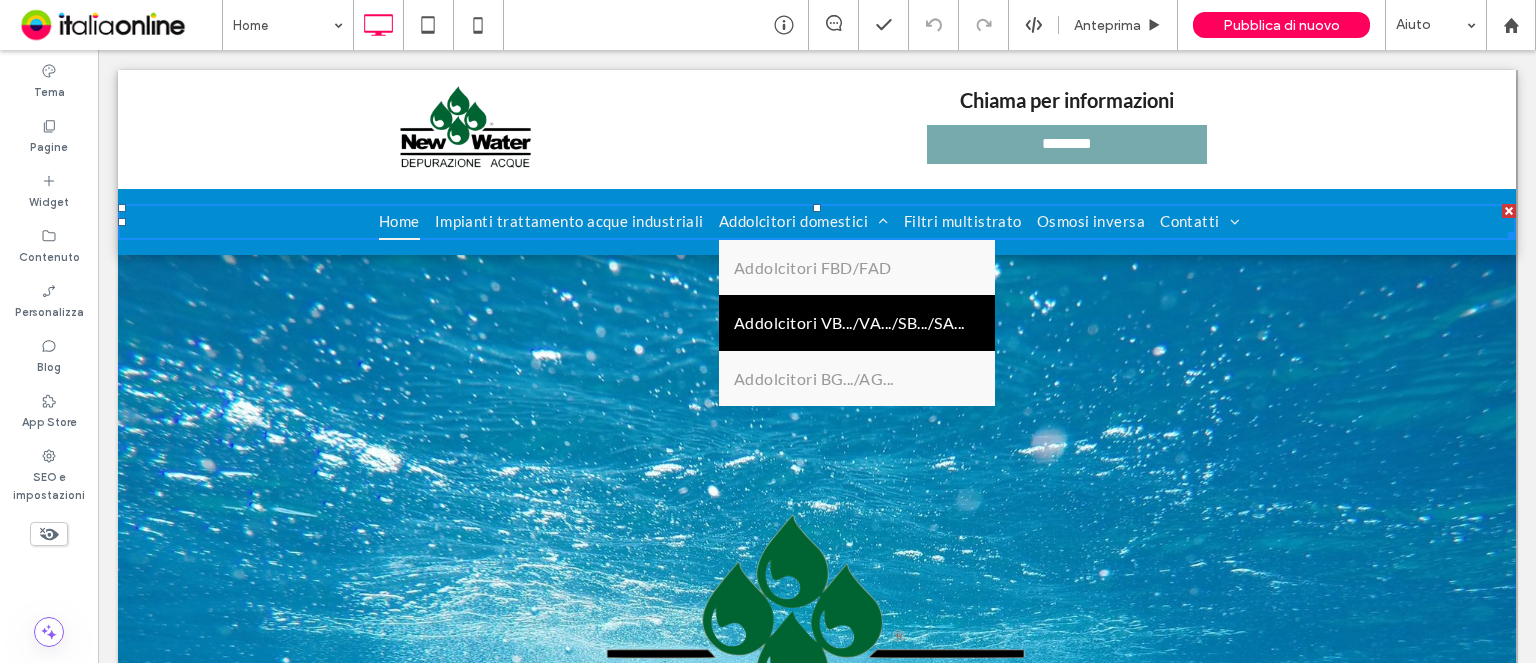 click on "Addolcitori VB.../VA.../SB.../SA..." at bounding box center (857, 323) 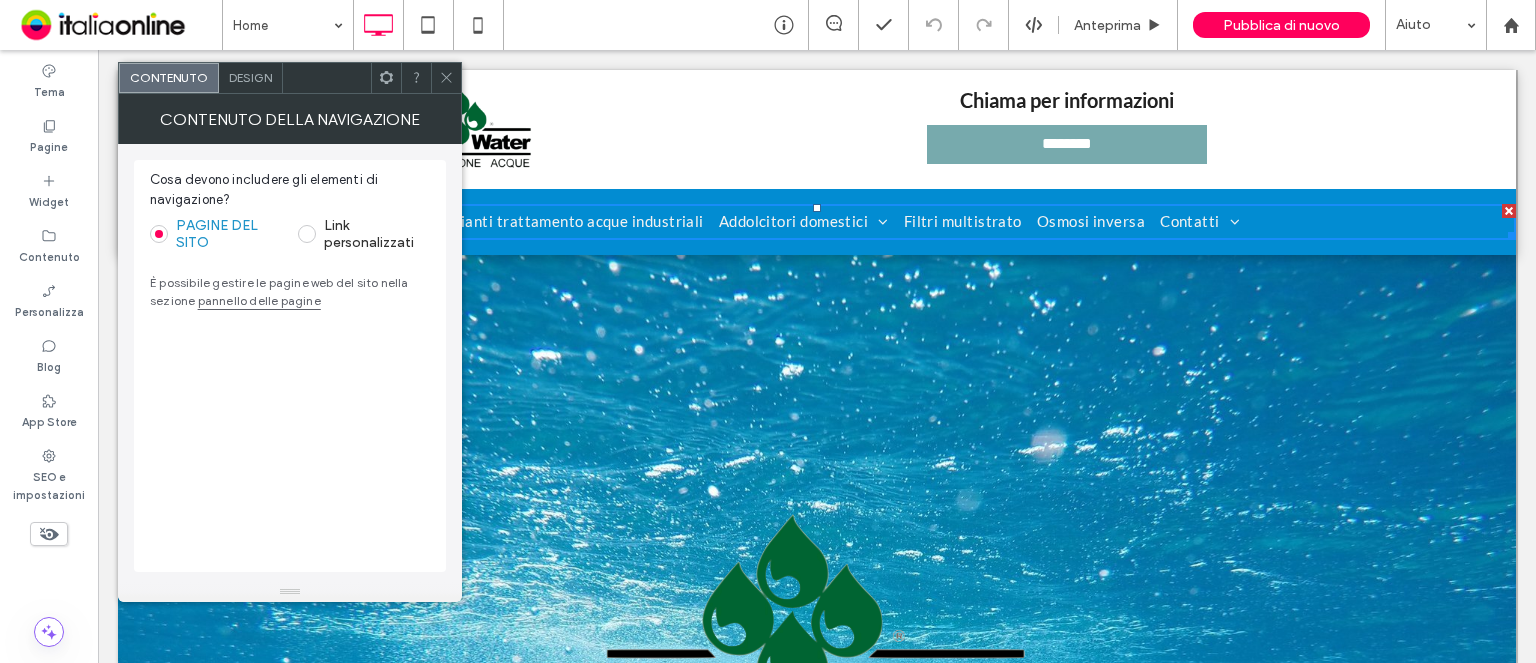 click on "pannello delle pagine" at bounding box center (259, 300) 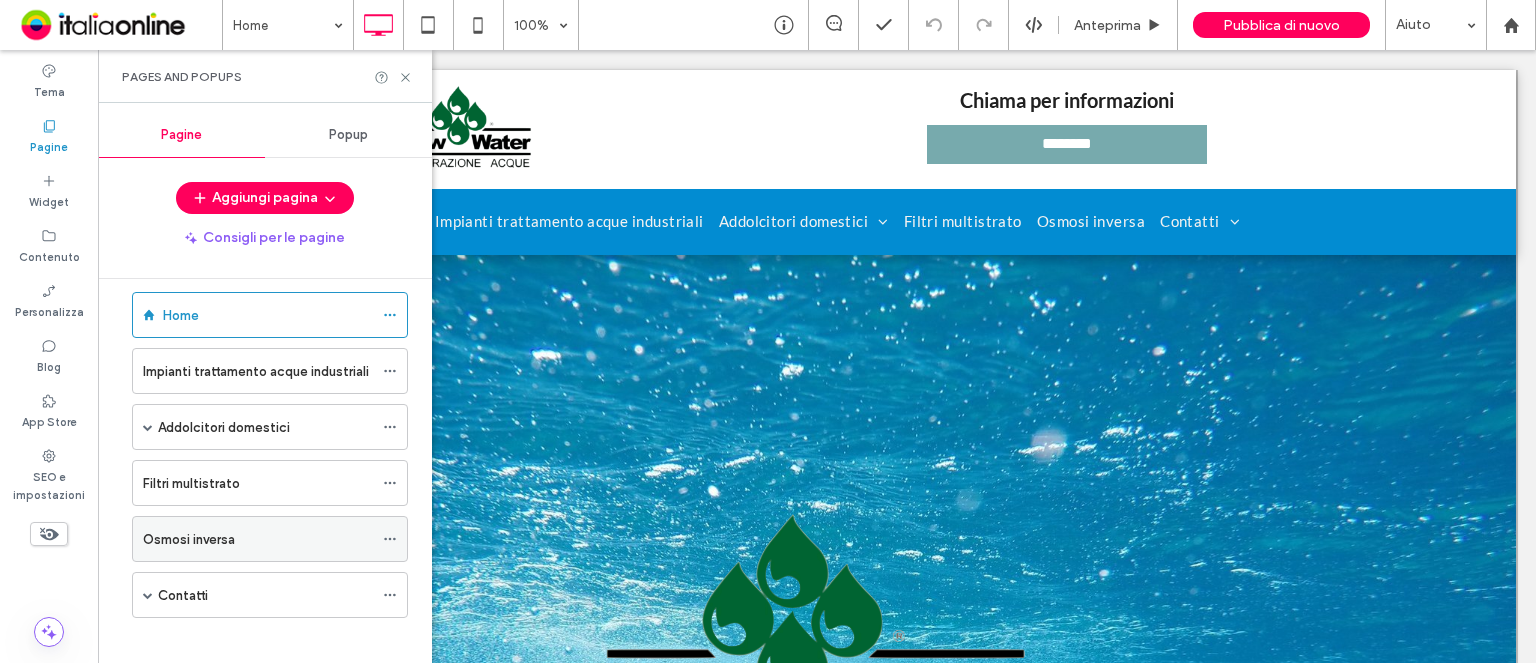 scroll, scrollTop: 32, scrollLeft: 0, axis: vertical 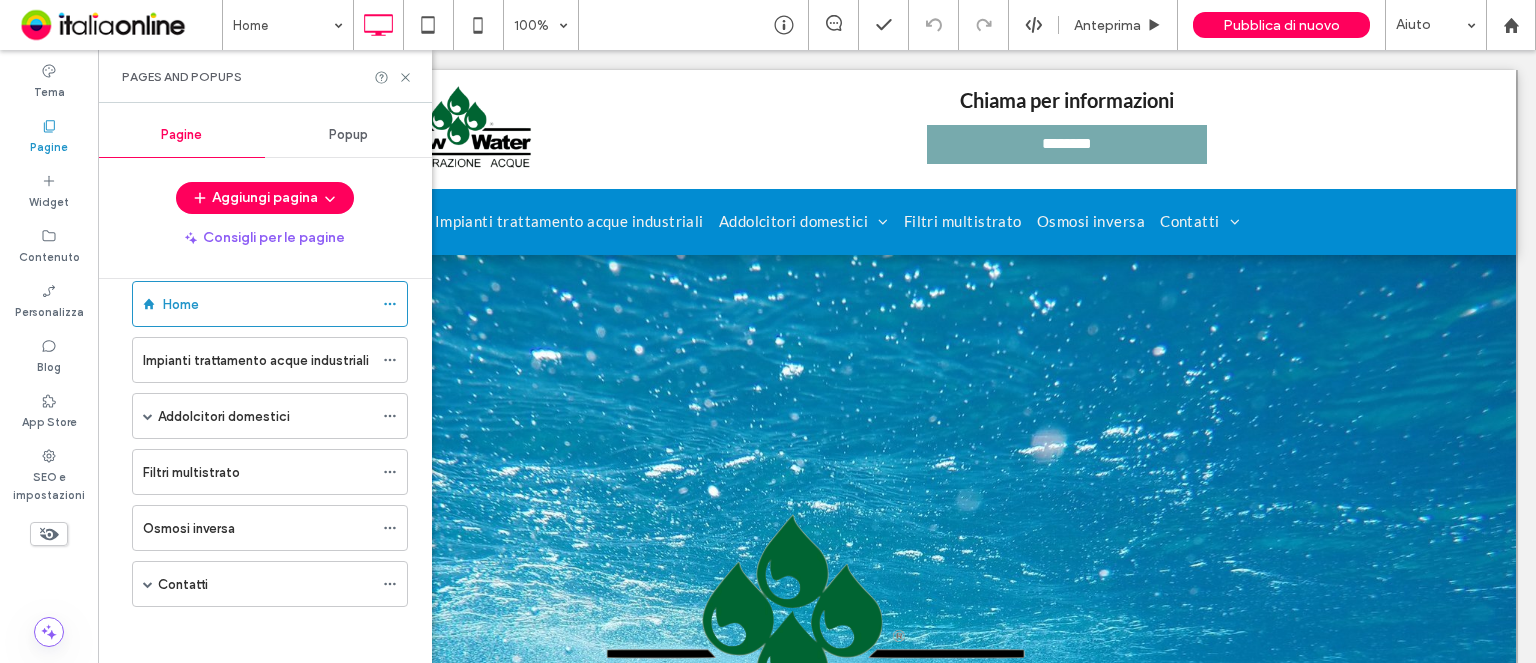 click on "Addolcitori domestici" at bounding box center (265, 416) 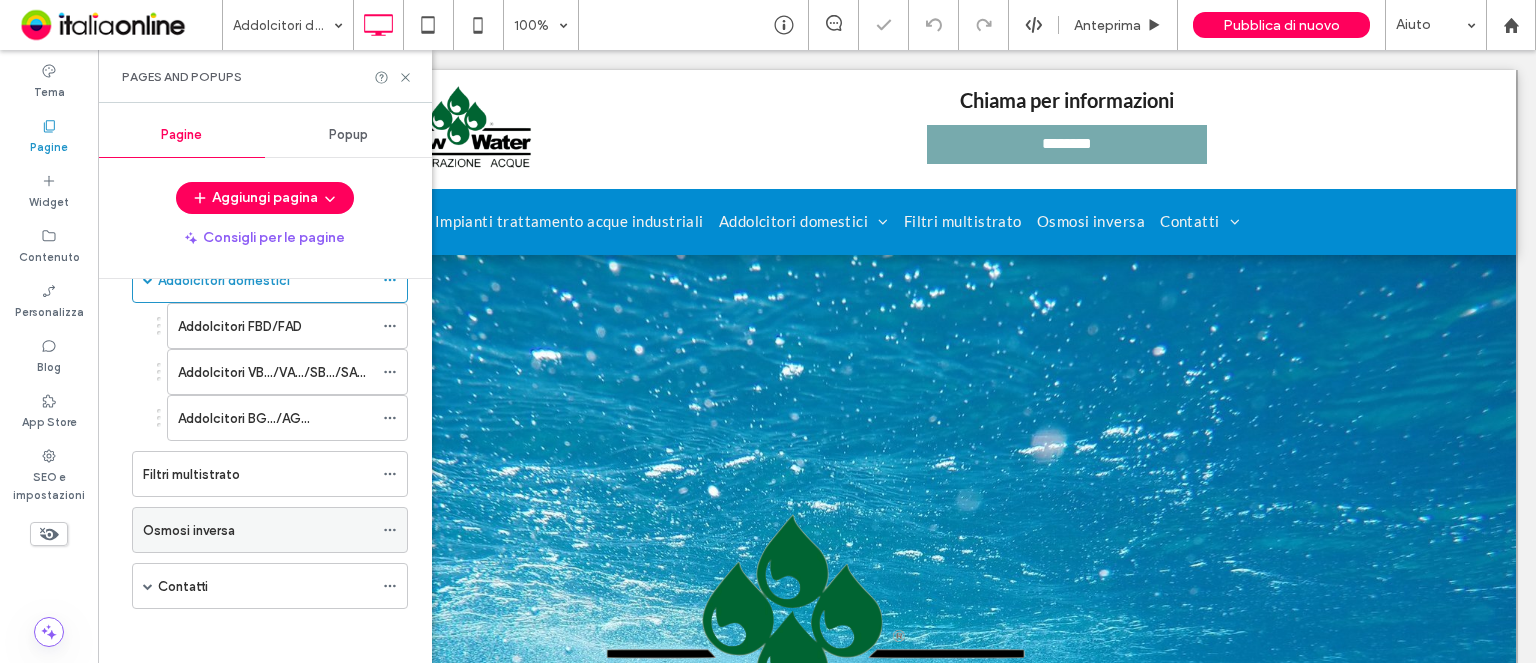 scroll, scrollTop: 169, scrollLeft: 0, axis: vertical 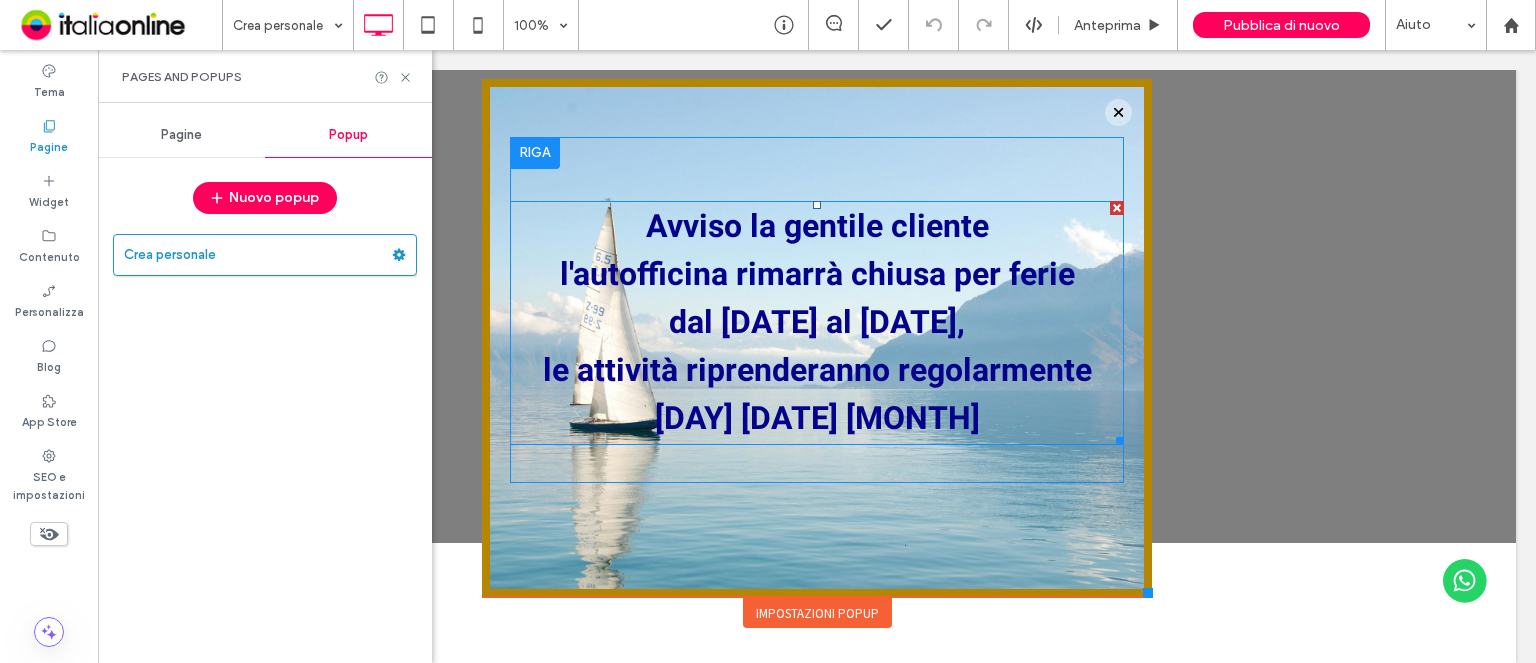 click on "l'autofficina rimarrà chiusa per ferie" at bounding box center [817, 274] 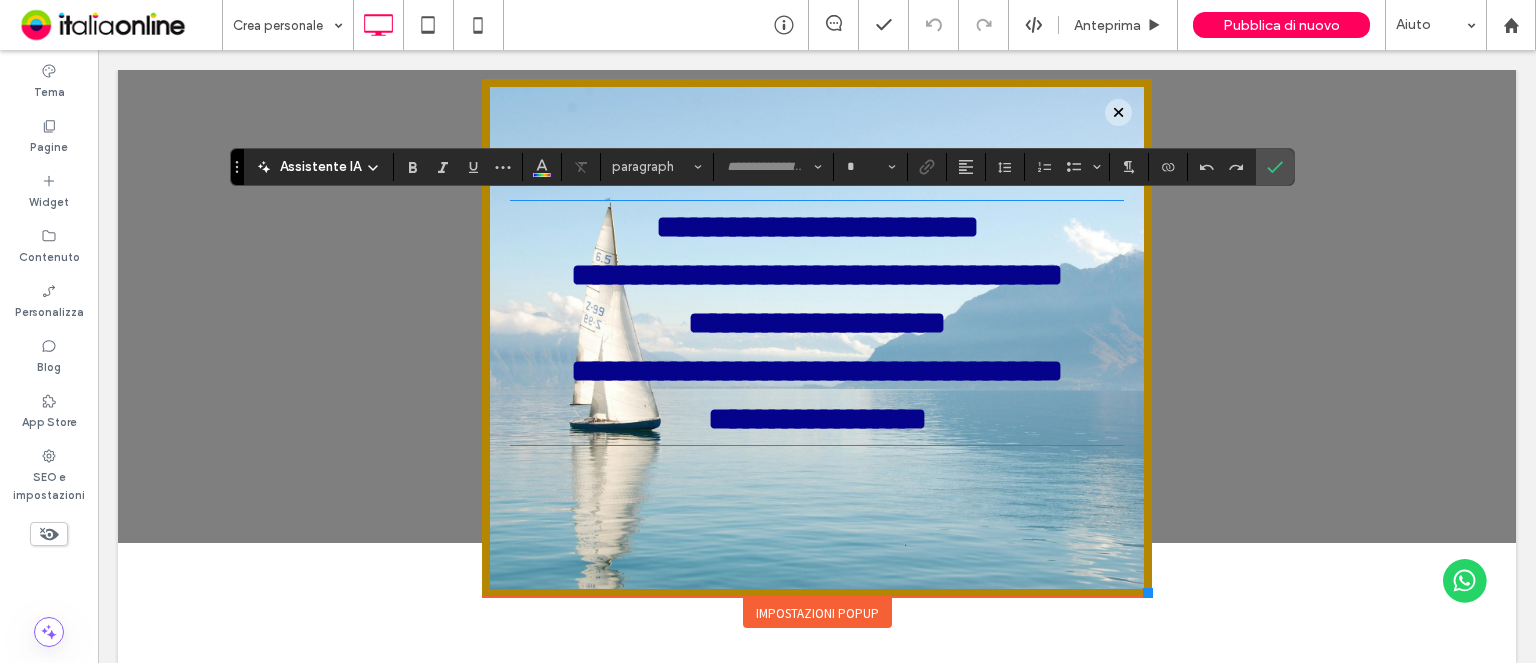 type on "*****" 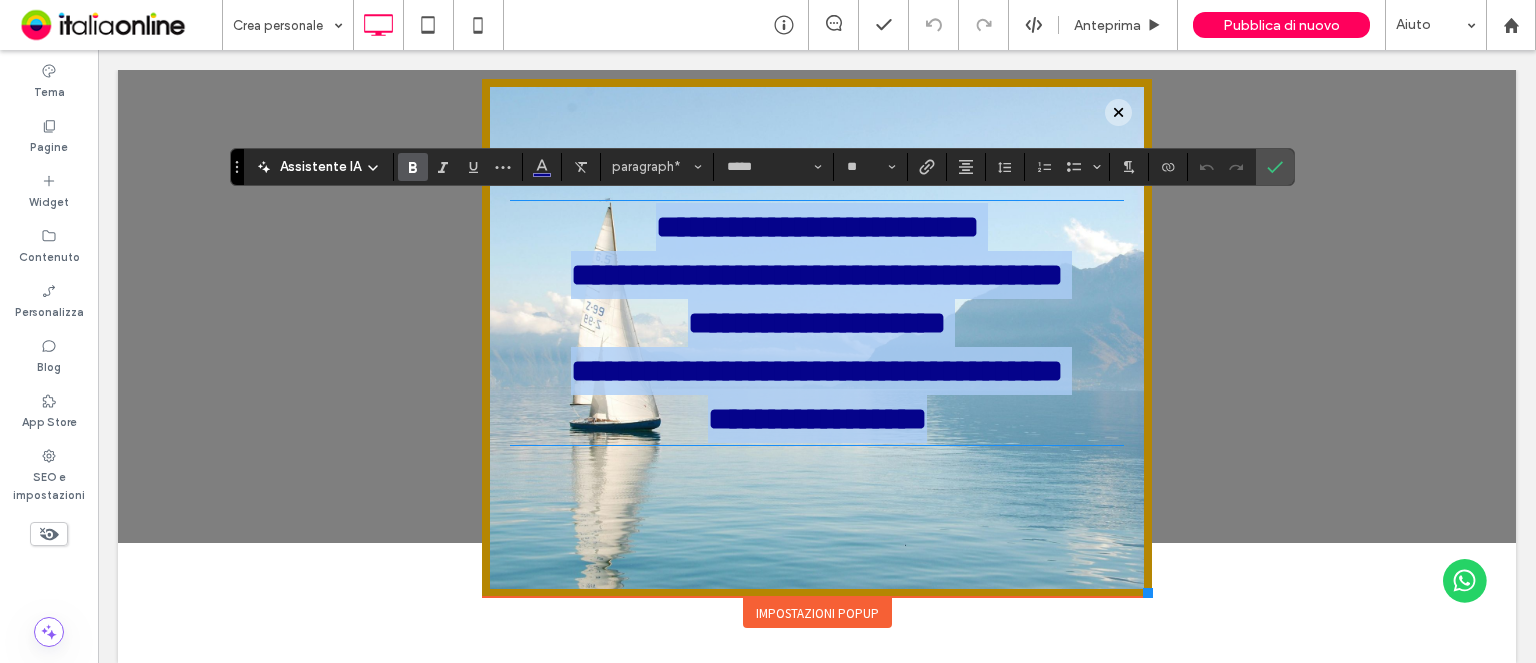 click on "**********" at bounding box center [817, 227] 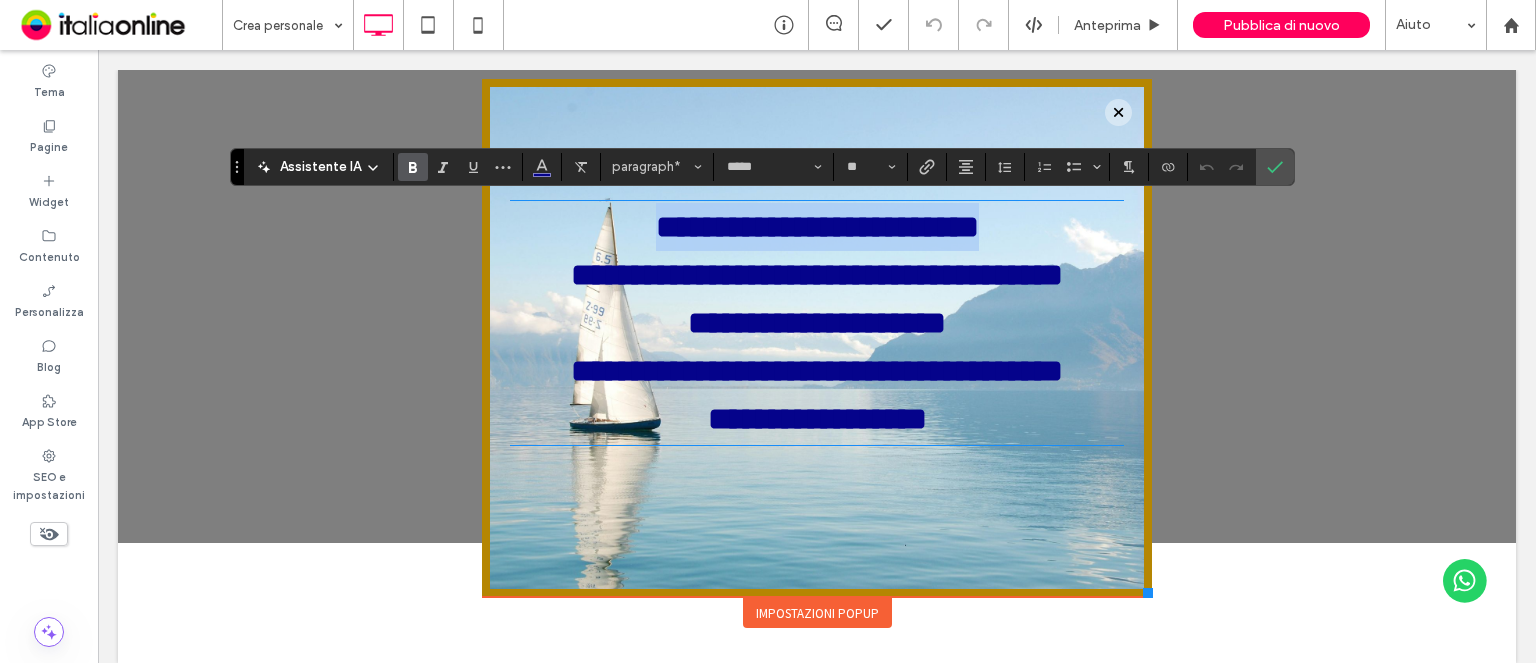 drag, startPoint x: 634, startPoint y: 223, endPoint x: 981, endPoint y: 219, distance: 347.02304 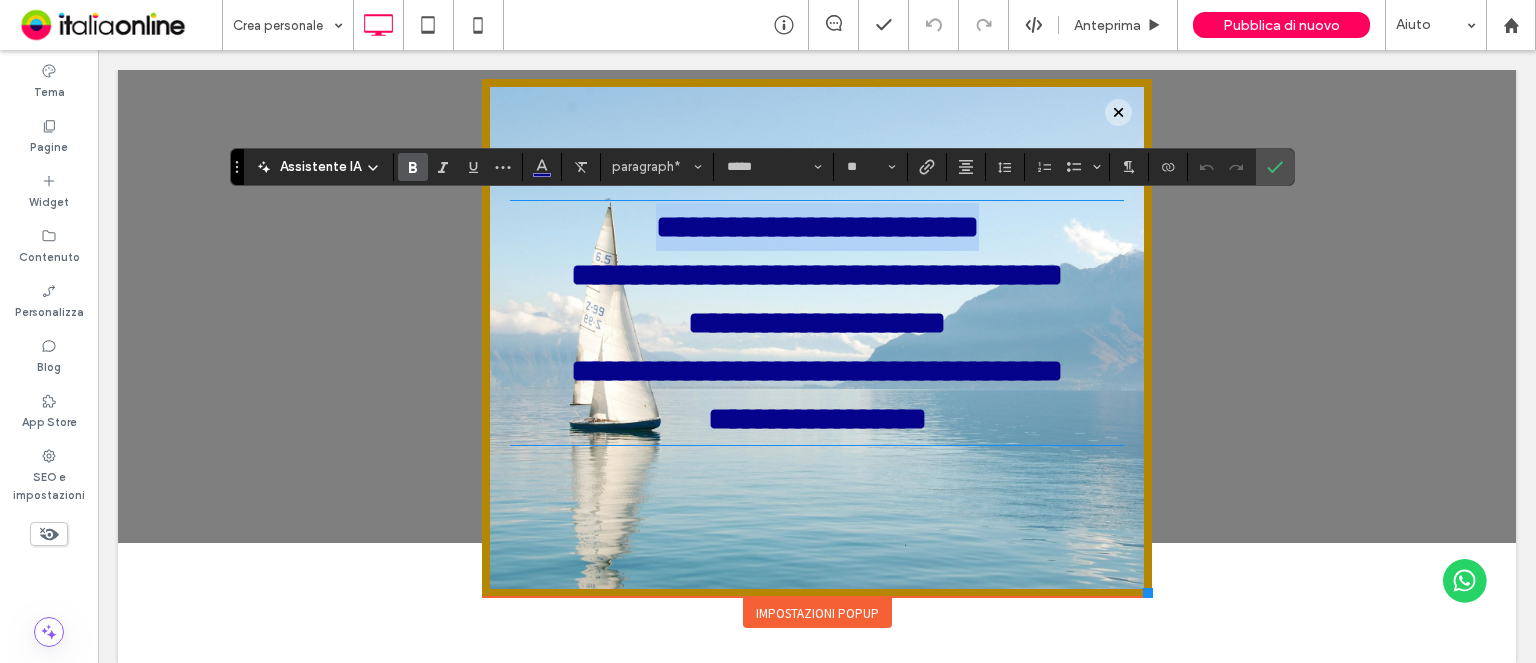 click on "**********" at bounding box center (817, 227) 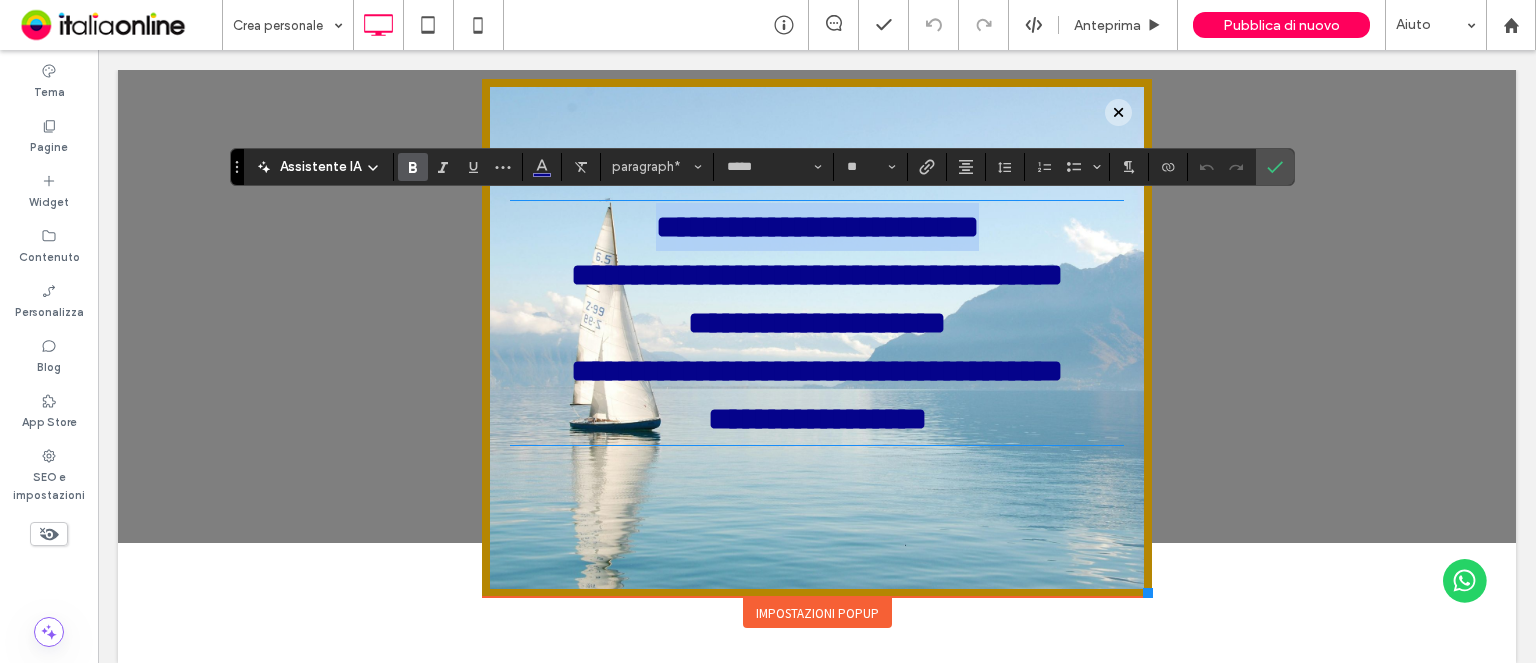 type 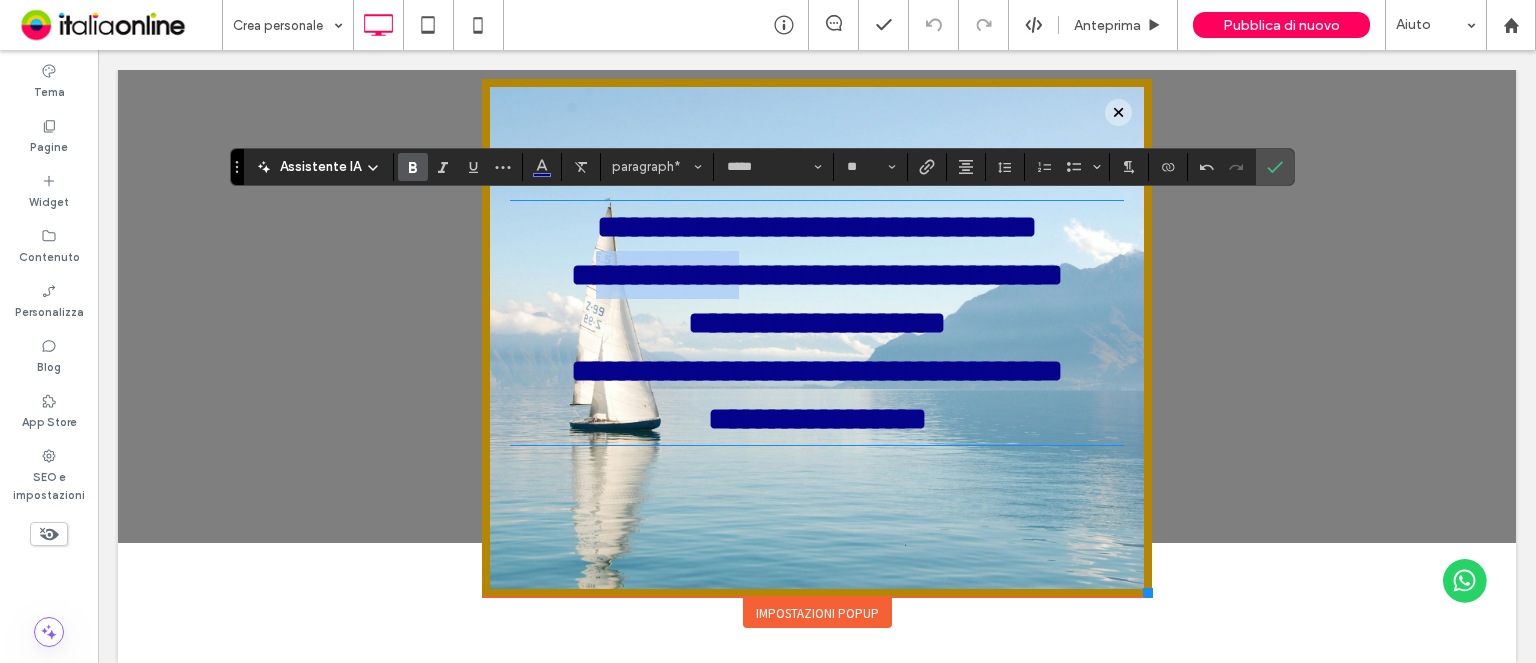 drag, startPoint x: 556, startPoint y: 277, endPoint x: 703, endPoint y: 275, distance: 147.01361 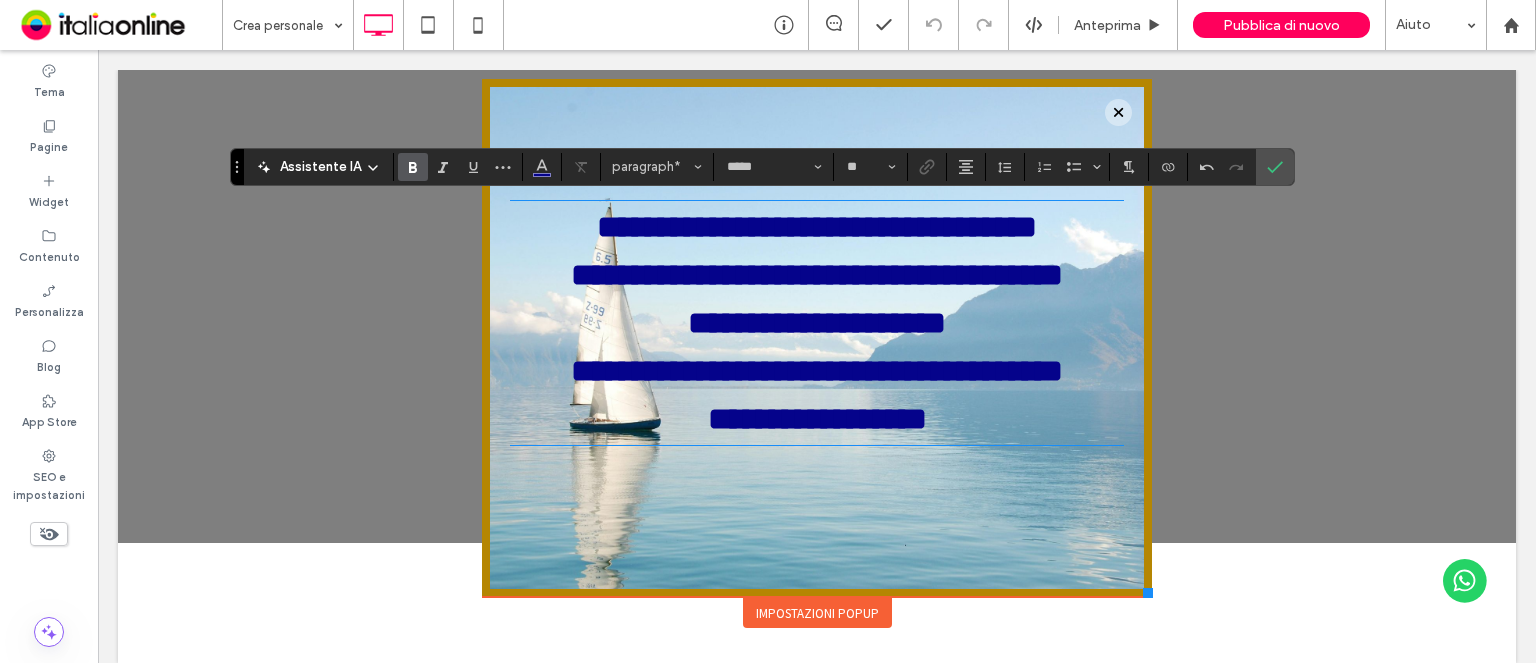click on "**********" at bounding box center (817, 323) 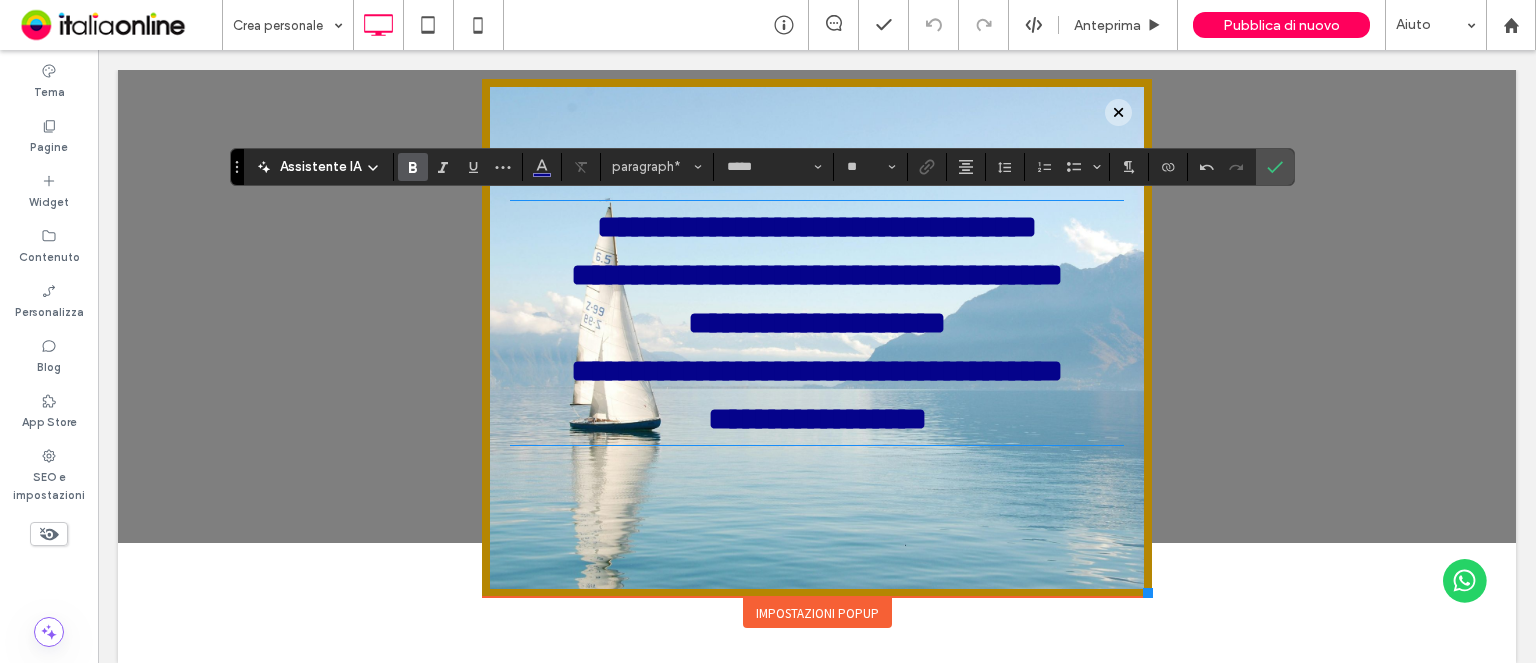 click on "**********" at bounding box center [817, 371] 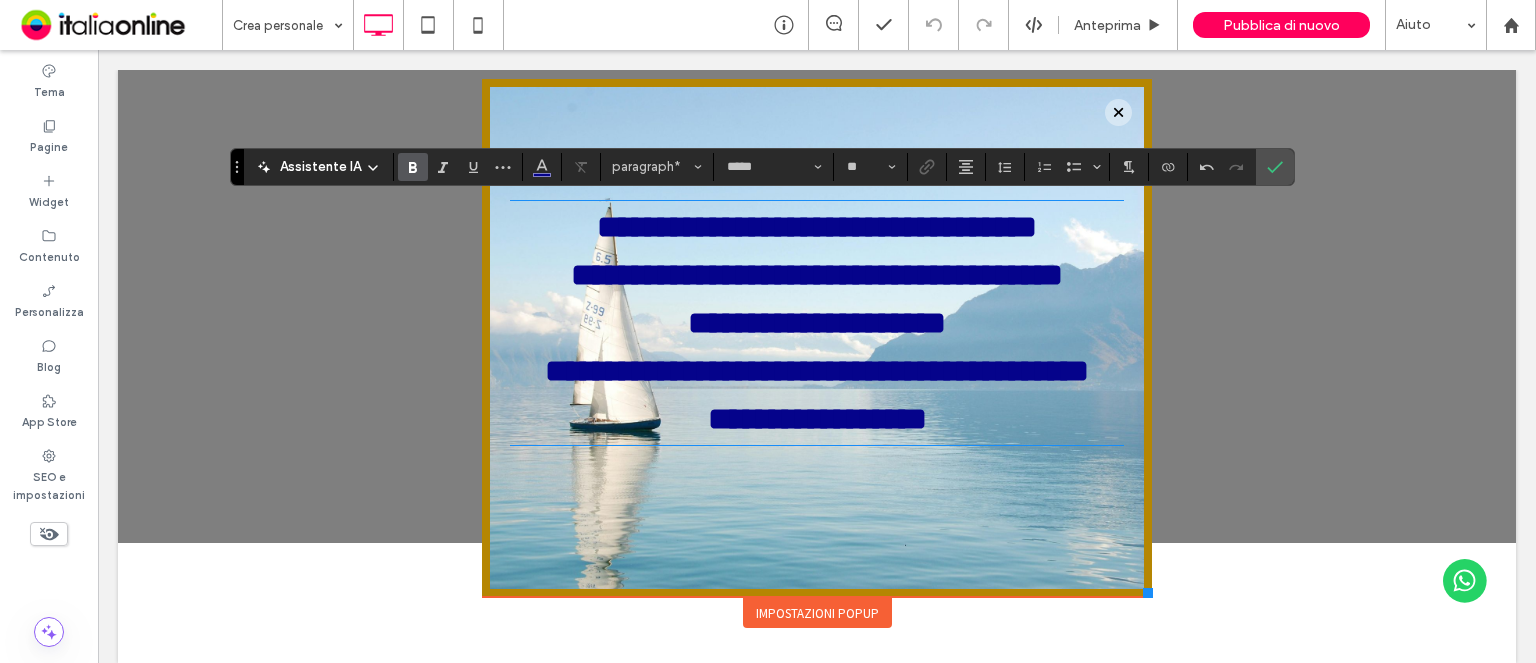 click on "**********" at bounding box center [817, 371] 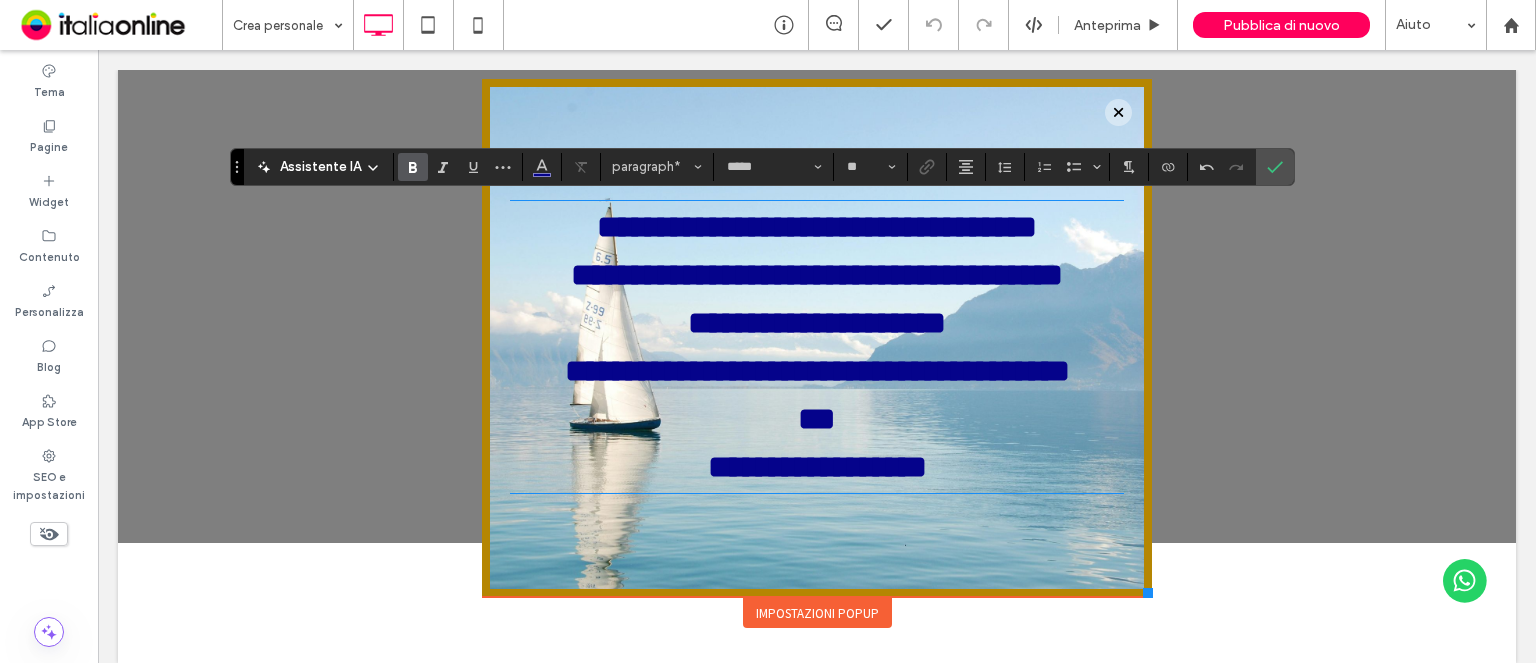 click on "**********" at bounding box center (817, 467) 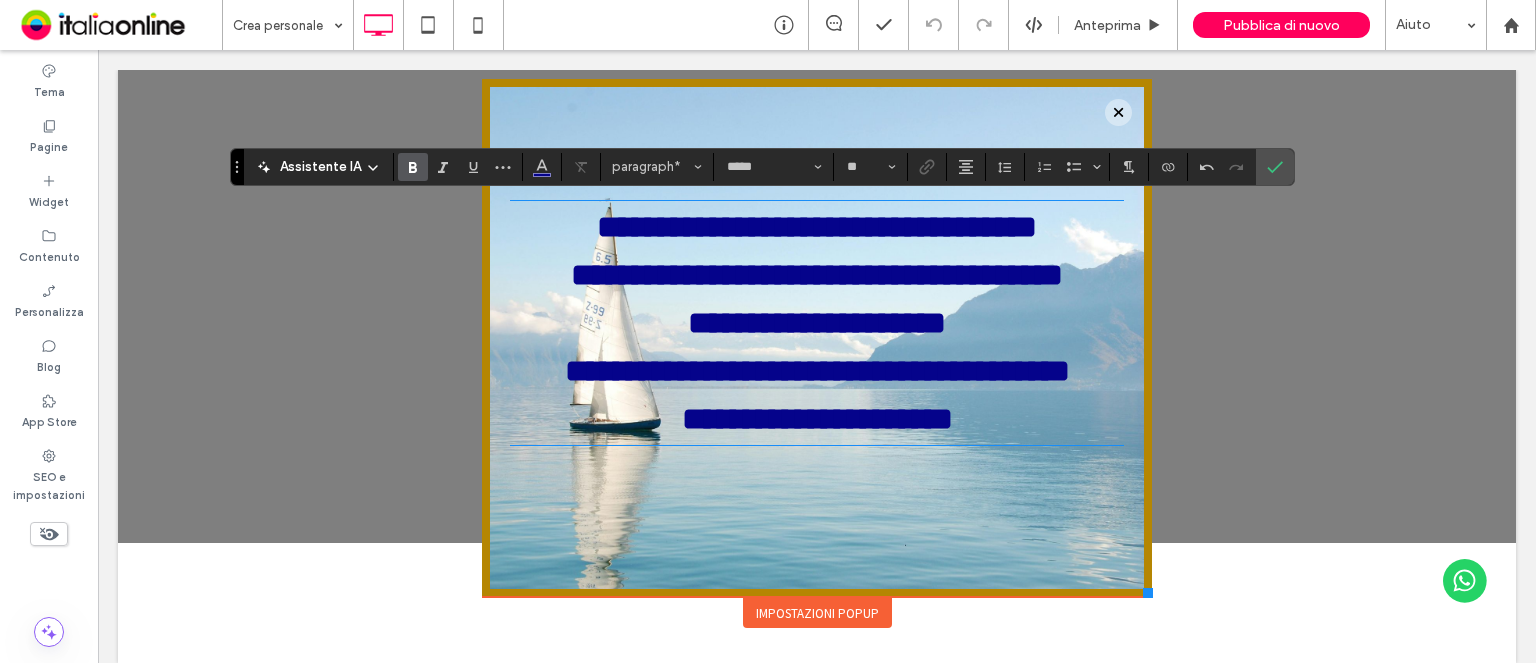click on "**********" at bounding box center [817, 419] 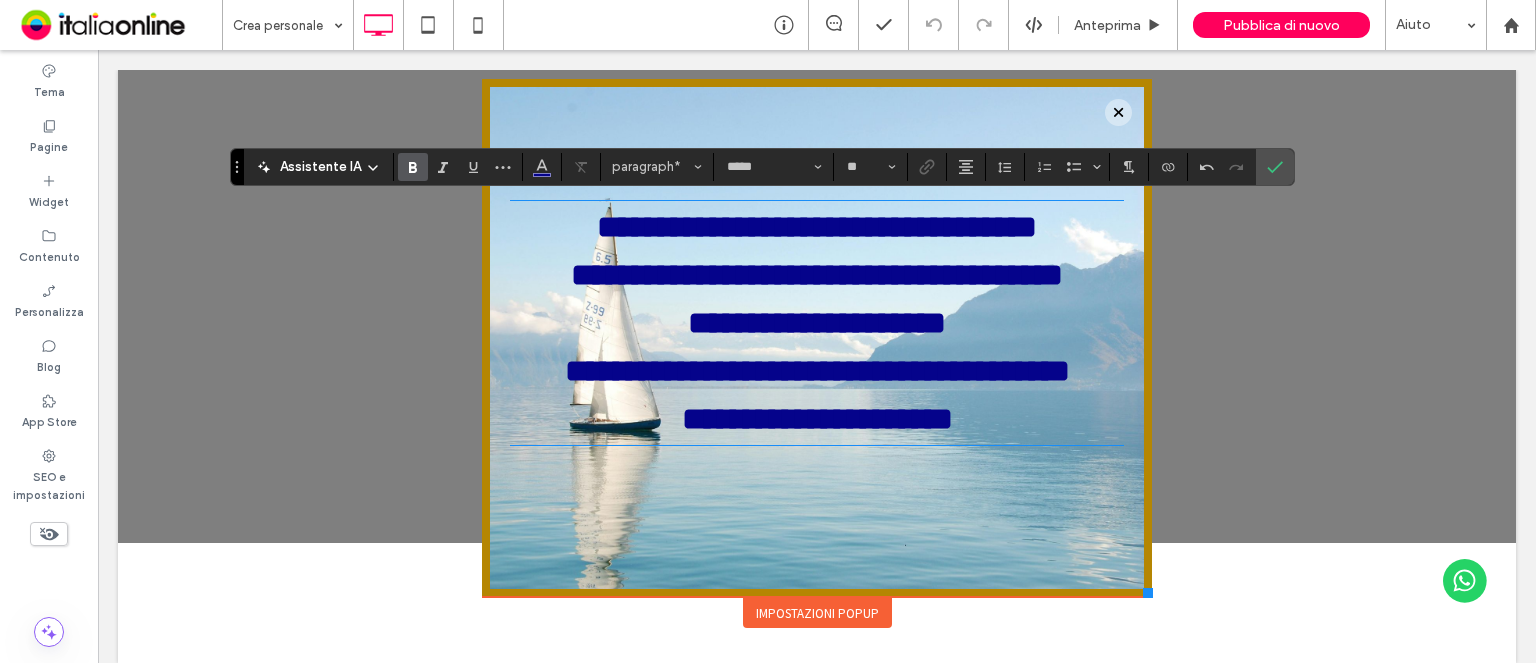 click on "**********" at bounding box center (817, 371) 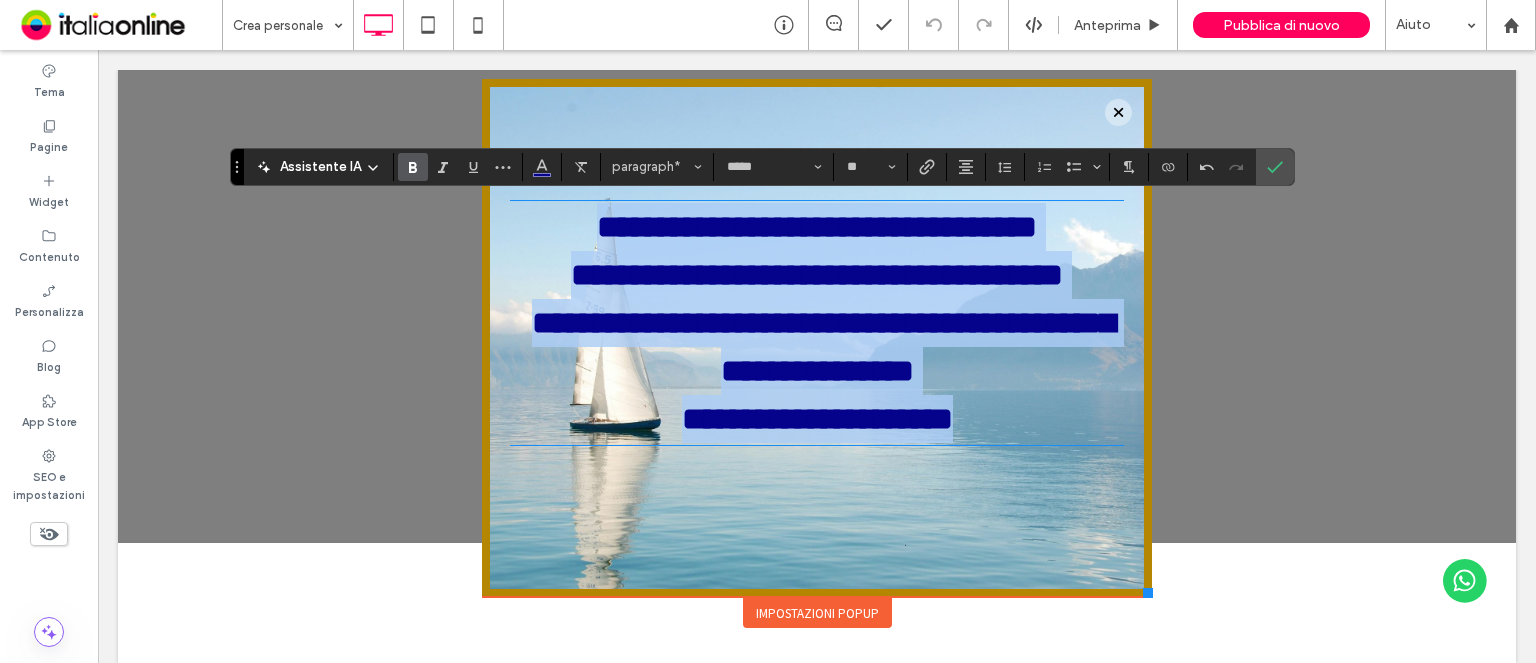 drag, startPoint x: 574, startPoint y: 217, endPoint x: 972, endPoint y: 418, distance: 445.87555 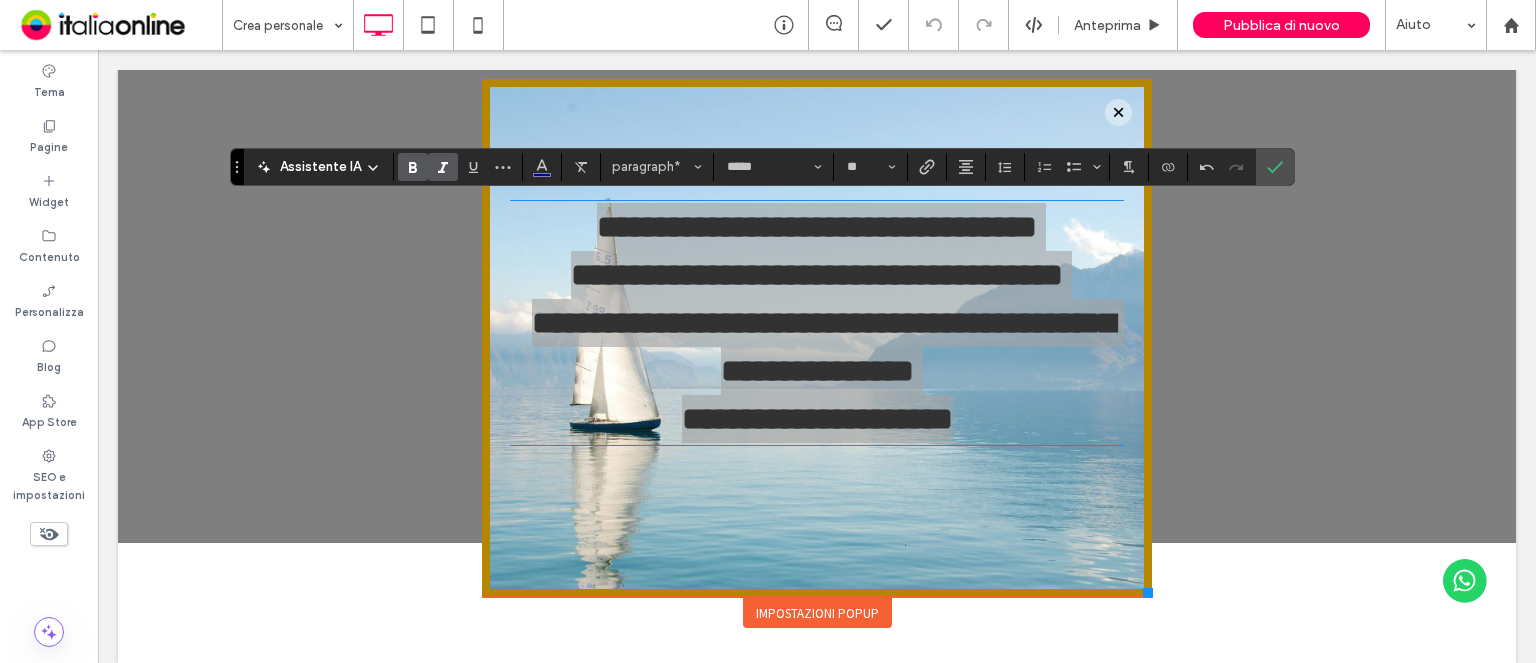 click 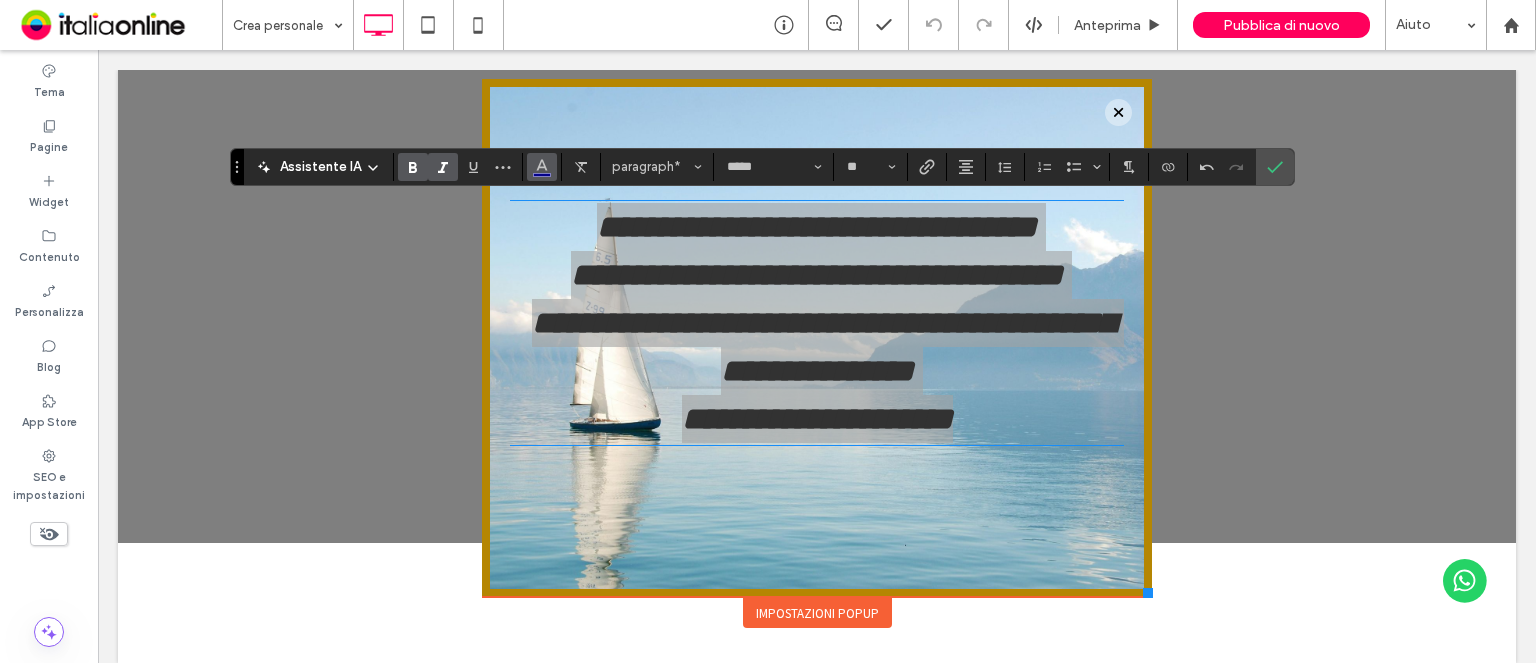click at bounding box center (542, 167) 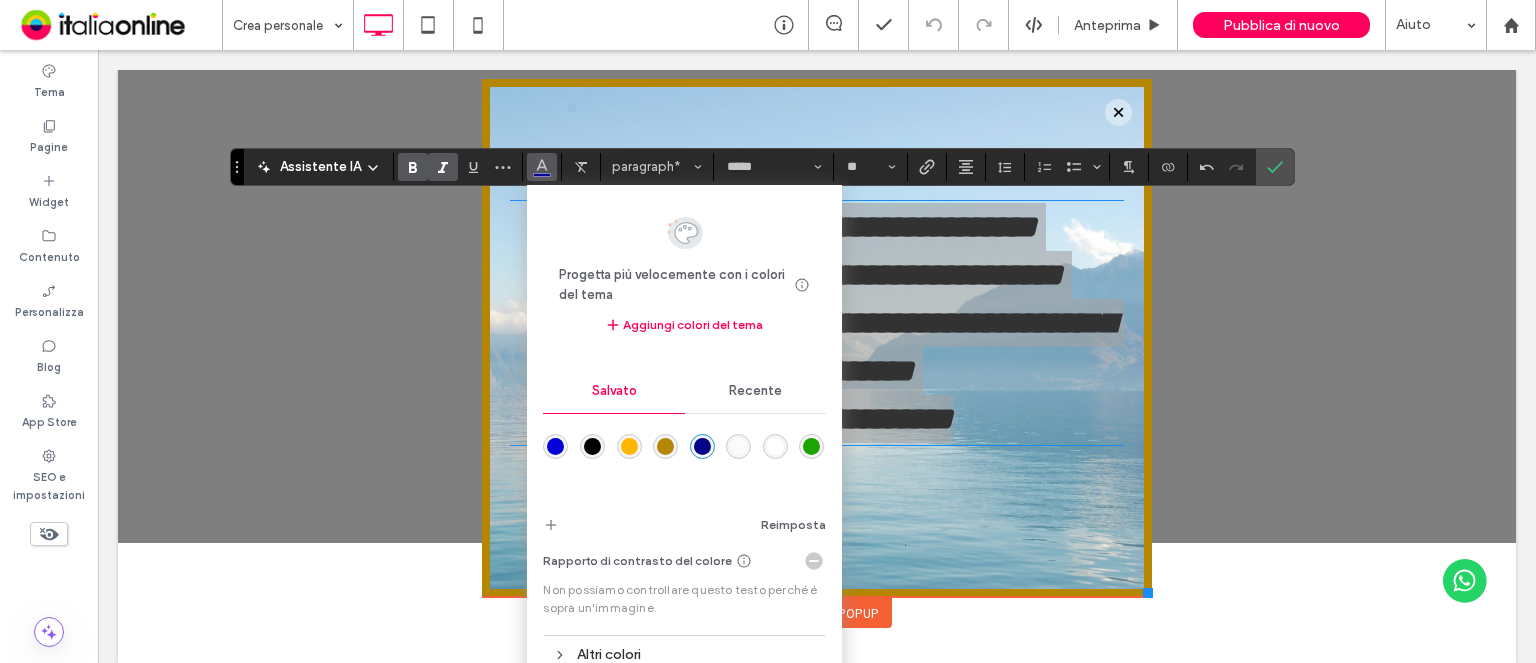 click at bounding box center (629, 446) 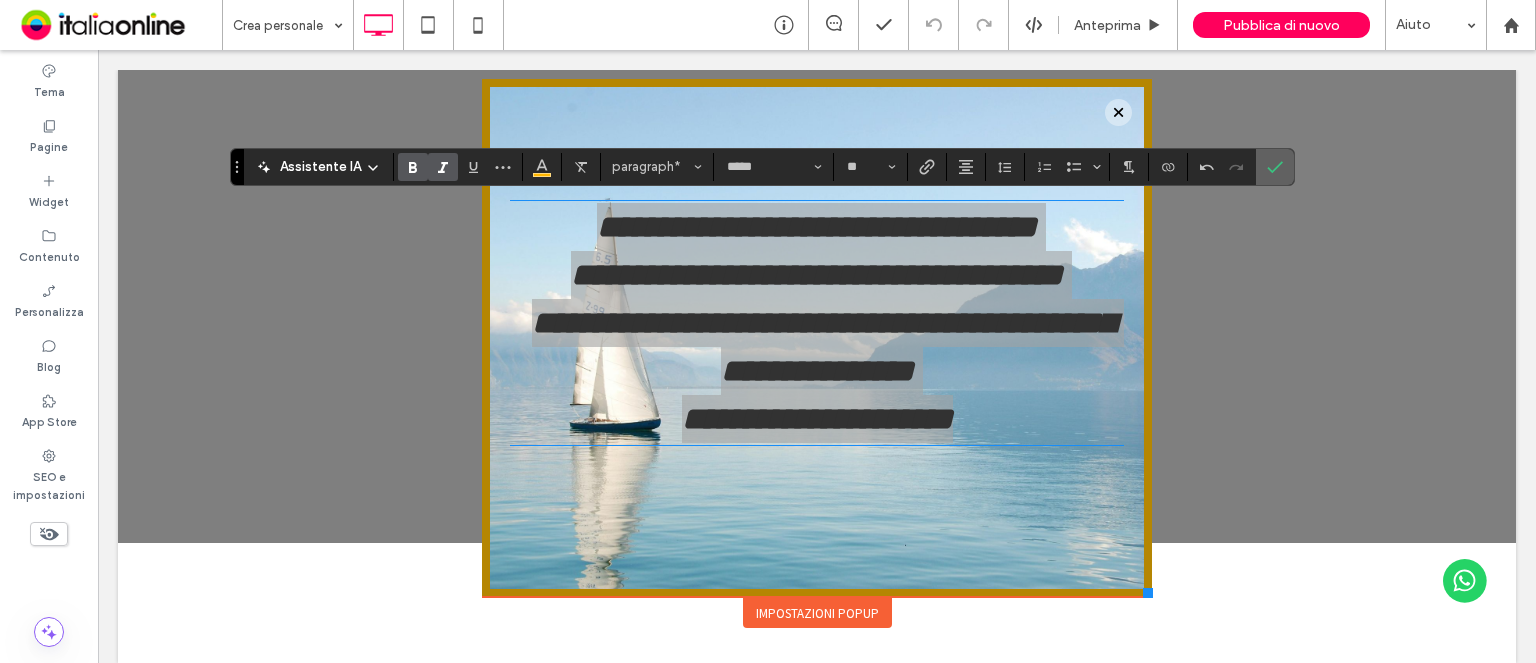click 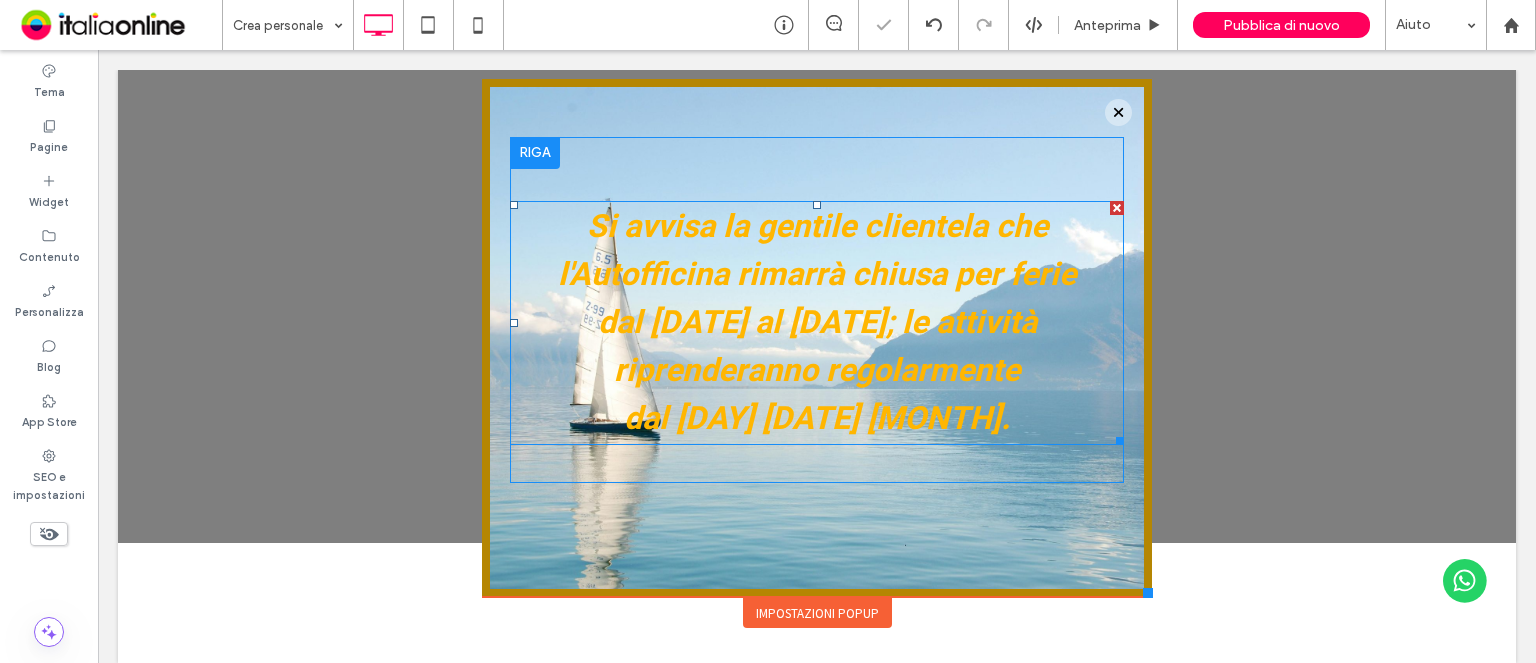 click on "Si avvisa la gentile clientela che" at bounding box center (817, 226) 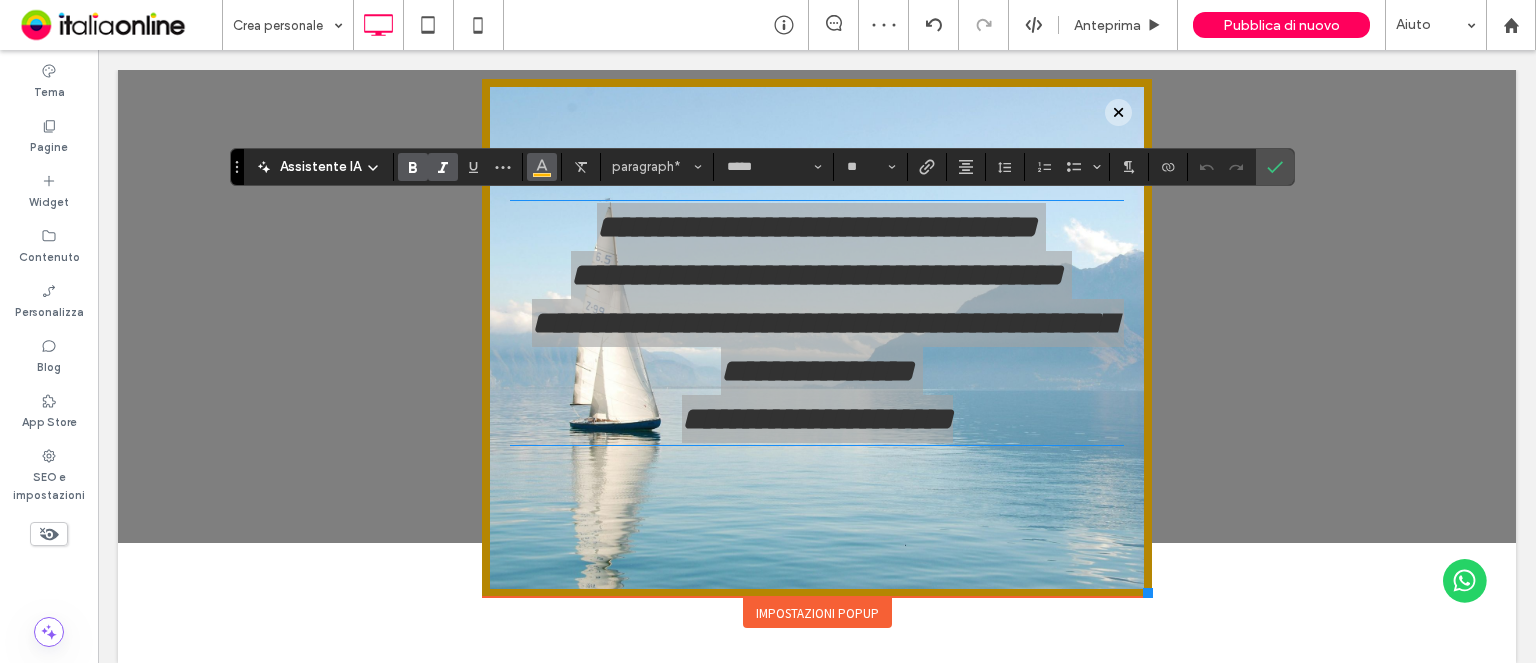 click 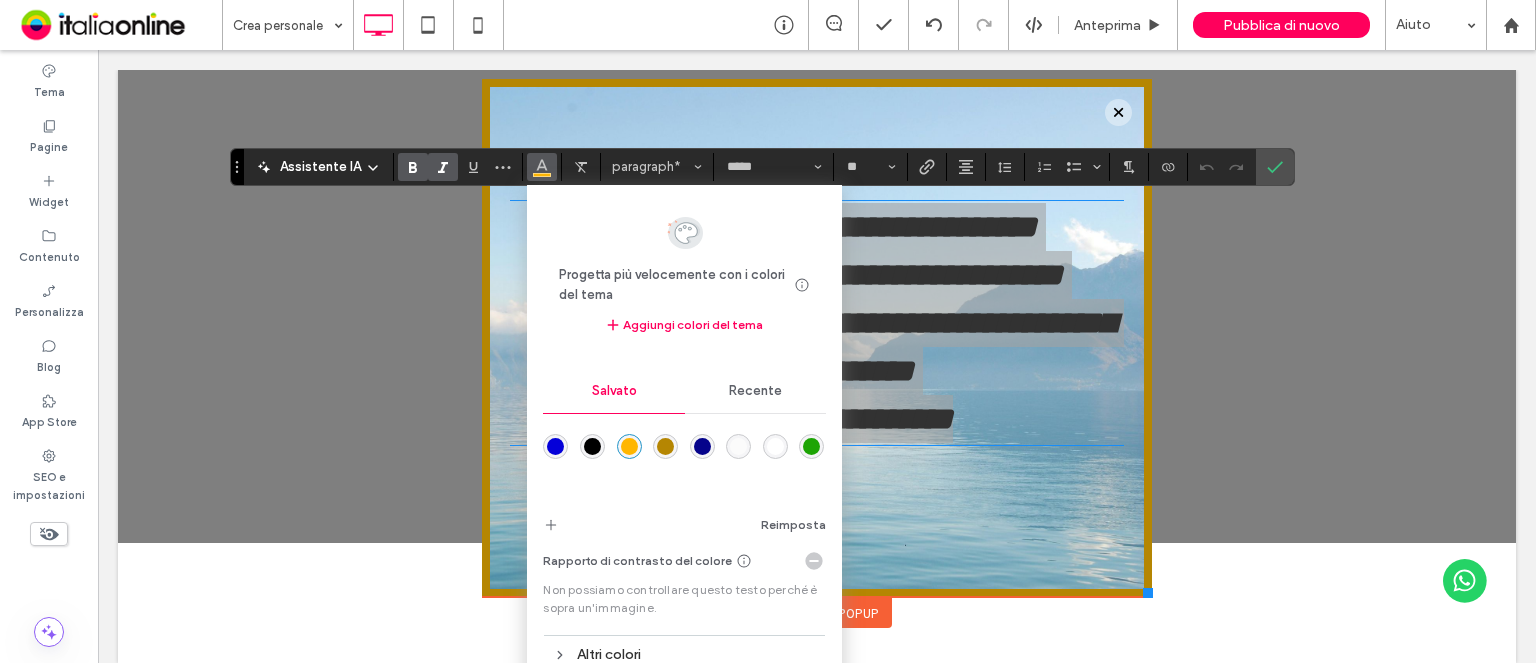 click at bounding box center [592, 446] 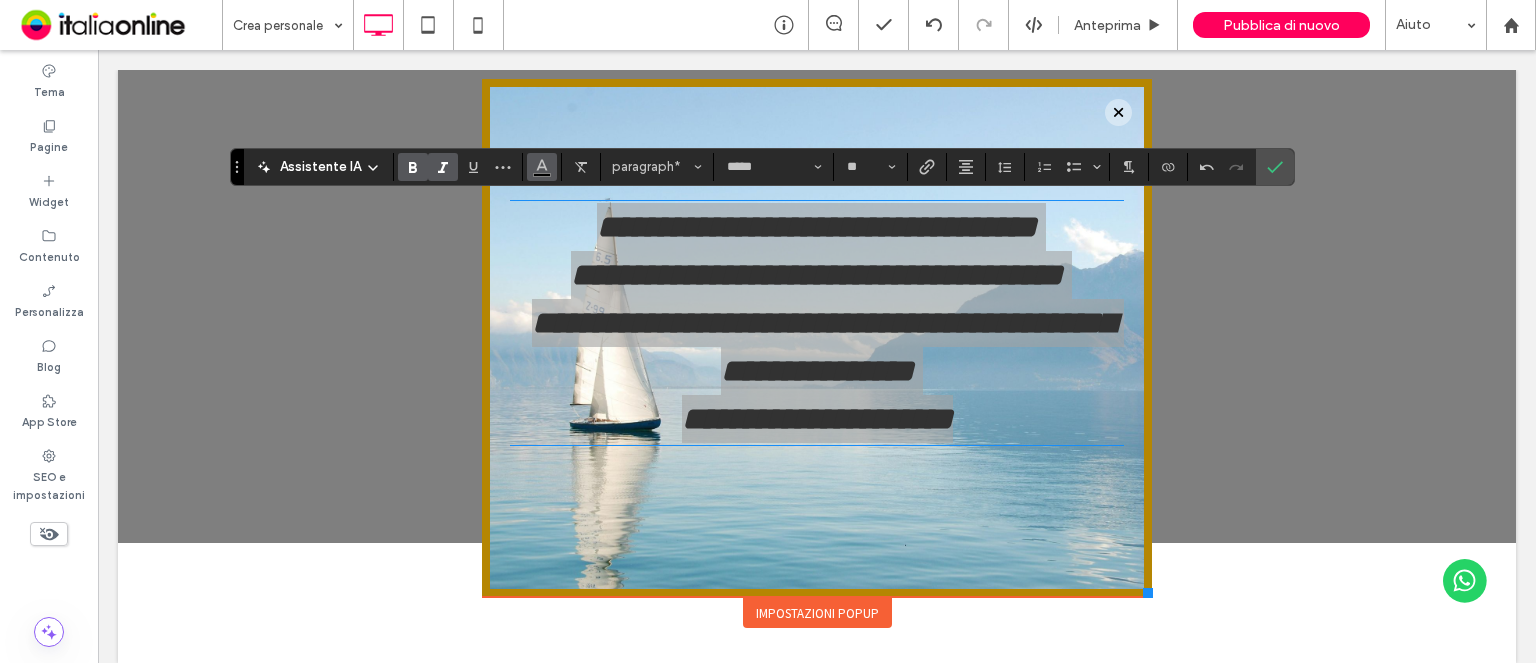 click 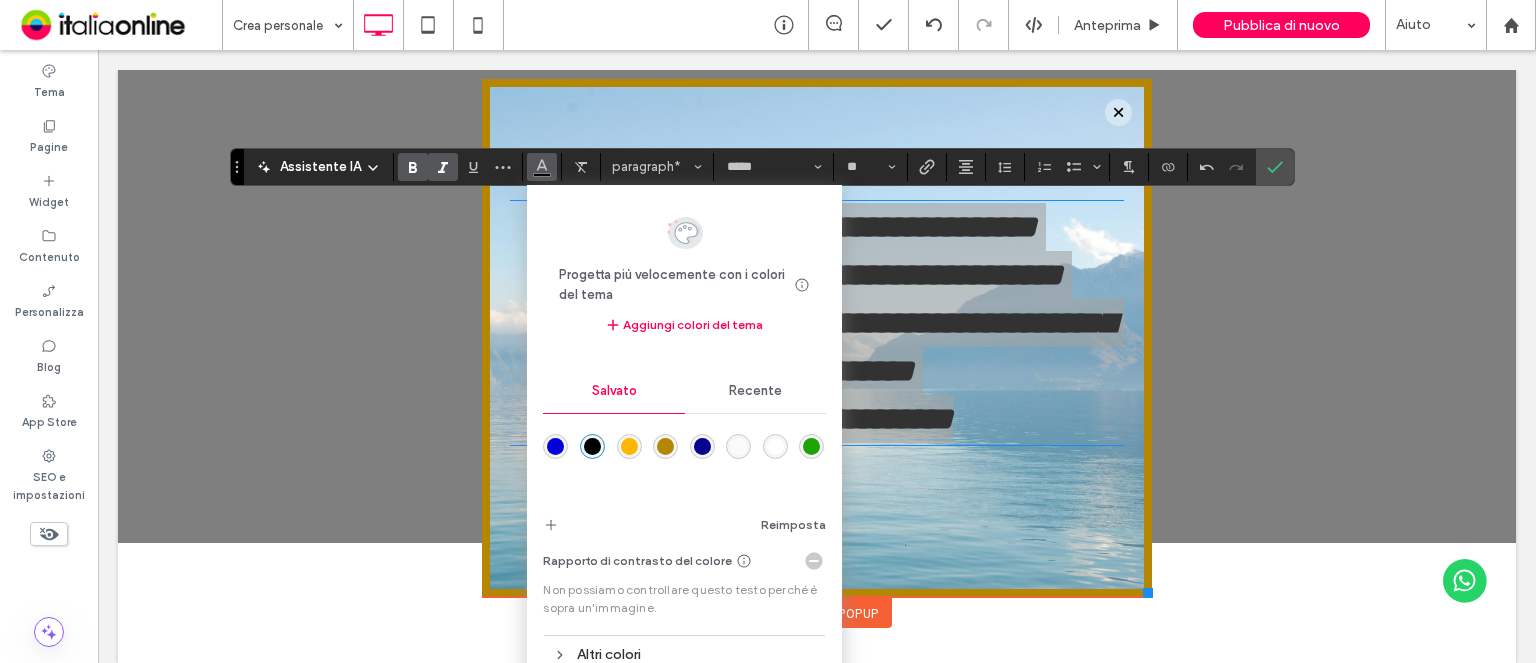 click at bounding box center (592, 446) 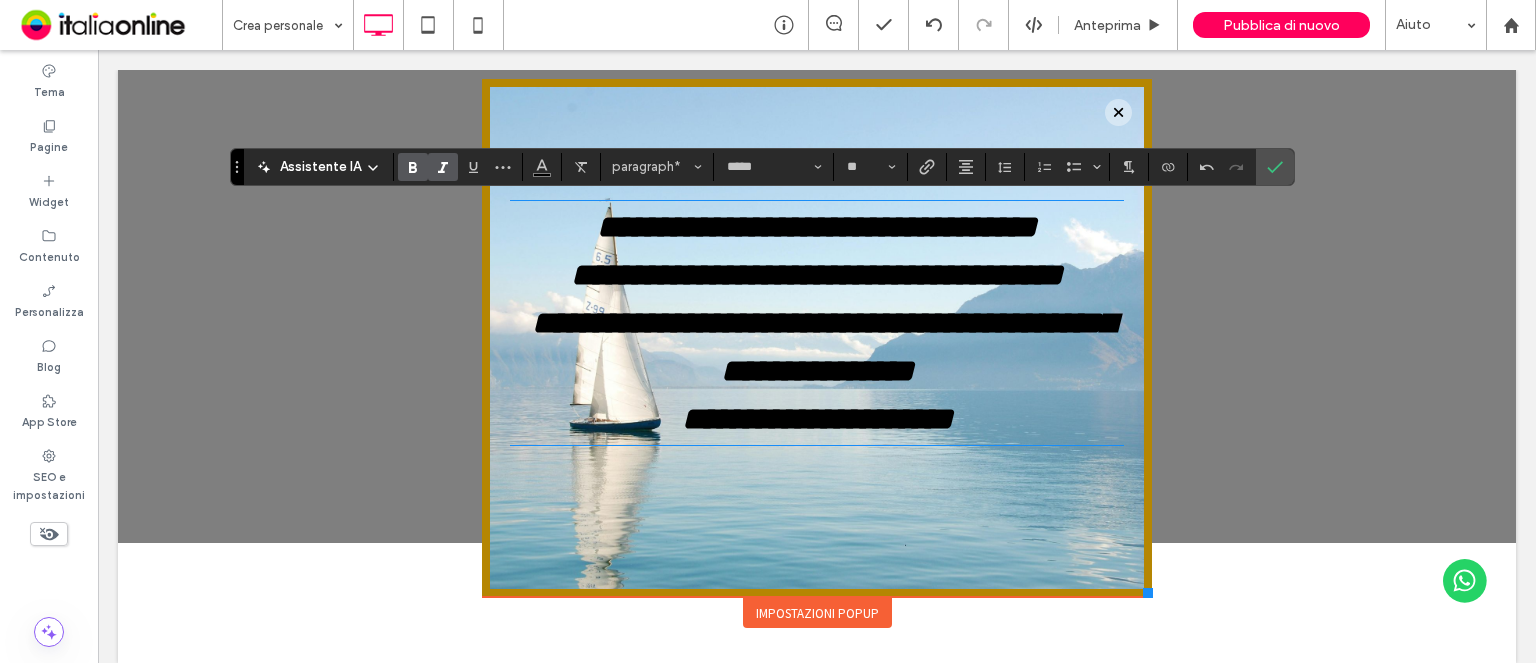click on "**********" at bounding box center [817, 343] 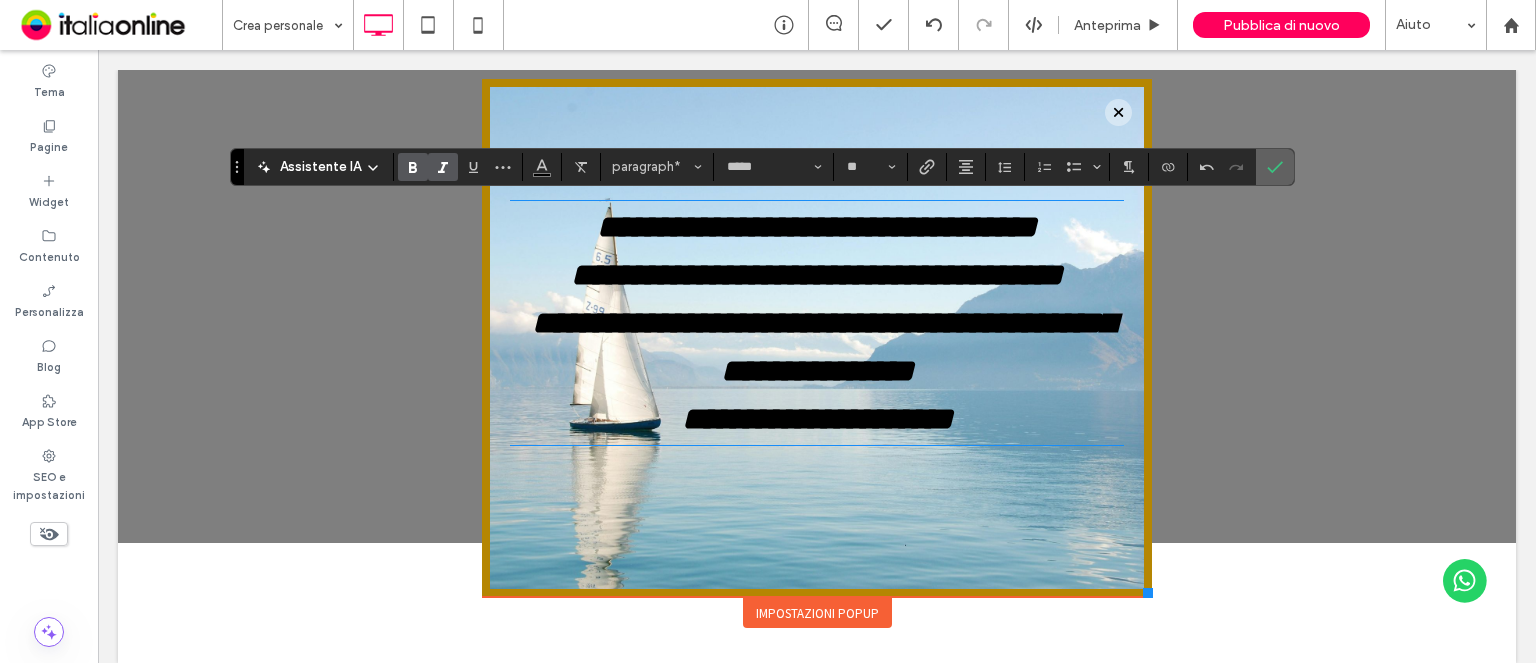 click 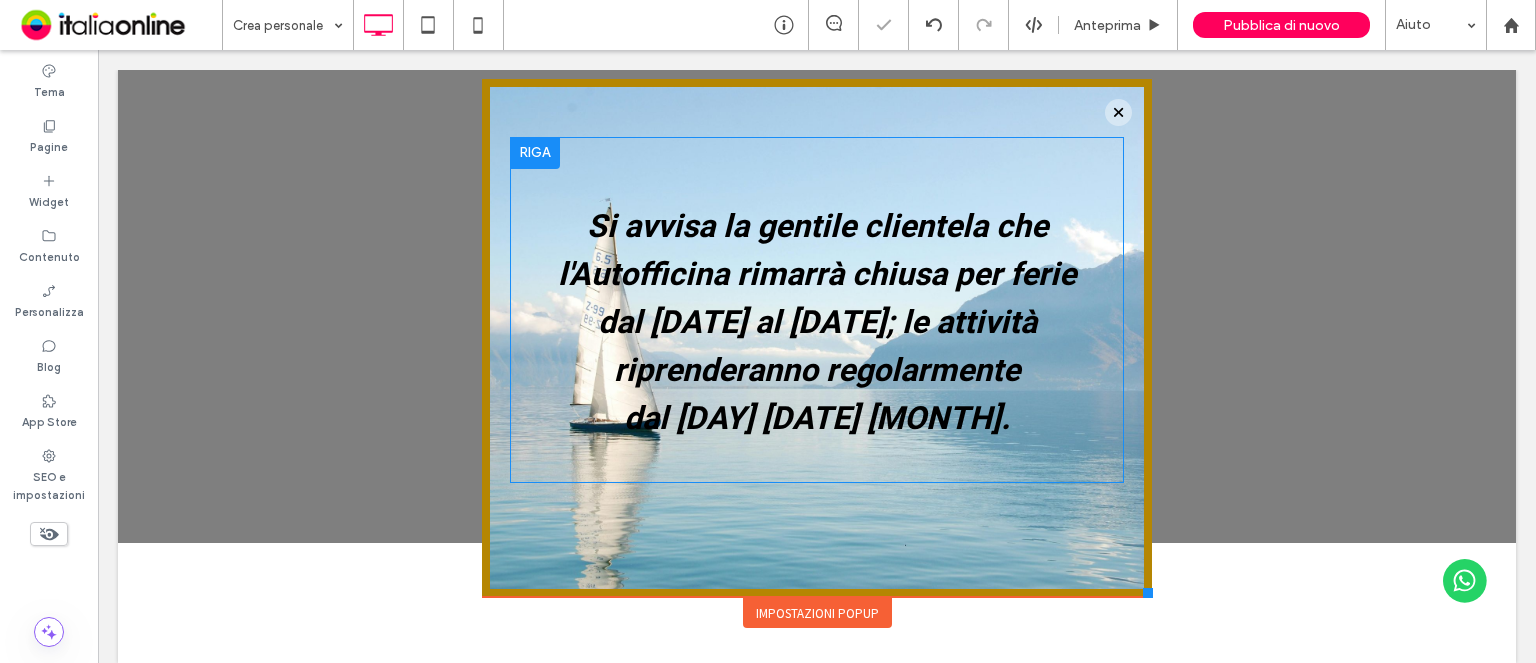 click on "Impostazioni popup" at bounding box center [817, 613] 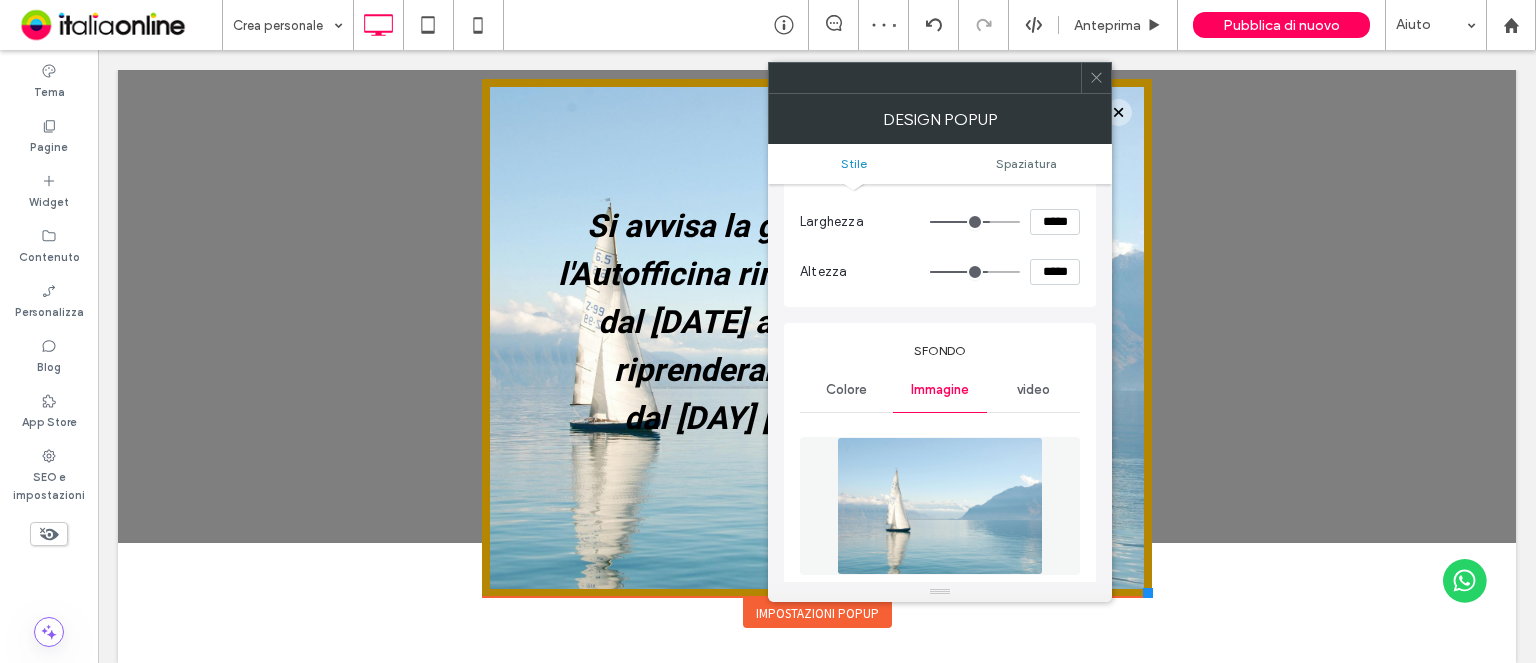 scroll, scrollTop: 300, scrollLeft: 0, axis: vertical 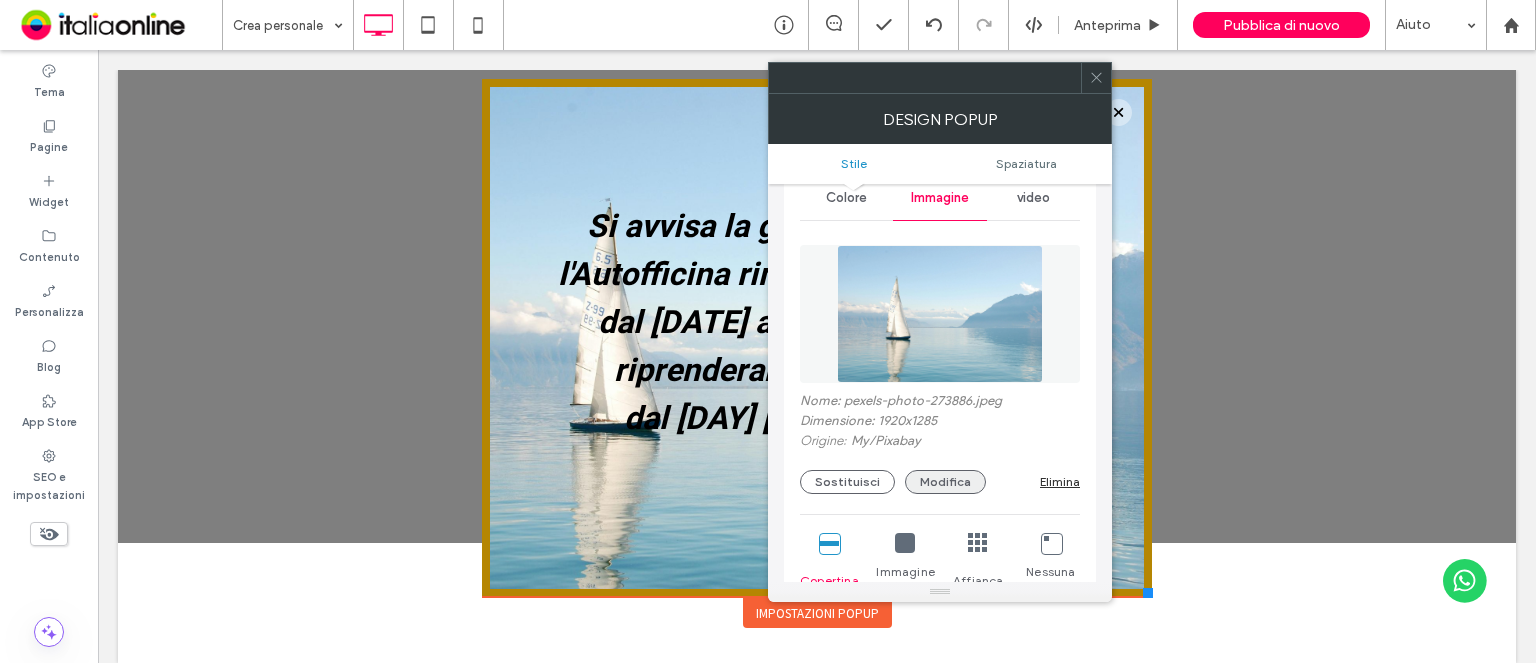 click on "Modifica" at bounding box center (945, 482) 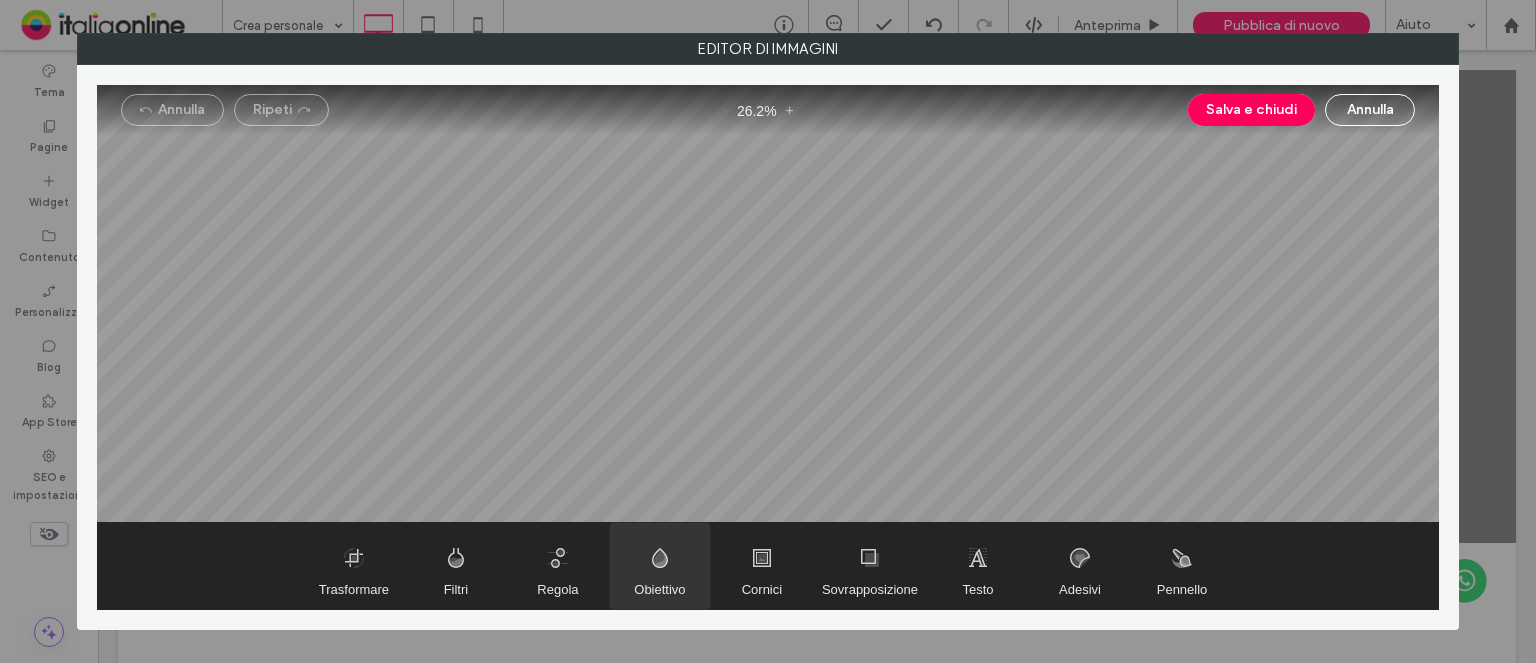click at bounding box center (660, 566) 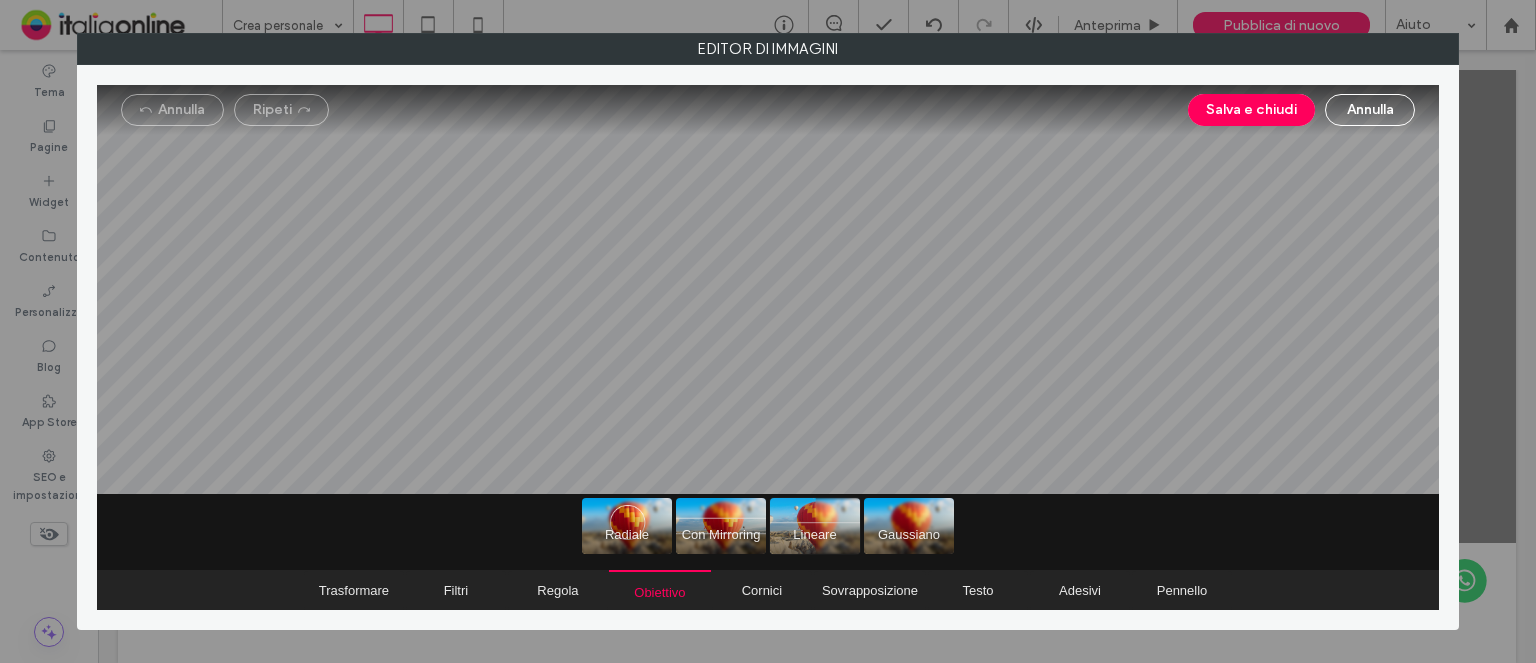click at bounding box center (815, 526) 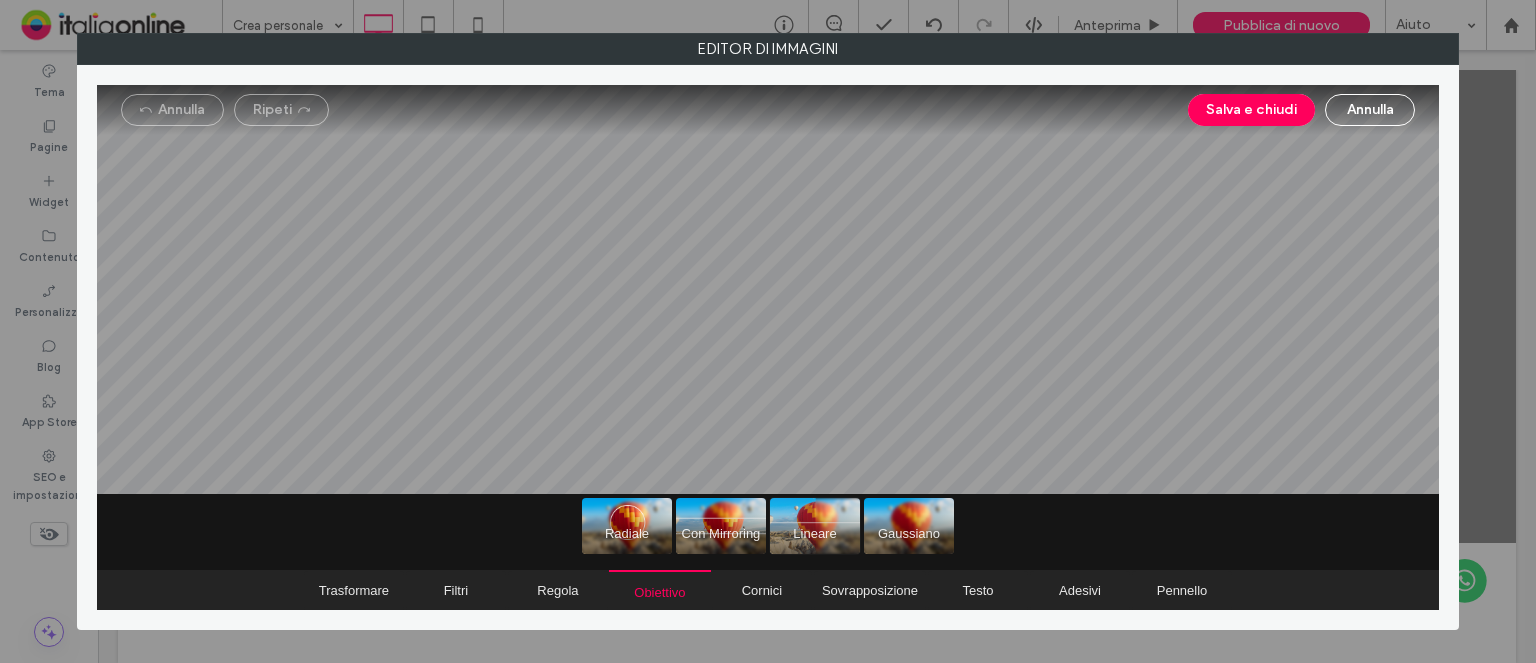 type on "**" 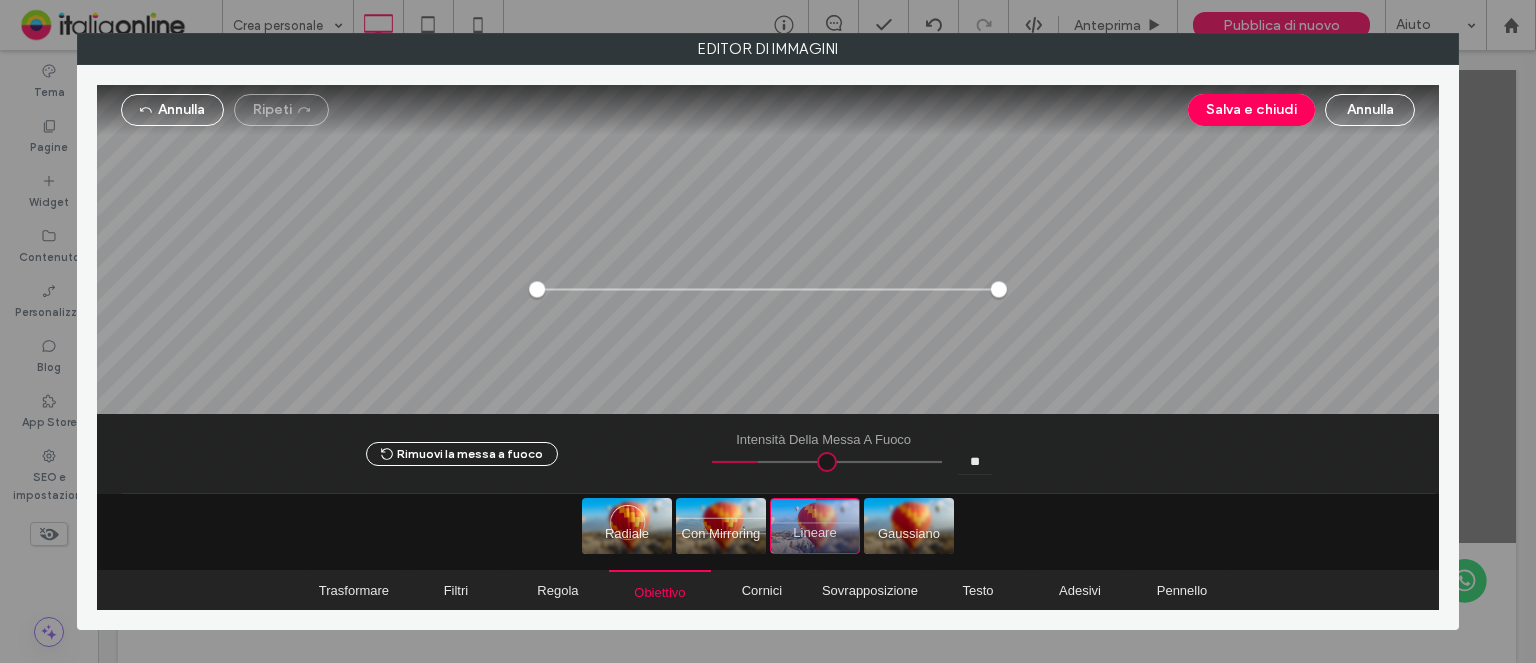 type on "*****" 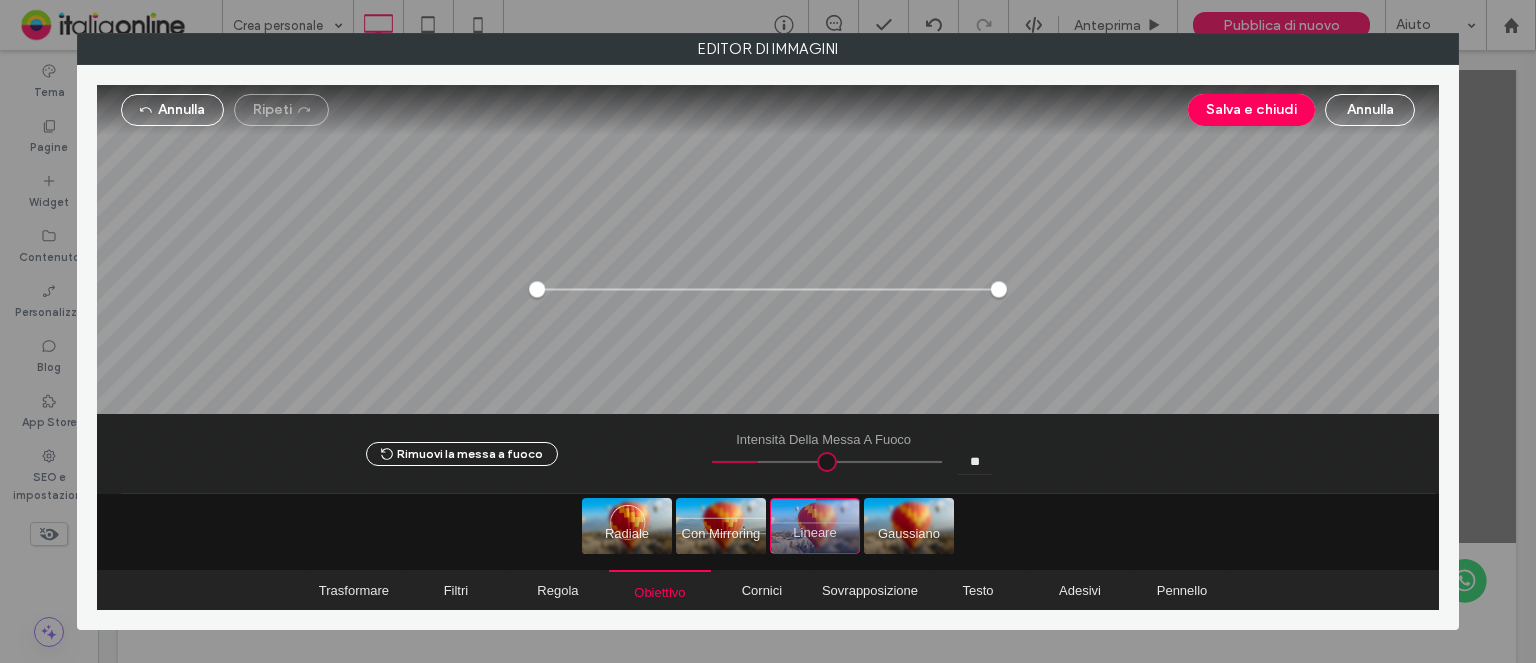 type on "*****" 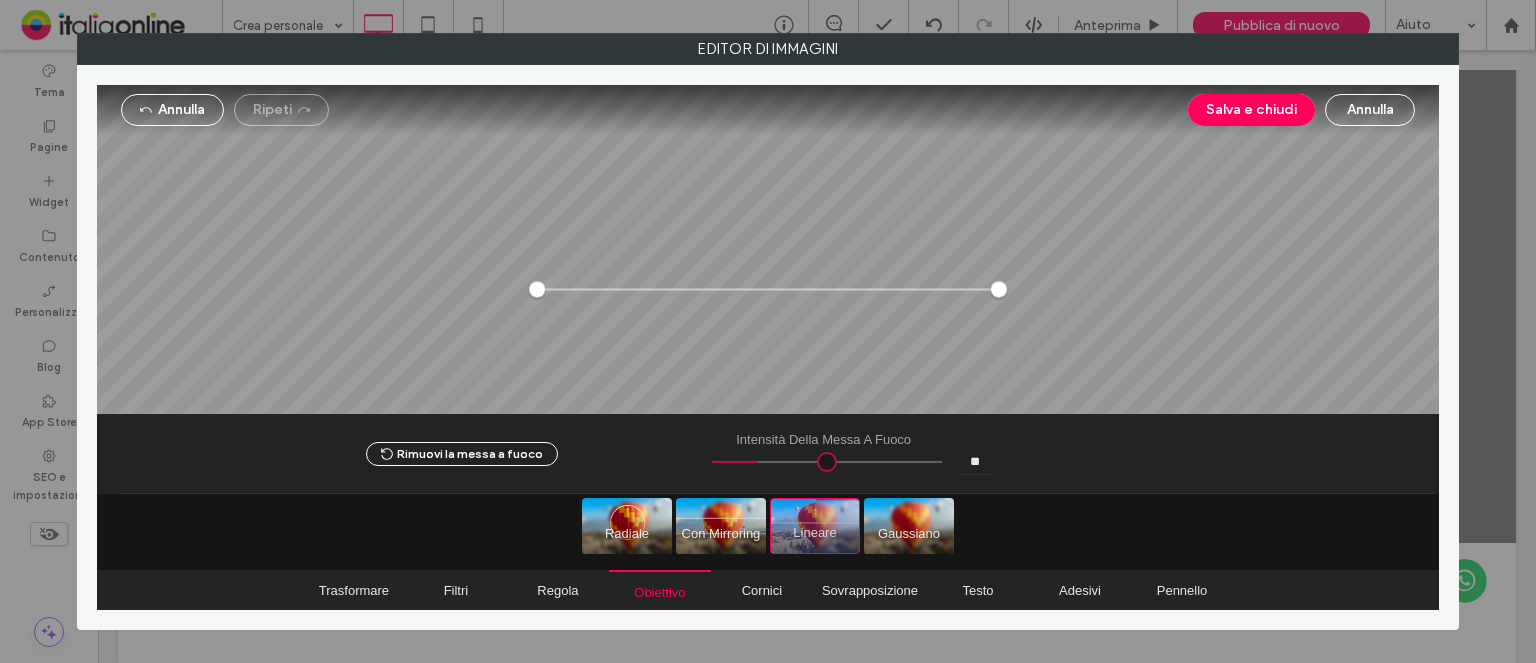 type on "**" 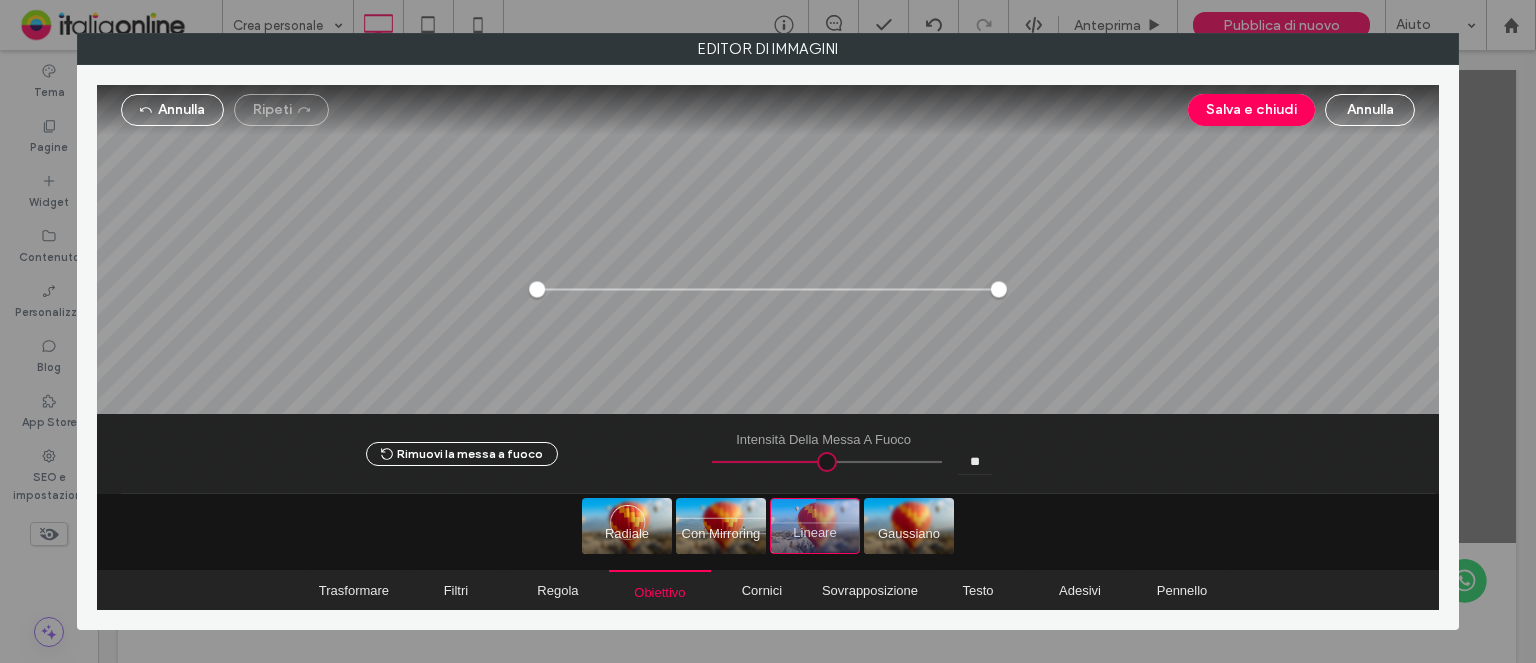type on "*****" 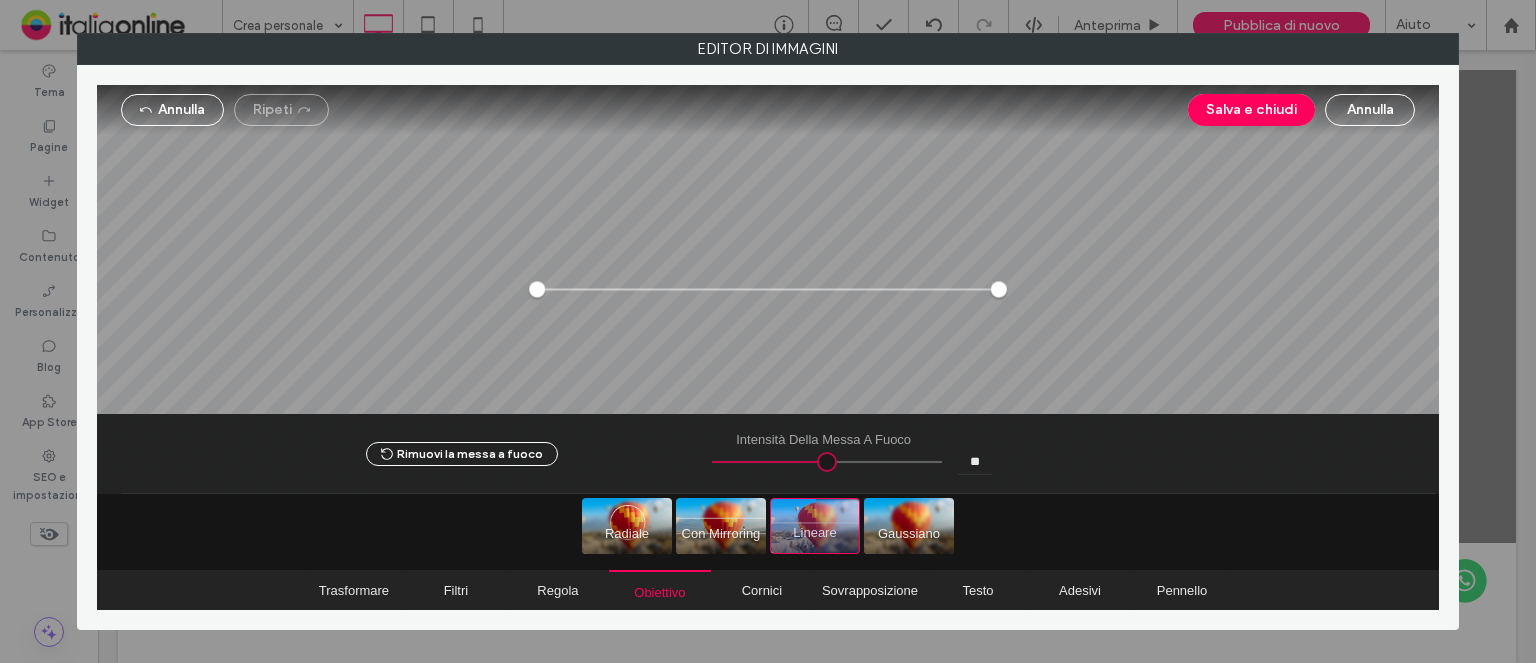 type on "*****" 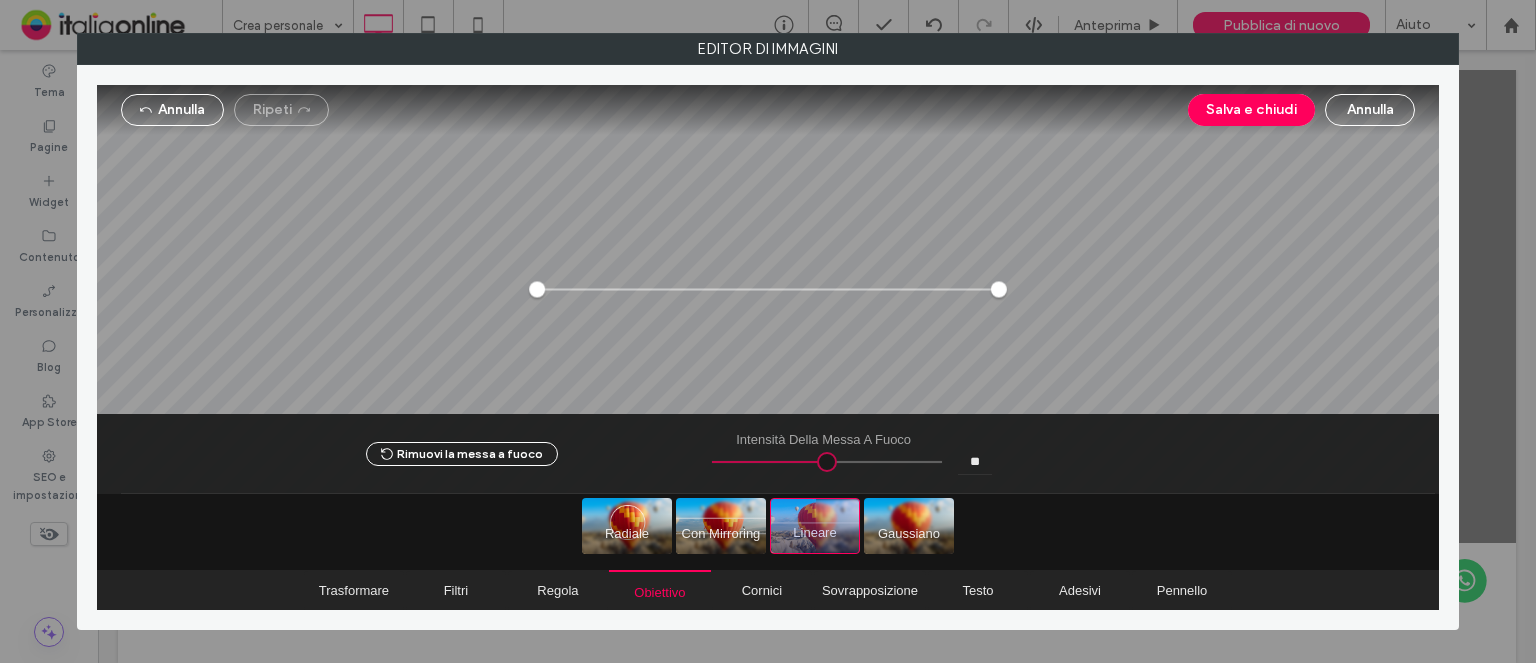 type on "**" 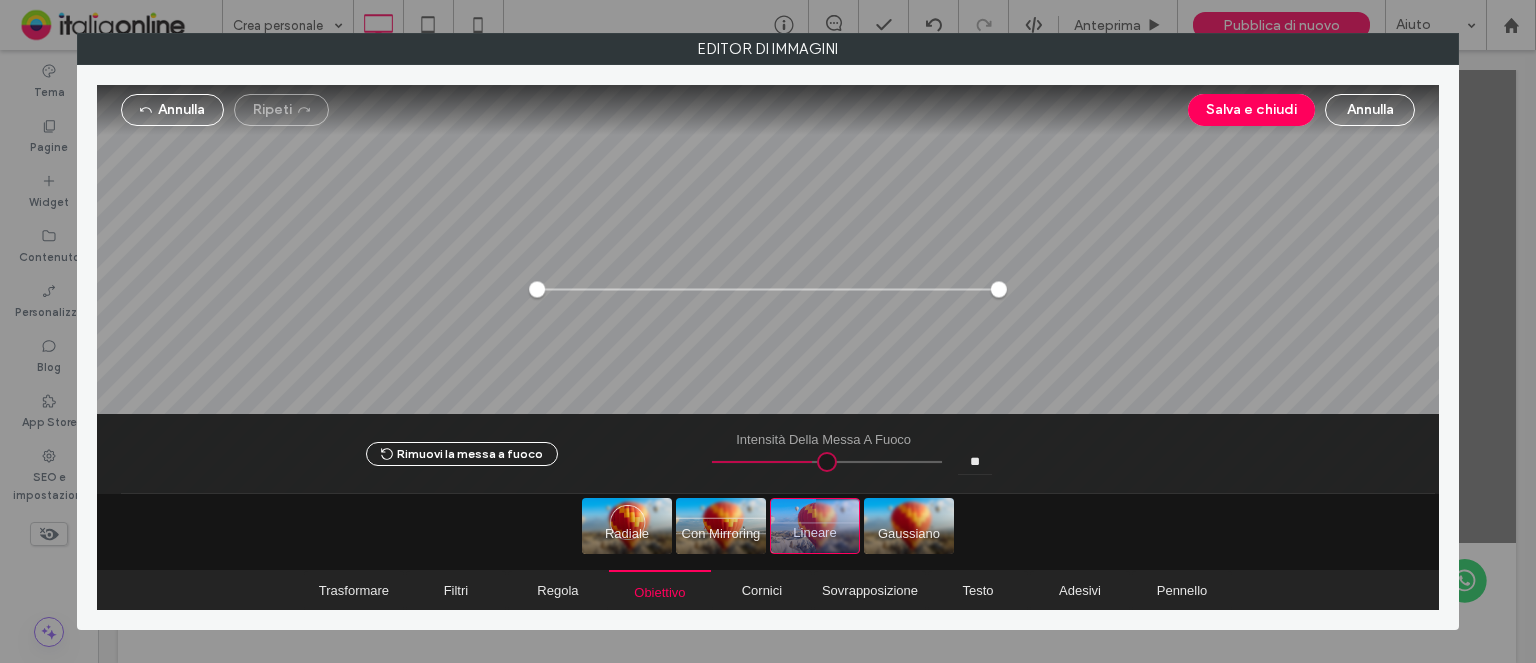 type on "*****" 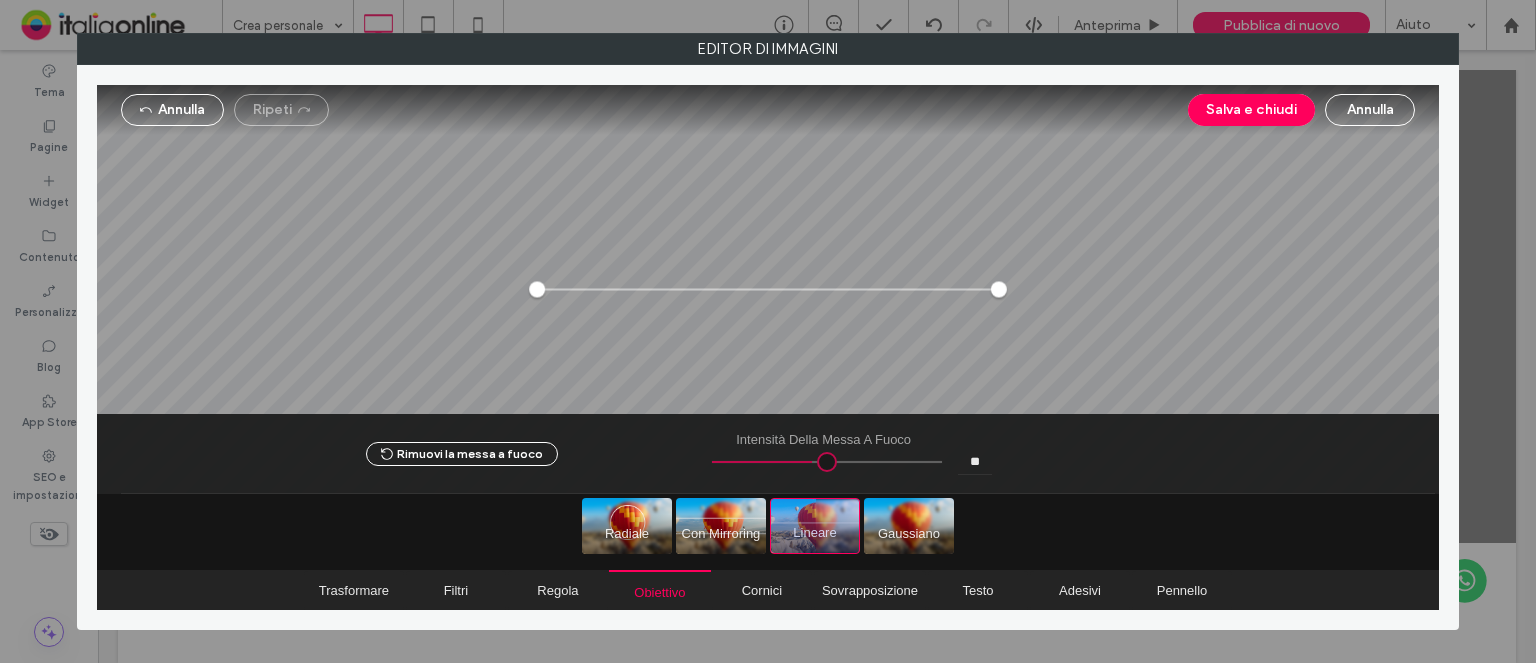 type on "**" 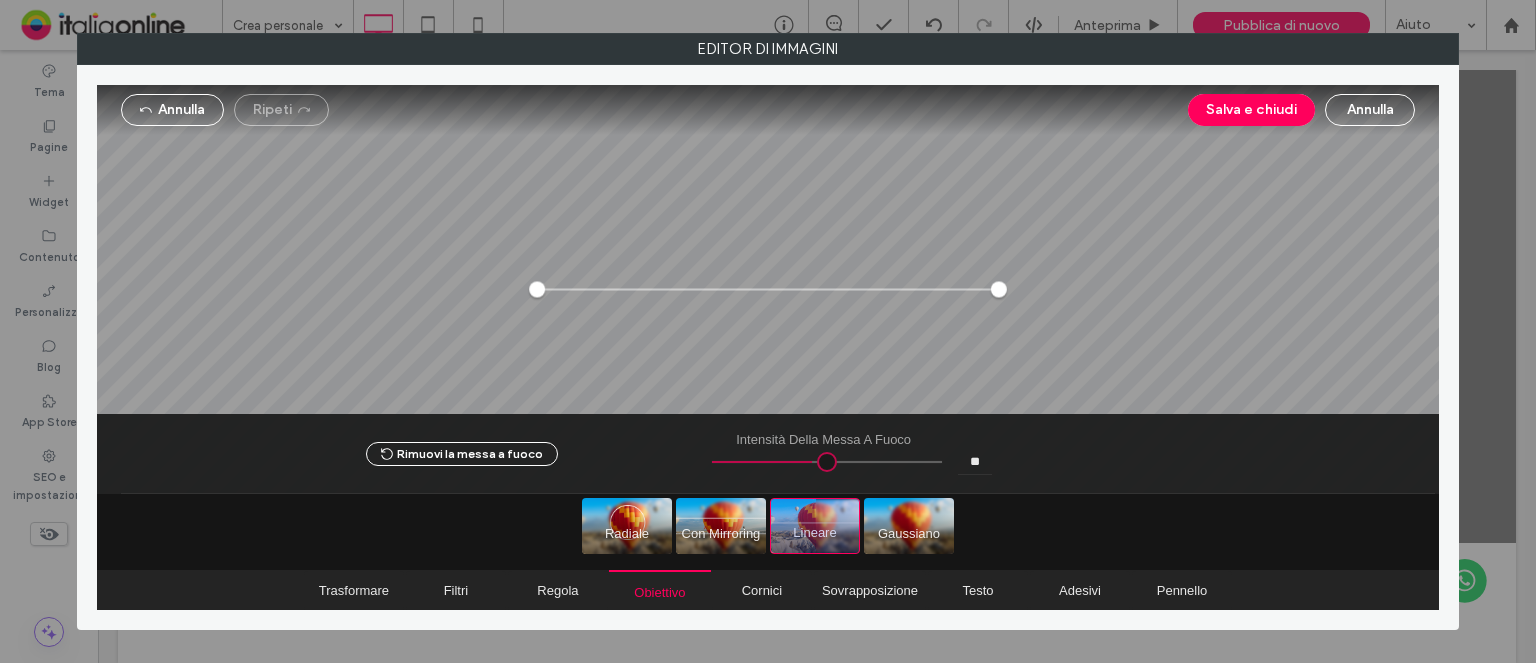 type on "*****" 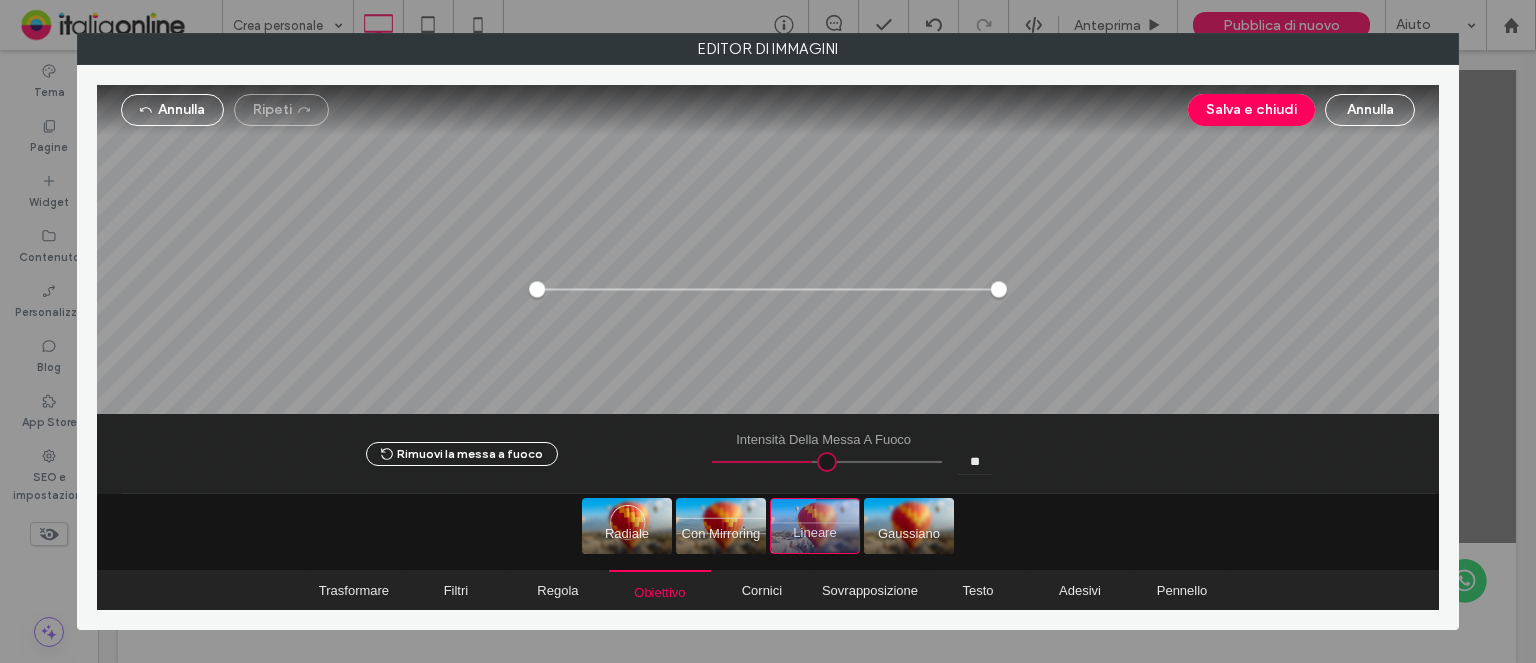 type on "**" 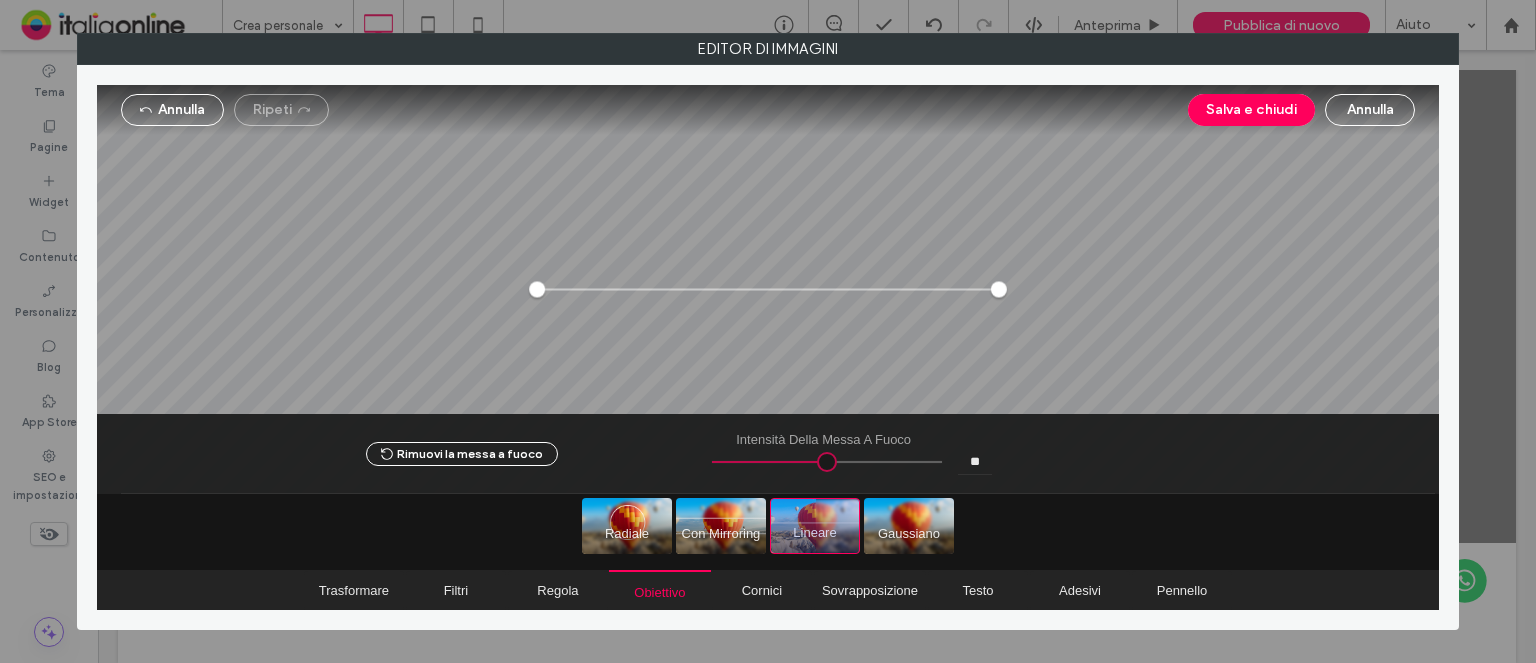 type on "*****" 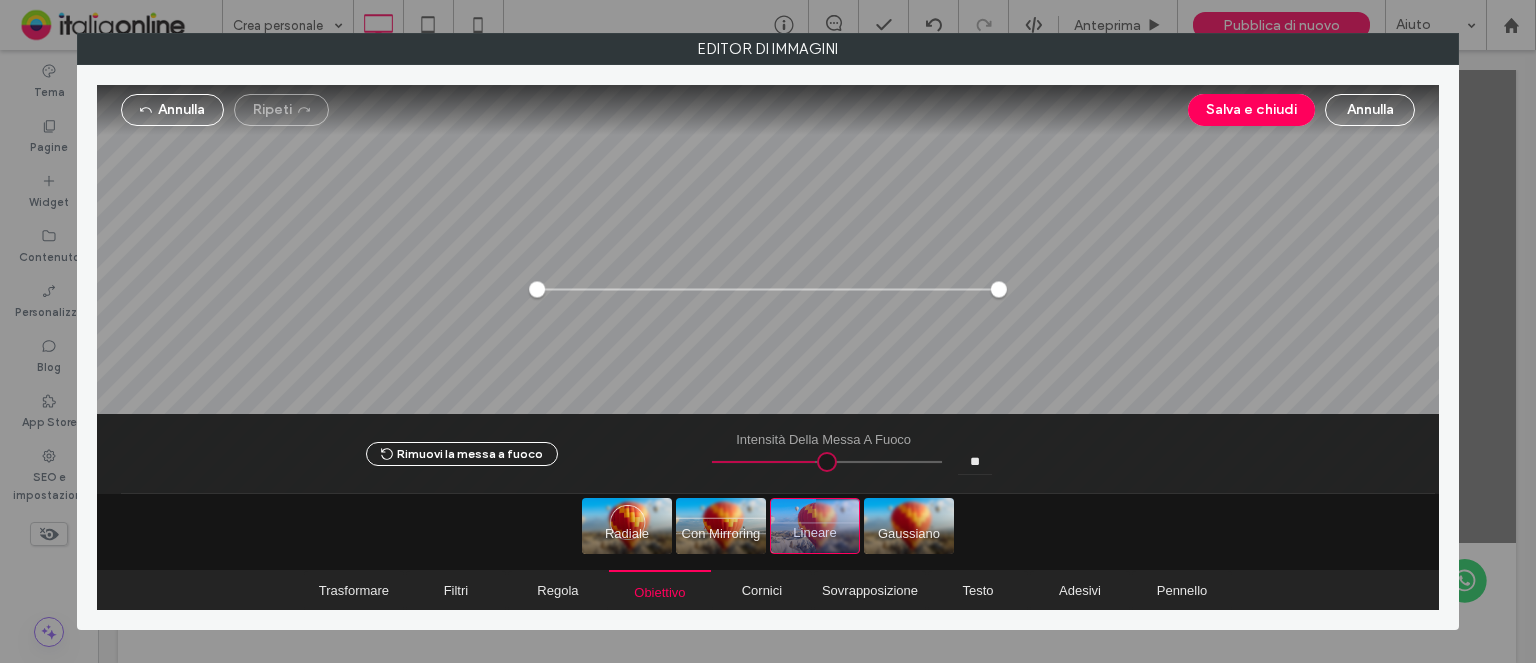 type on "*****" 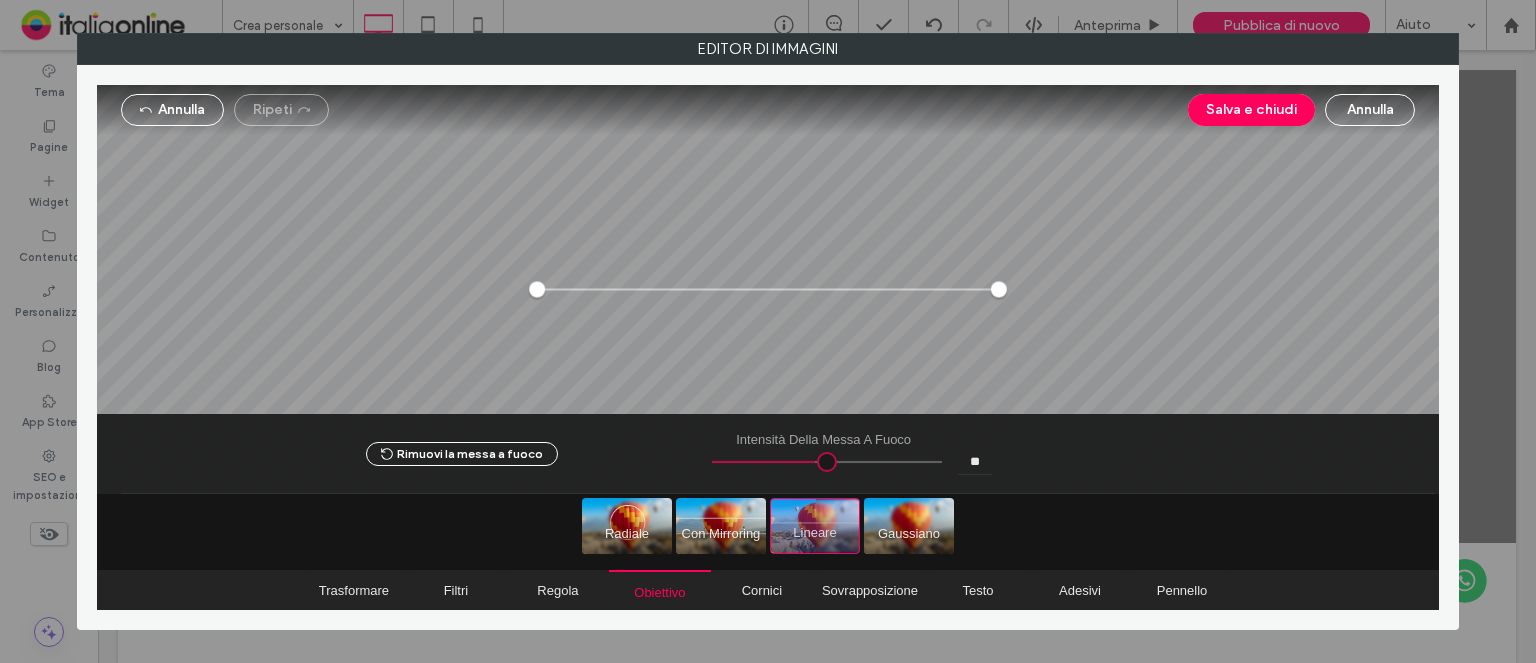 click at bounding box center [827, 462] 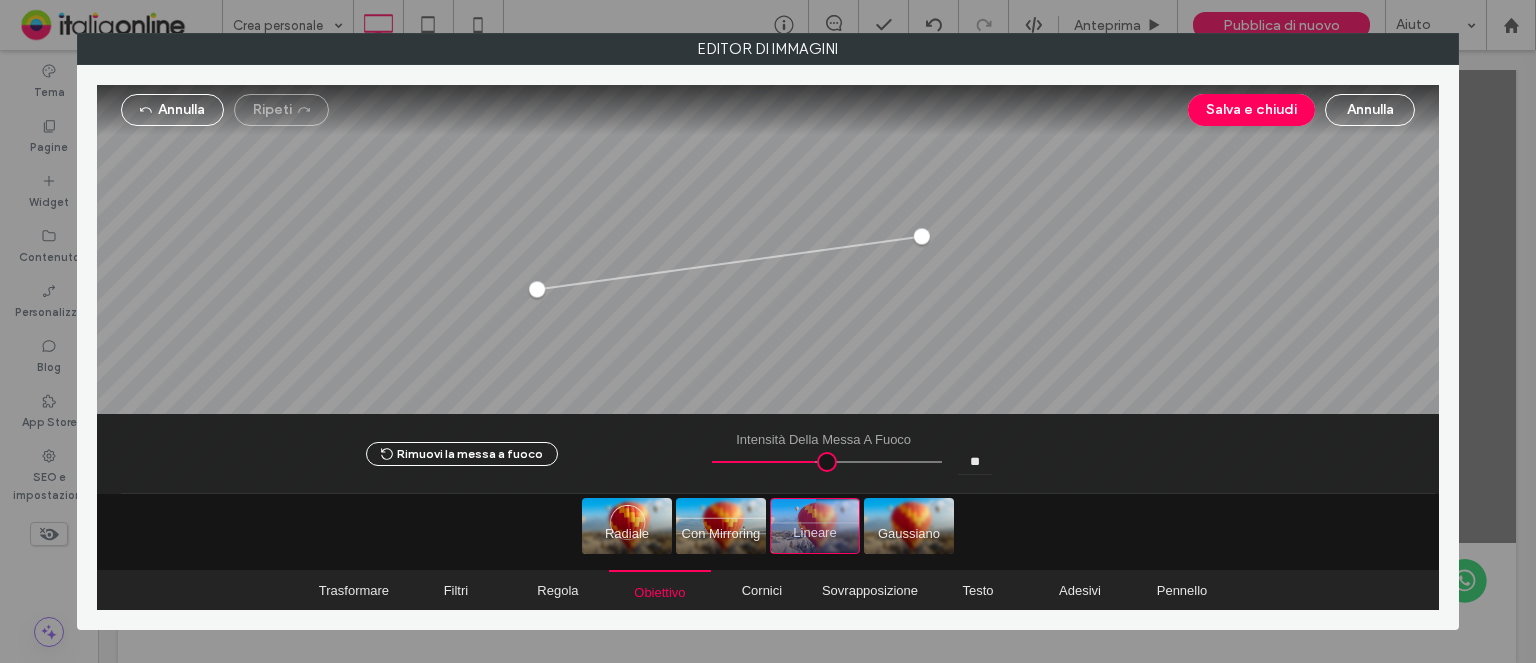 drag, startPoint x: 997, startPoint y: 291, endPoint x: 920, endPoint y: 237, distance: 94.04786 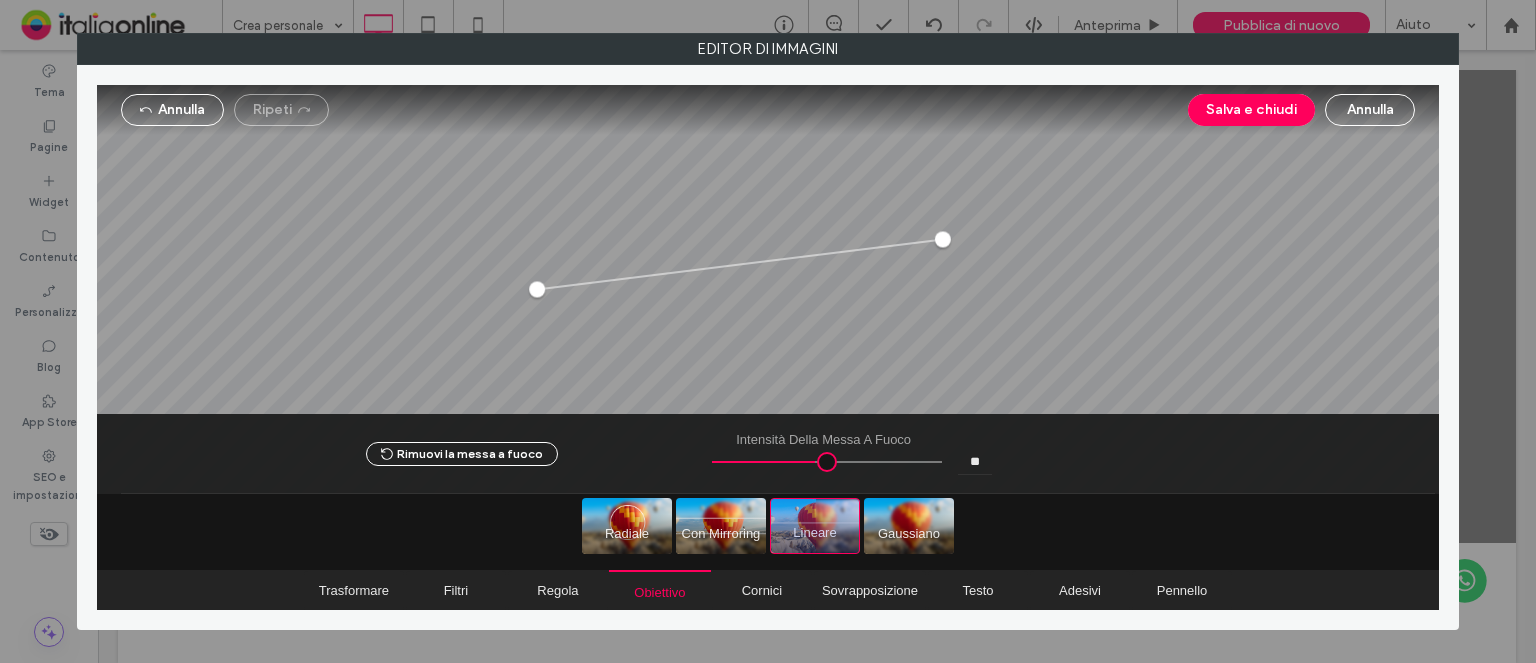 drag, startPoint x: 922, startPoint y: 235, endPoint x: 943, endPoint y: 239, distance: 21.377558 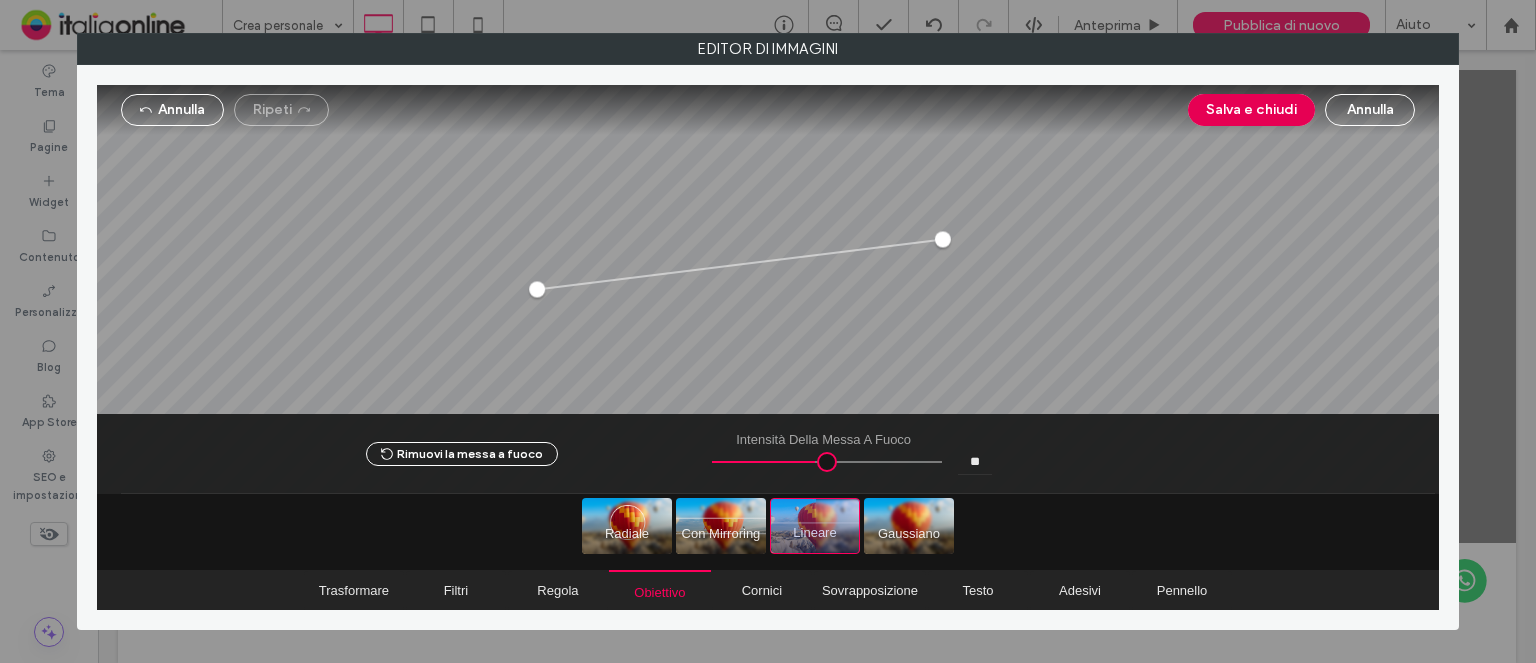 click on "Salva e chiudi" at bounding box center (1251, 110) 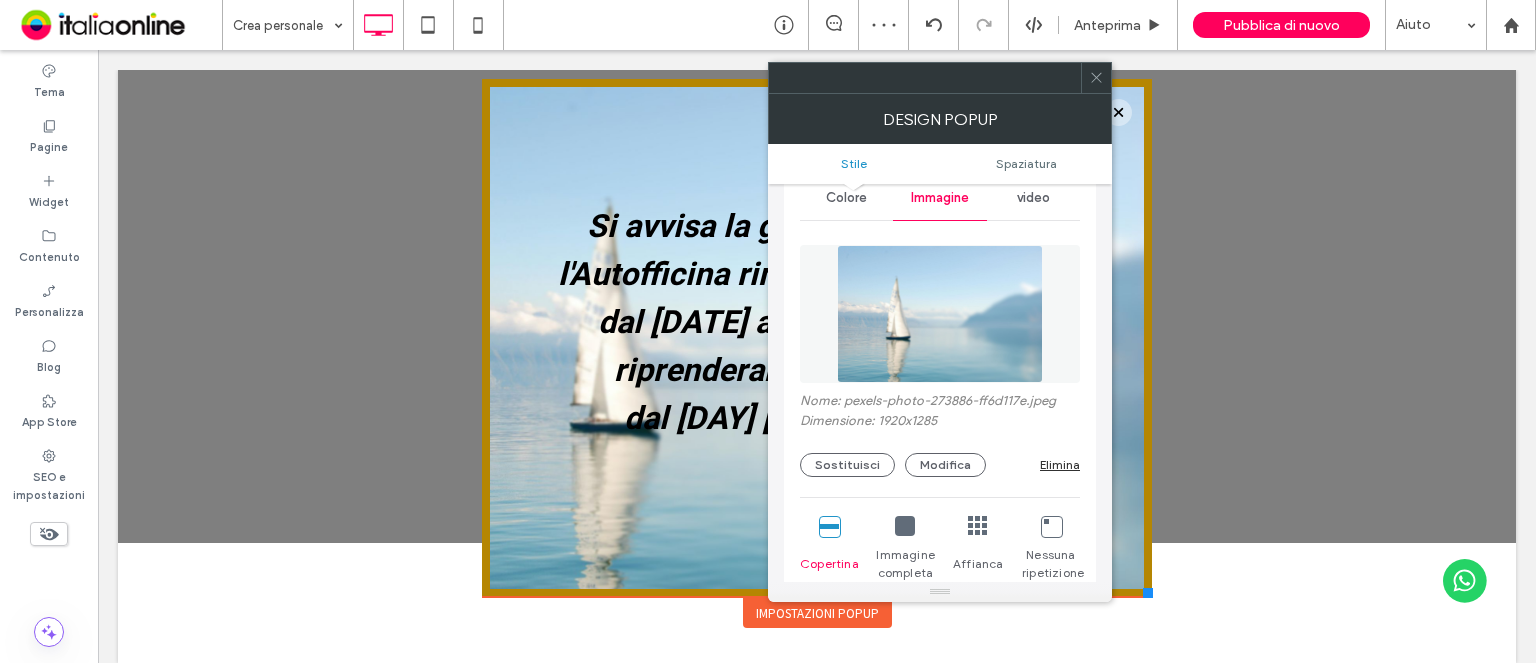 click 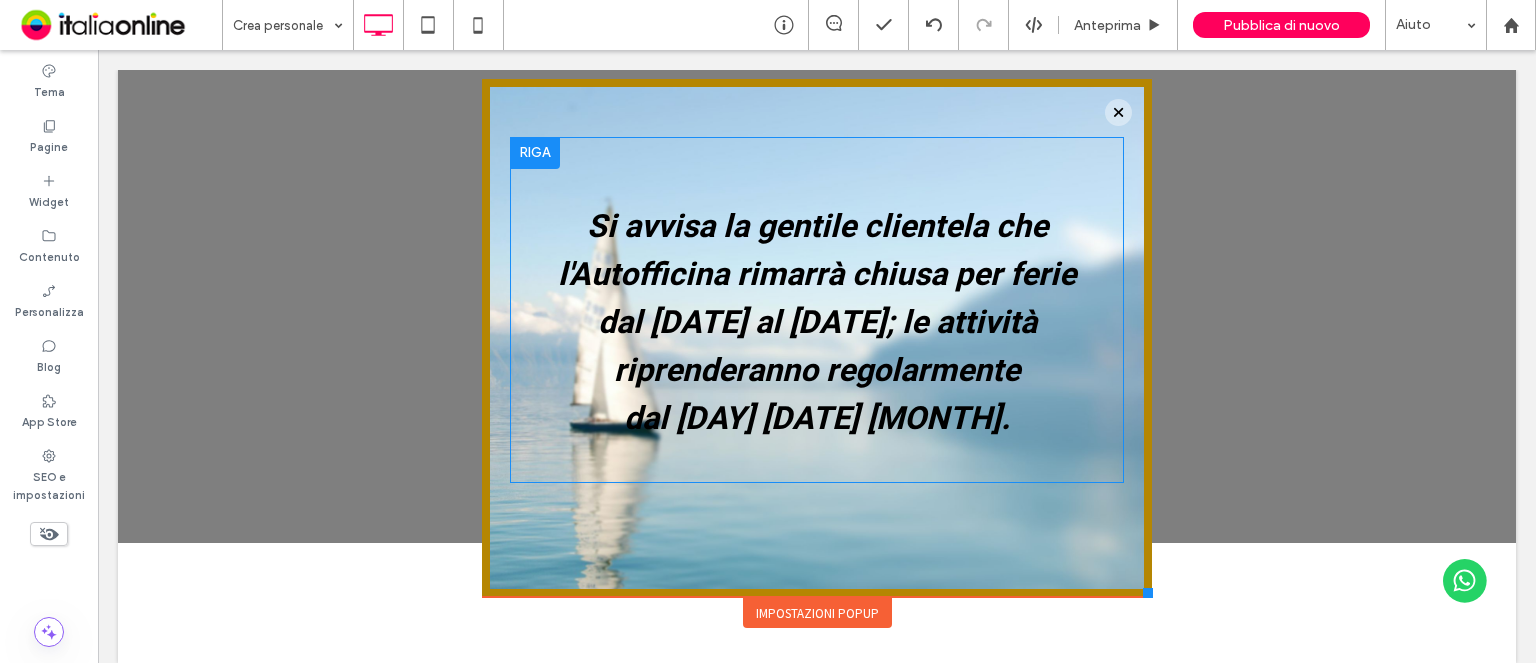 click on "Si avvisa la gentile clientela che l'Autofficina rimarrà chiusa per ferie dal [DATE] al [DATE]; le attività riprenderanno regolarmente  dal [DAY] [DATE] [MONTH].
Click To Paste" at bounding box center [817, 338] 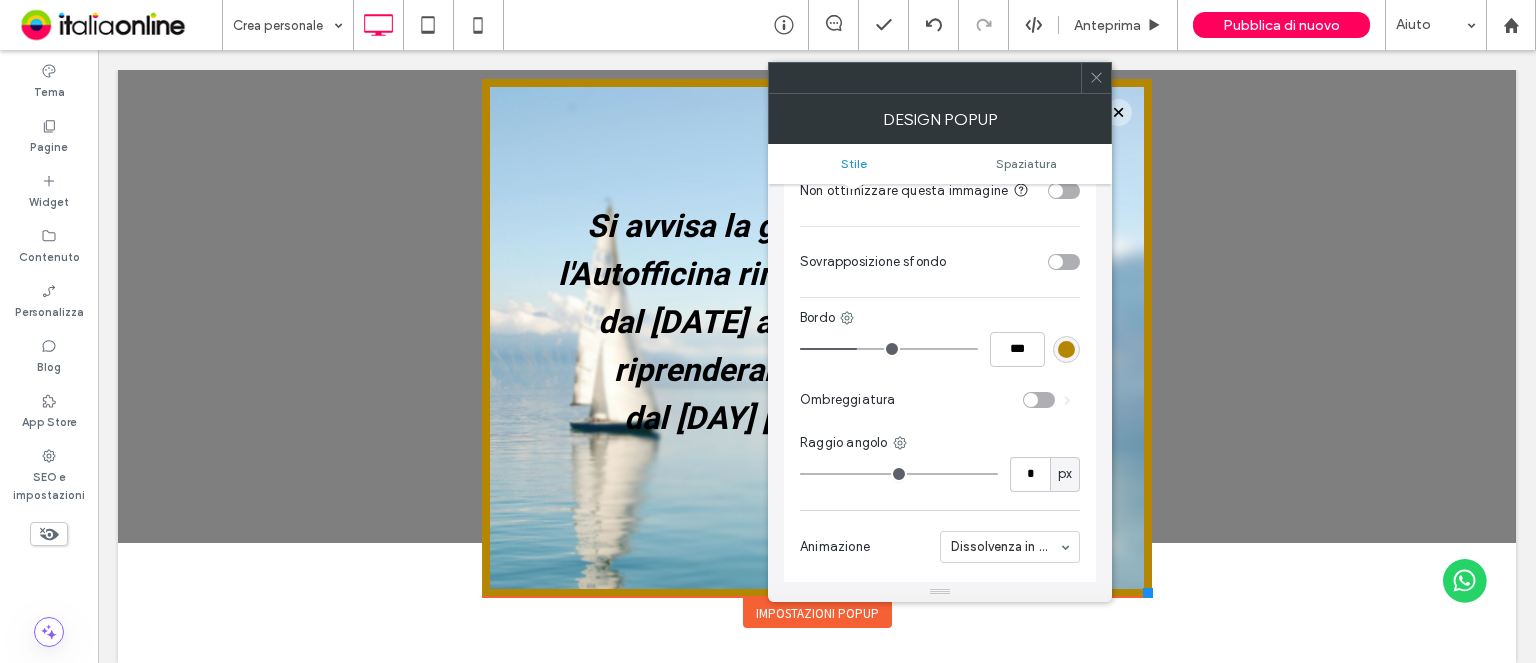 scroll, scrollTop: 900, scrollLeft: 0, axis: vertical 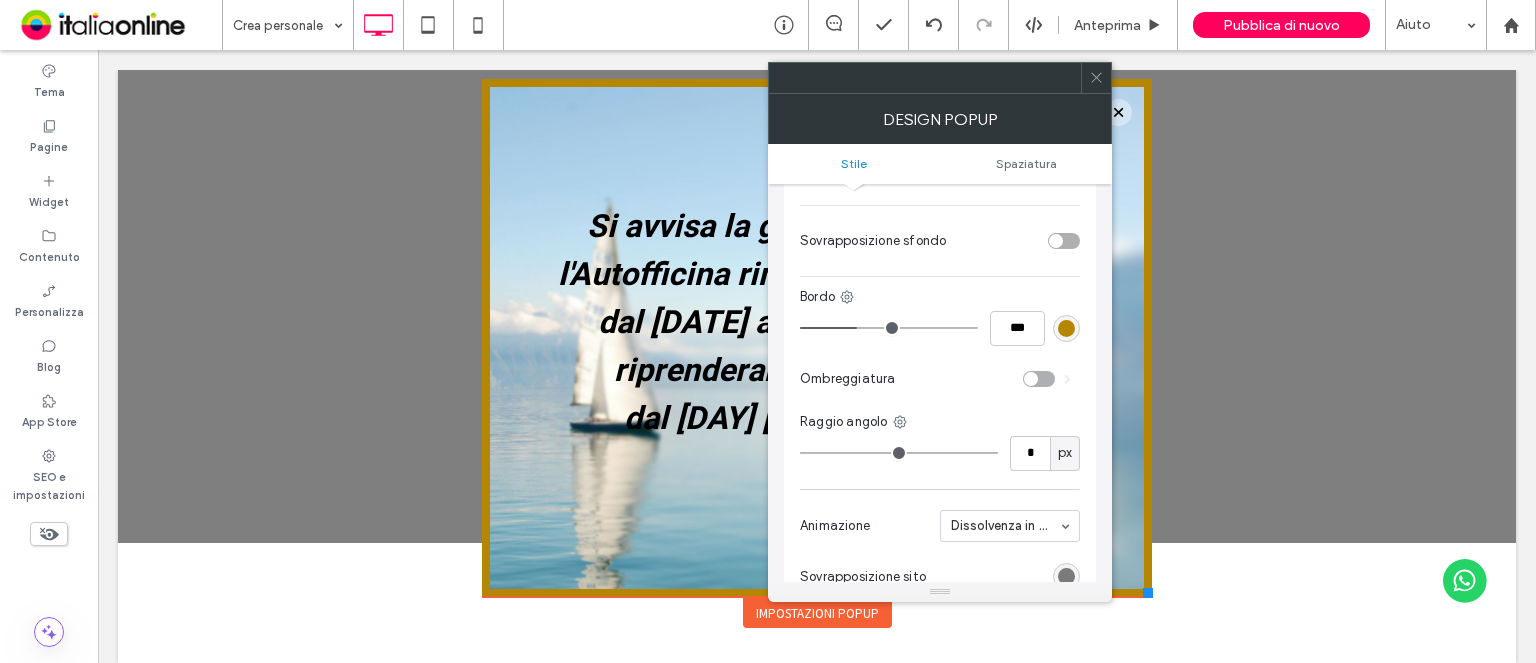 click at bounding box center [1066, 328] 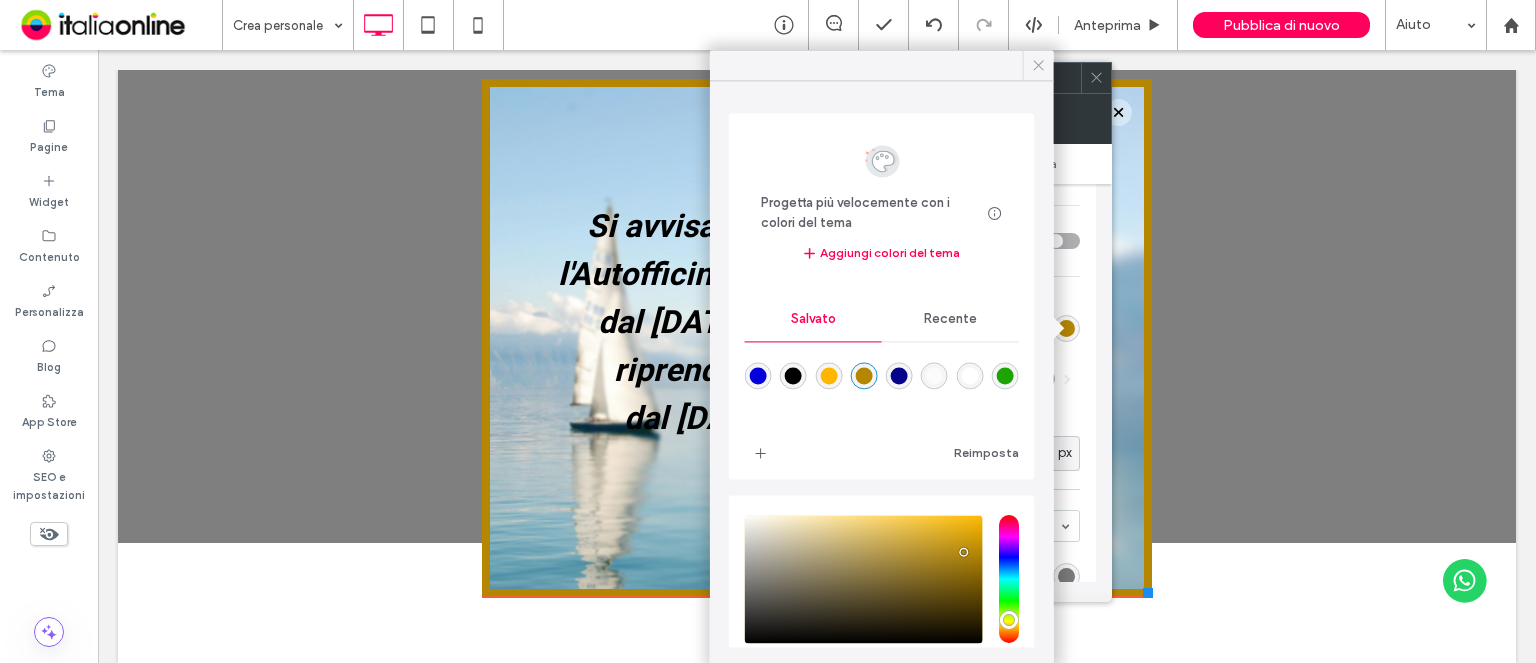 click 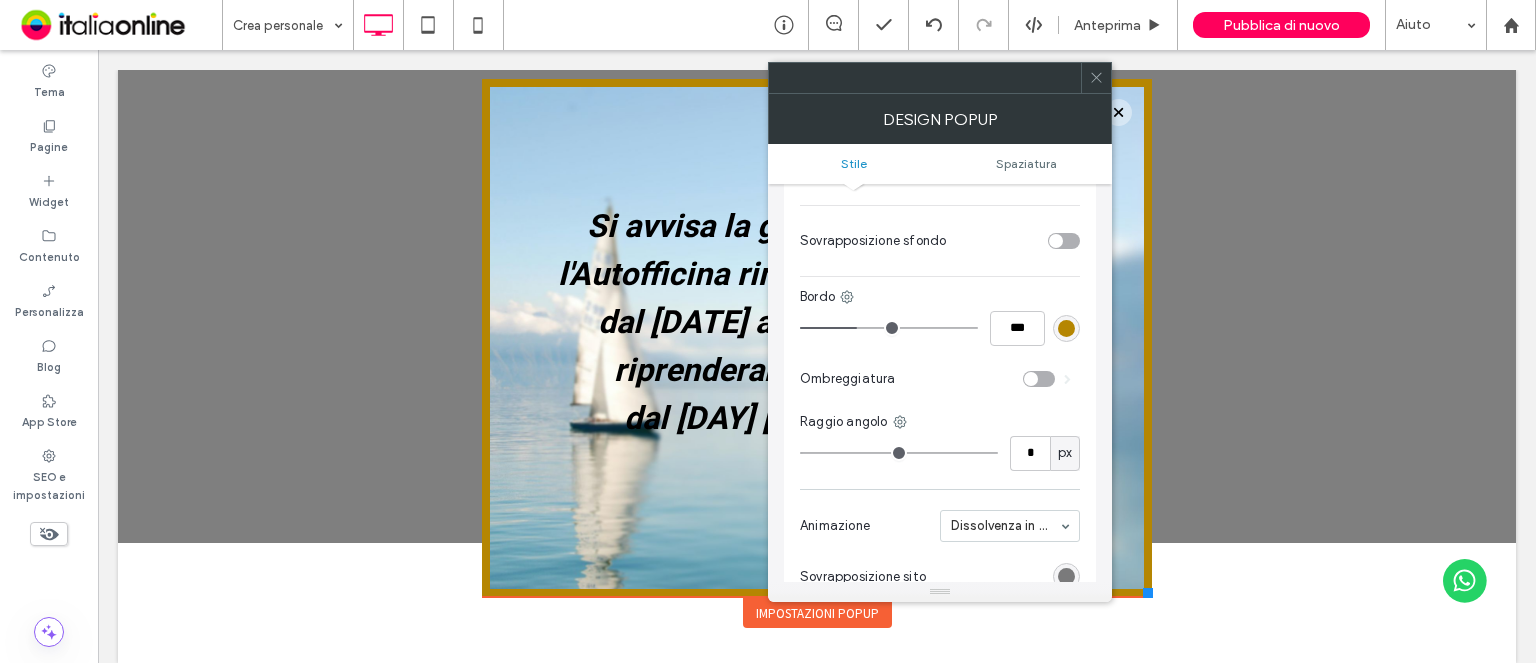 type on "*" 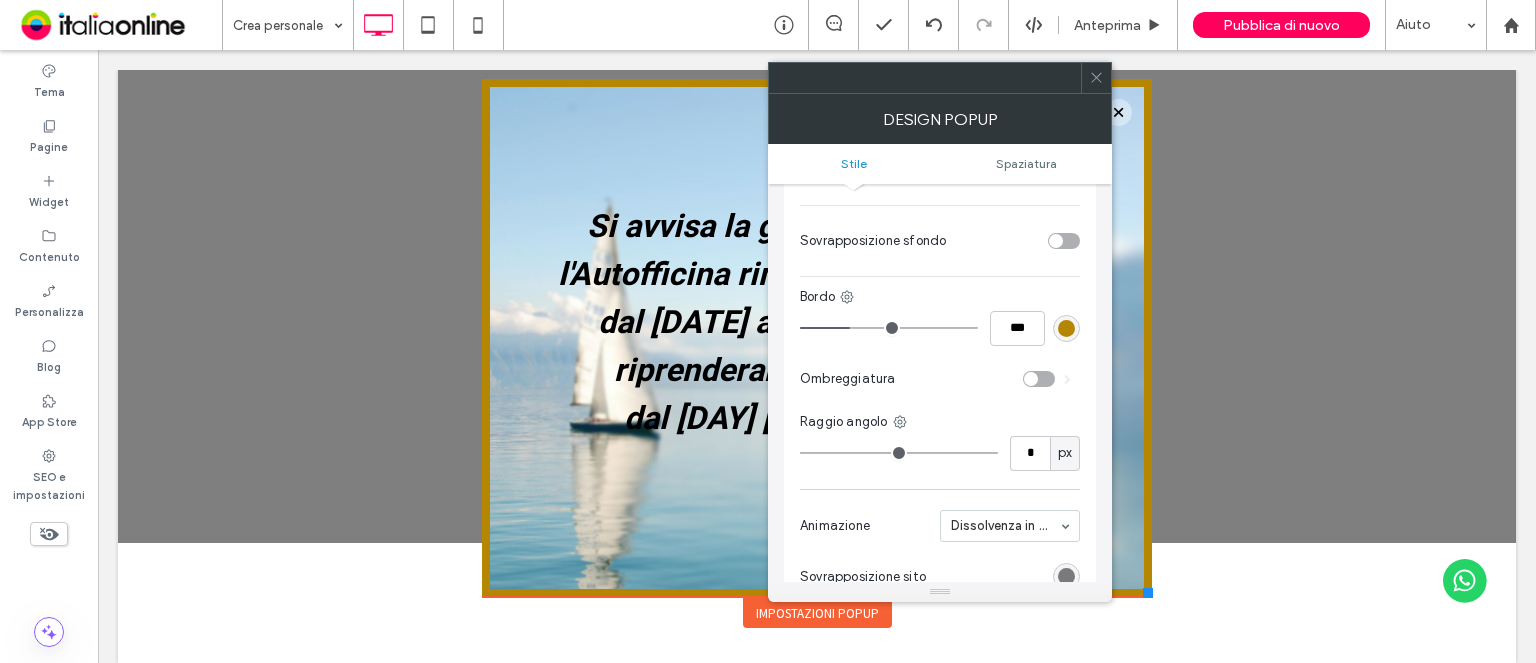 drag, startPoint x: 860, startPoint y: 326, endPoint x: 850, endPoint y: 327, distance: 10.049875 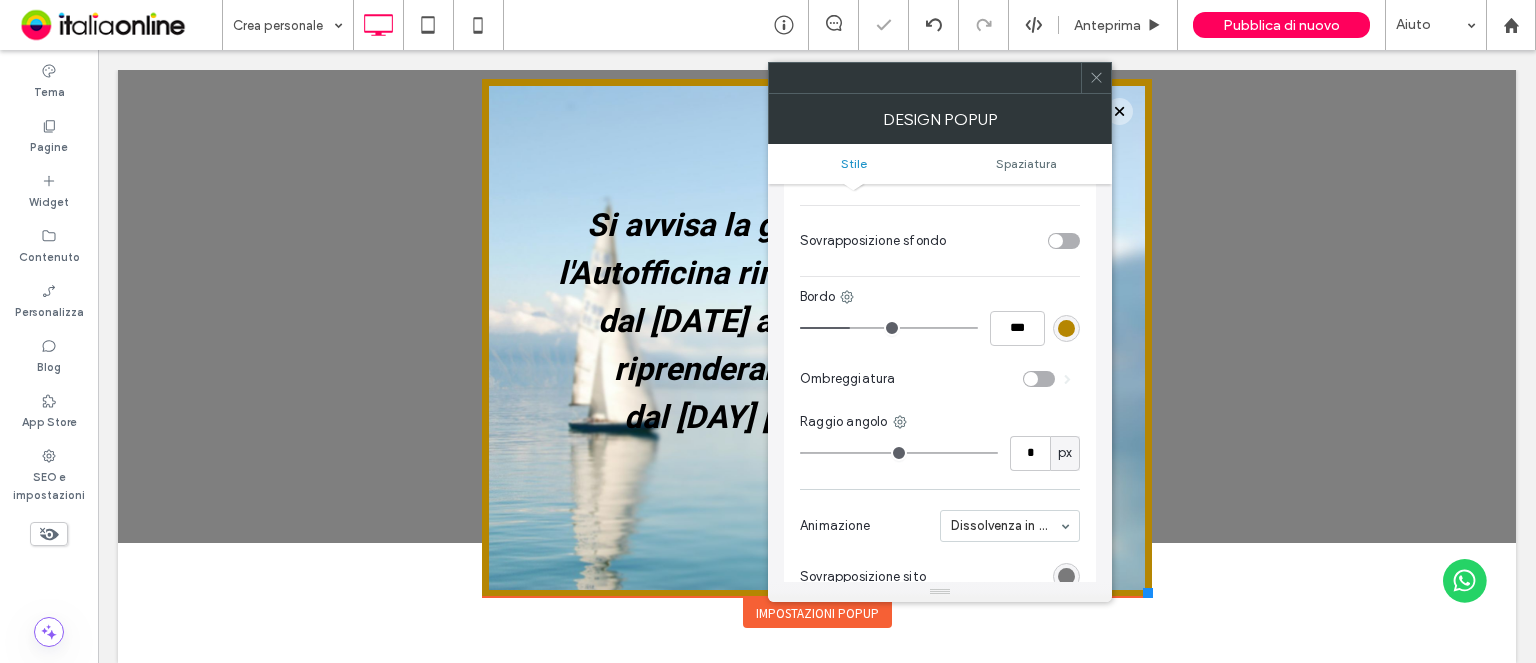 type on "*" 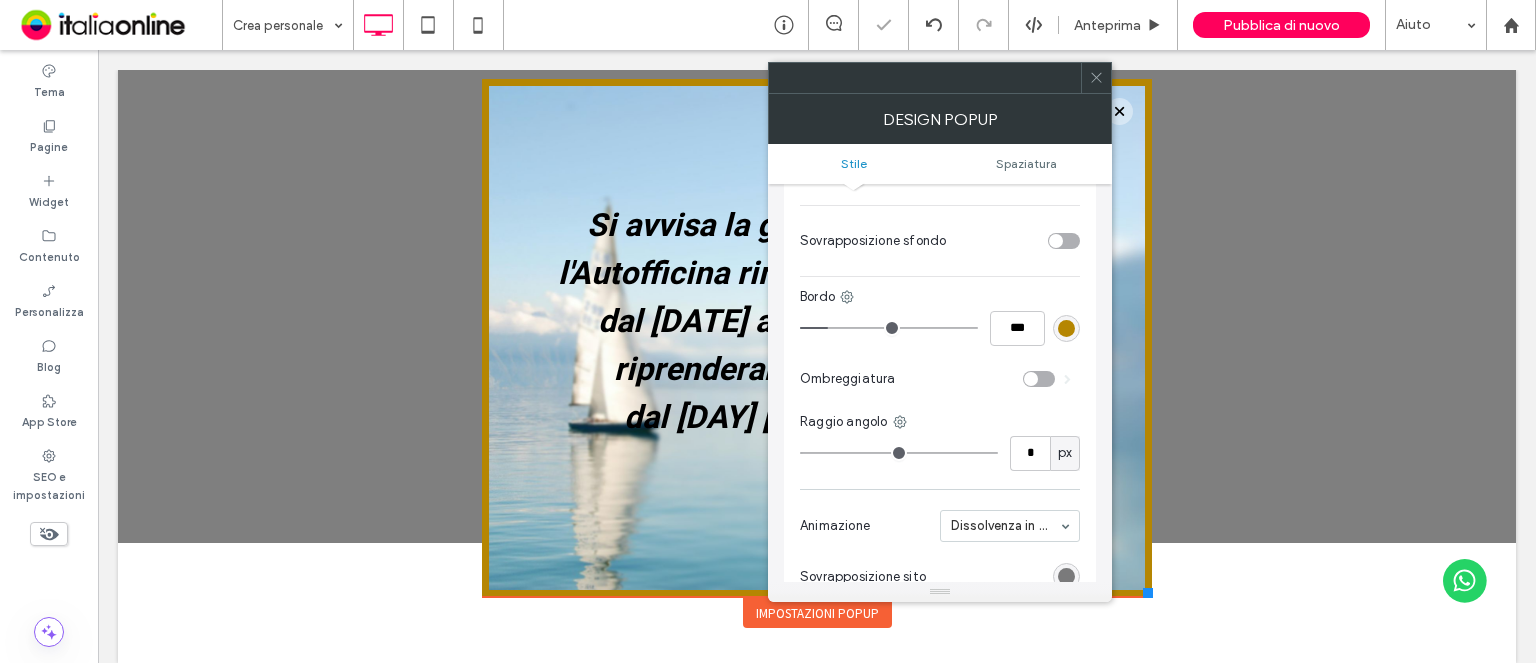 drag, startPoint x: 851, startPoint y: 323, endPoint x: 833, endPoint y: 324, distance: 18.027756 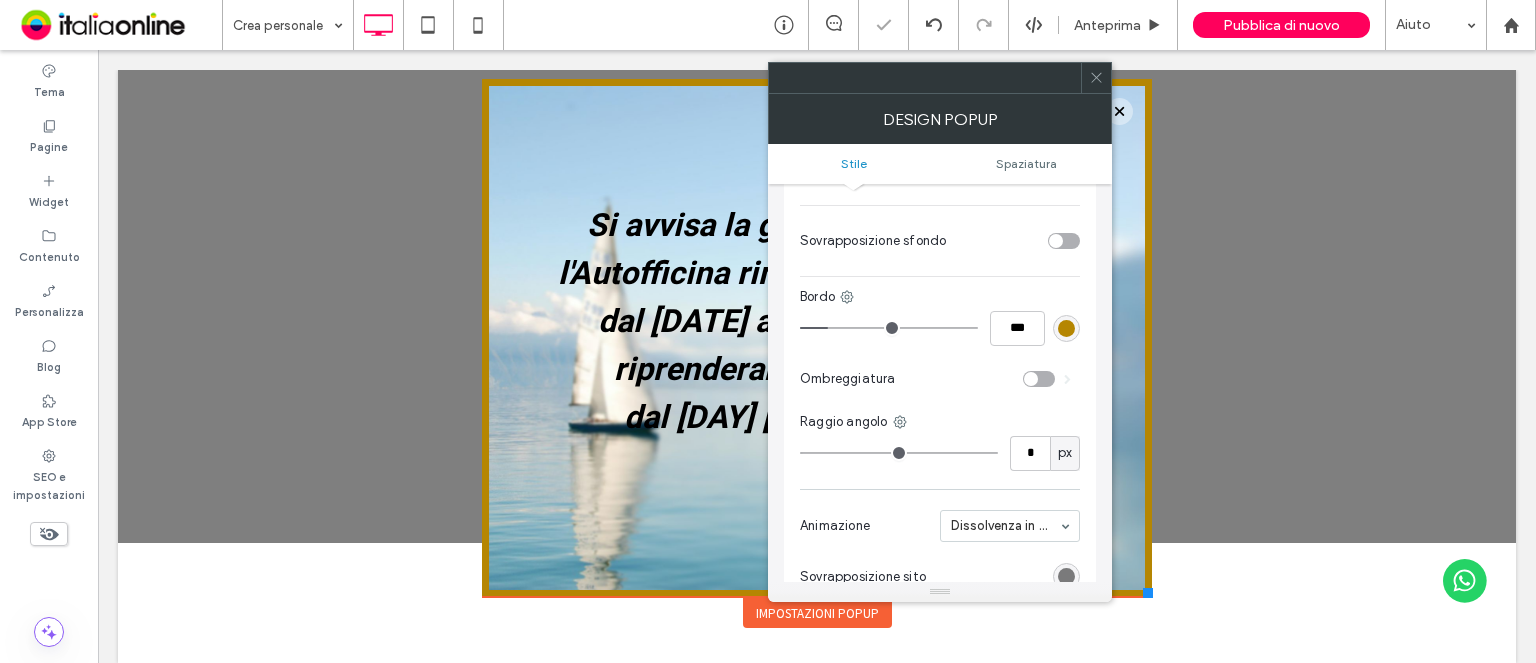 click at bounding box center (889, 328) 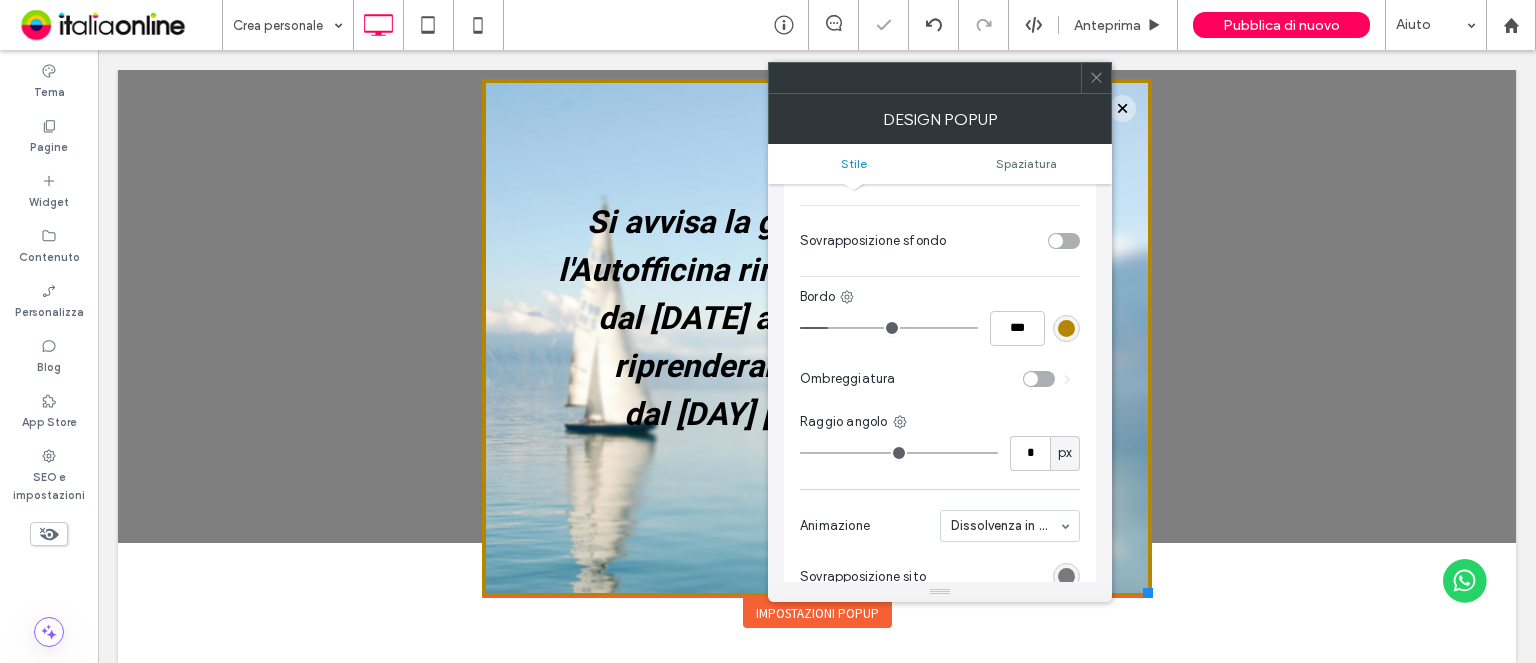 type on "*" 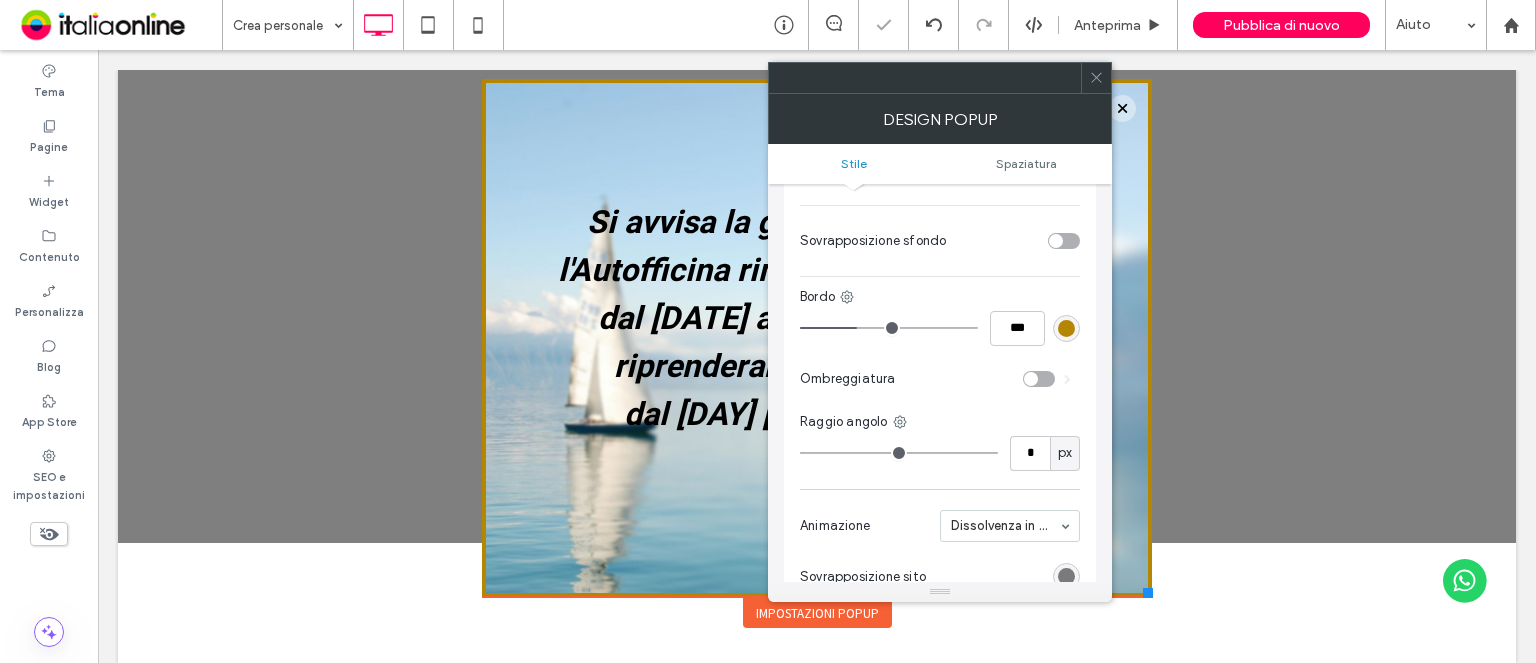type on "*" 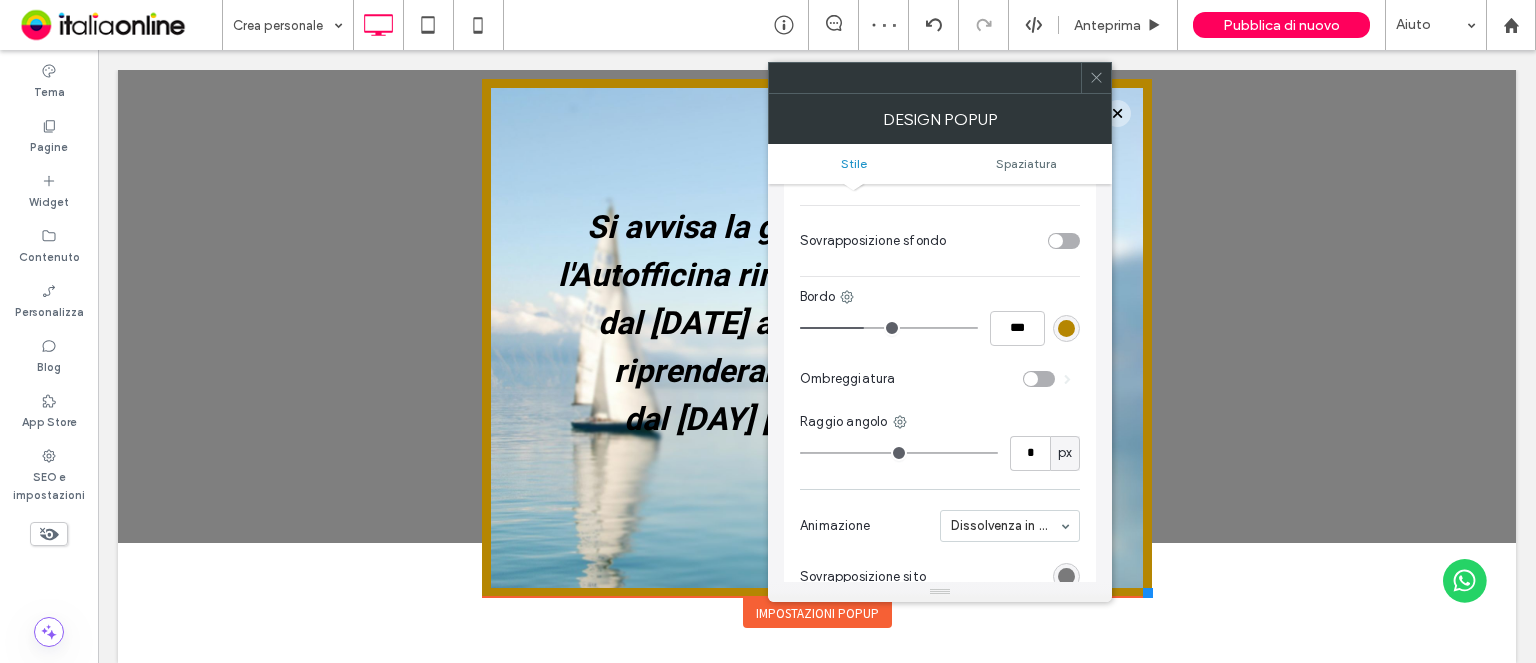 click at bounding box center [889, 328] 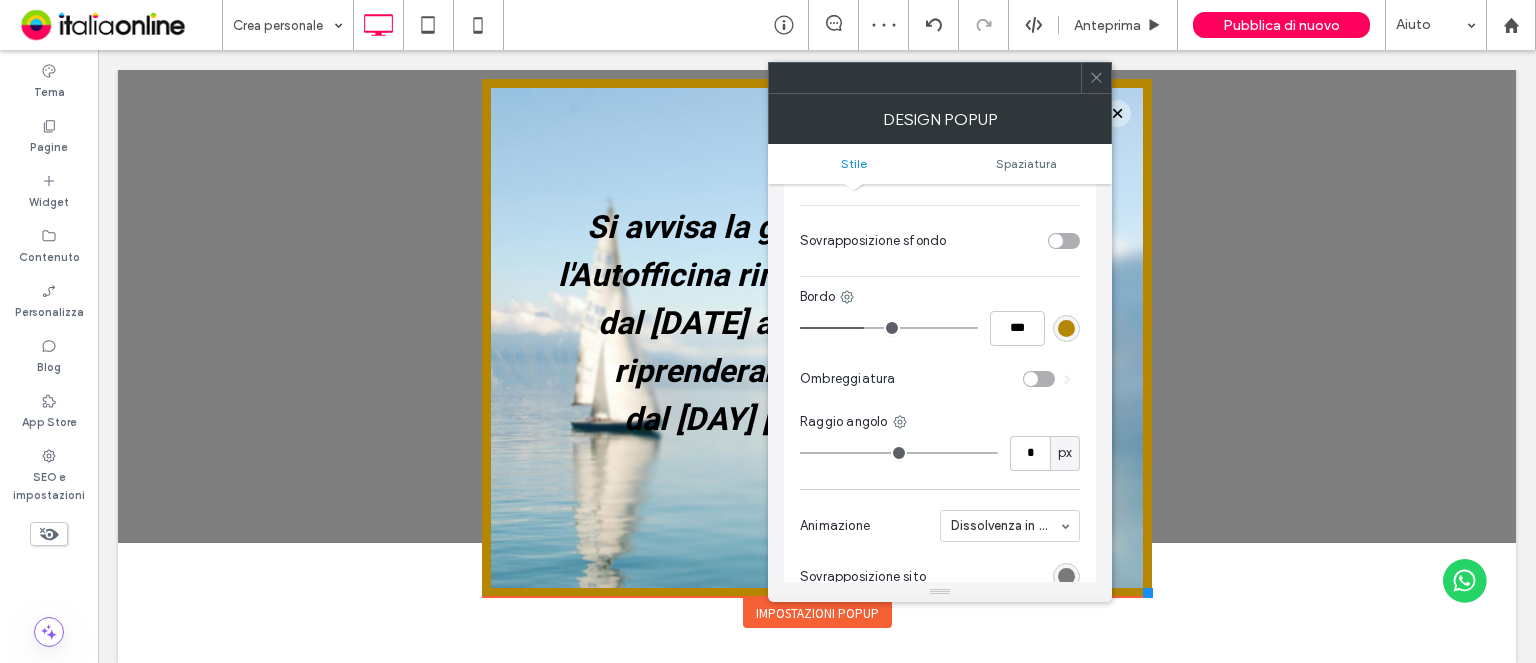 type on "*" 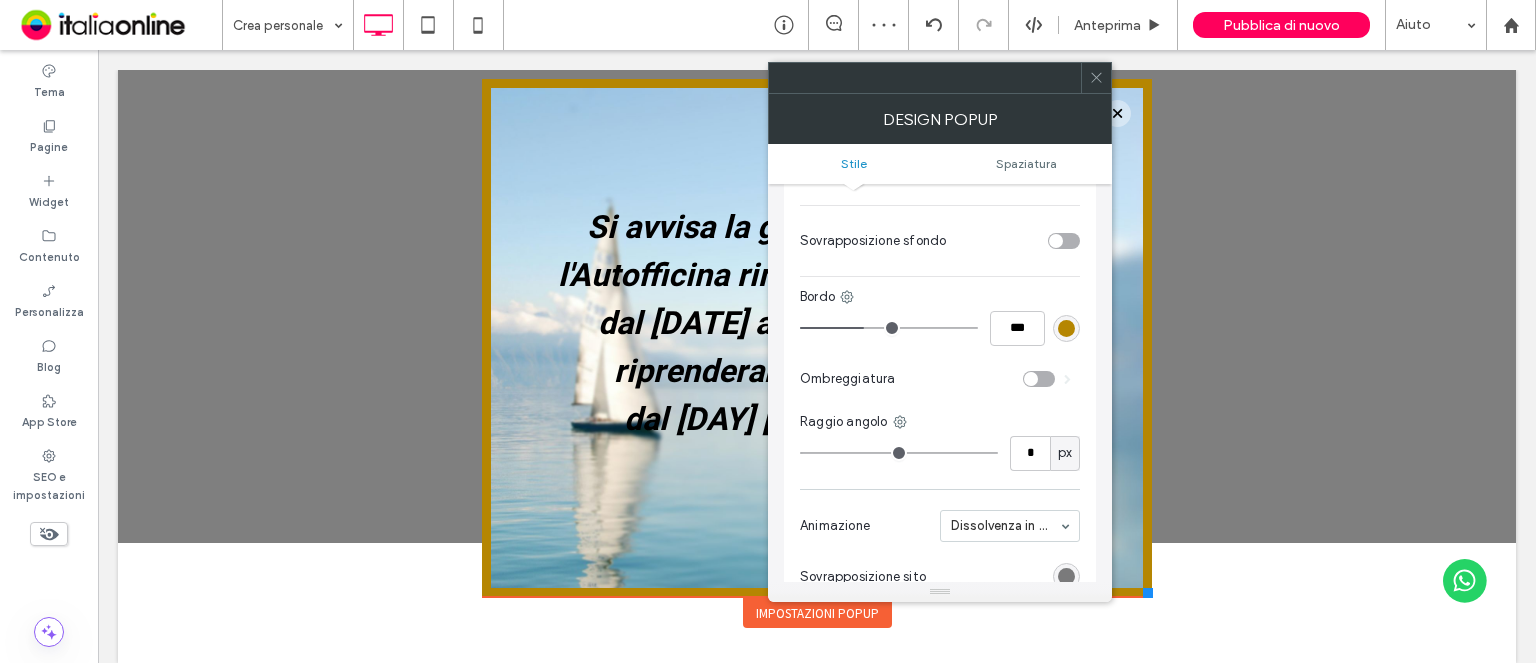 type on "**" 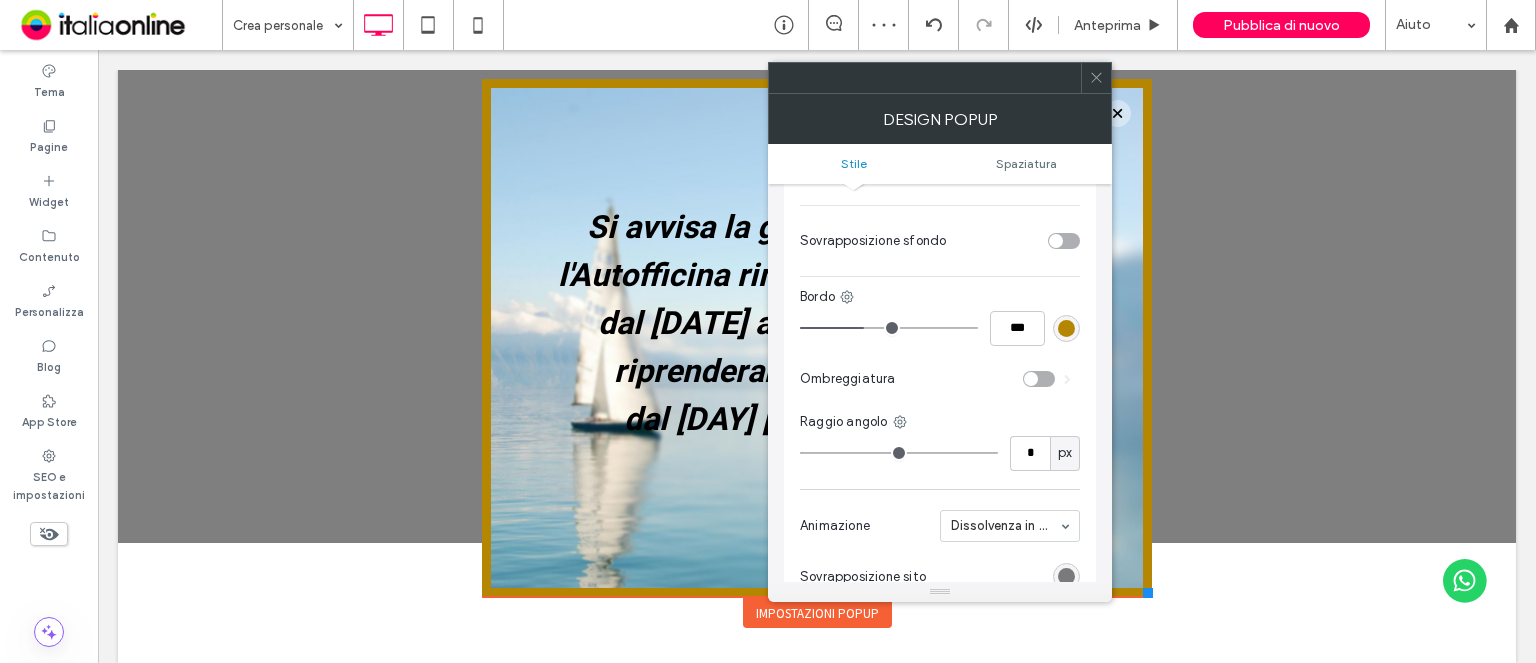 type on "**" 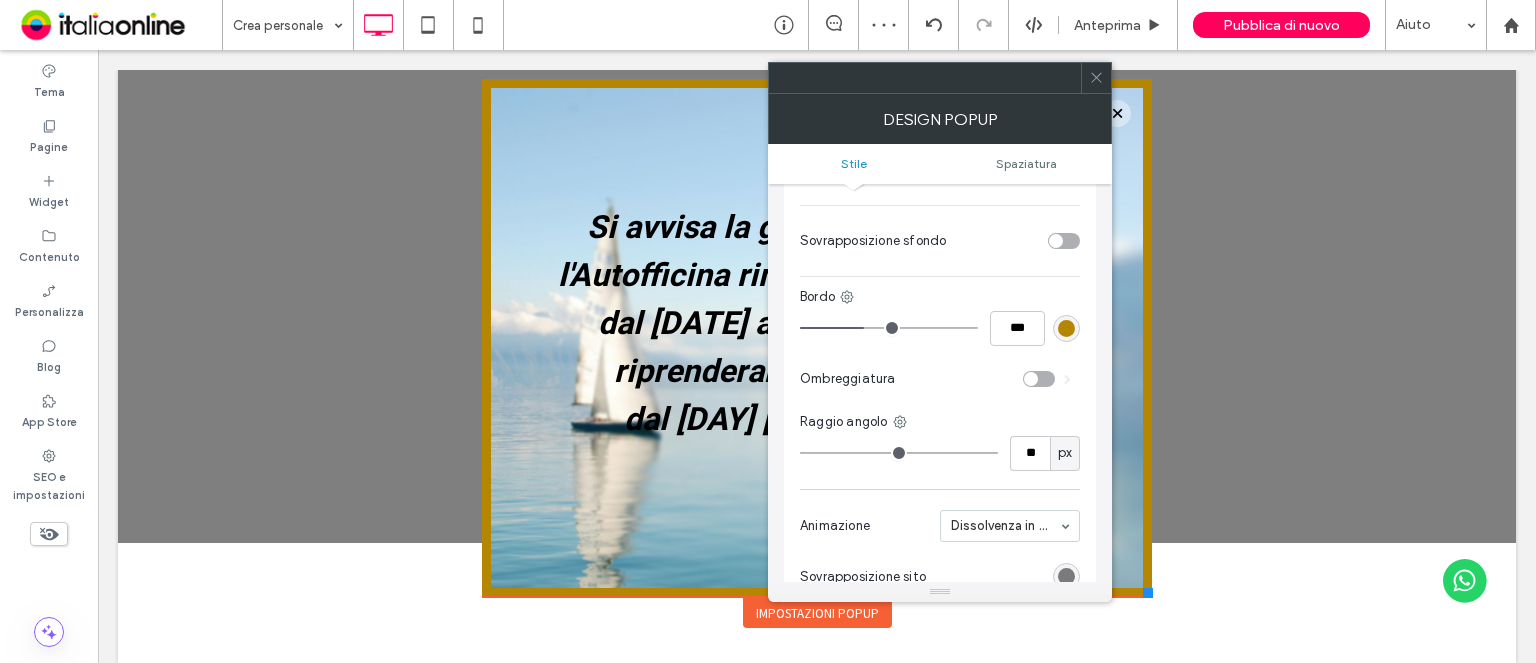 type on "**" 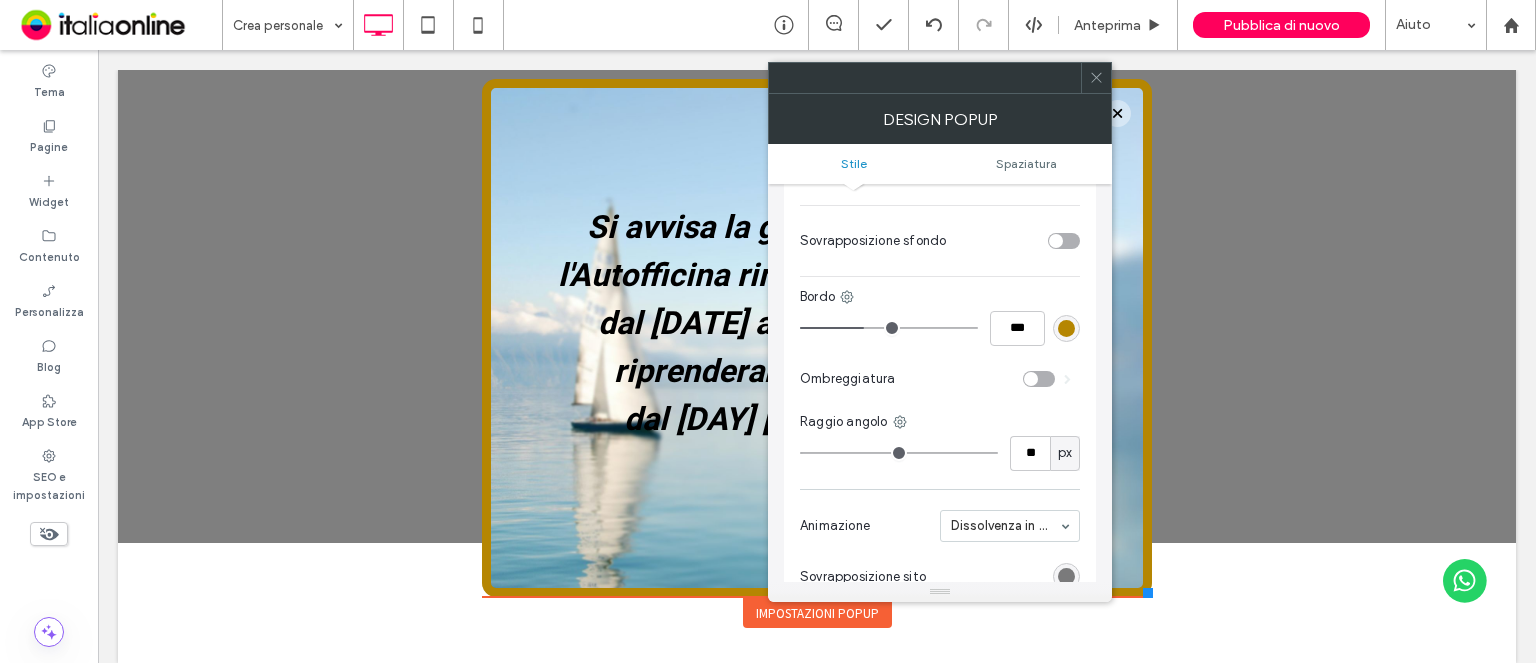 click at bounding box center [1096, 78] 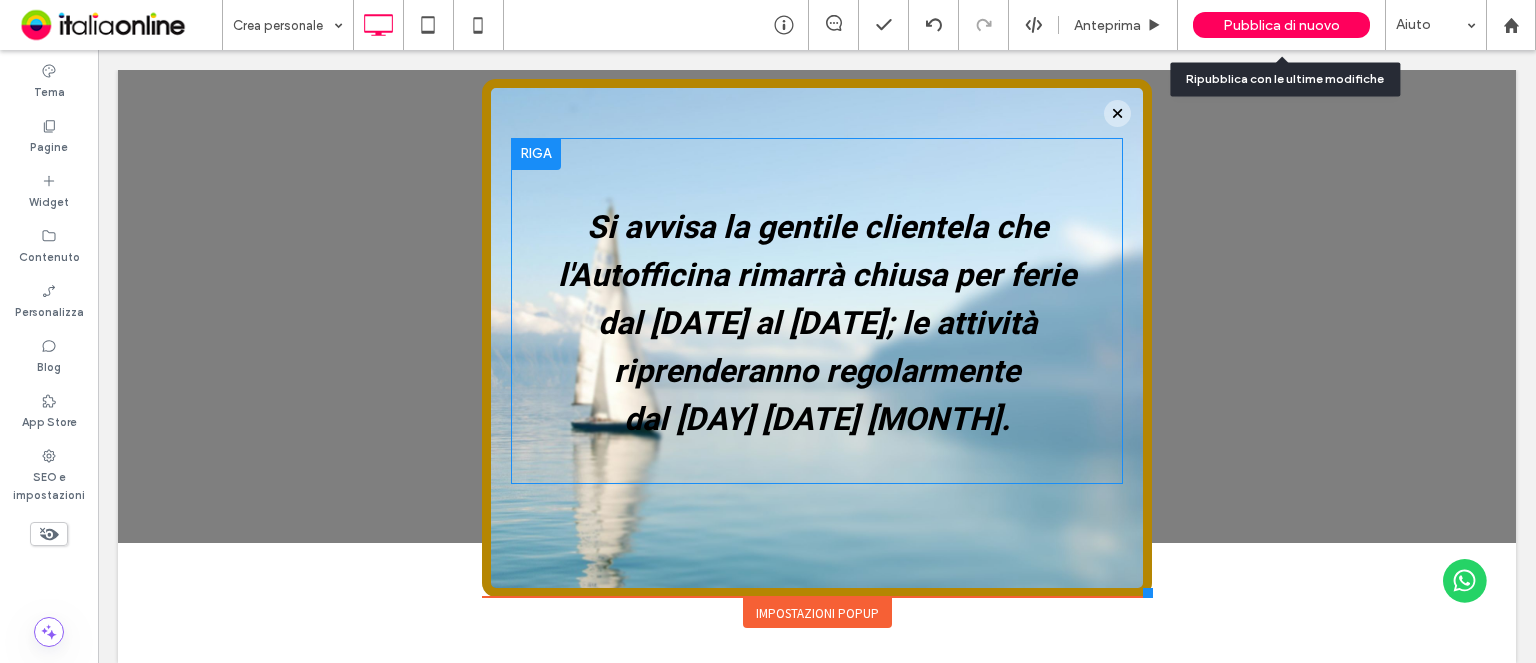 click on "Pubblica di nuovo" at bounding box center (1281, 25) 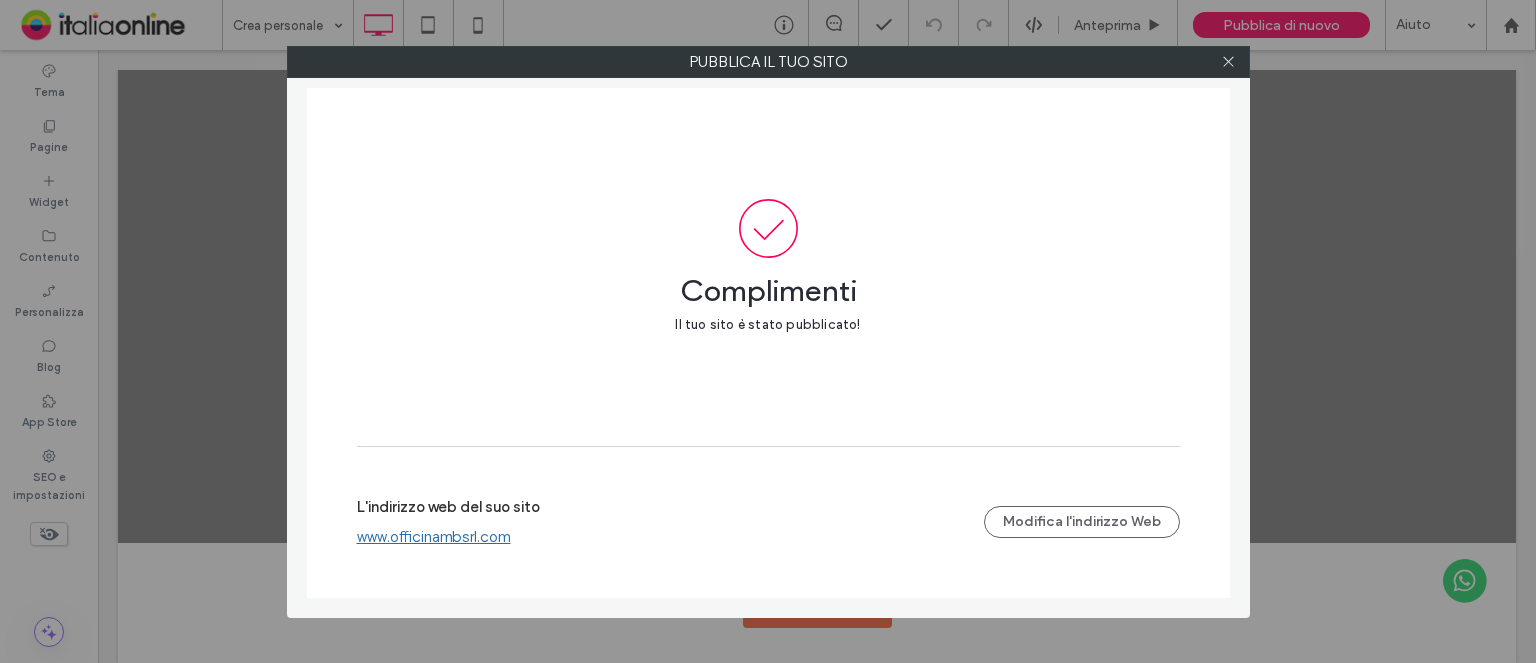 click at bounding box center (1229, 62) 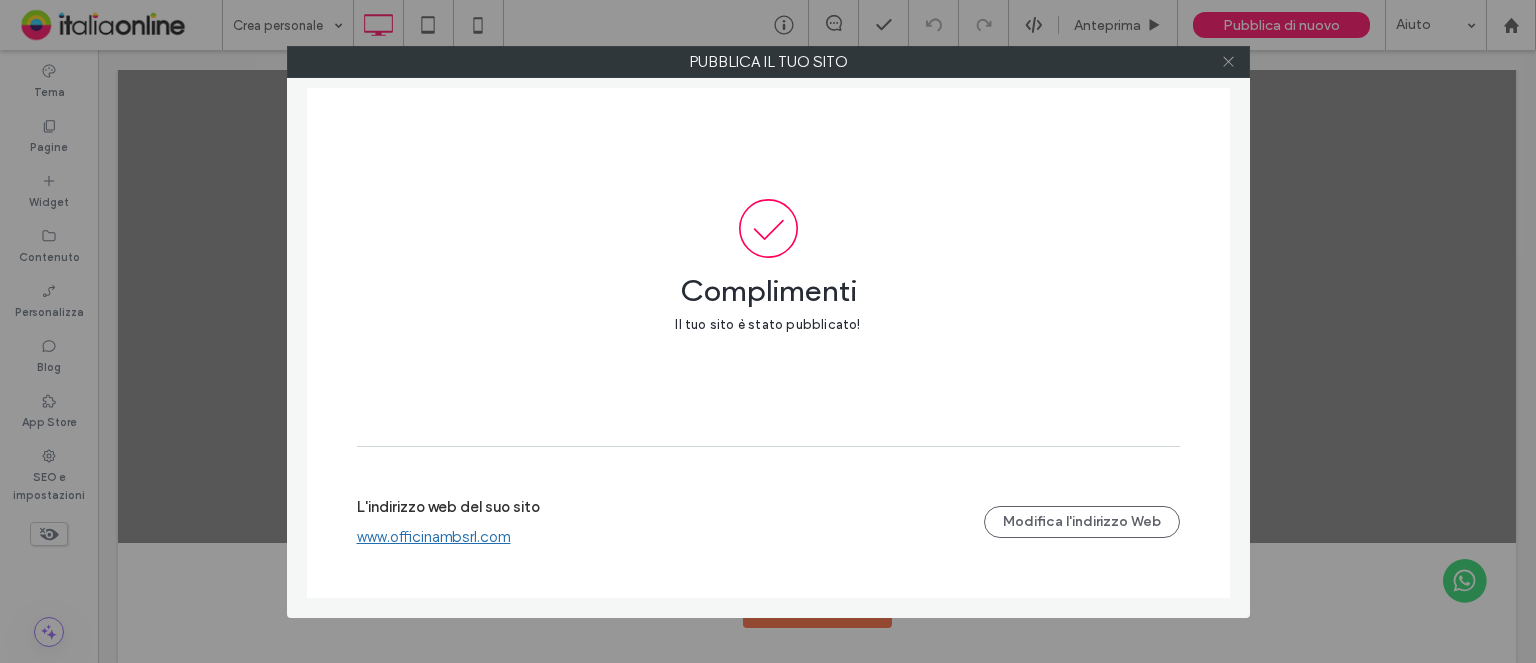 click 